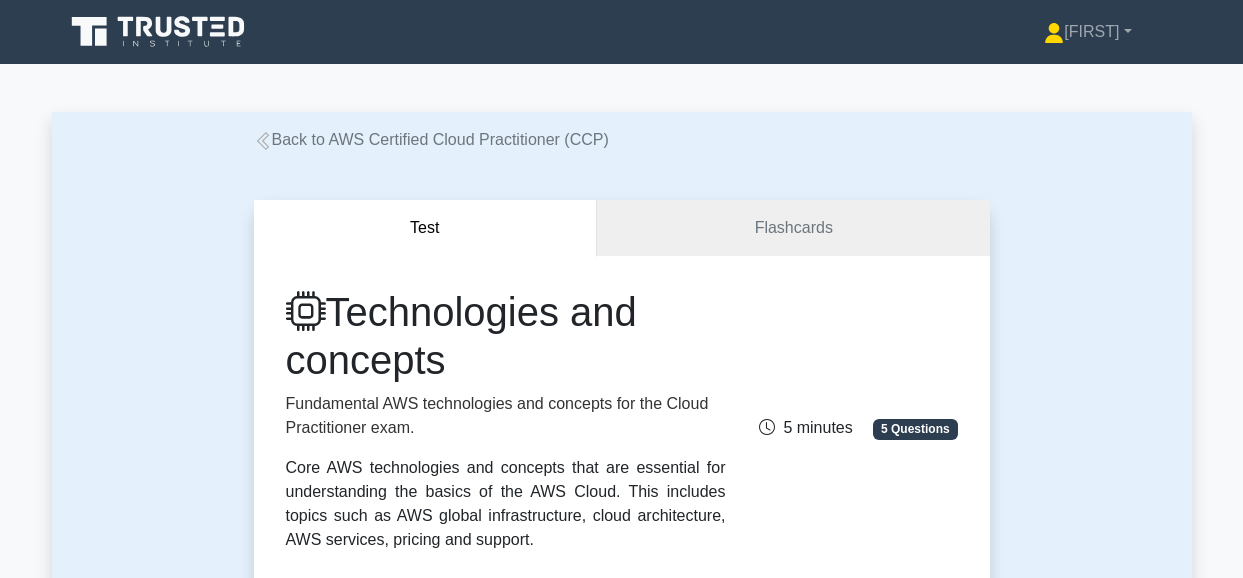 scroll, scrollTop: 0, scrollLeft: 0, axis: both 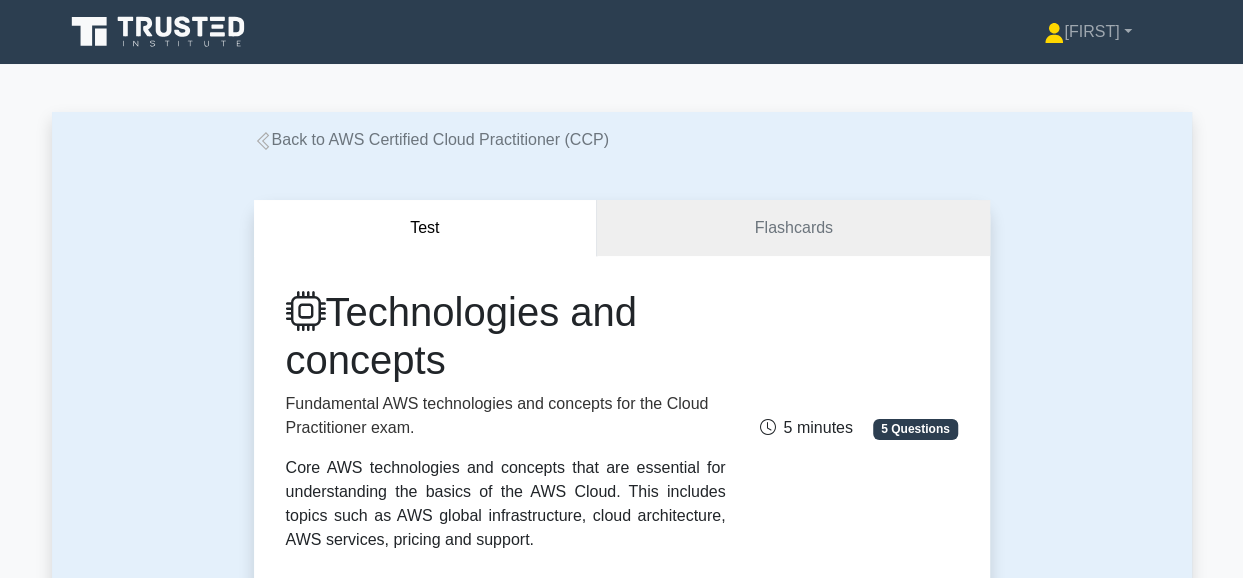 click on "Test
Flashcards
Technologies and concepts
Fundamental AWS technologies and concepts for the Cloud Practitioner exam.
Core AWS technologies and concepts that are essential for understanding the basics of the AWS Cloud. This includes topics such as AWS global infrastructure, cloud architecture, AWS services, pricing and support.
5 Questions Concepts covered:" at bounding box center [622, 1452] 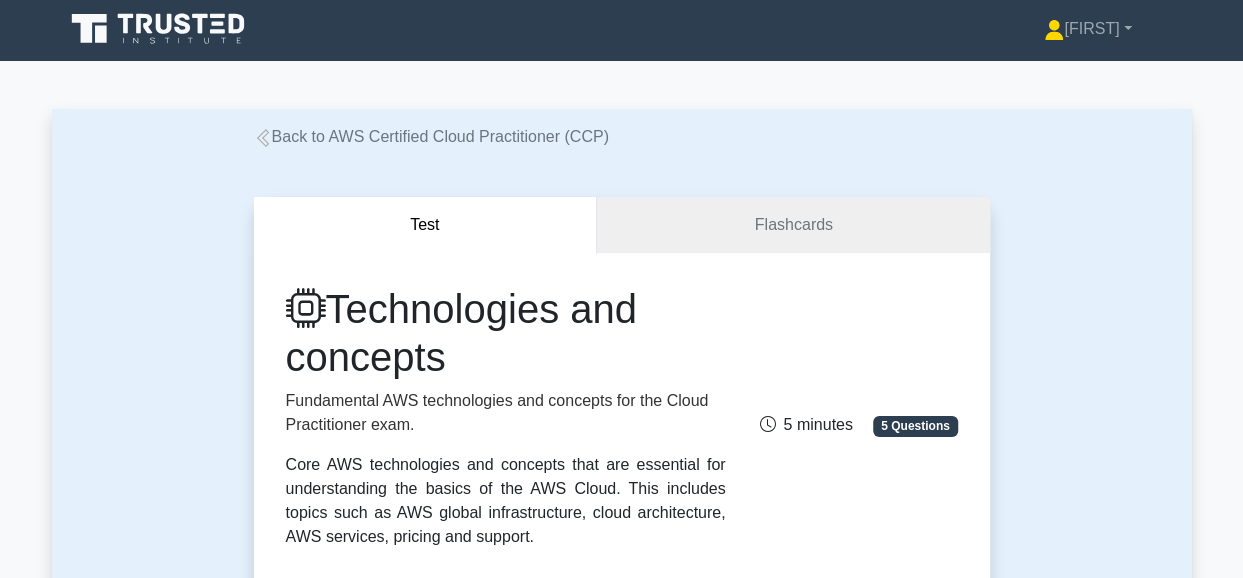 scroll, scrollTop: 40, scrollLeft: 0, axis: vertical 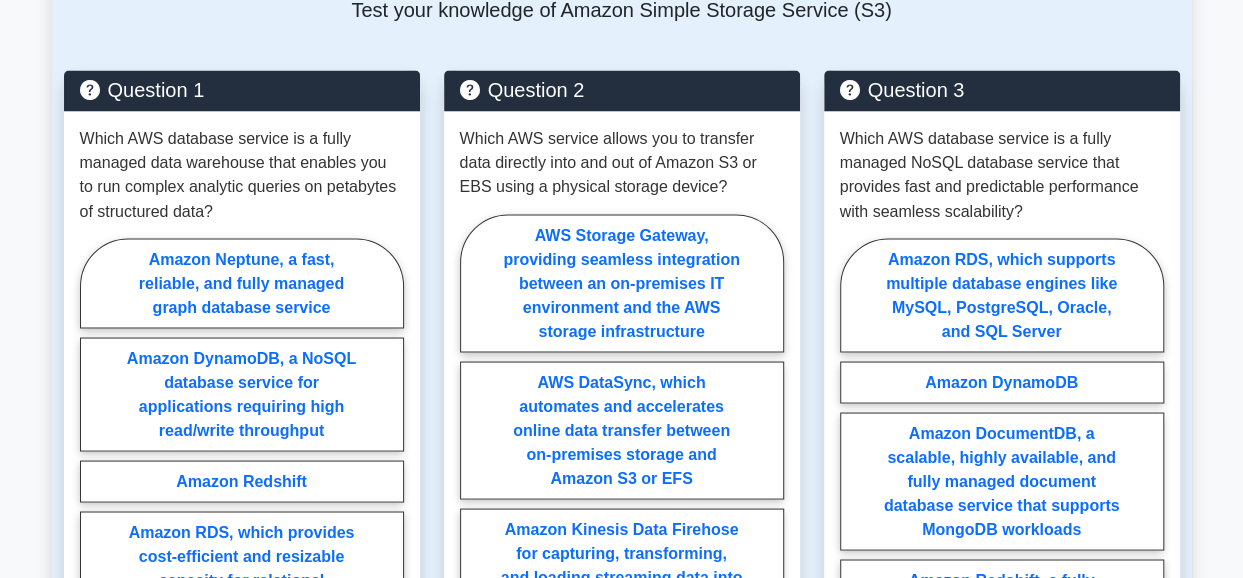 click on "Back to AWS Certified Cloud Practitioner (CCP)
Test
Flashcards
Technologies and concepts
Fundamental AWS technologies and concepts for the Cloud Practitioner exam.
5 minutes
5 Questions ," at bounding box center [621, -232] 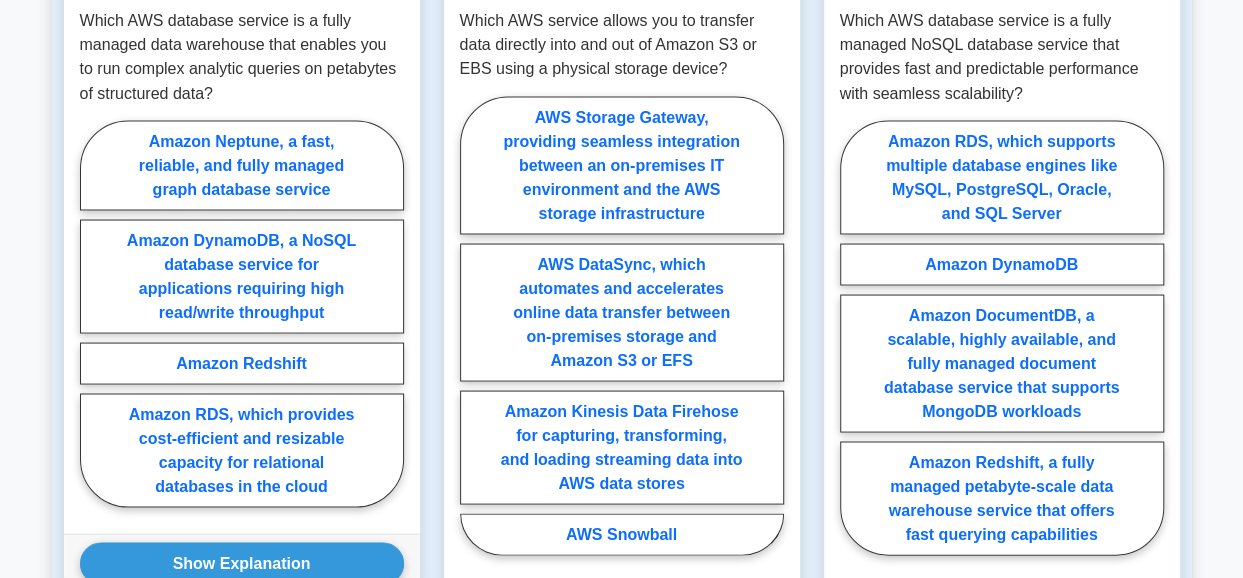 scroll, scrollTop: 1784, scrollLeft: 0, axis: vertical 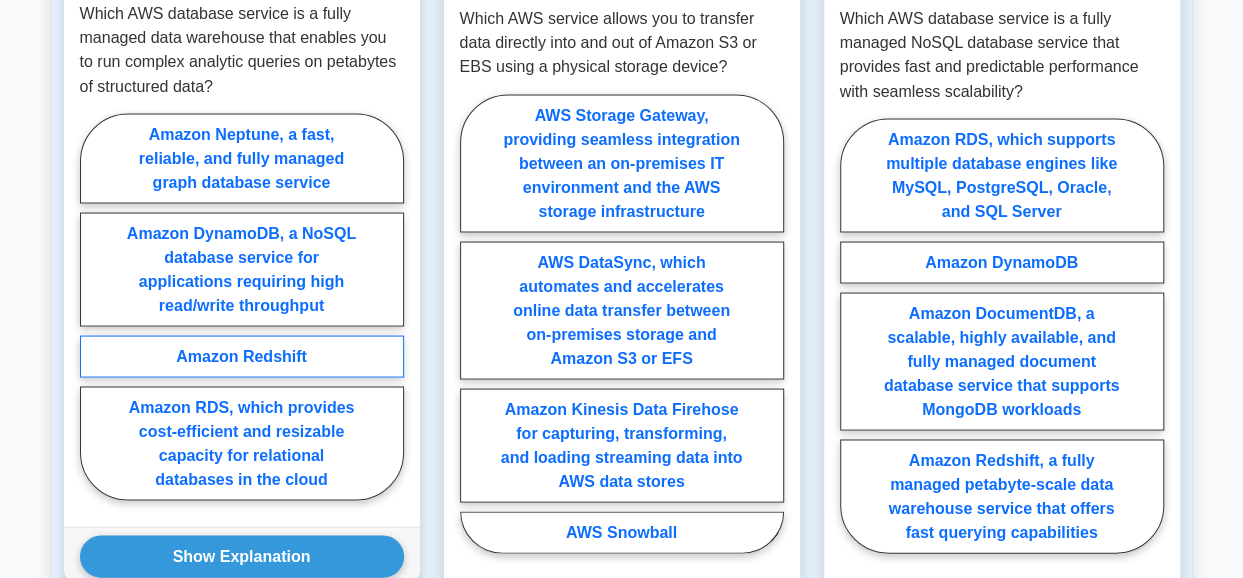click on "Amazon Redshift" at bounding box center (242, 356) 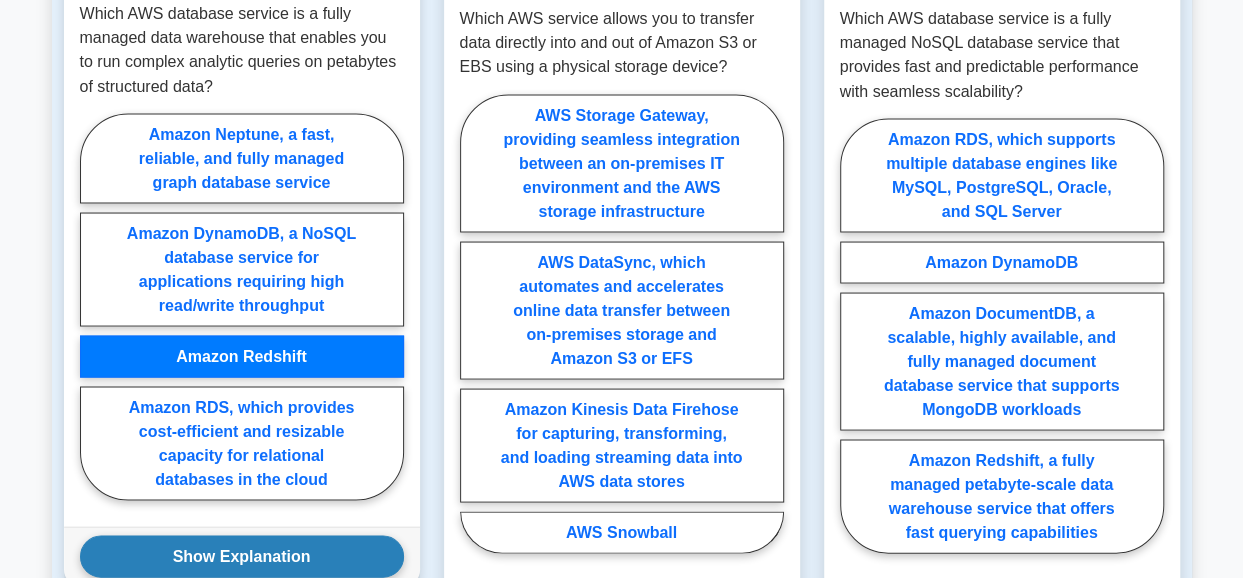 click on "Show Explanation" at bounding box center [242, 556] 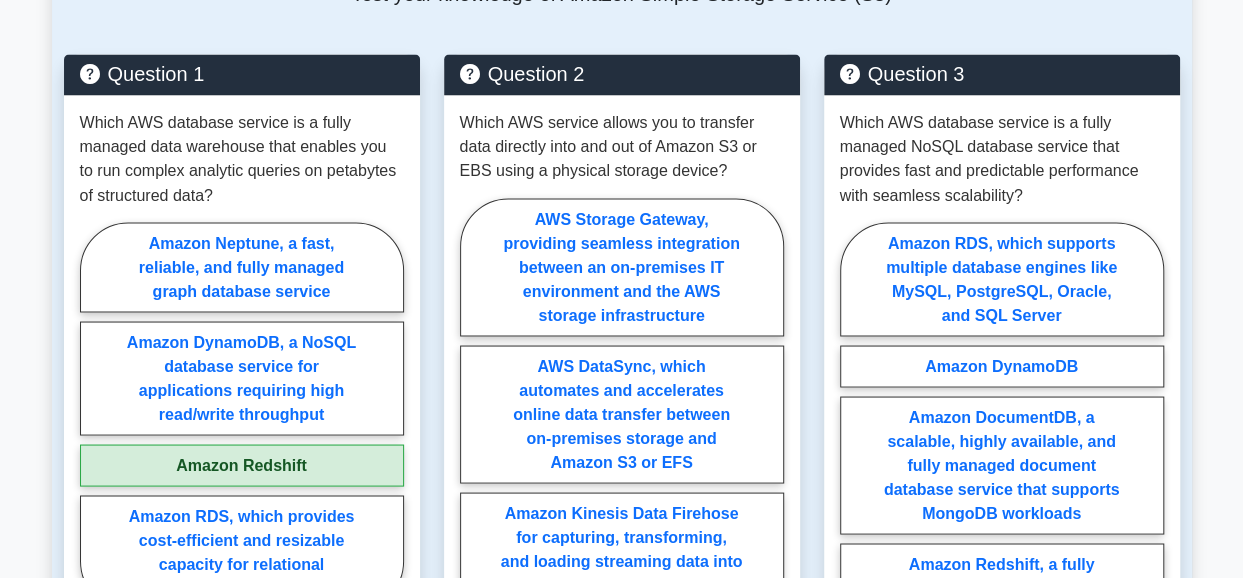 scroll, scrollTop: 1706, scrollLeft: 0, axis: vertical 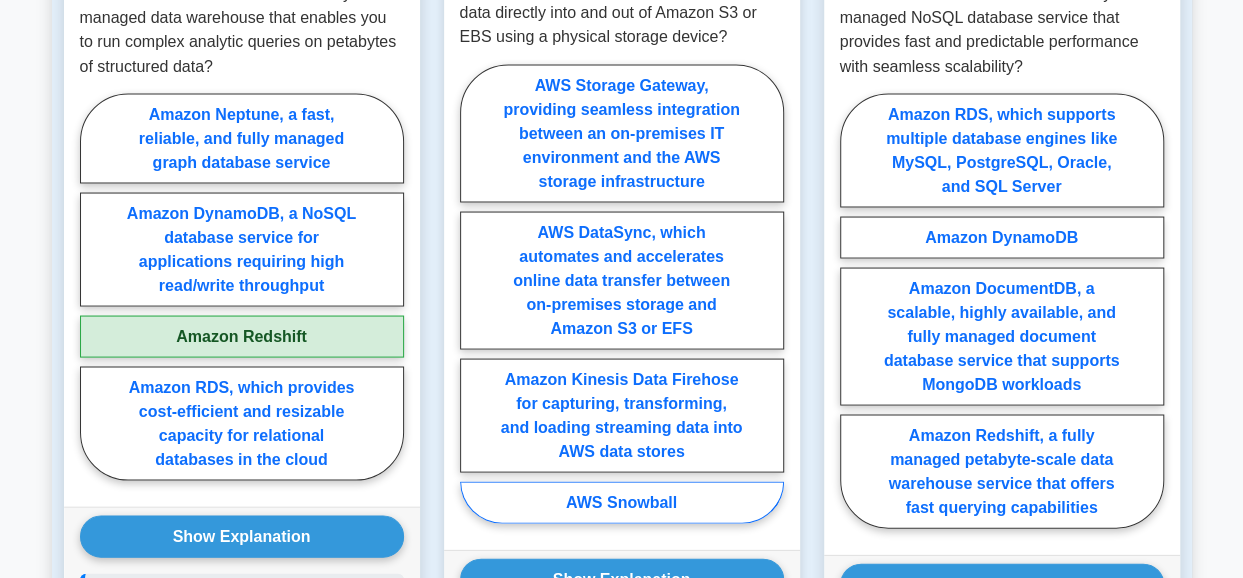 click on "AWS Snowball" at bounding box center [622, 502] 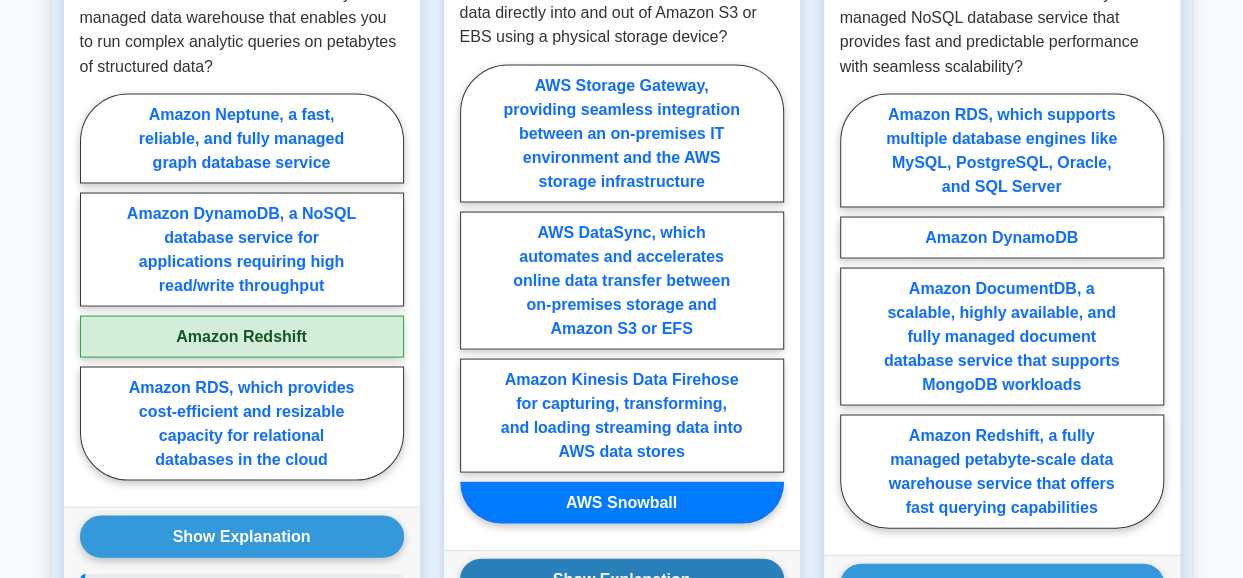 click on "Show Explanation" at bounding box center (622, 579) 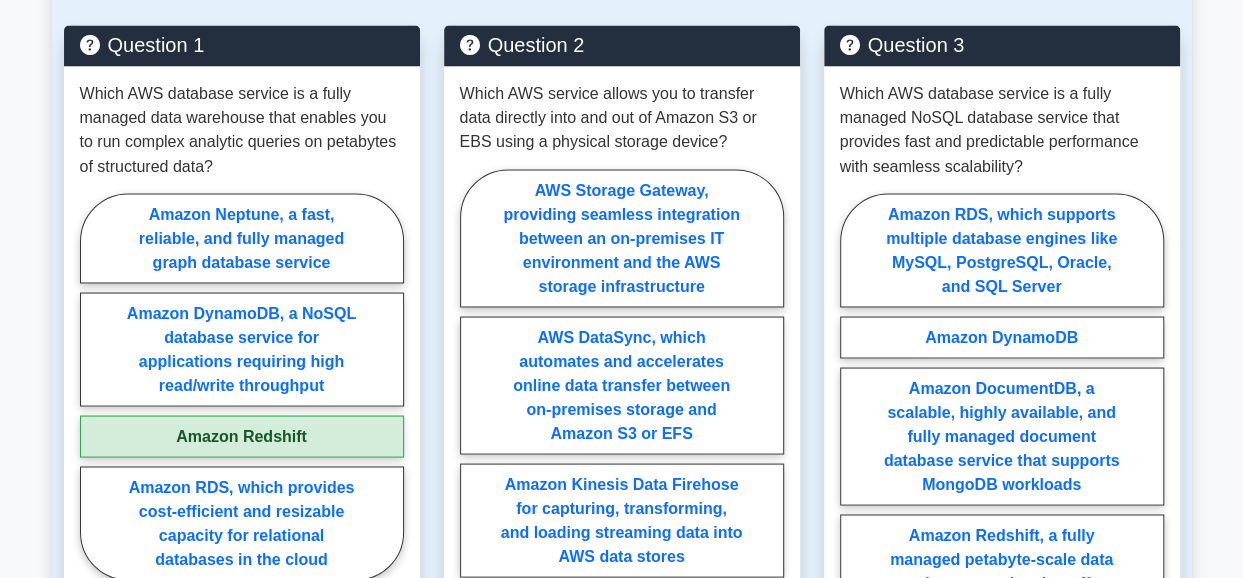 scroll, scrollTop: 1714, scrollLeft: 0, axis: vertical 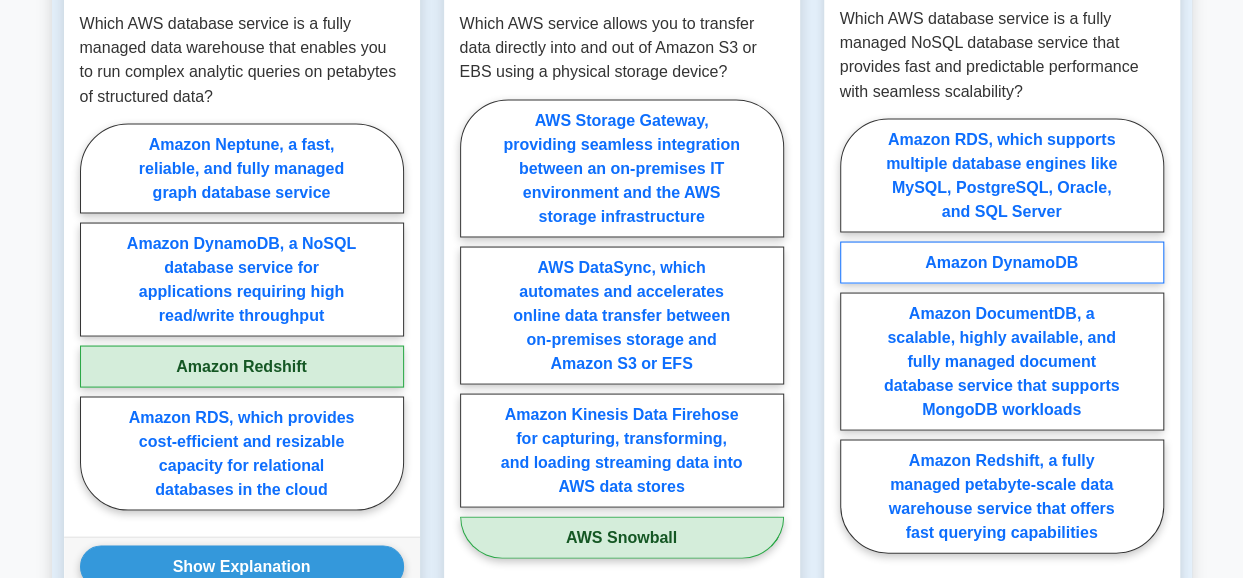 click on "Amazon DynamoDB" at bounding box center (1002, 262) 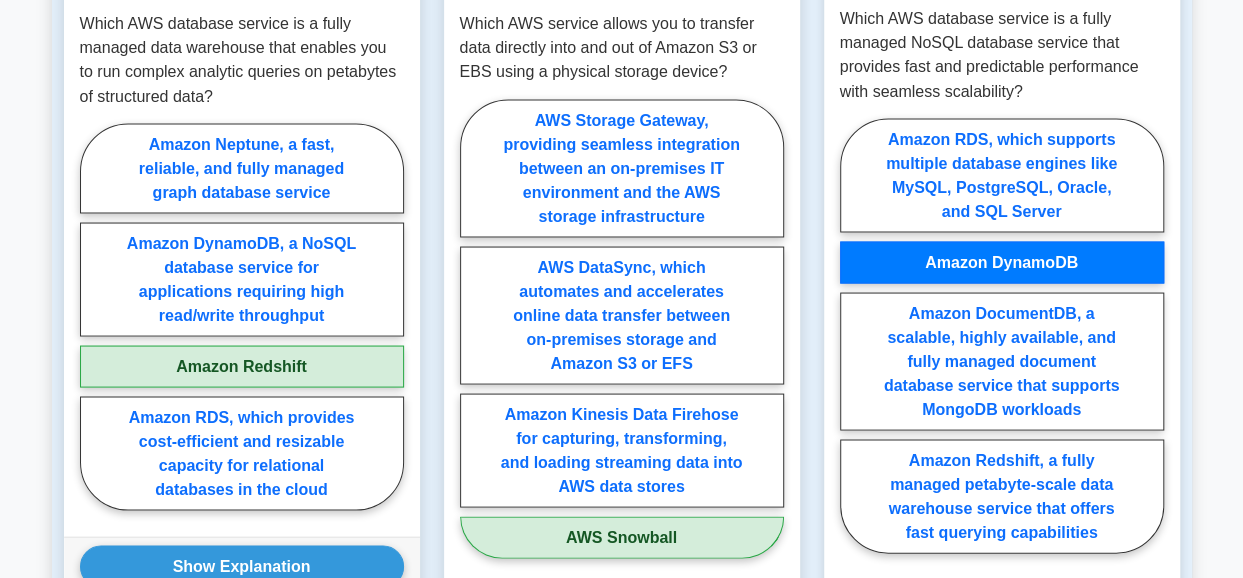 click on "Show Explanation" at bounding box center (1002, 609) 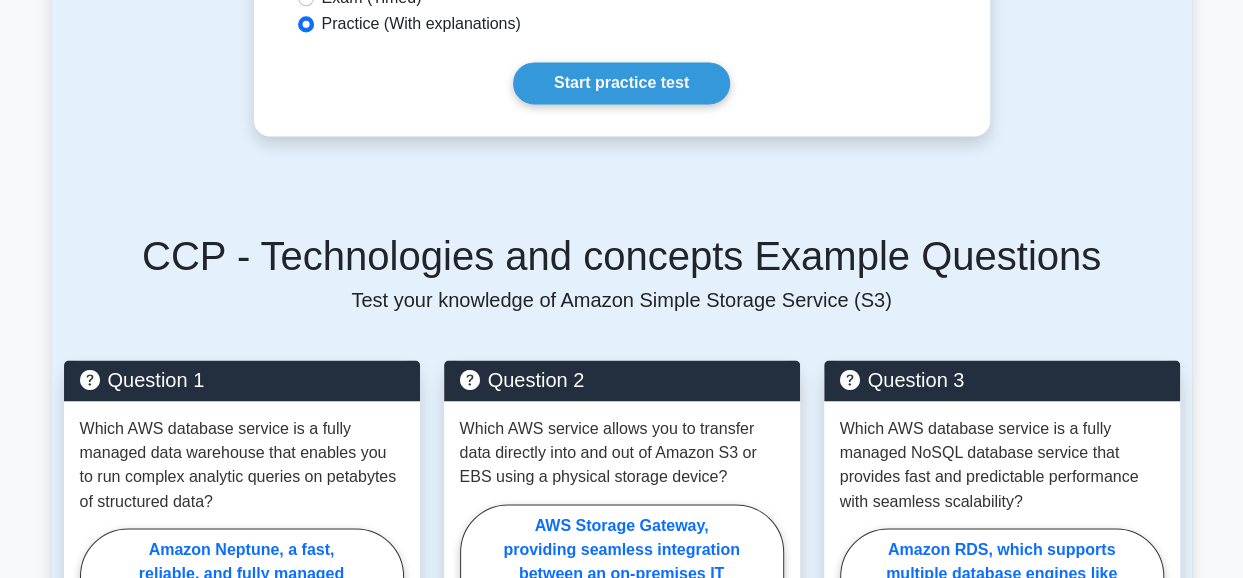 scroll, scrollTop: 1379, scrollLeft: 0, axis: vertical 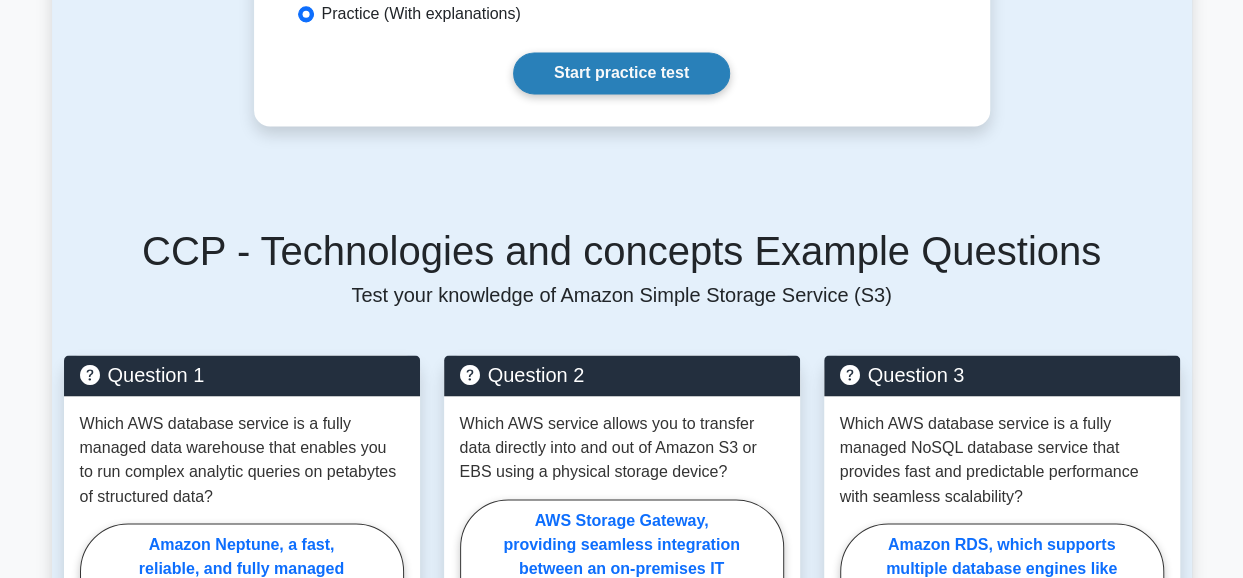 click on "Start practice test" at bounding box center [621, 73] 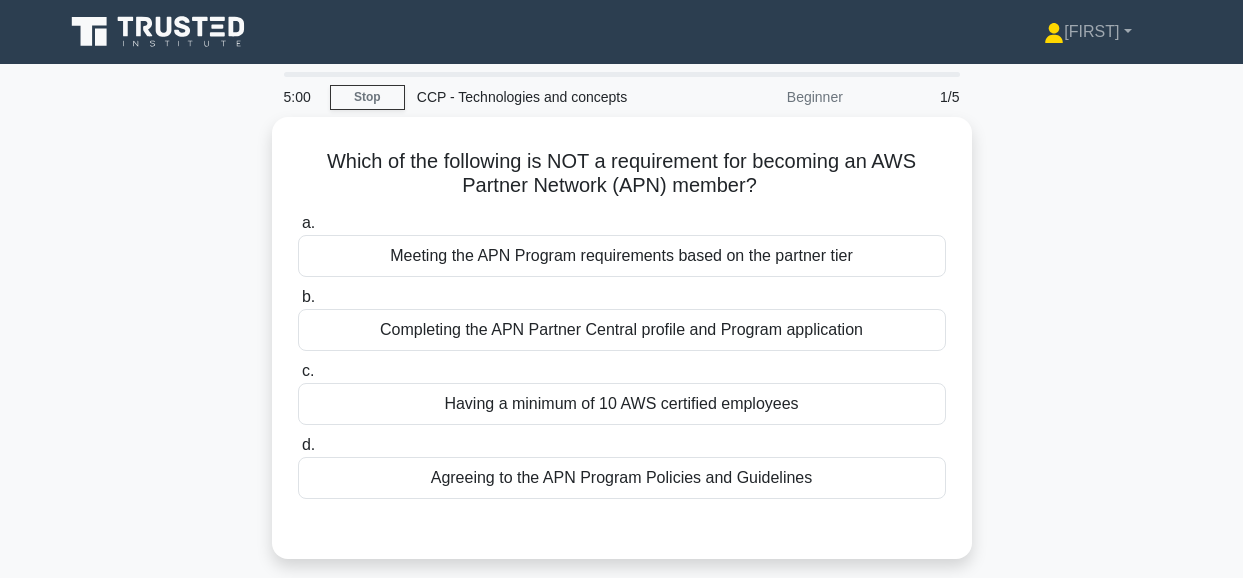 scroll, scrollTop: 0, scrollLeft: 0, axis: both 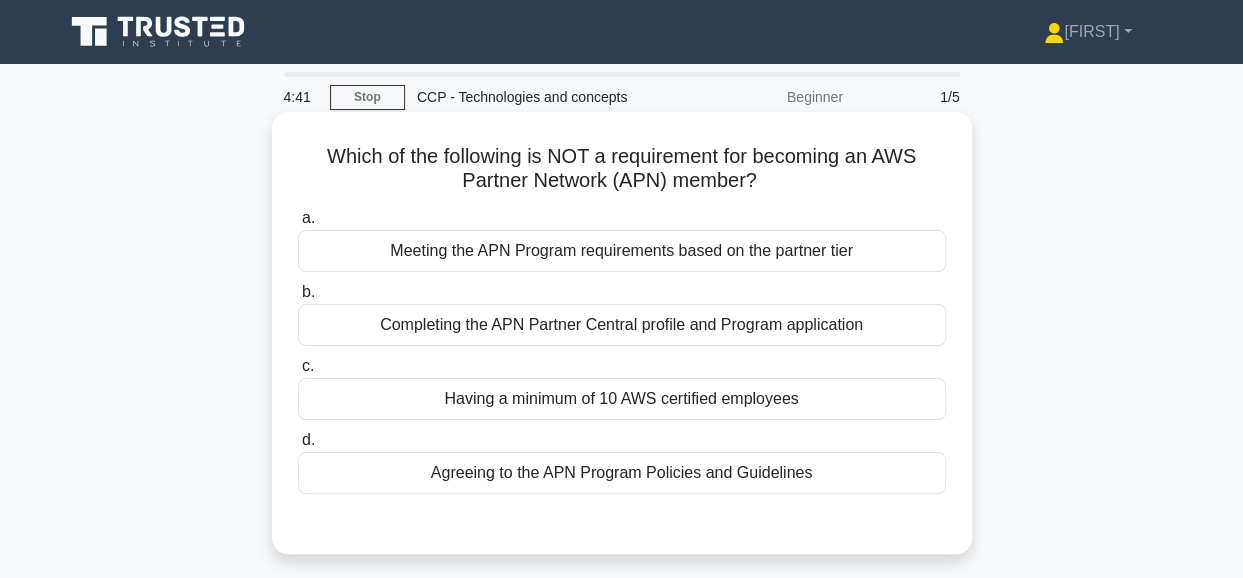 click on "Having a minimum of 10 AWS certified employees" at bounding box center (622, 399) 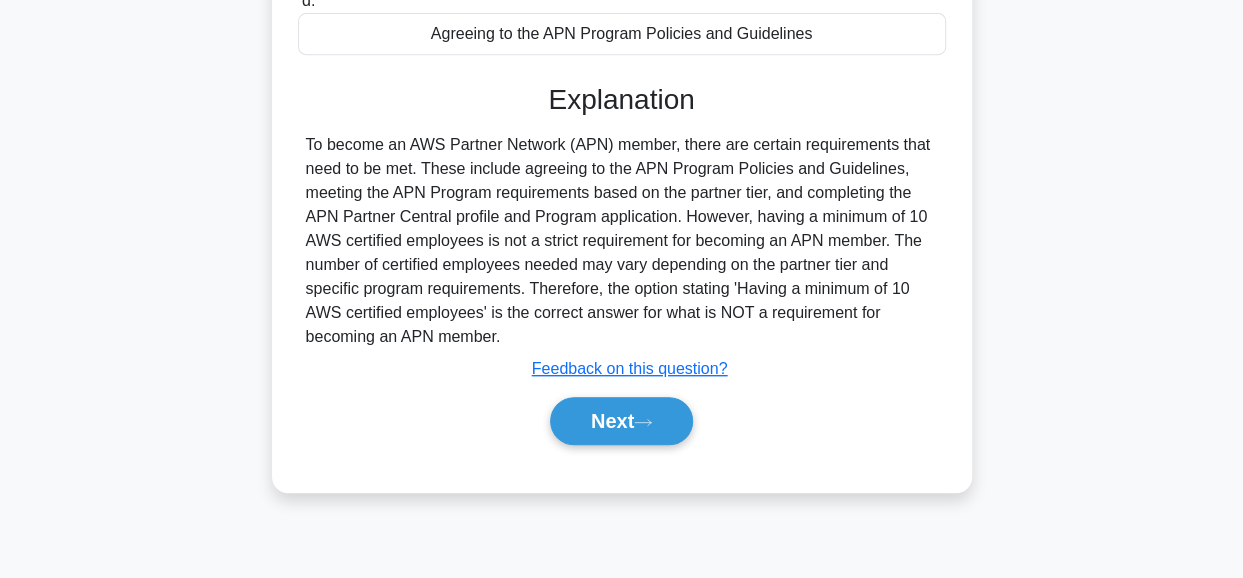 scroll, scrollTop: 462, scrollLeft: 0, axis: vertical 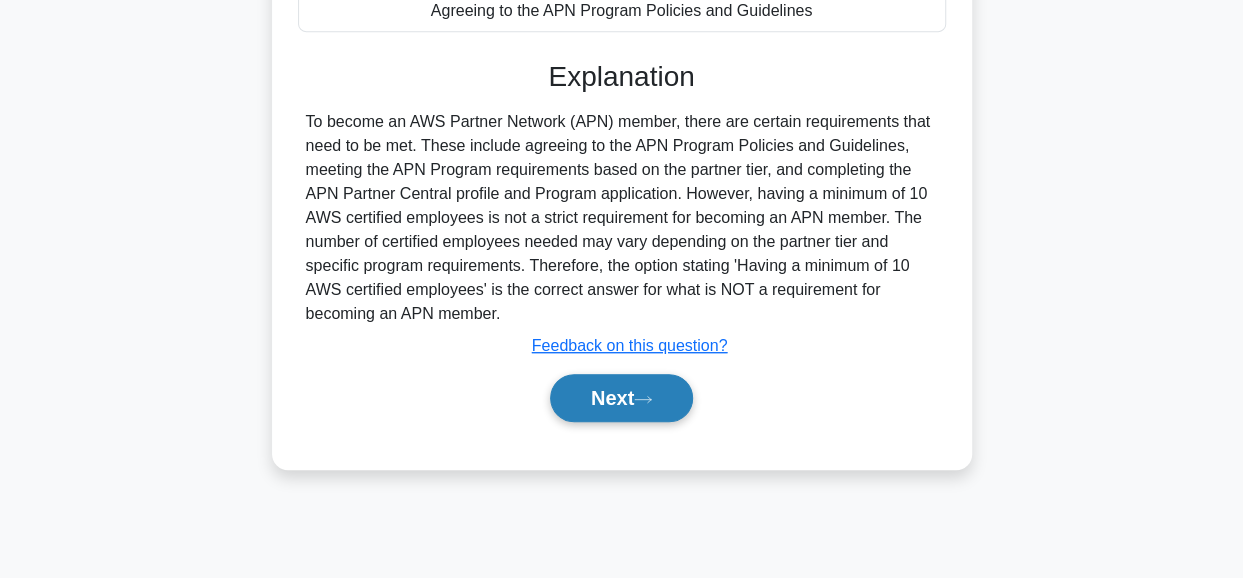 click on "Next" at bounding box center (621, 398) 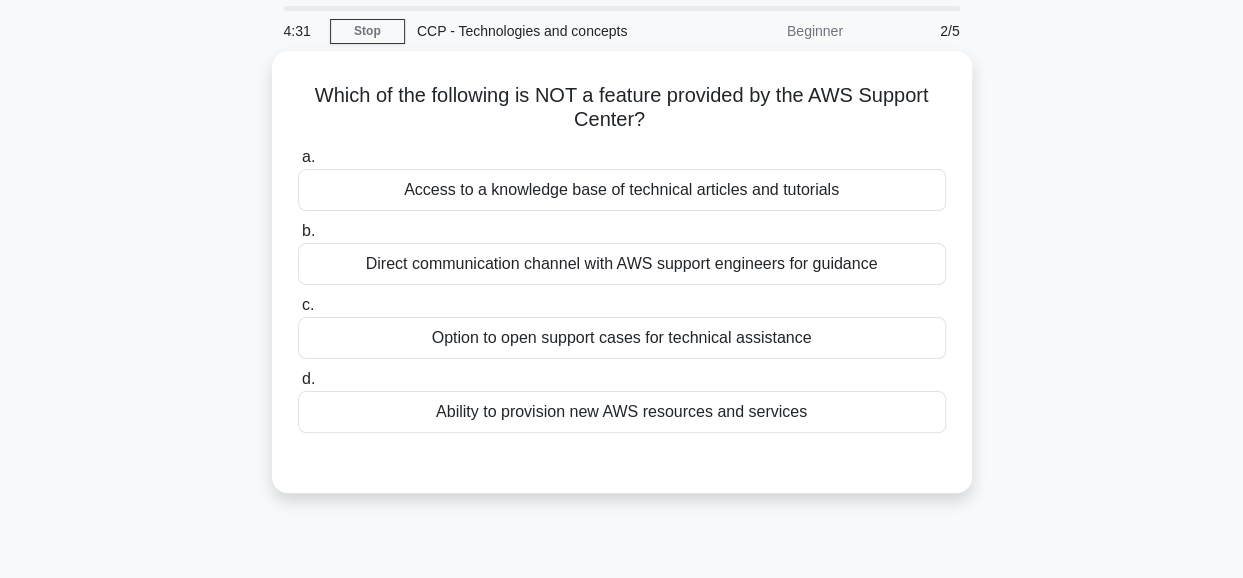 scroll, scrollTop: 65, scrollLeft: 0, axis: vertical 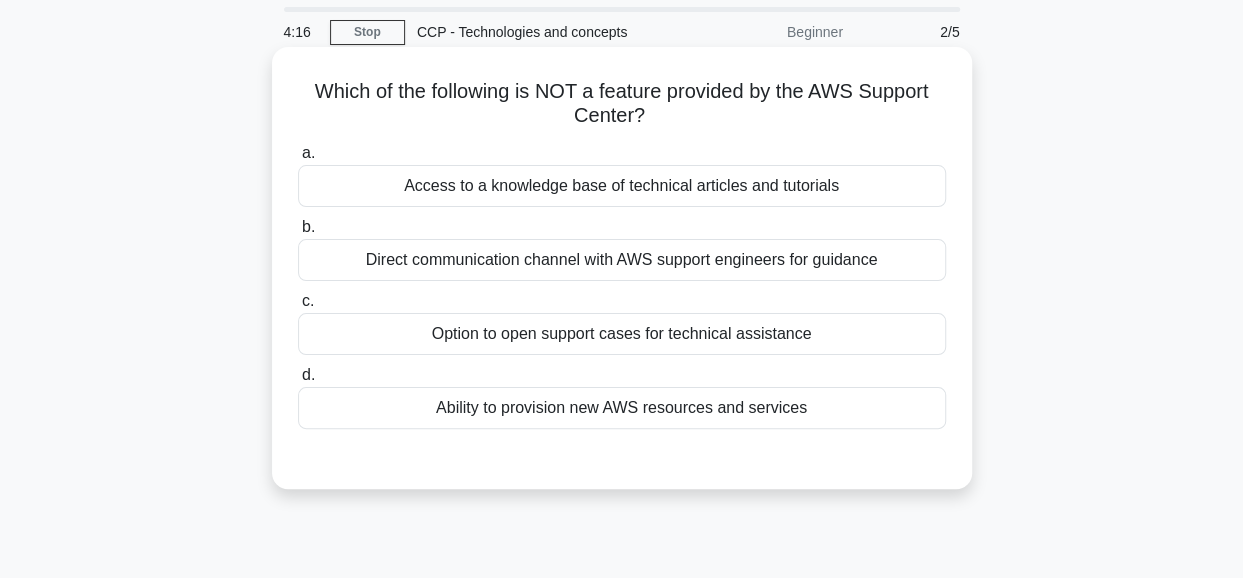 click on "Ability to provision new AWS resources and services" at bounding box center (622, 408) 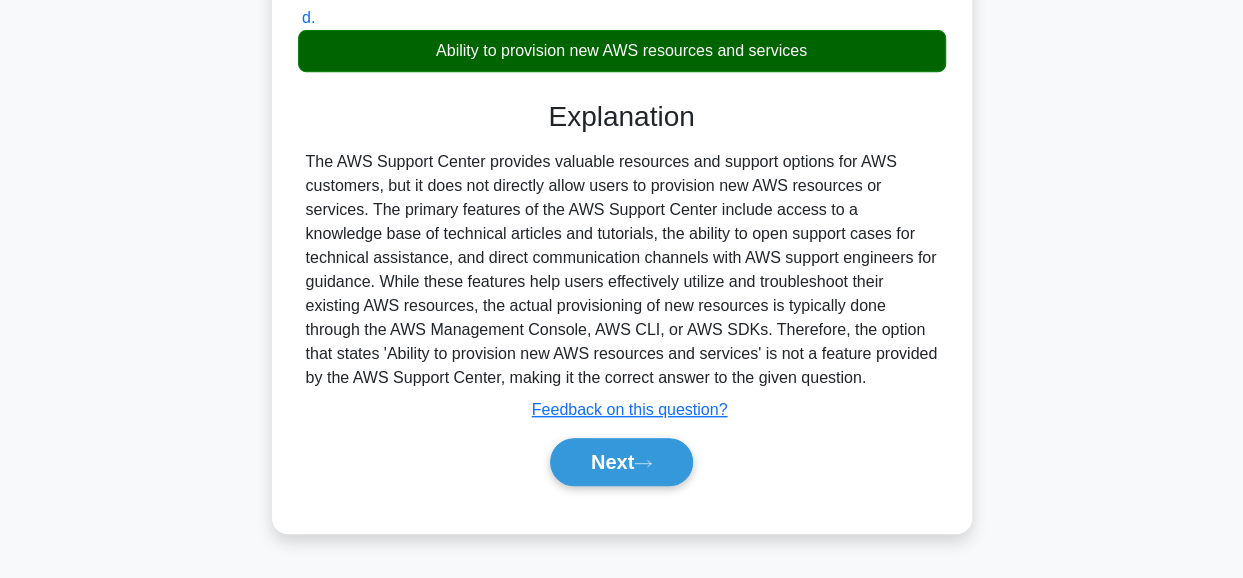 scroll, scrollTop: 463, scrollLeft: 0, axis: vertical 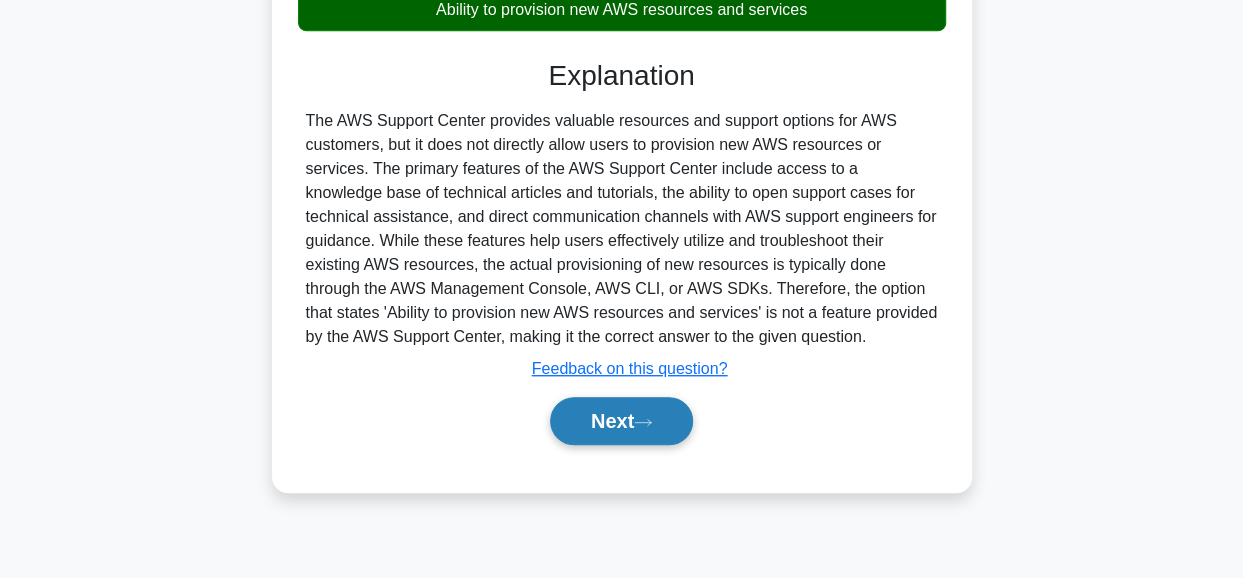 click on "Next" at bounding box center (621, 421) 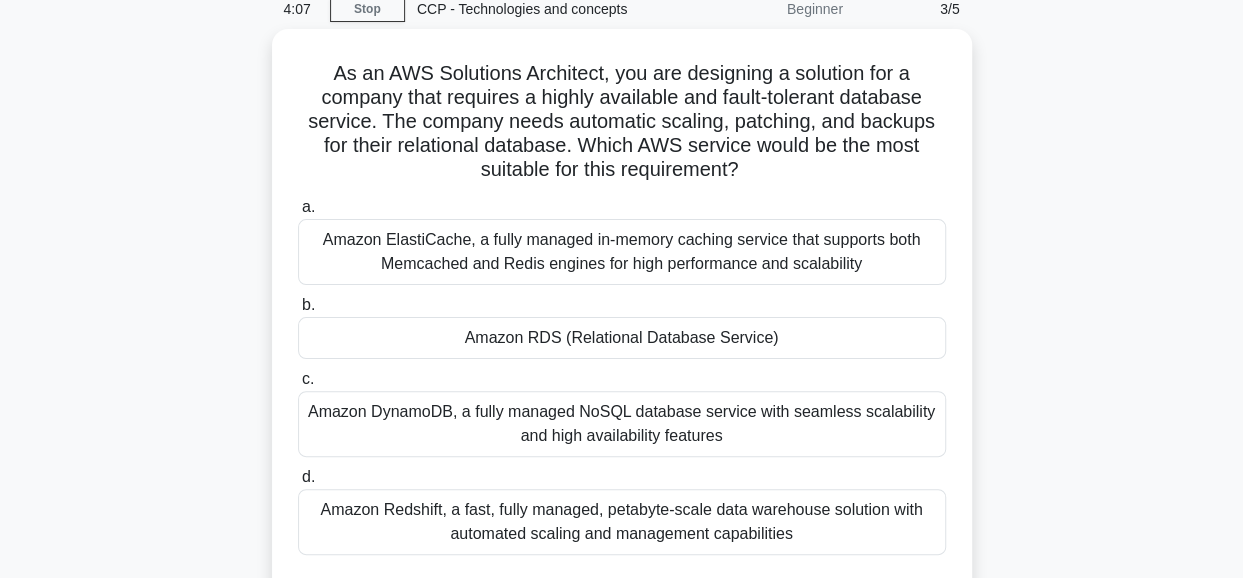 scroll, scrollTop: 82, scrollLeft: 0, axis: vertical 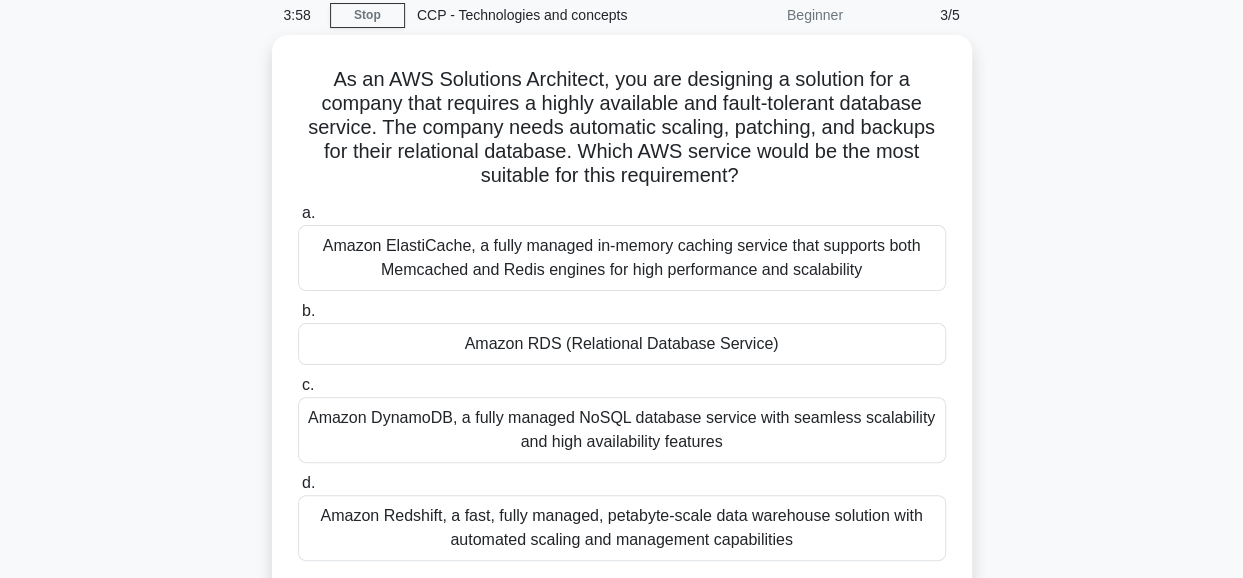 click on "As an AWS Solutions Architect, you are designing a solution for a company that requires a highly available and fault-tolerant database service. The company needs automatic scaling, patching, and backups for their relational database. Which AWS service would be the most suitable for this requirement?
.spinner_0XTQ{transform-origin:center;animation:spinner_y6GP .75s linear infinite}@keyframes spinner_y6GP{100%{transform:rotate(360deg)}}
a.
b." at bounding box center [622, 340] 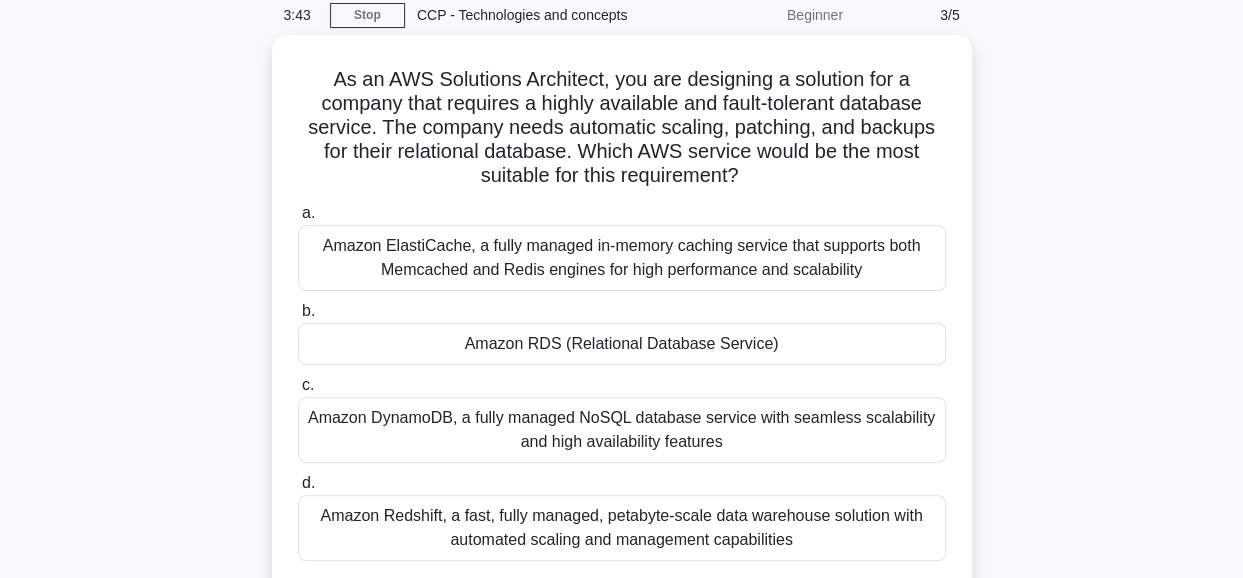click on "As an AWS Solutions Architect, you are designing a solution for a company that requires a highly available and fault-tolerant database service. The company needs automatic scaling, patching, and backups for their relational database. Which AWS service would be the most suitable for this requirement?
.spinner_0XTQ{transform-origin:center;animation:spinner_y6GP .75s linear infinite}@keyframes spinner_y6GP{100%{transform:rotate(360deg)}}
a.
b." at bounding box center (622, 340) 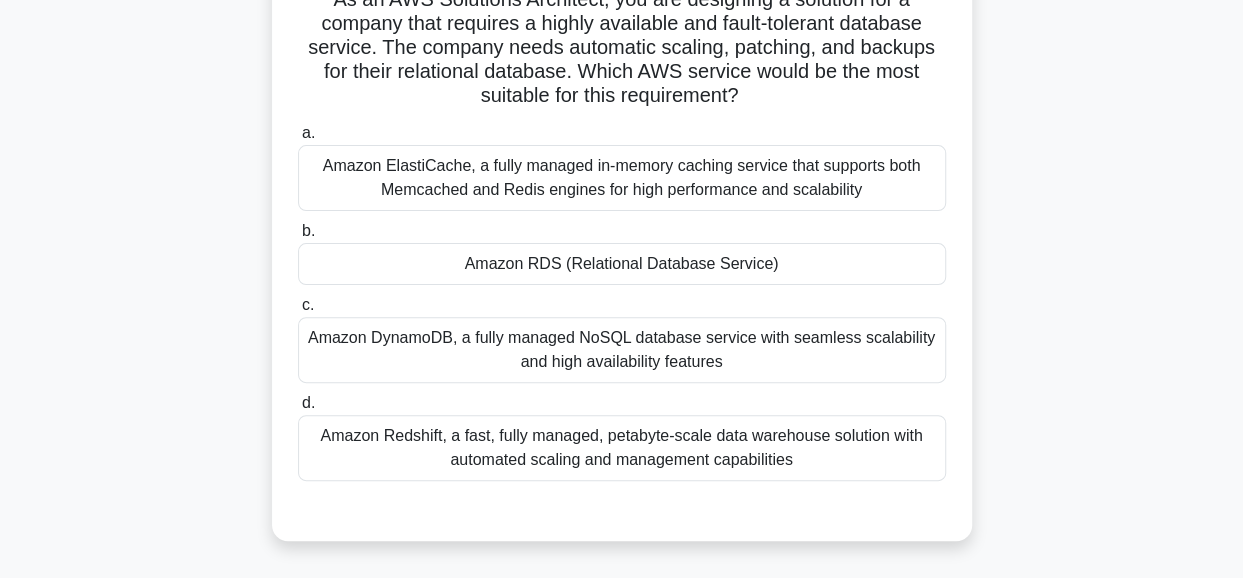 scroll, scrollTop: 122, scrollLeft: 0, axis: vertical 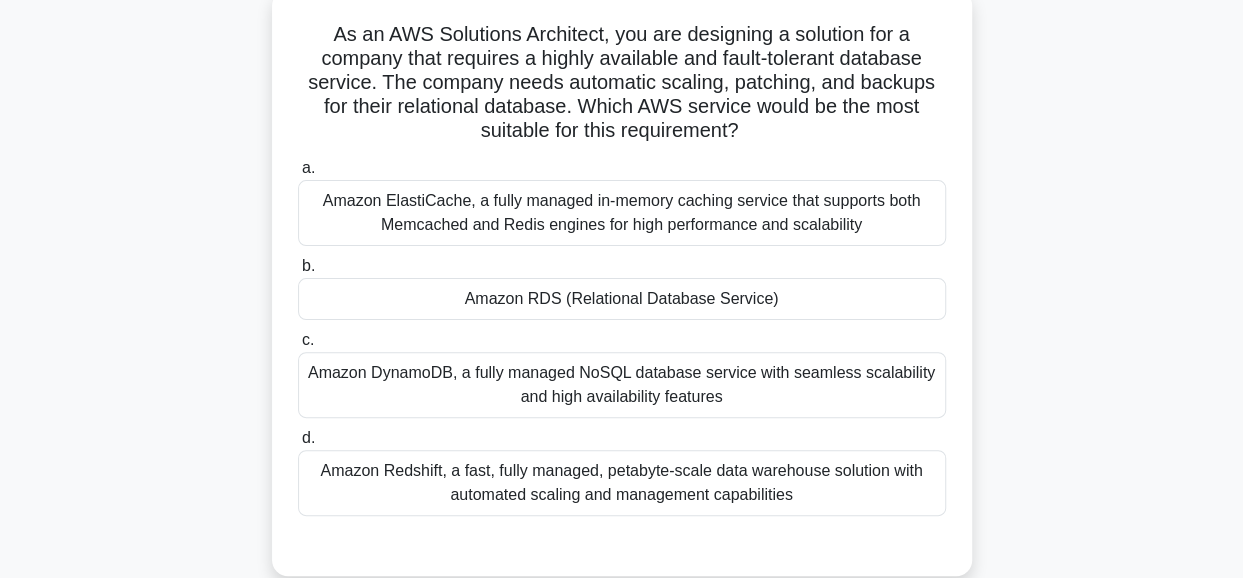 click on "Amazon RDS (Relational Database Service)" at bounding box center (622, 299) 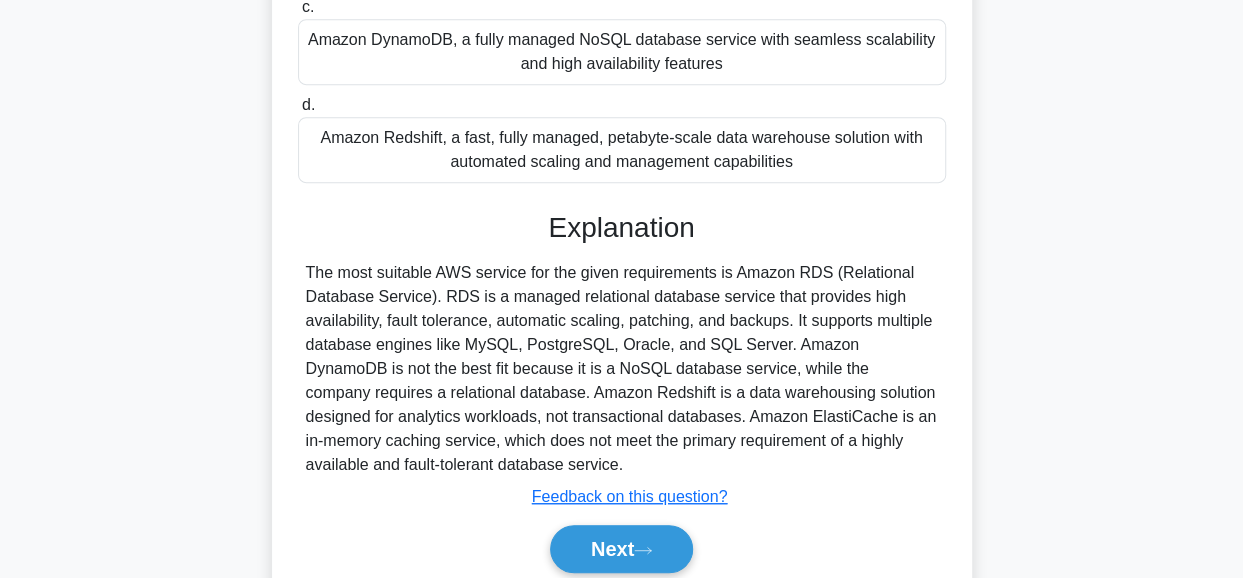 scroll, scrollTop: 532, scrollLeft: 0, axis: vertical 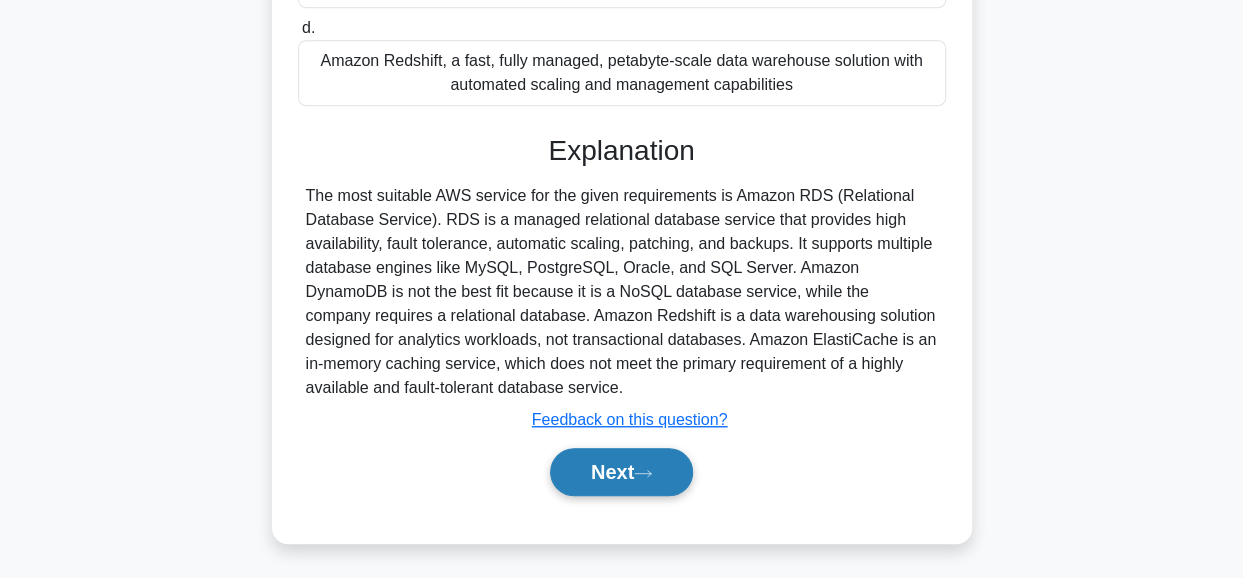 click on "Next" at bounding box center [621, 472] 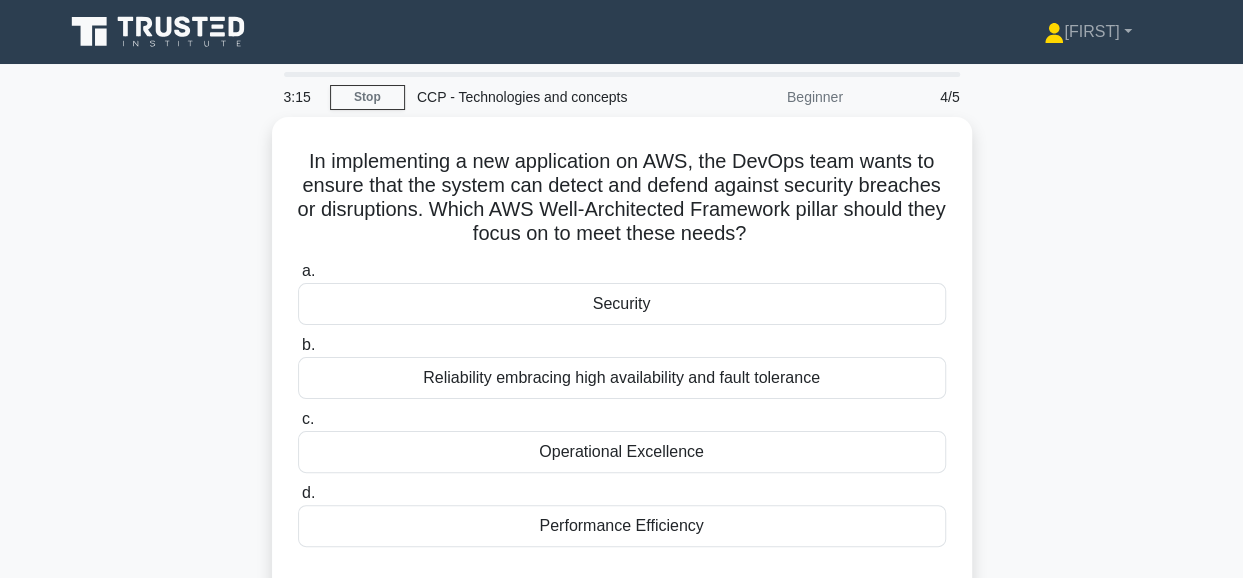 scroll, scrollTop: 40, scrollLeft: 0, axis: vertical 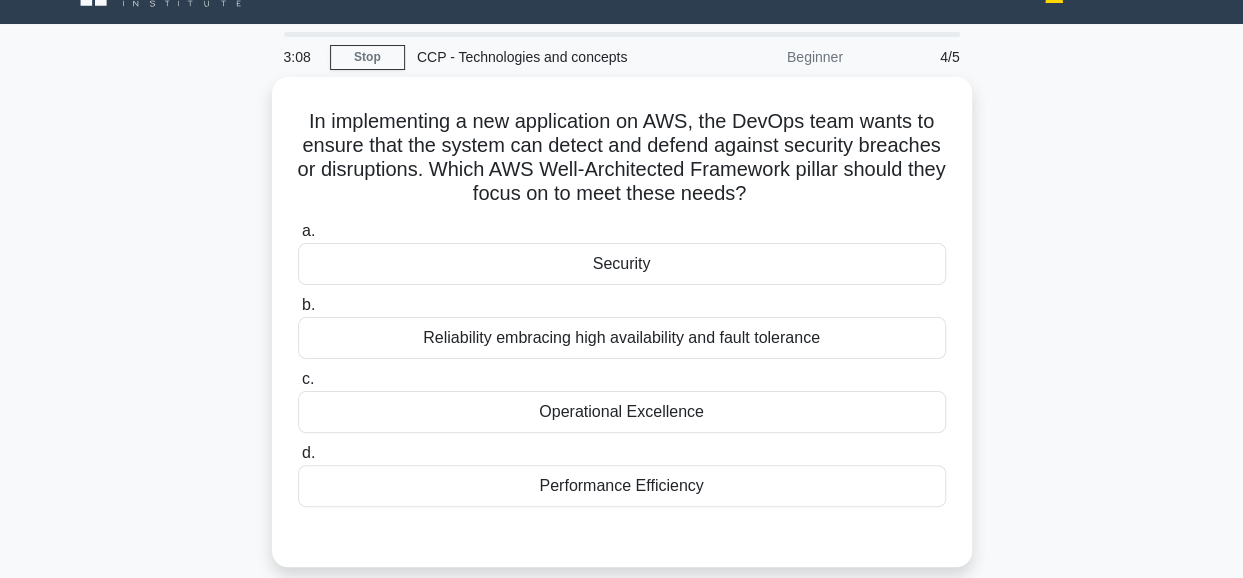 click on "In implementing a new application on AWS, the DevOps team wants to ensure that the system can detect and defend against security breaches or disruptions. Which AWS Well-Architected Framework pillar should they focus on to meet these needs?
.spinner_0XTQ{transform-origin:center;animation:spinner_y6GP .75s linear infinite}@keyframes spinner_y6GP{100%{transform:rotate(360deg)}}
a.
Security
b. c. d." at bounding box center (622, 334) 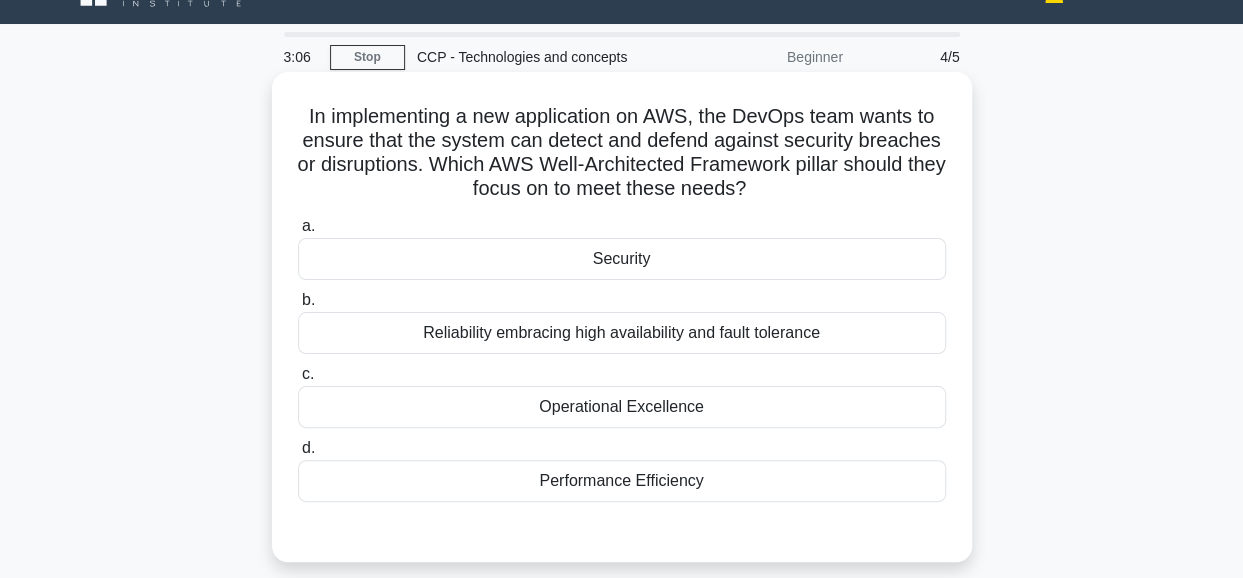click on "Security" at bounding box center [622, 259] 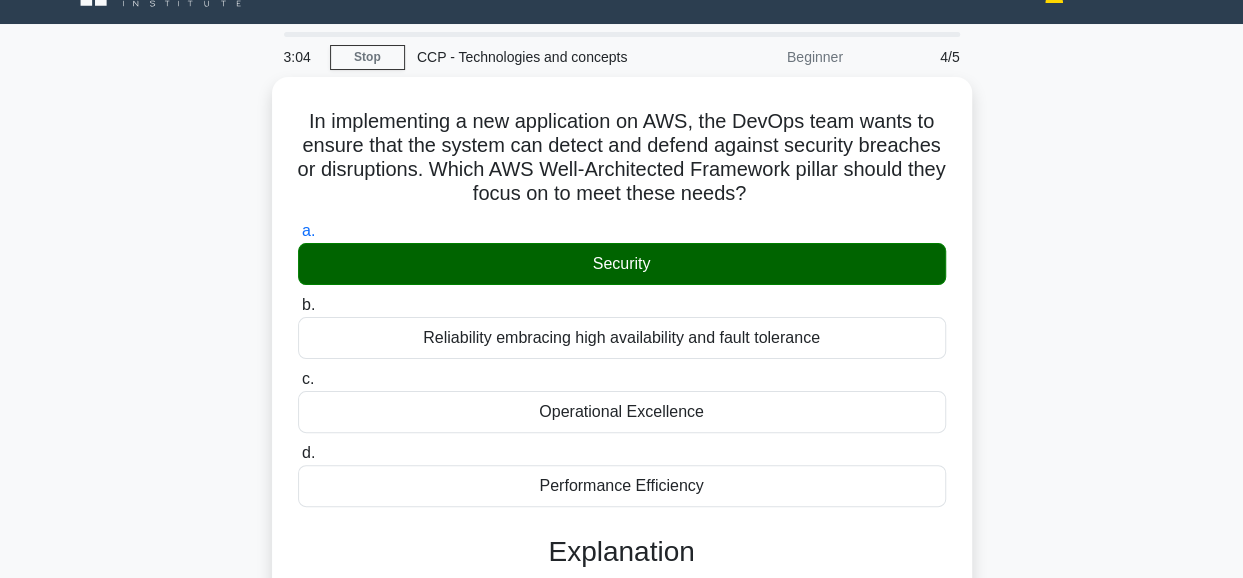click on "b.
Reliability embracing high availability and fault tolerance" at bounding box center [298, 305] 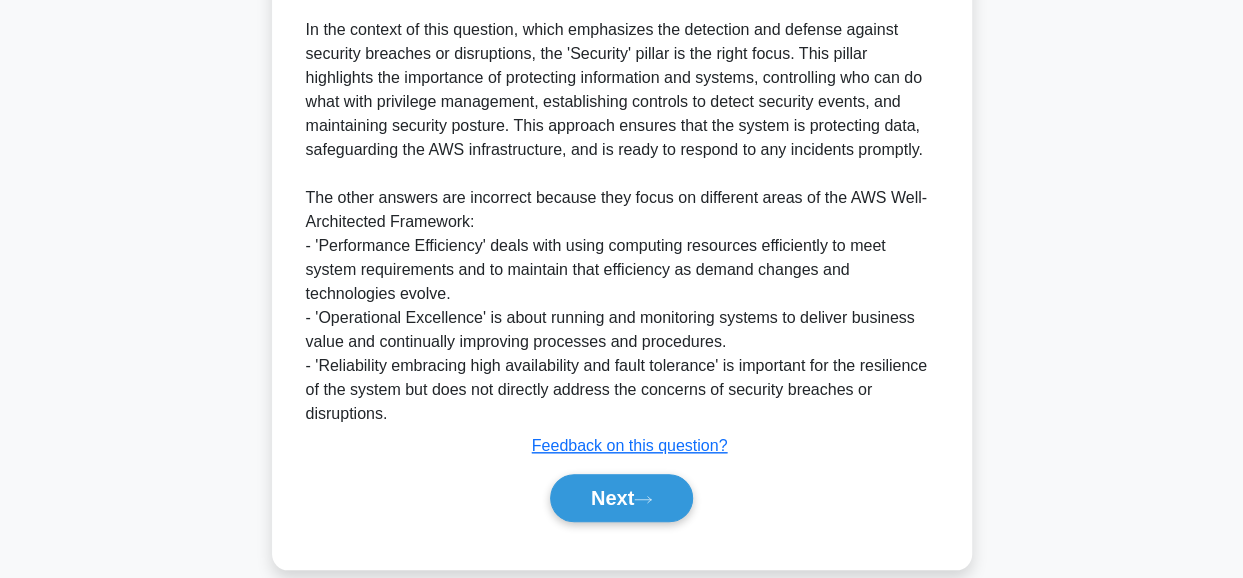 scroll, scrollTop: 727, scrollLeft: 0, axis: vertical 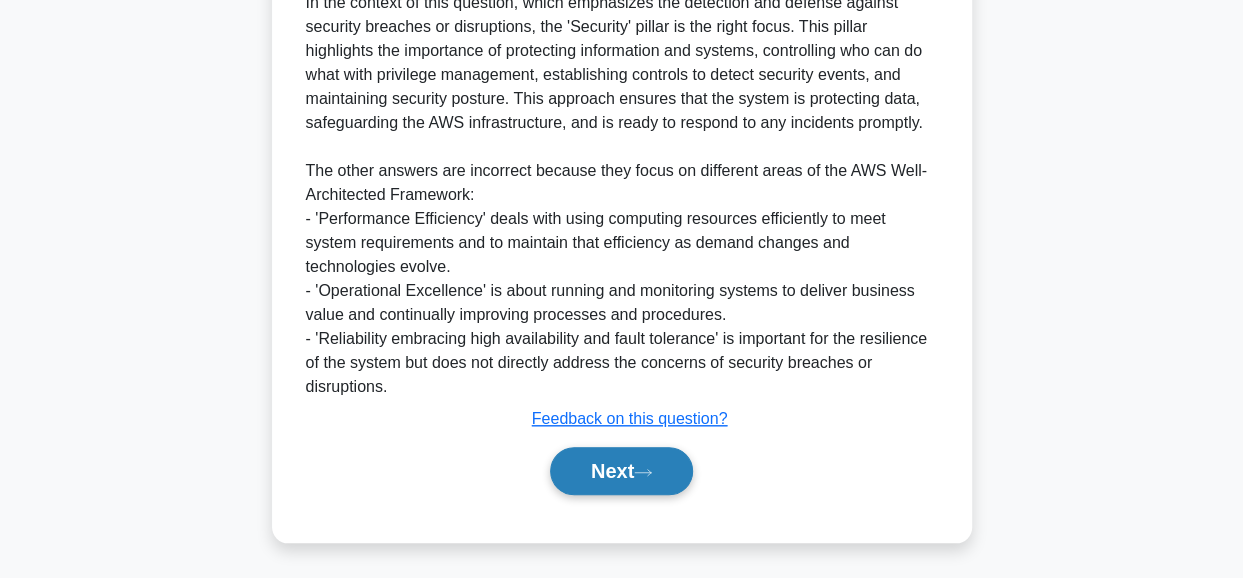 click on "Next" at bounding box center (621, 471) 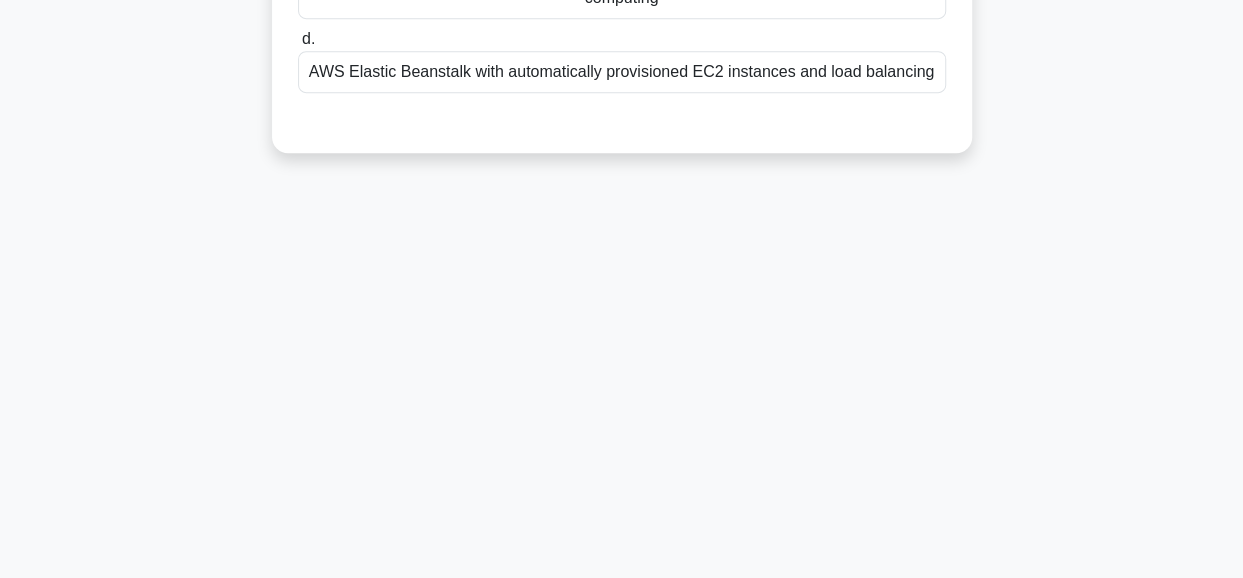scroll, scrollTop: 502, scrollLeft: 0, axis: vertical 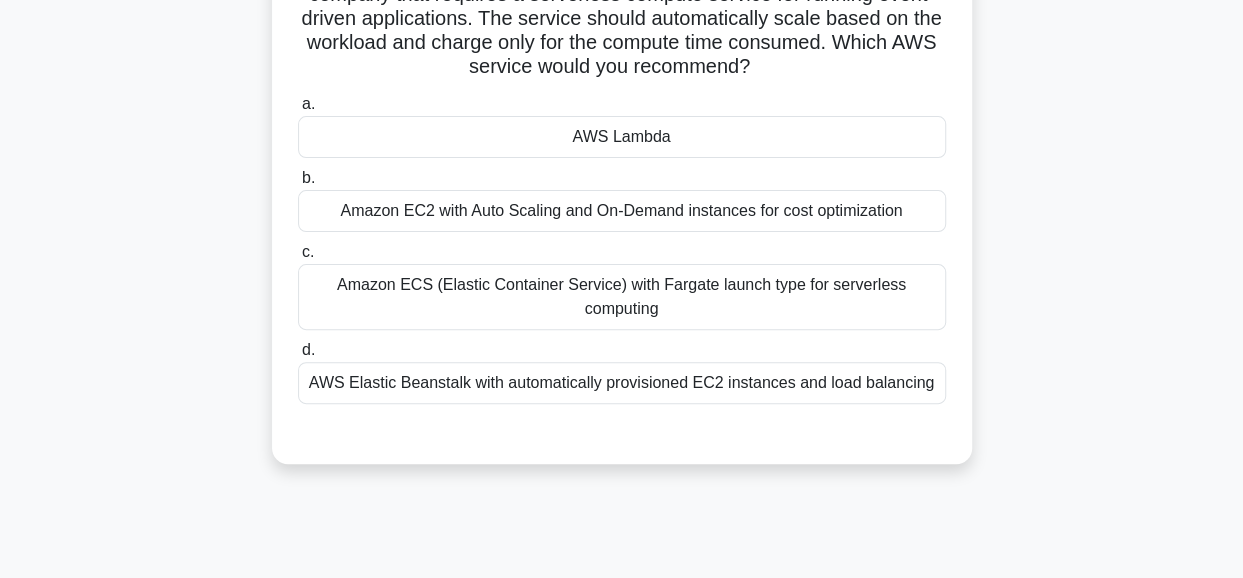 click on "AWS Lambda" at bounding box center (622, 137) 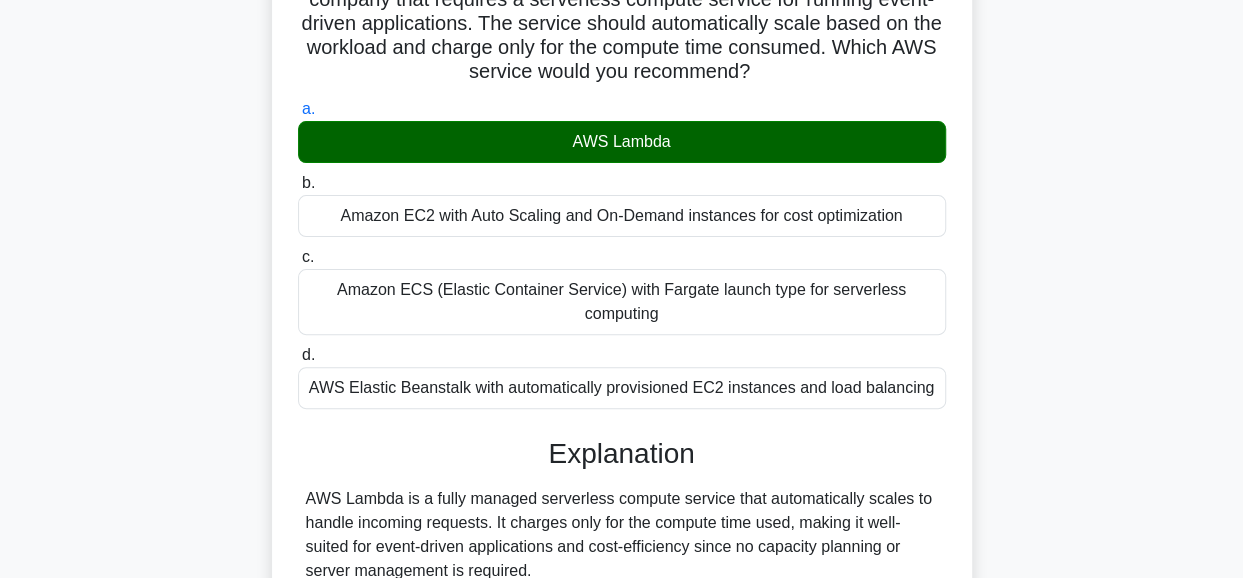 click on "b.
Amazon EC2 with Auto Scaling and On-Demand instances for cost optimization" at bounding box center (298, 183) 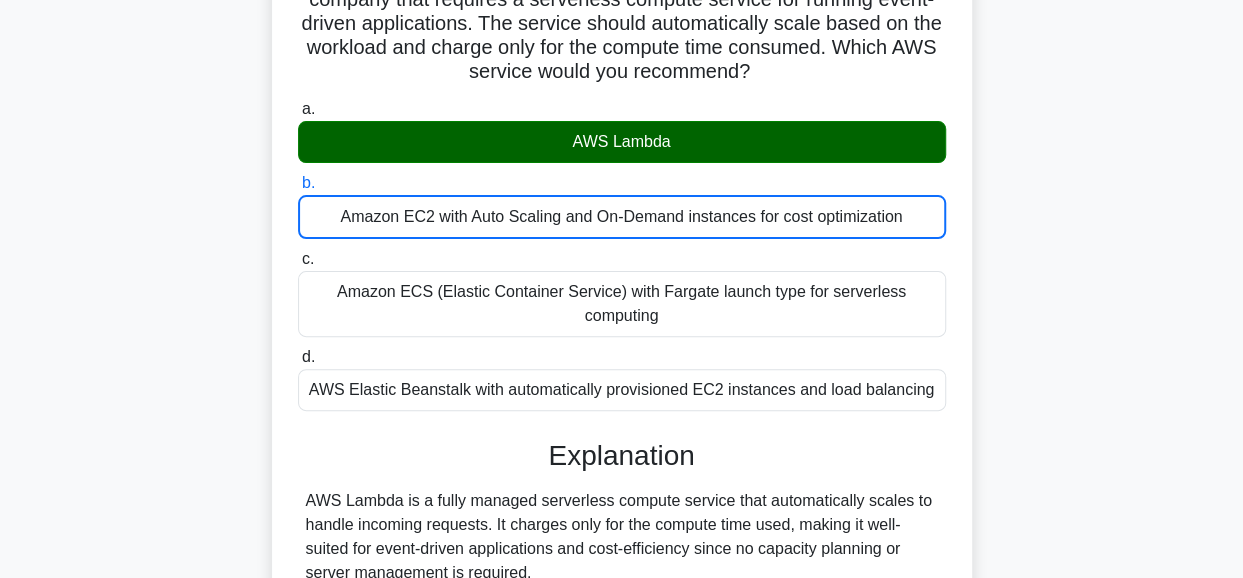 click on "c.
Amazon ECS (Elastic Container Service) with Fargate launch type for serverless computing" at bounding box center [298, 259] 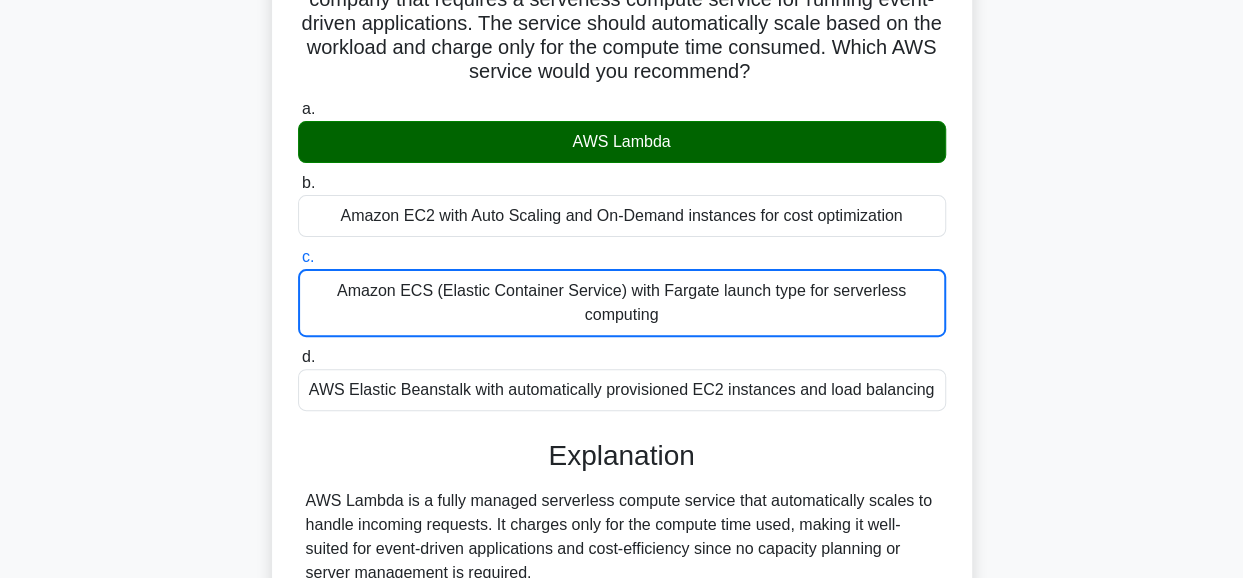 click on "d.
AWS Elastic Beanstalk with automatically provisioned EC2 instances and load balancing" at bounding box center [298, 357] 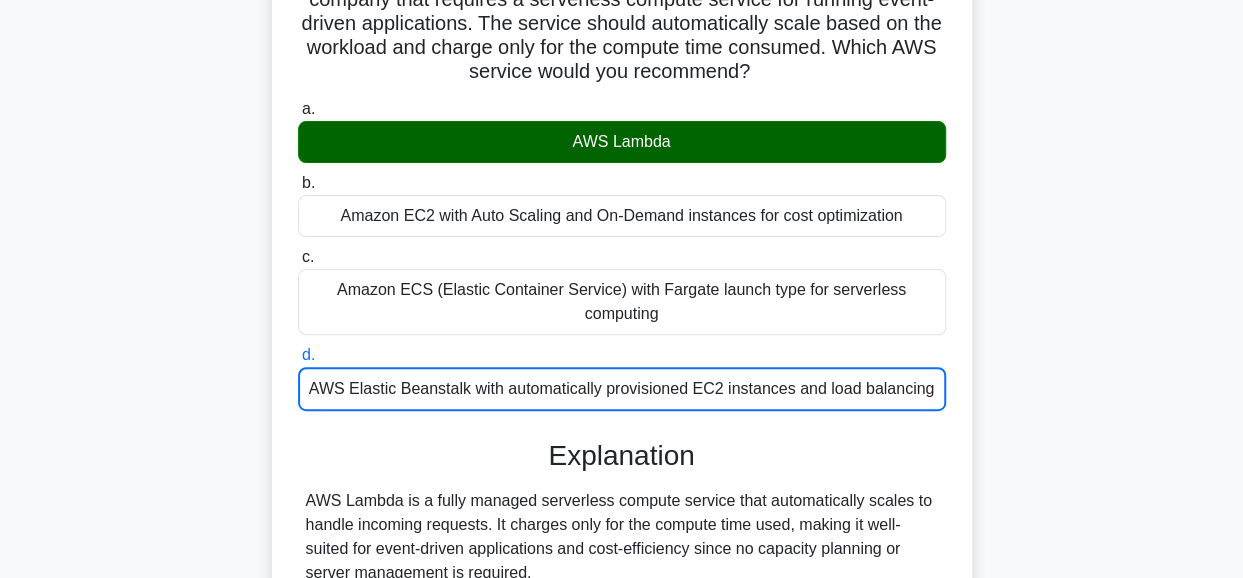click on "a.
AWS Lambda" at bounding box center [298, 109] 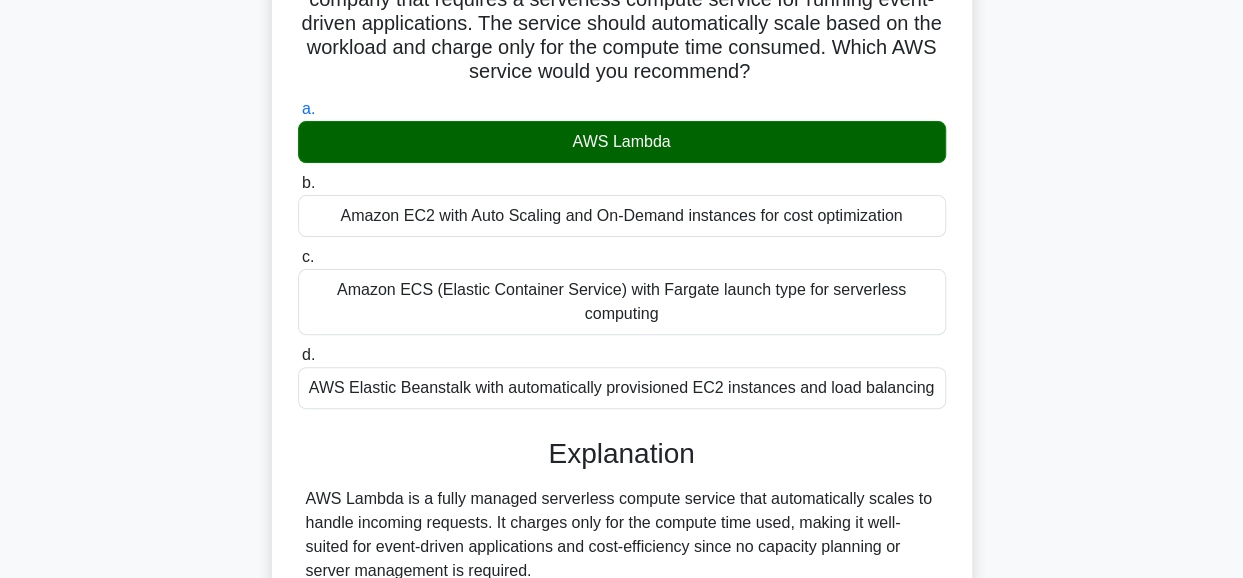 click on "b.
Amazon EC2 with Auto Scaling and On-Demand instances for cost optimization" at bounding box center [298, 183] 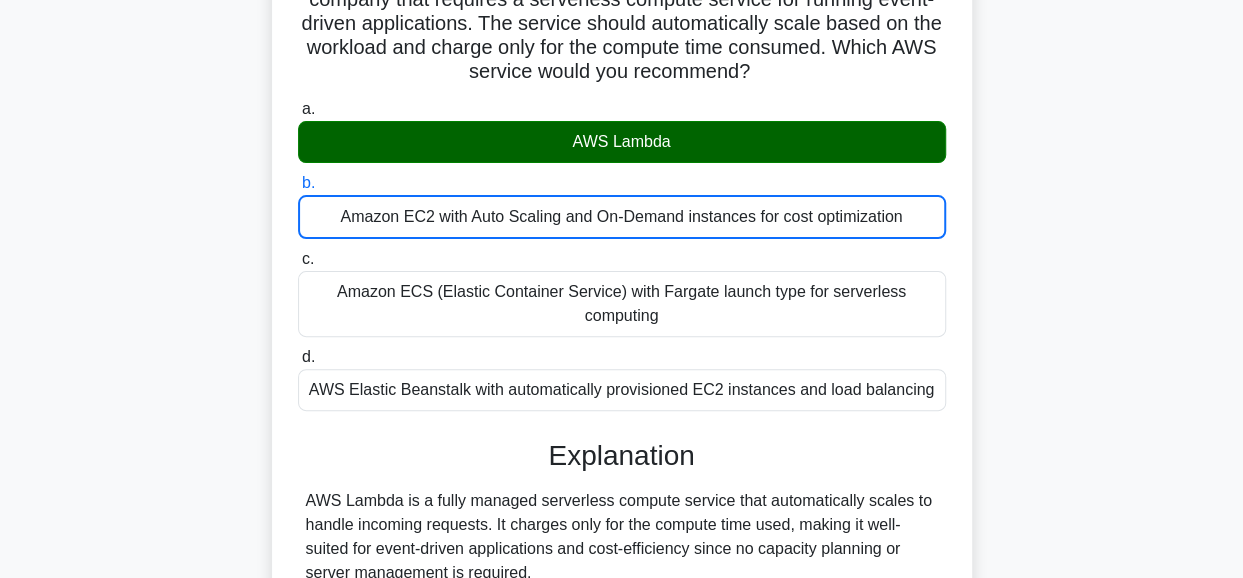 click on "c.
Amazon ECS (Elastic Container Service) with Fargate launch type for serverless computing" at bounding box center (298, 259) 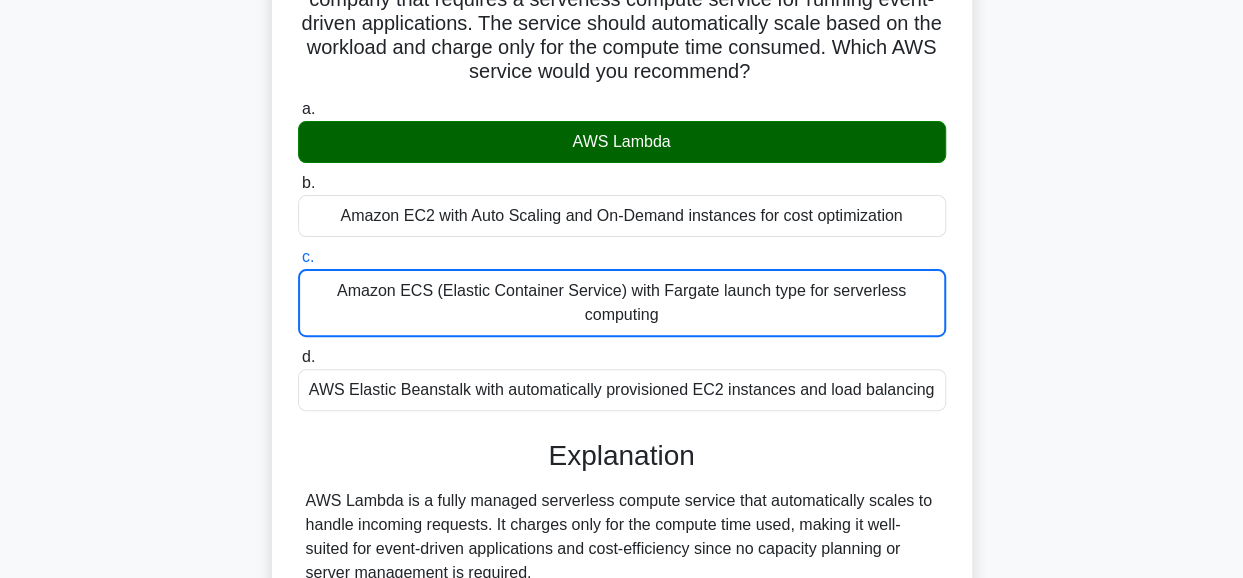 click on "d.
AWS Elastic Beanstalk with automatically provisioned EC2 instances and load balancing" at bounding box center [298, 357] 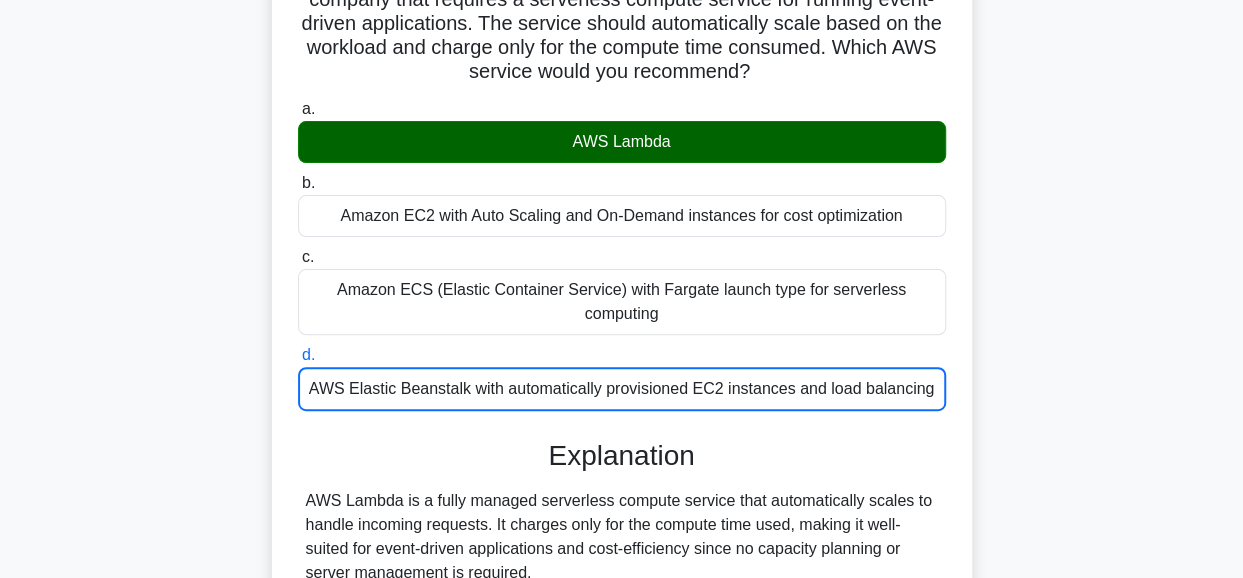 click on "a.
AWS Lambda" at bounding box center (298, 109) 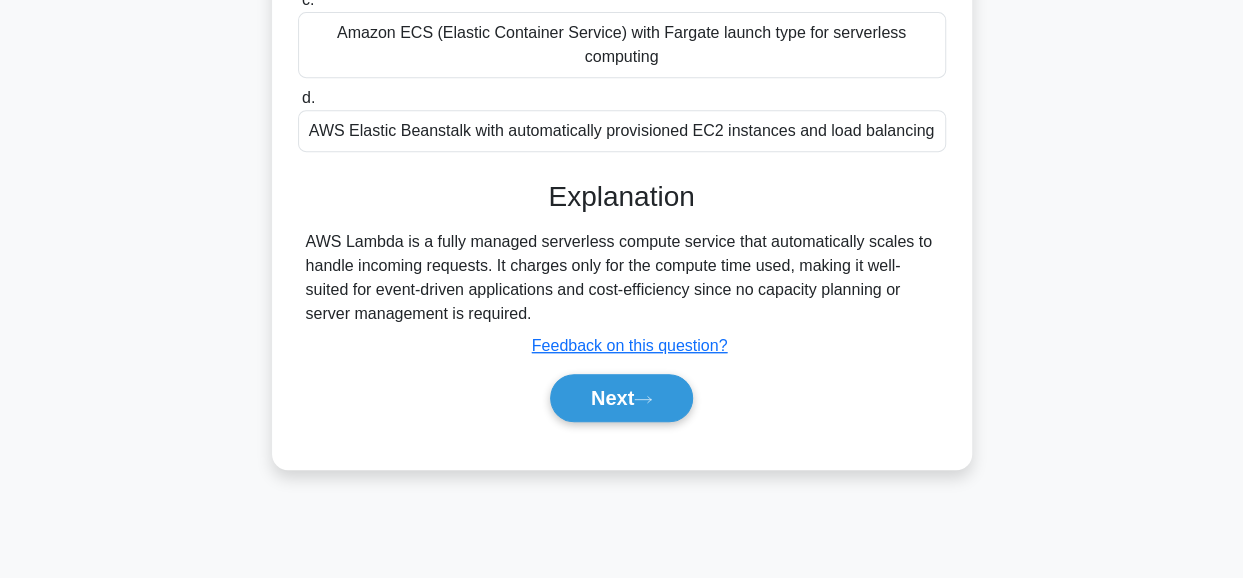 scroll, scrollTop: 502, scrollLeft: 0, axis: vertical 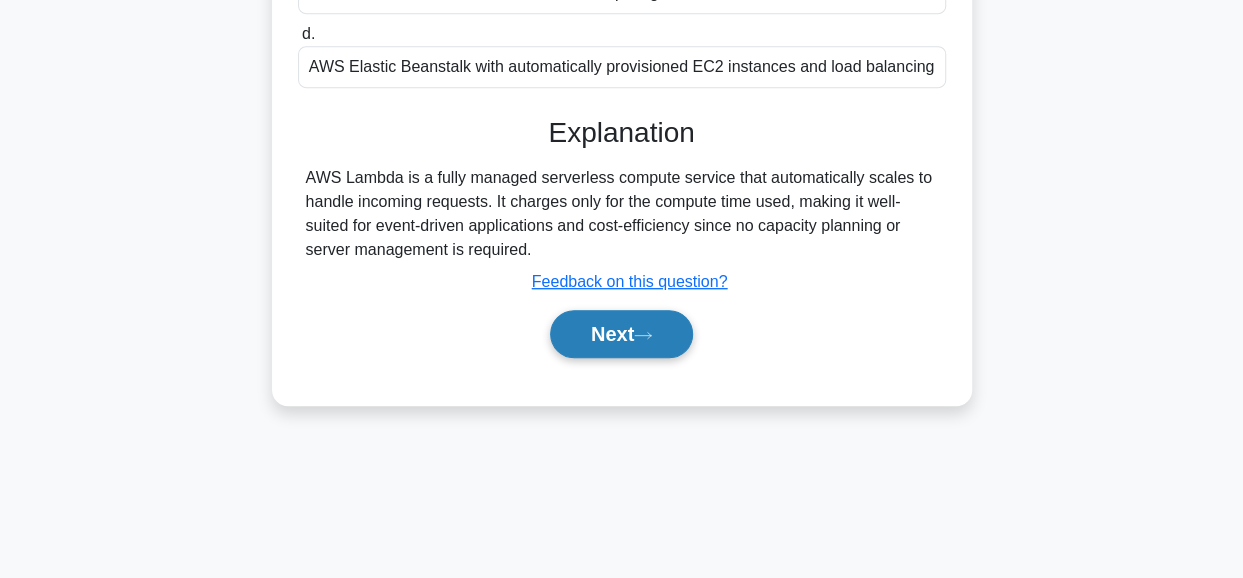 click on "Next" at bounding box center [621, 334] 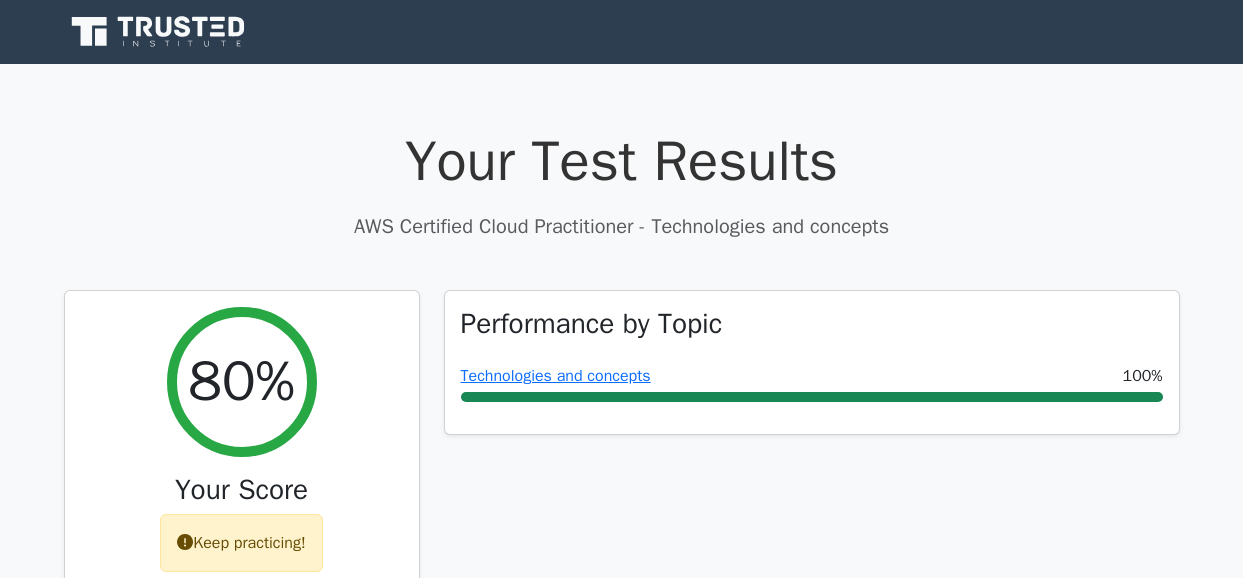 scroll, scrollTop: 0, scrollLeft: 0, axis: both 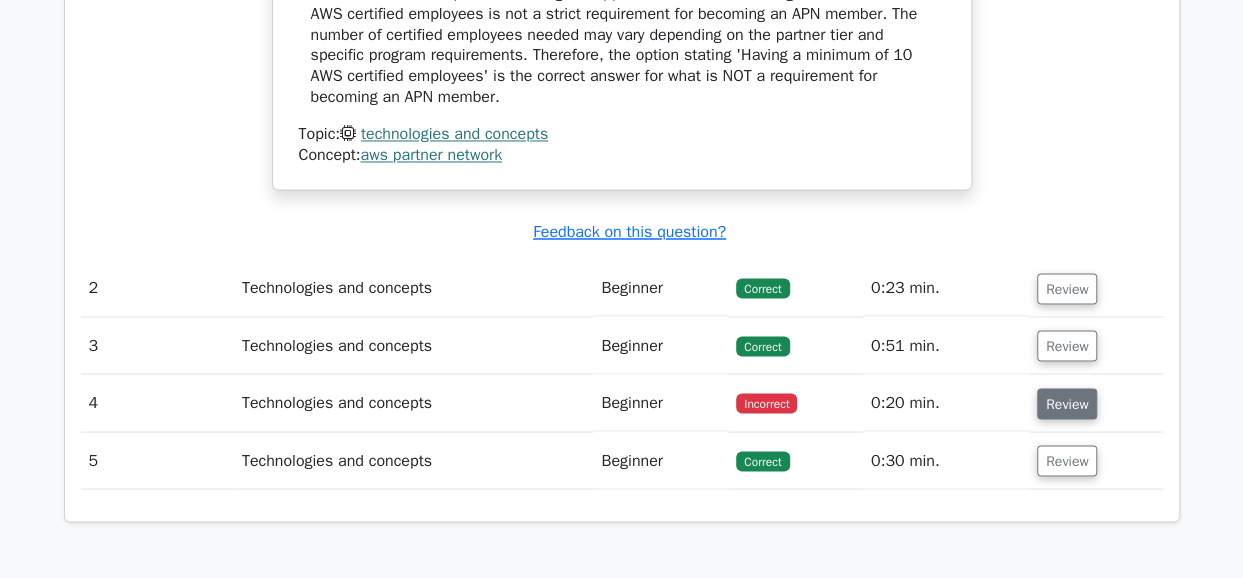 click on "Review" at bounding box center (1067, 403) 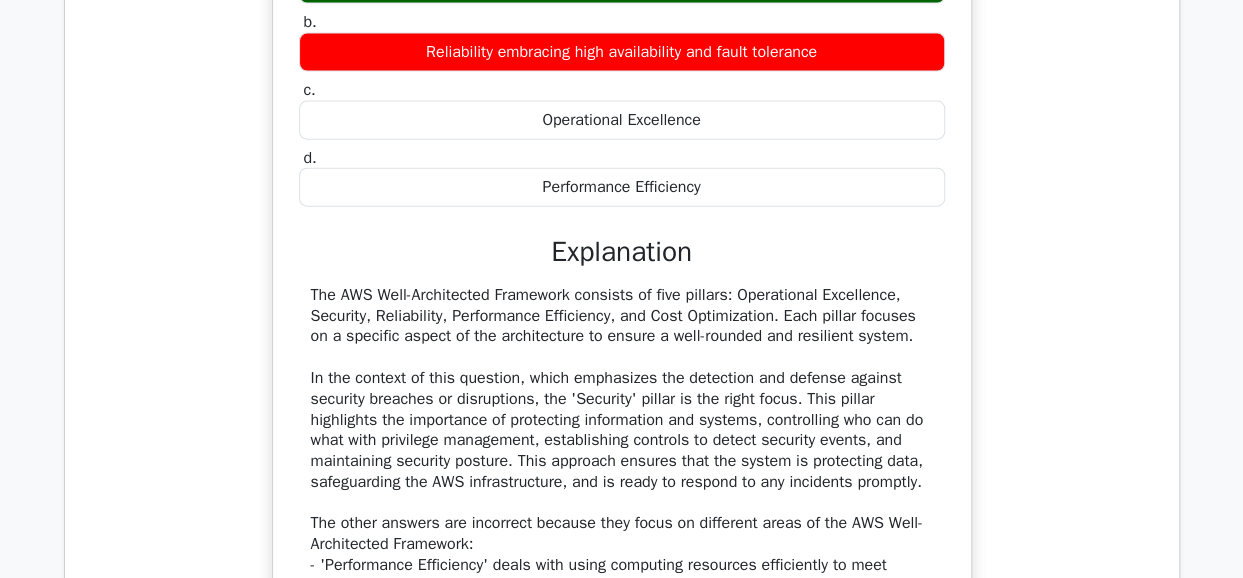 scroll, scrollTop: 2238, scrollLeft: 0, axis: vertical 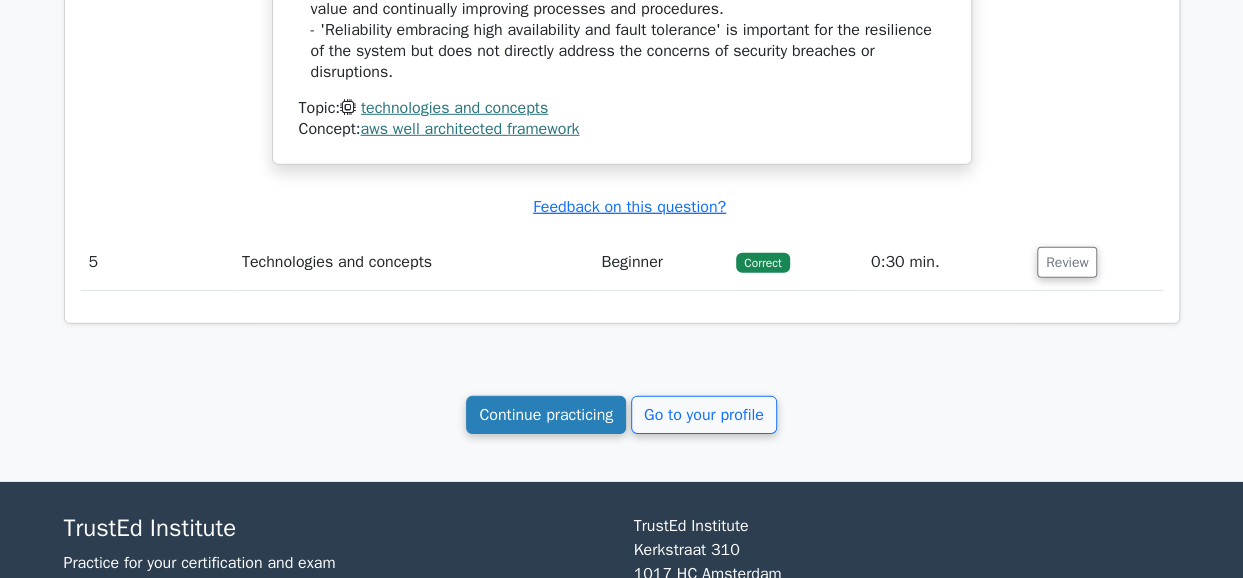 click on "Continue practicing" at bounding box center (546, 415) 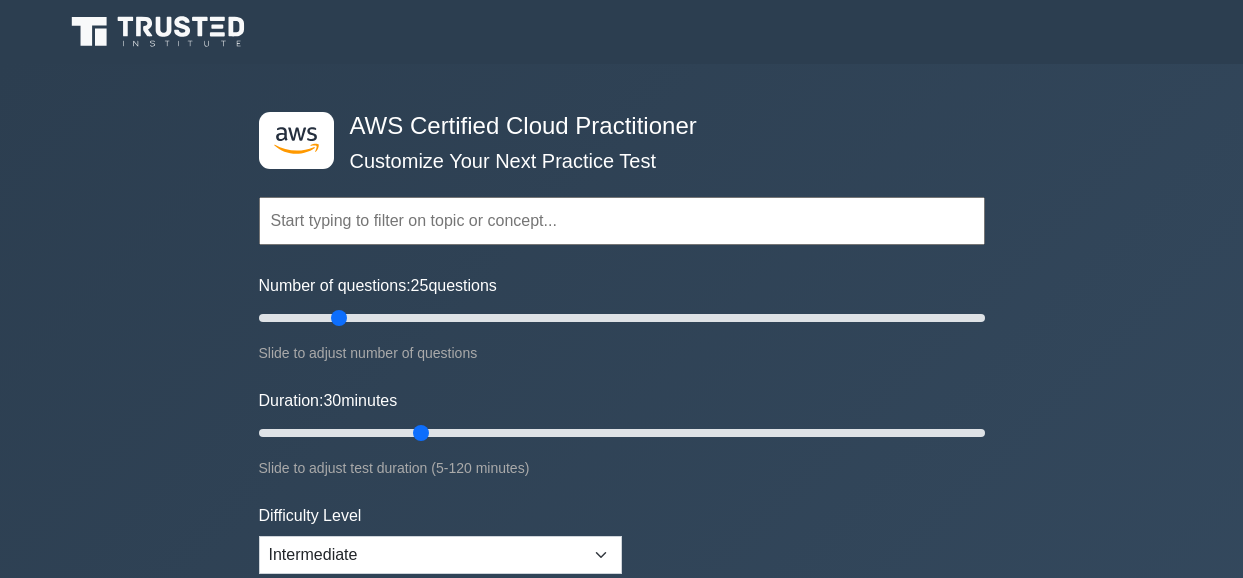 scroll, scrollTop: 0, scrollLeft: 0, axis: both 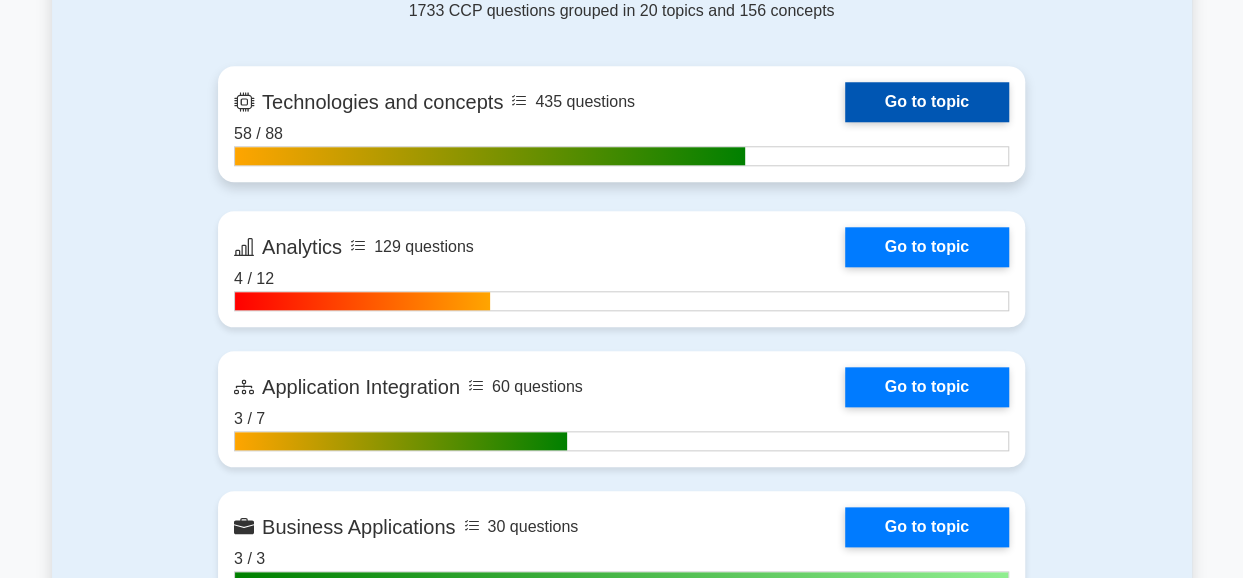 click on "Go to topic" at bounding box center (927, 102) 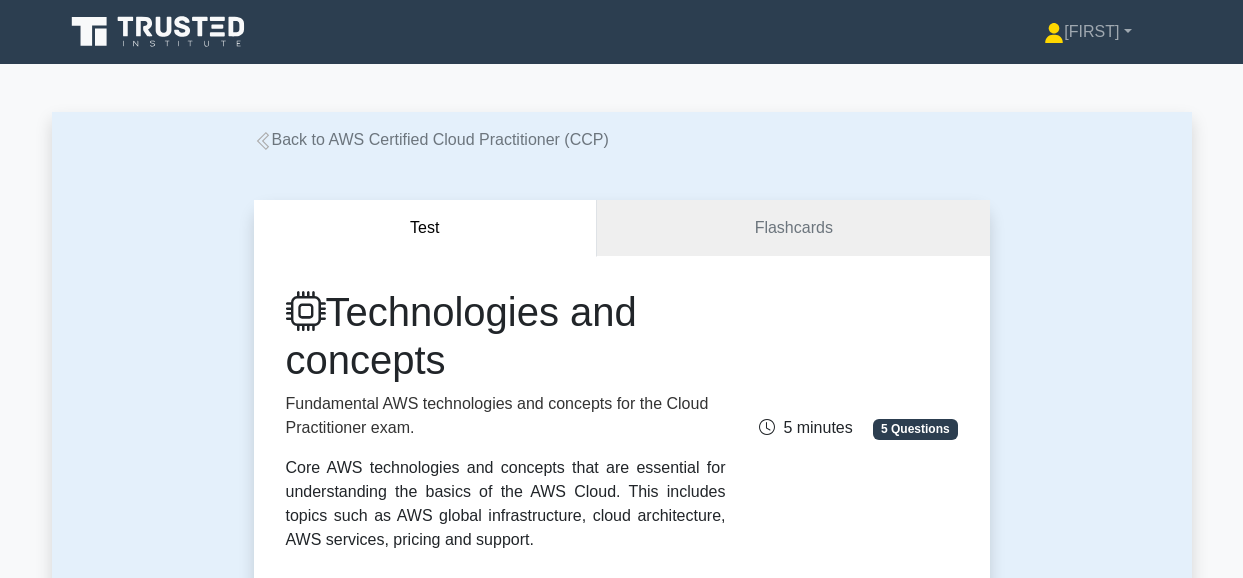scroll, scrollTop: 0, scrollLeft: 0, axis: both 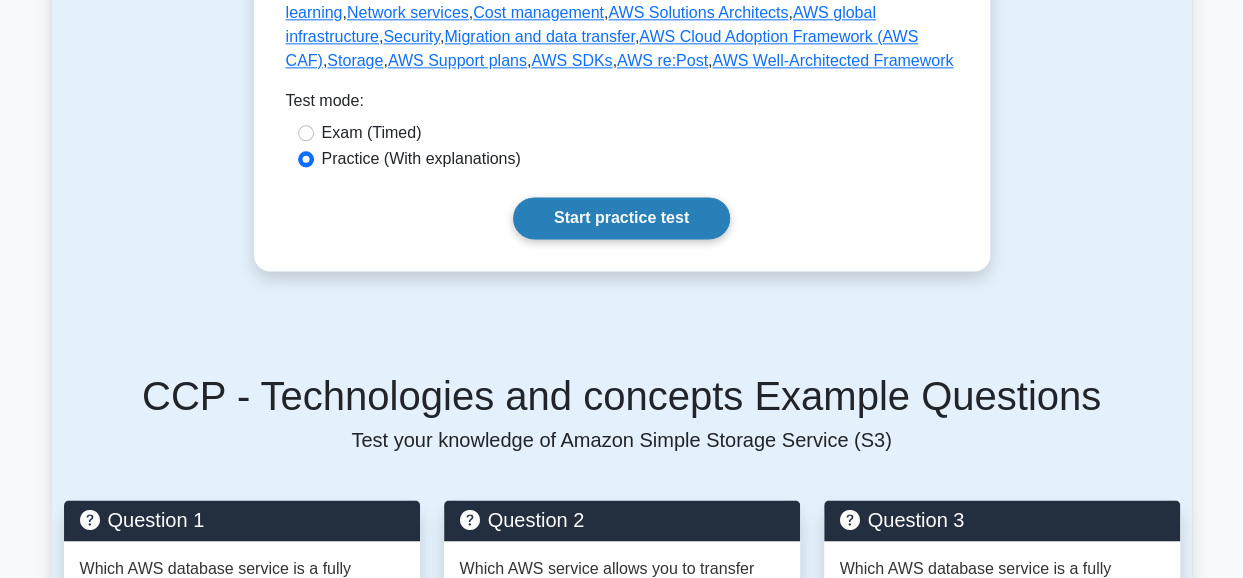 click on "Start practice test" at bounding box center (621, 218) 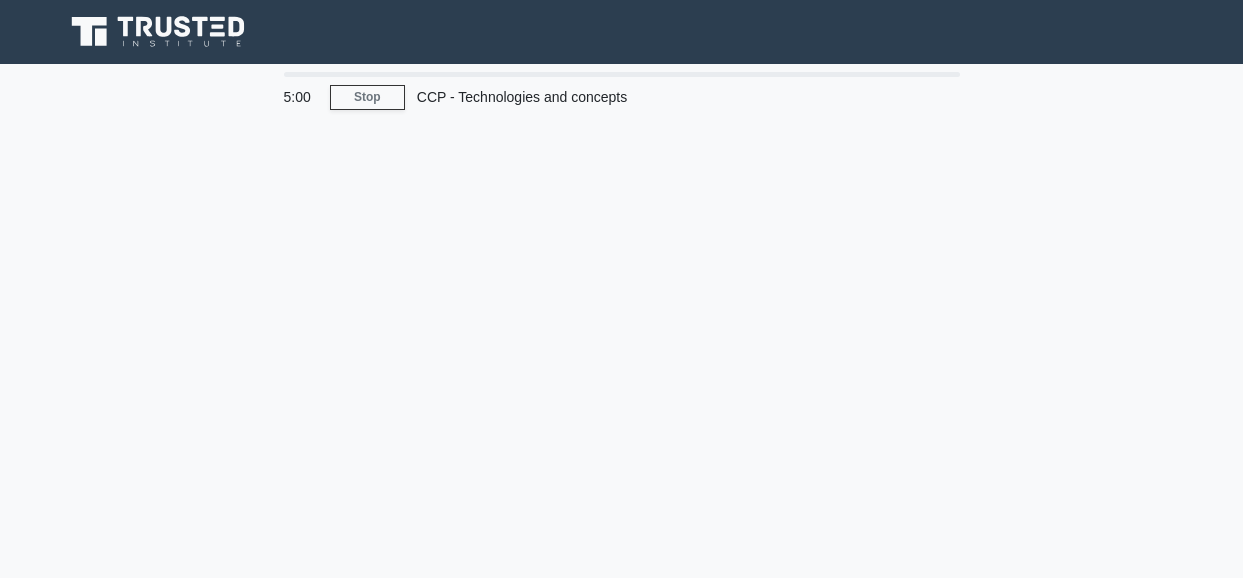 scroll, scrollTop: 0, scrollLeft: 0, axis: both 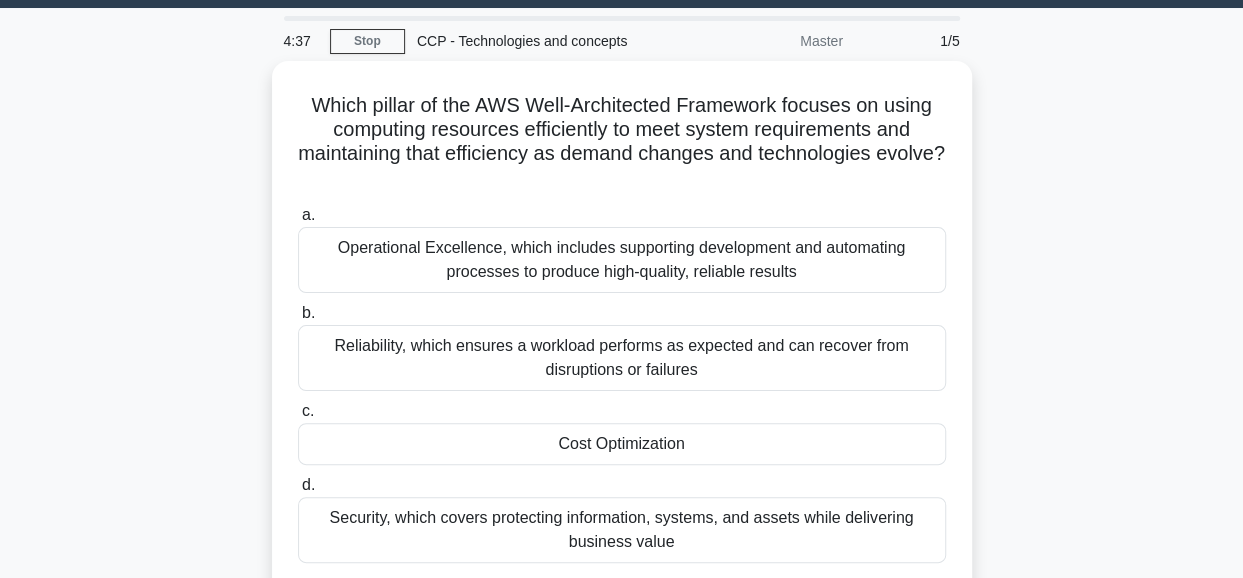 click on "Which pillar of the AWS Well-Architected Framework focuses on using computing resources efficiently to meet system requirements and maintaining that efficiency as demand changes and technologies evolve?
.spinner_0XTQ{transform-origin:center;animation:spinner_y6GP .75s linear infinite}@keyframes spinner_y6GP{100%{transform:rotate(360deg)}}
a.
b." at bounding box center [622, 354] 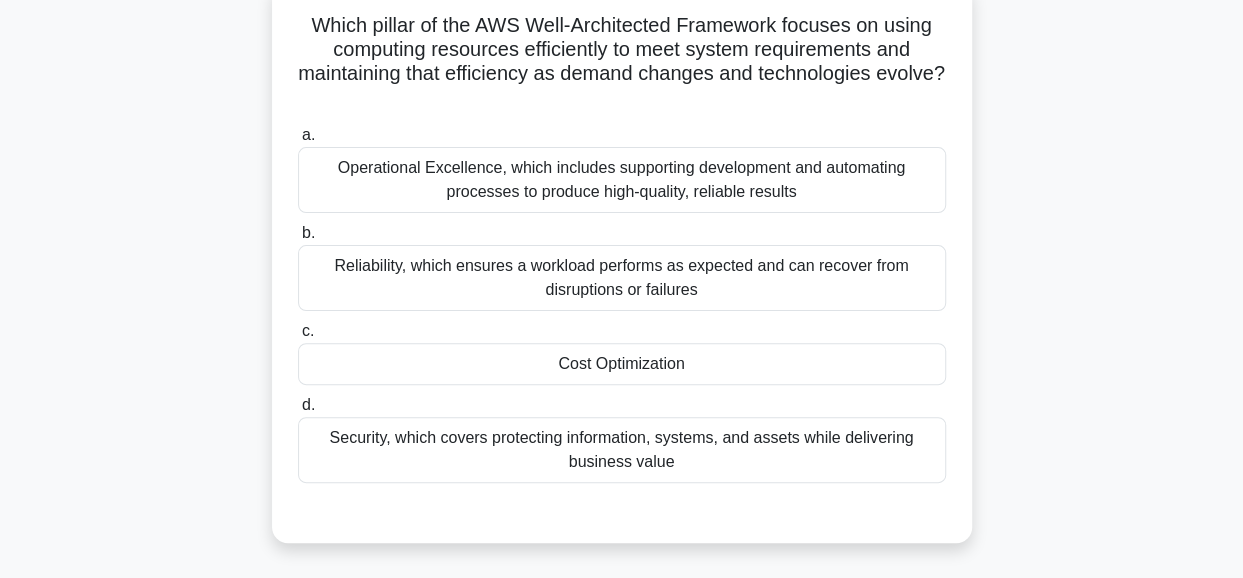 scroll, scrollTop: 96, scrollLeft: 0, axis: vertical 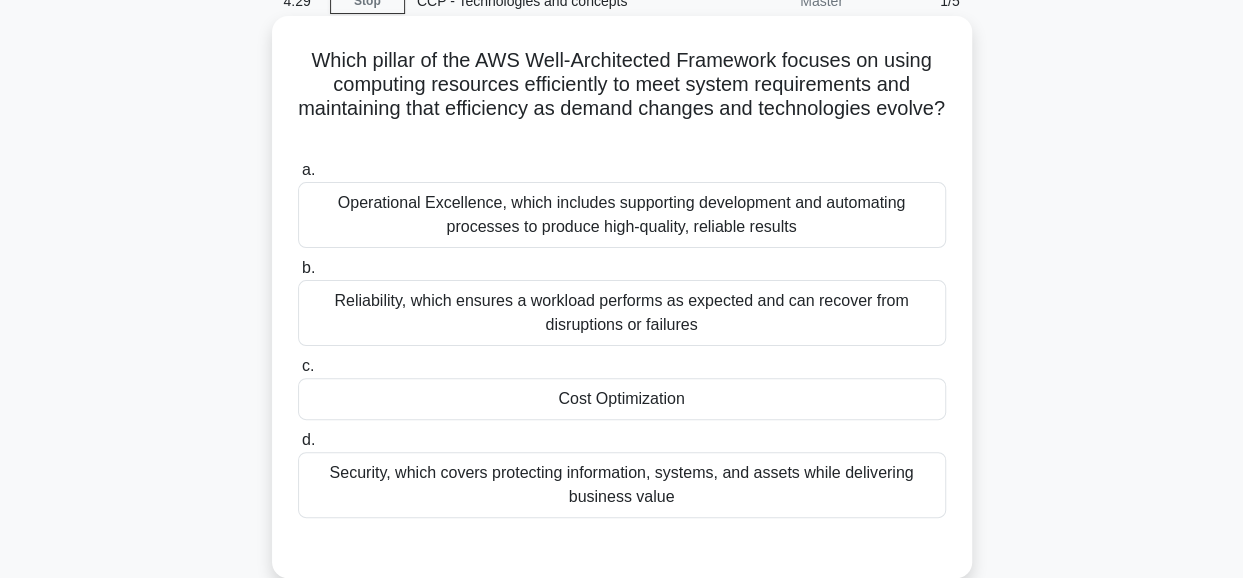 click on "Operational Excellence, which includes supporting development and automating processes to produce high-quality, reliable results" at bounding box center (622, 215) 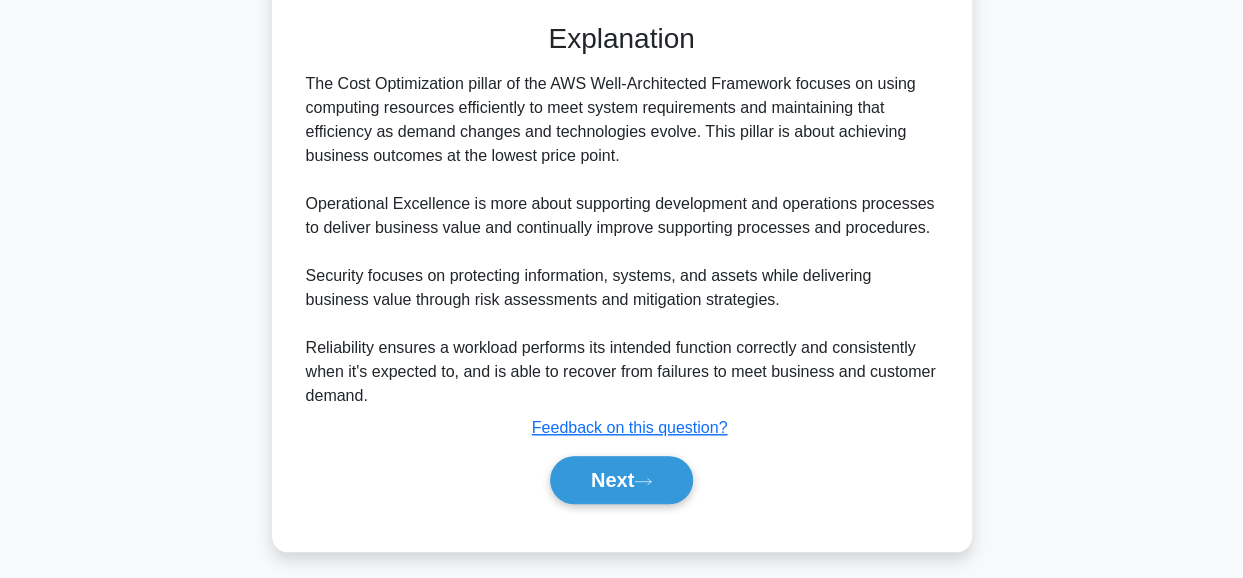 scroll, scrollTop: 631, scrollLeft: 0, axis: vertical 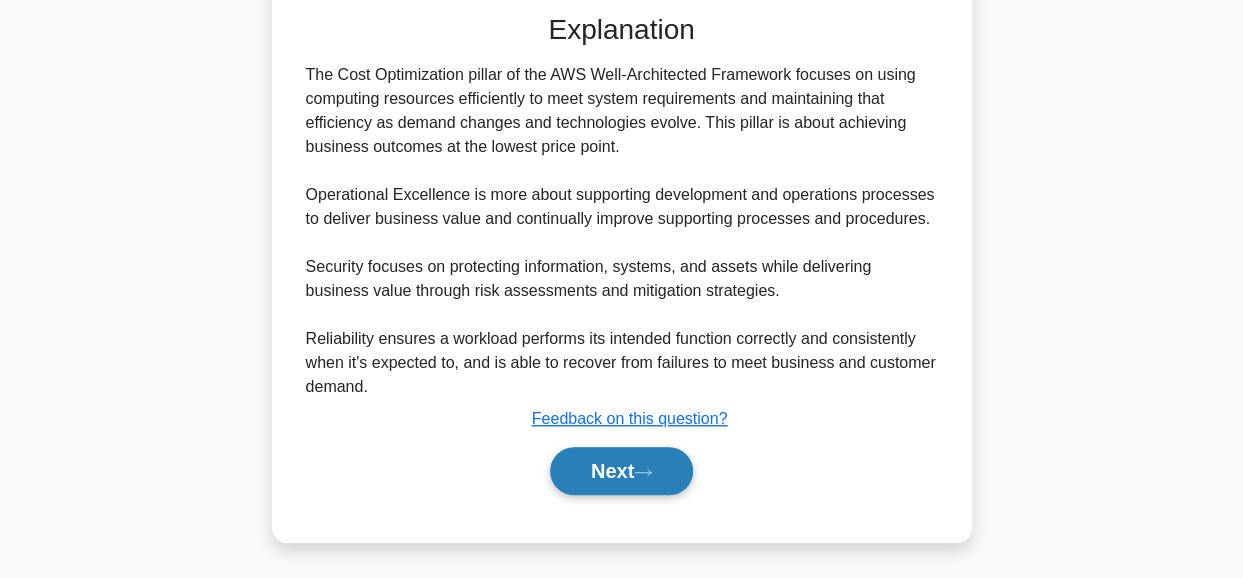 click on "d.
Security, which covers protecting information, systems, and assets while delivering business value" at bounding box center [298, -93] 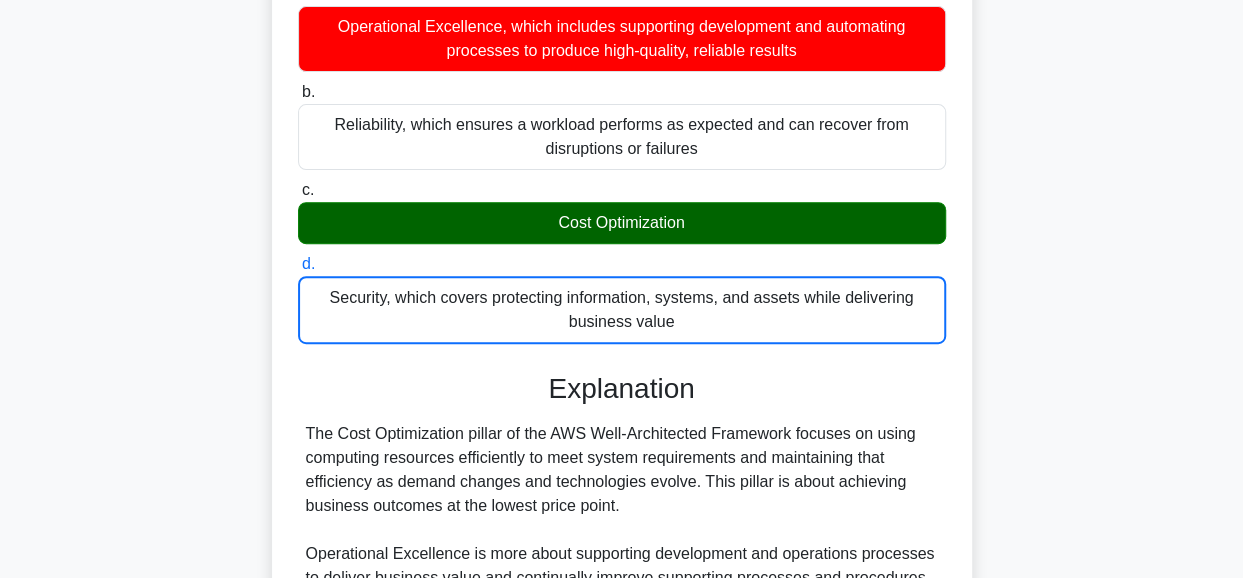 click on "c.
Cost Optimization" at bounding box center (298, 190) 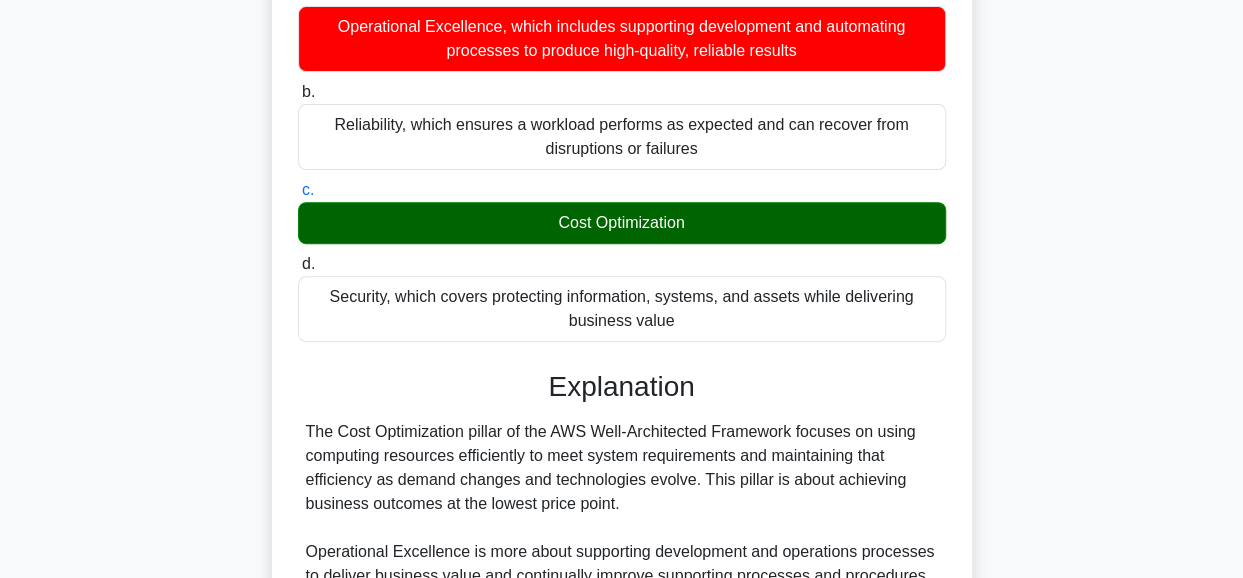 scroll, scrollTop: 252, scrollLeft: 0, axis: vertical 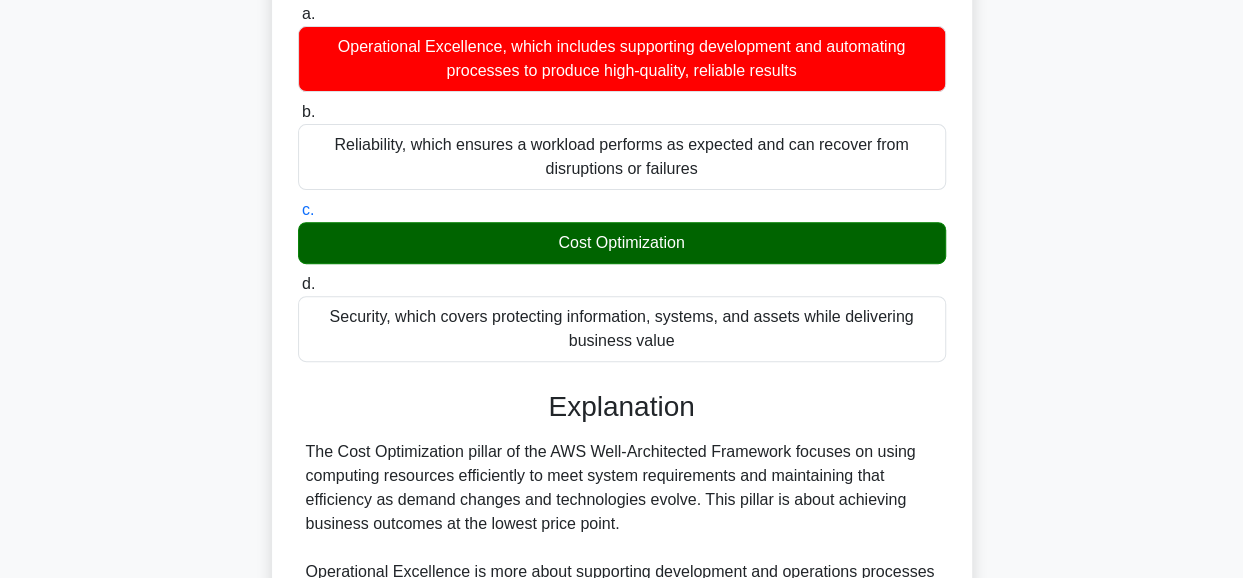 click on "b.
Reliability, which ensures a workload performs as expected and can recover from disruptions or failures" at bounding box center [298, 112] 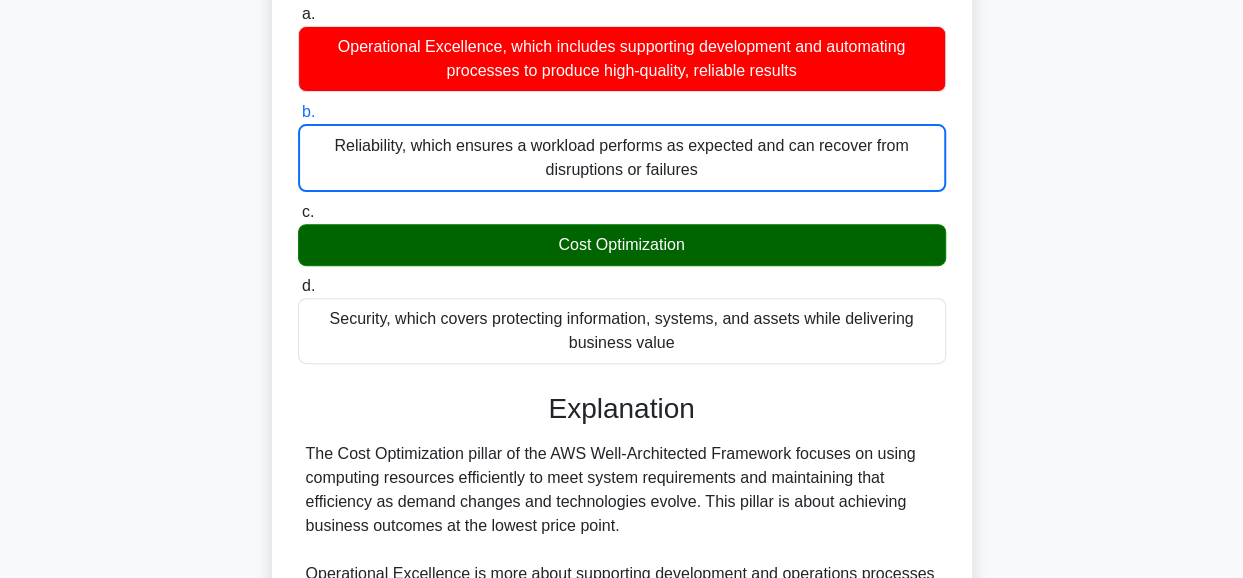 click on "a.
Operational Excellence, which includes supporting development and automating processes to produce high-quality, reliable results" at bounding box center [298, 14] 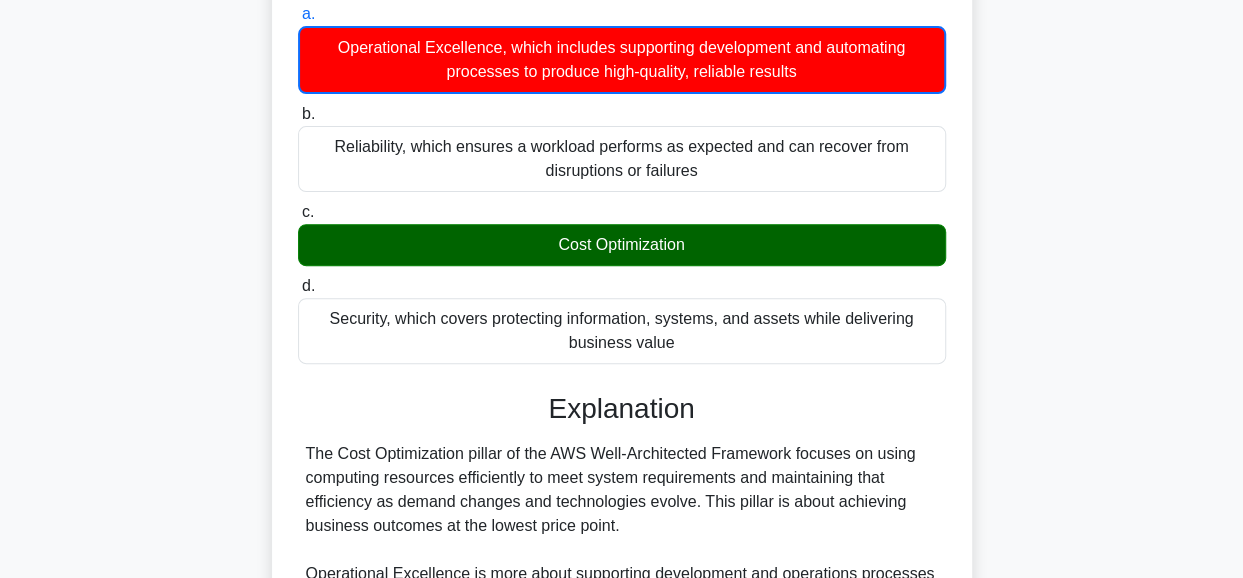 click on "d.
Security, which covers protecting information, systems, and assets while delivering business value" at bounding box center [298, 286] 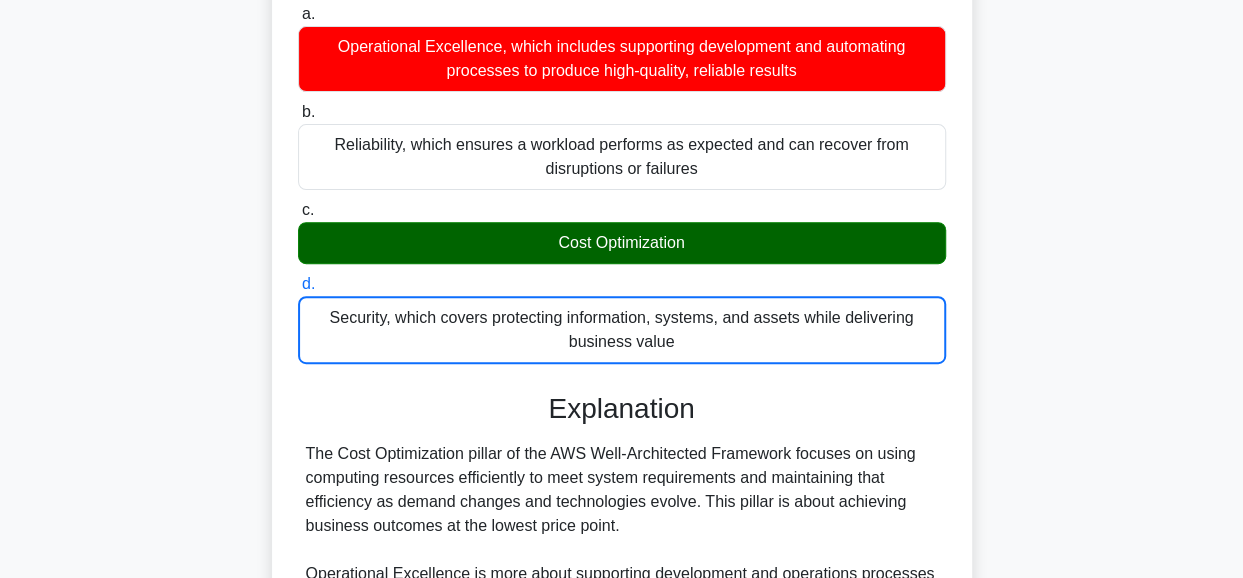 click on "c.
Cost Optimization" at bounding box center (298, 210) 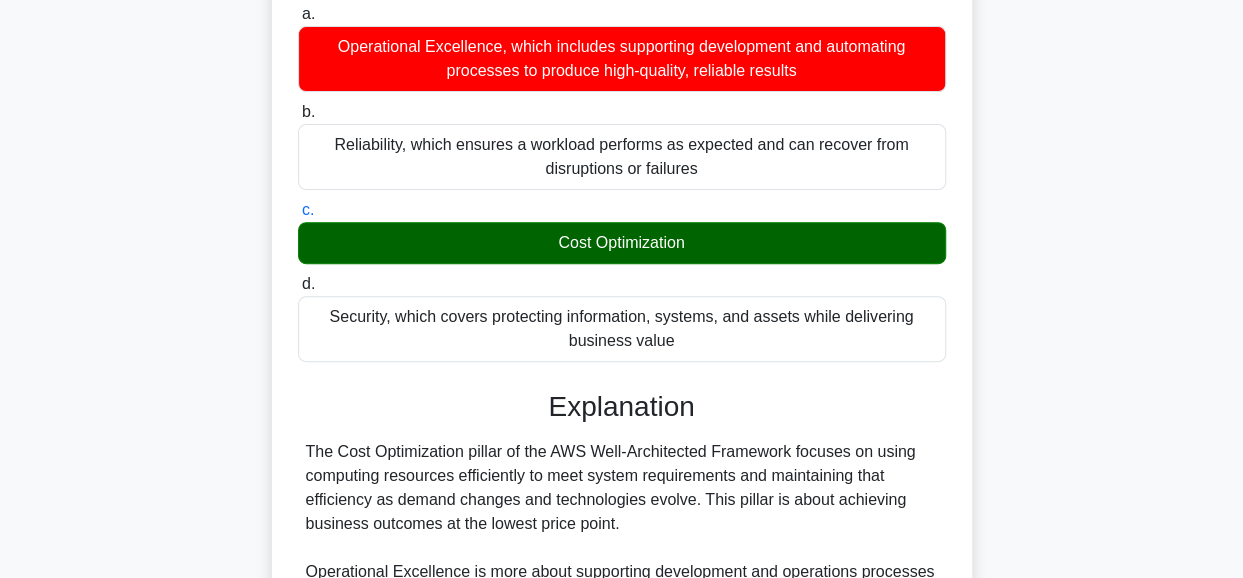 click on "b.
Reliability, which ensures a workload performs as expected and can recover from disruptions or failures" at bounding box center [298, 112] 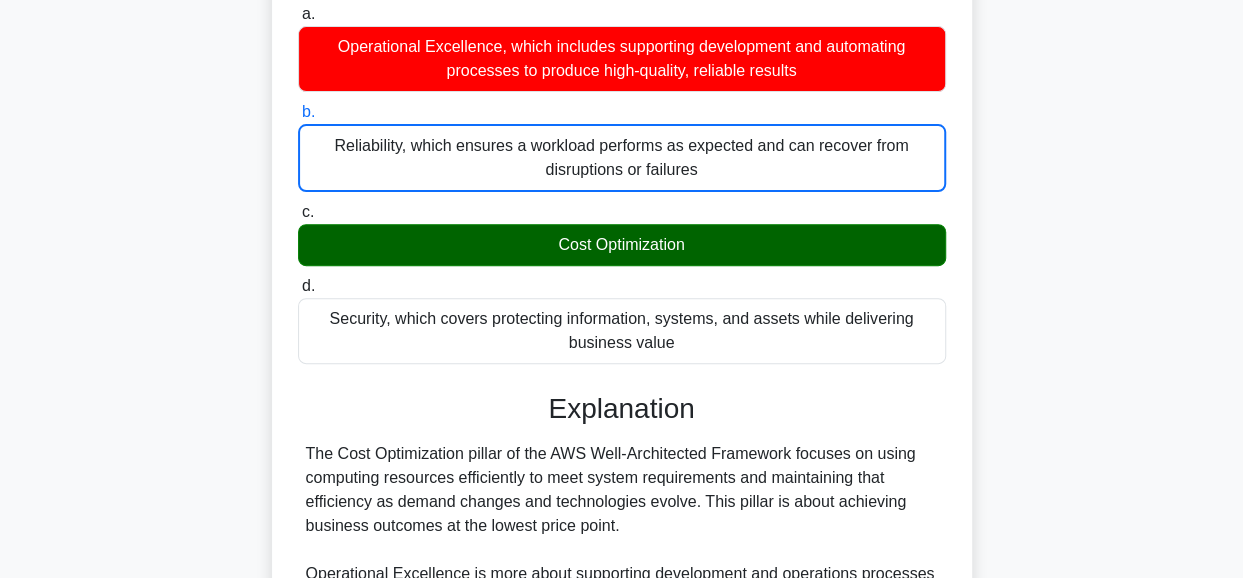click on "a.
Operational Excellence, which includes supporting development and automating processes to produce high-quality, reliable results" at bounding box center (298, 14) 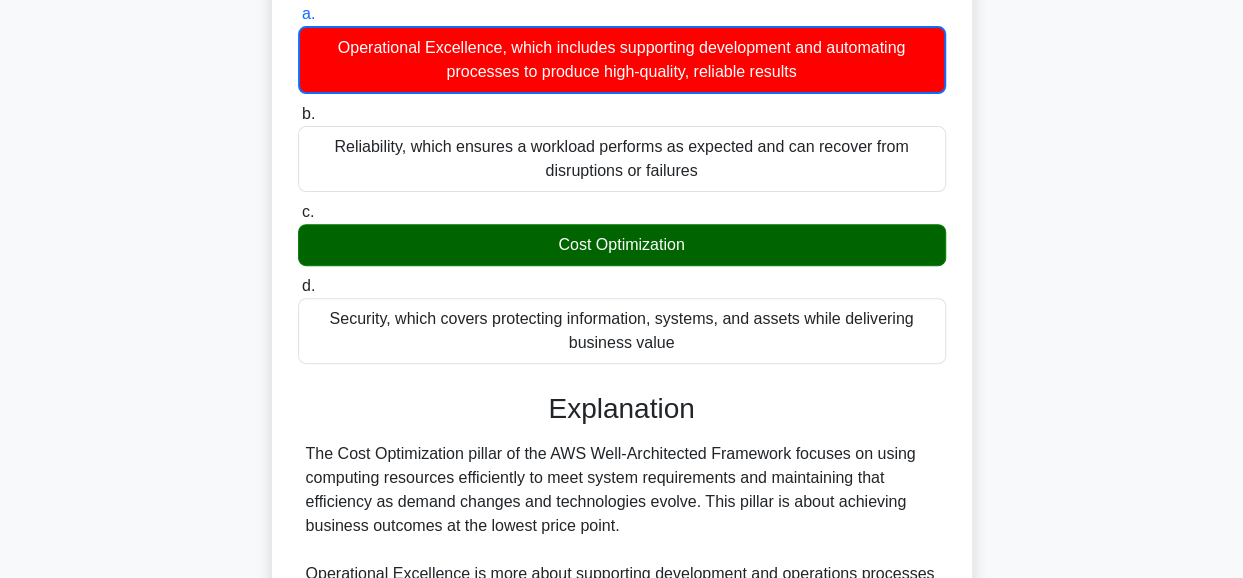 click on "d.
Security, which covers protecting information, systems, and assets while delivering business value" at bounding box center [298, 286] 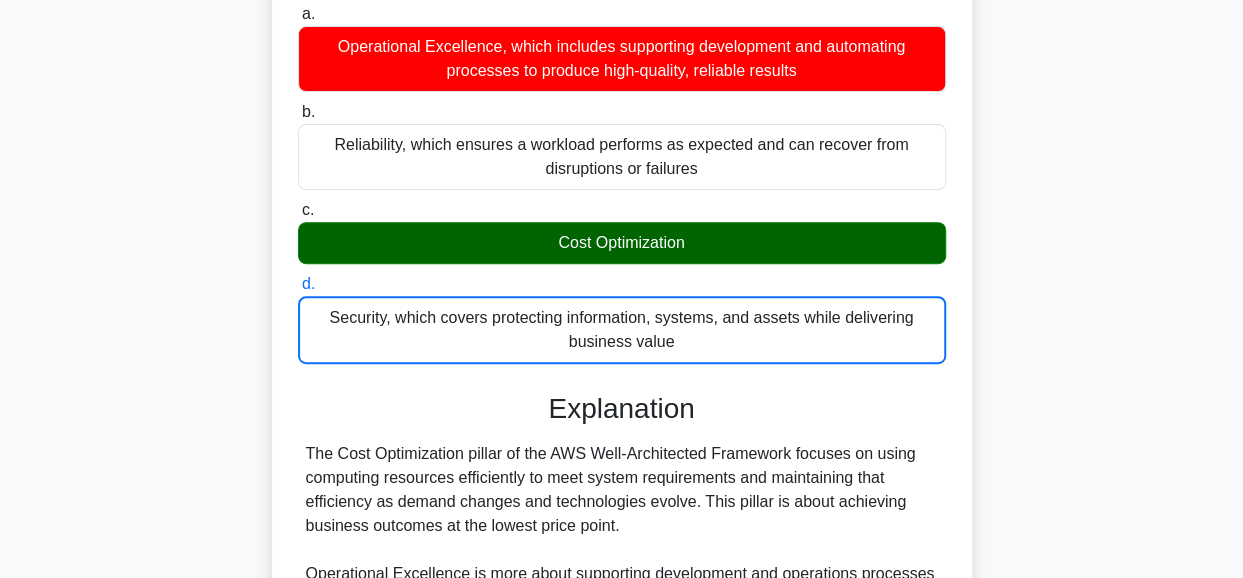 click on "c.
Cost Optimization" at bounding box center [298, 210] 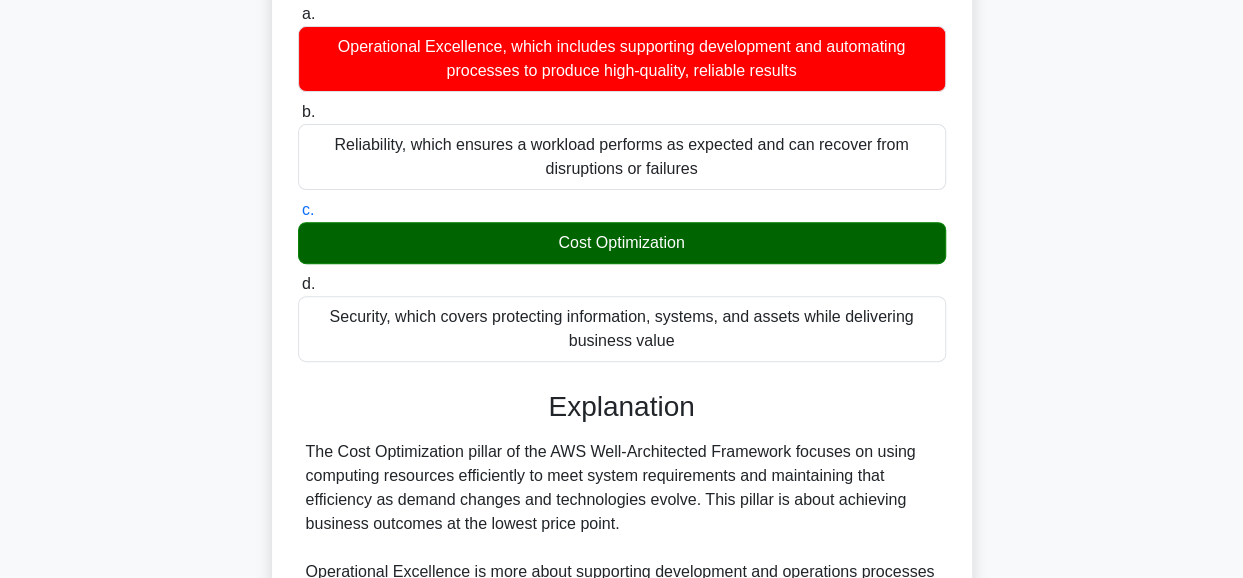 click on "b.
Reliability, which ensures a workload performs as expected and can recover from disruptions or failures" at bounding box center (298, 112) 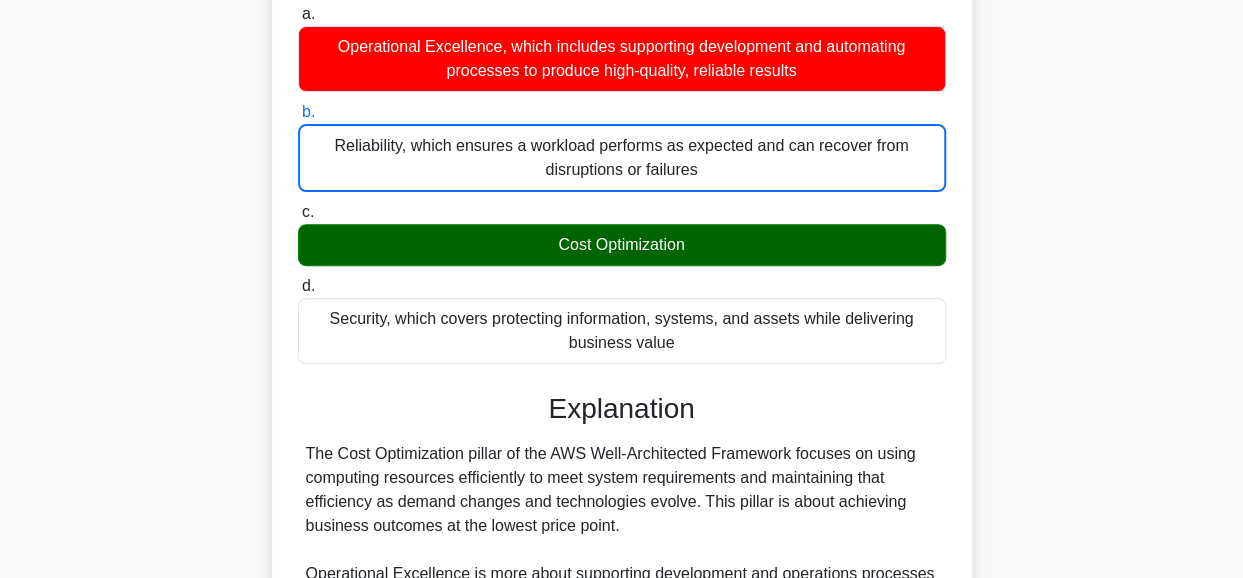 click on "a.
Operational Excellence, which includes supporting development and automating processes to produce high-quality, reliable results" at bounding box center (298, 14) 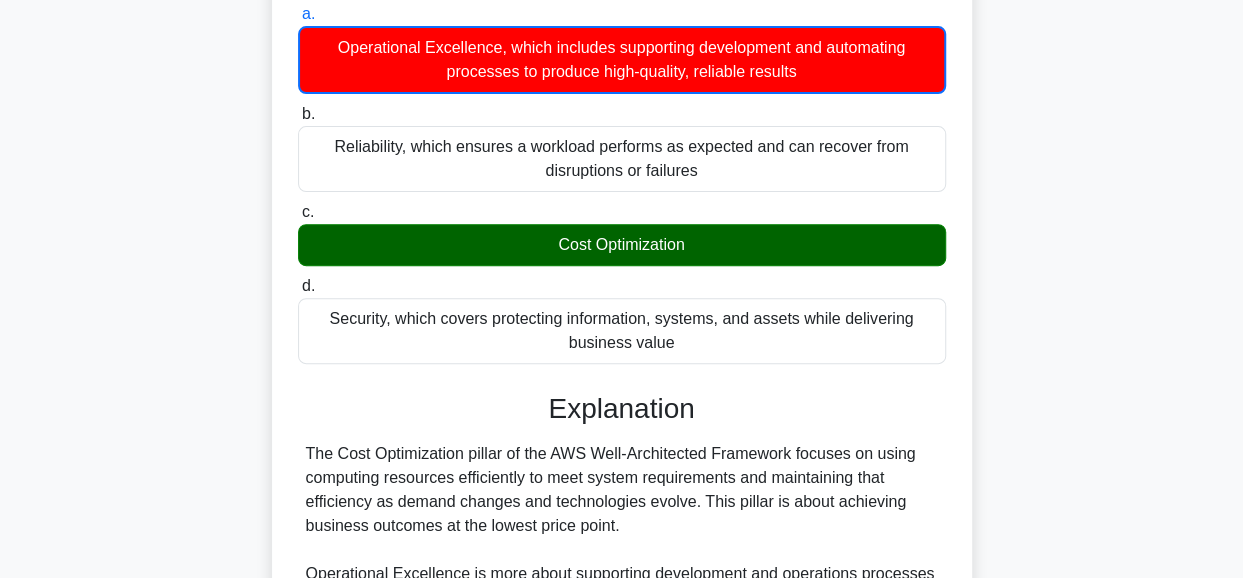 click on "d.
Security, which covers protecting information, systems, and assets while delivering business value" at bounding box center (298, 286) 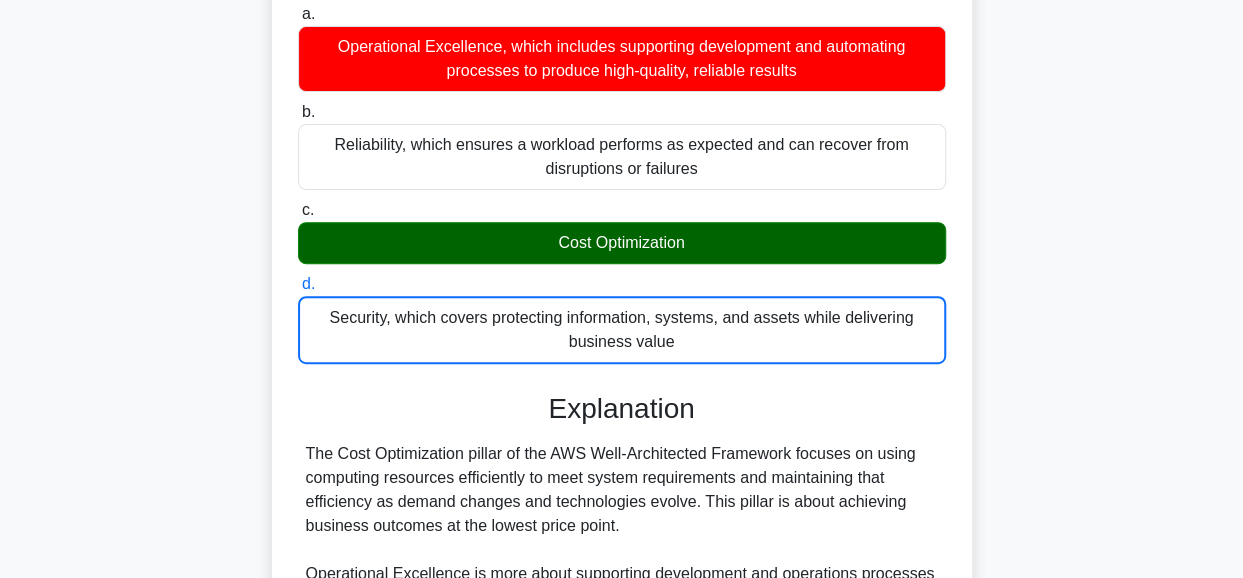 click on "c.
Cost Optimization" at bounding box center (298, 210) 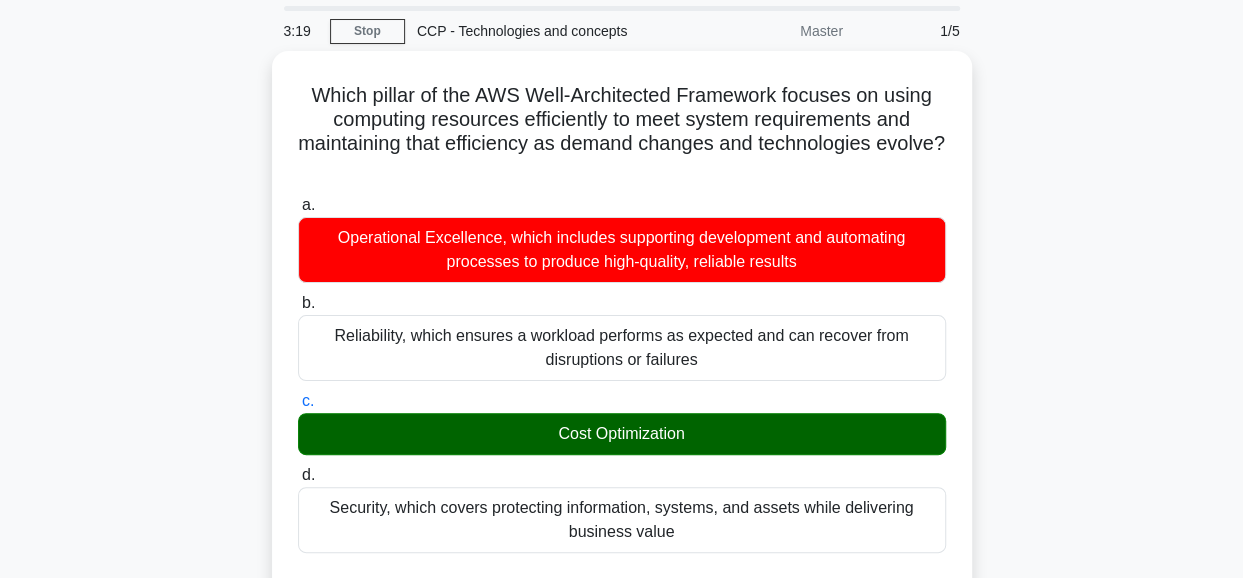 scroll, scrollTop: 68, scrollLeft: 0, axis: vertical 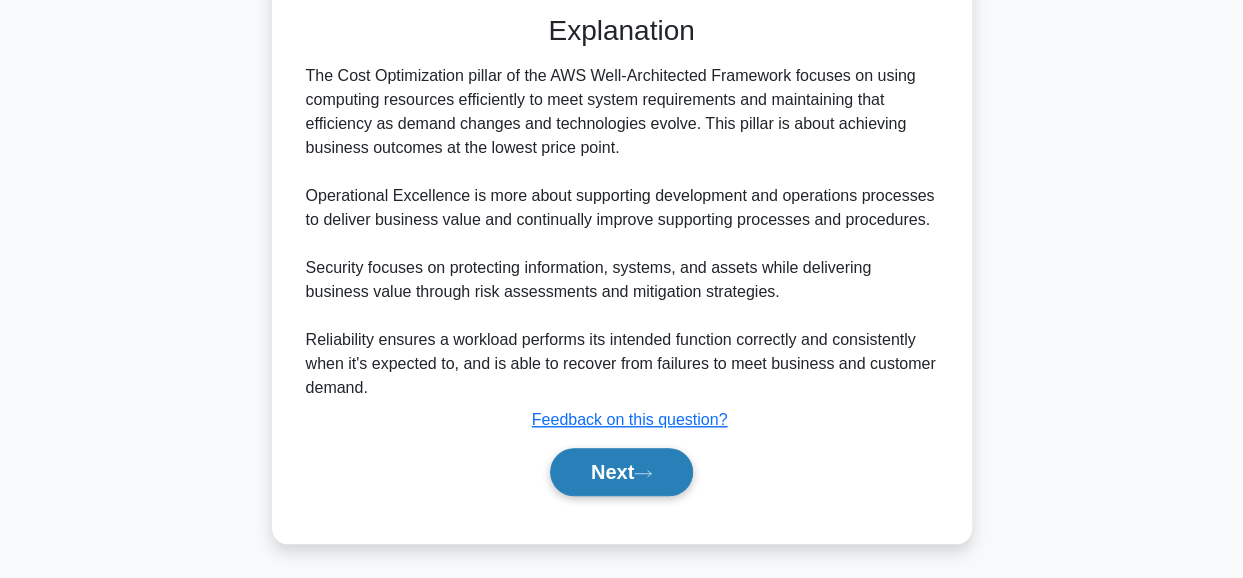 click on "Next" at bounding box center [621, 472] 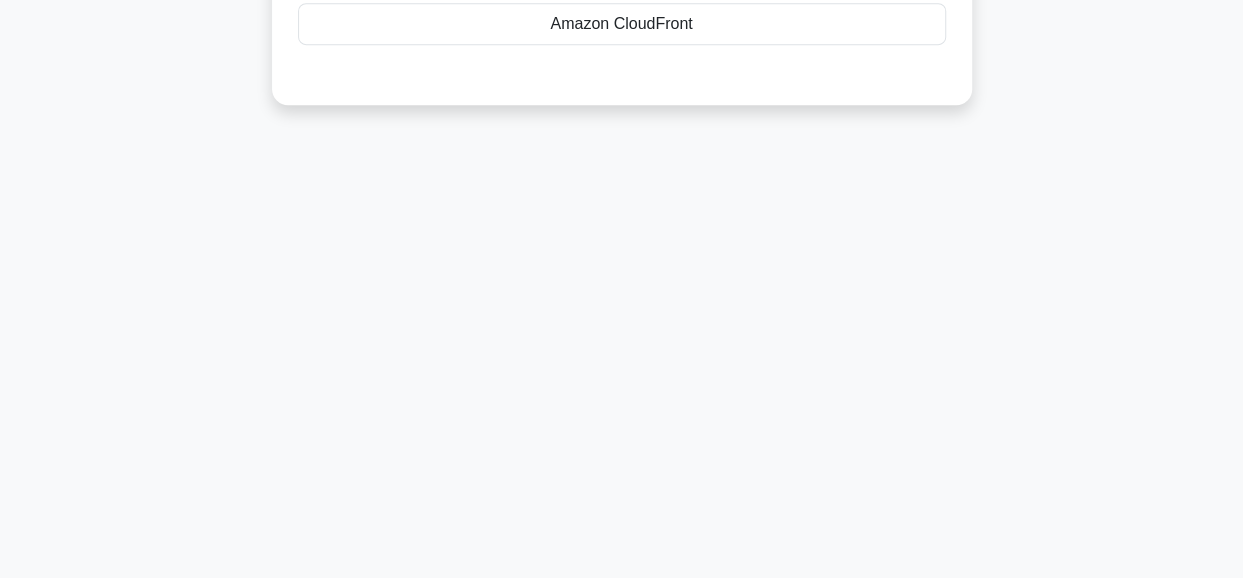 scroll, scrollTop: 502, scrollLeft: 0, axis: vertical 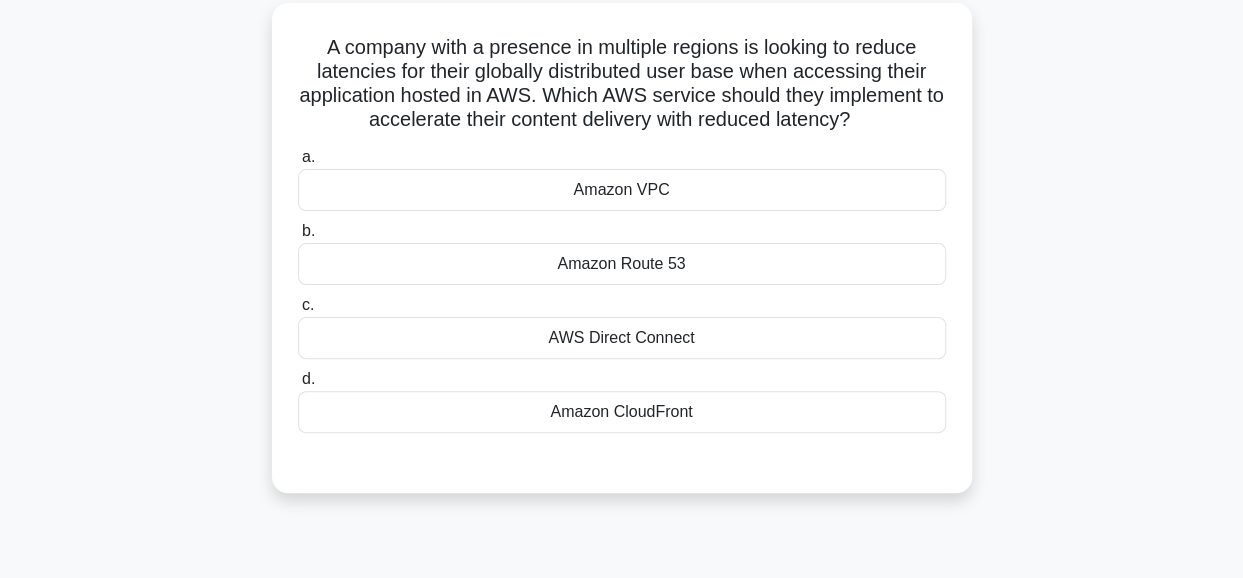 click on "A company with a presence in multiple regions is looking to reduce latencies for their globally distributed user base when accessing their application hosted in AWS. Which AWS service should they implement to accelerate their content delivery with reduced latency?
.spinner_0XTQ{transform-origin:center;animation:spinner_y6GP .75s linear infinite}@keyframes spinner_y6GP{100%{transform:rotate(360deg)}}
a.
b." at bounding box center (622, 260) 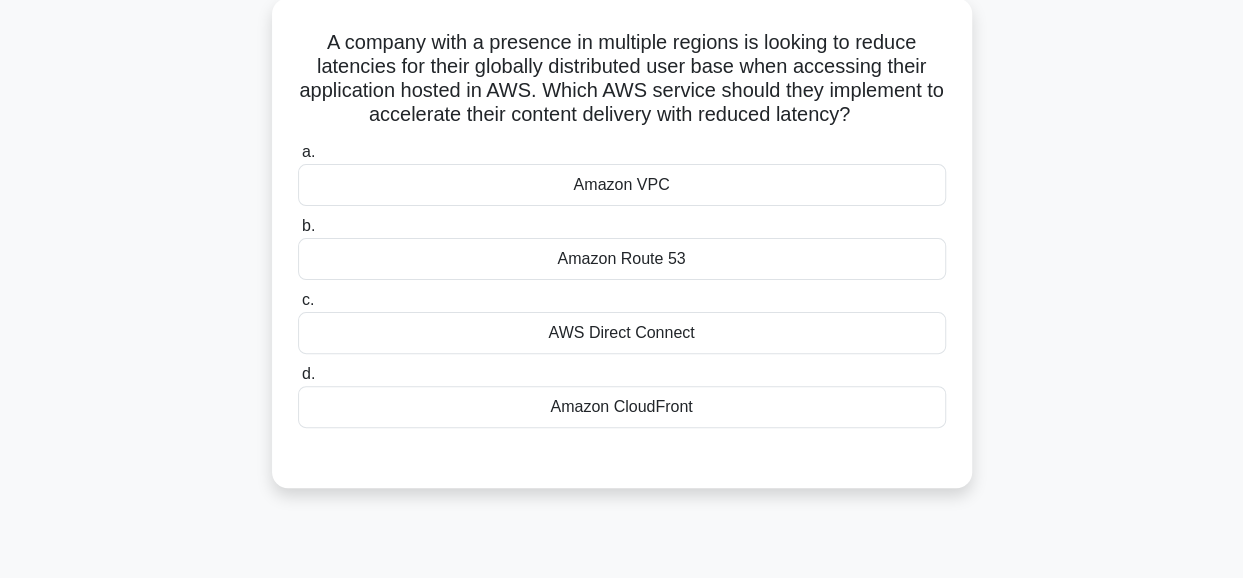 click on "Amazon CloudFront" at bounding box center (622, 407) 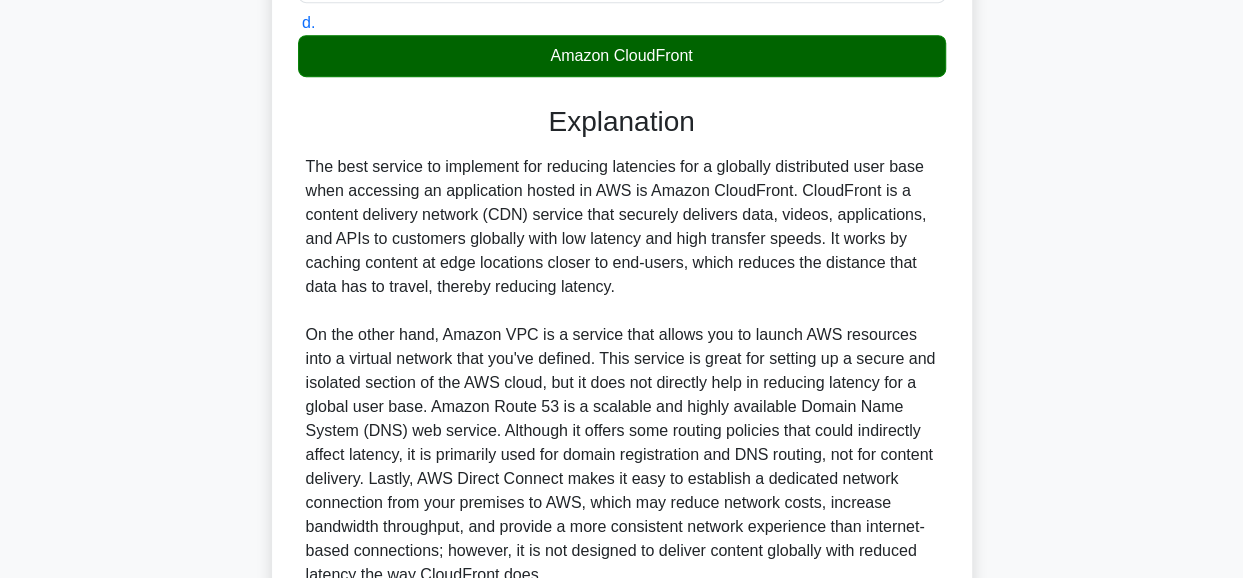 scroll, scrollTop: 652, scrollLeft: 0, axis: vertical 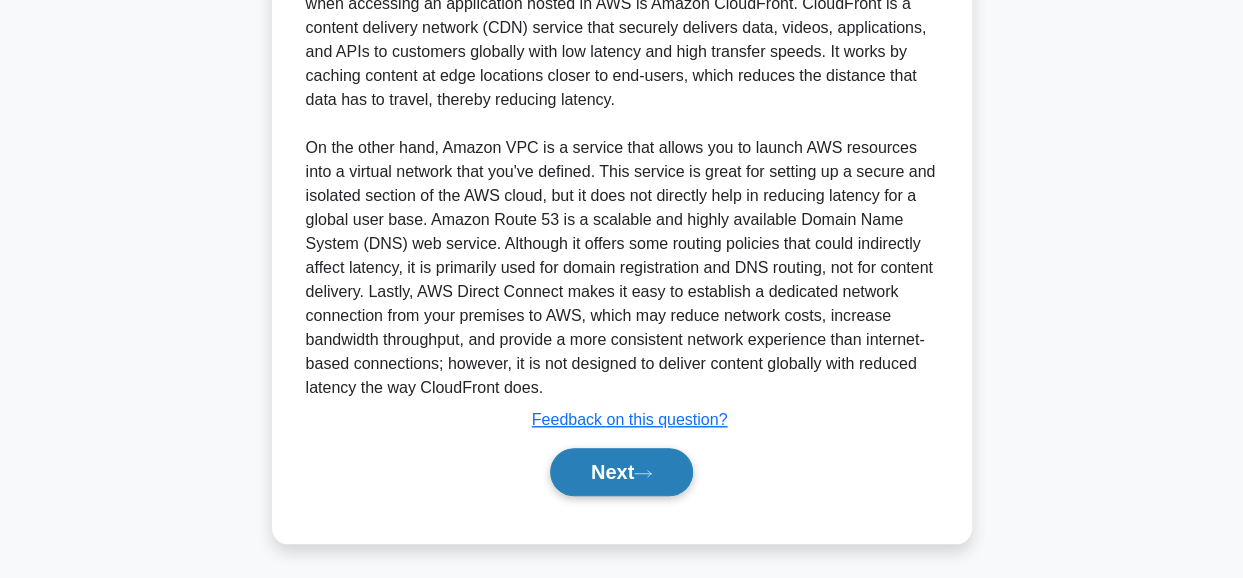 click on "Next" at bounding box center [621, 472] 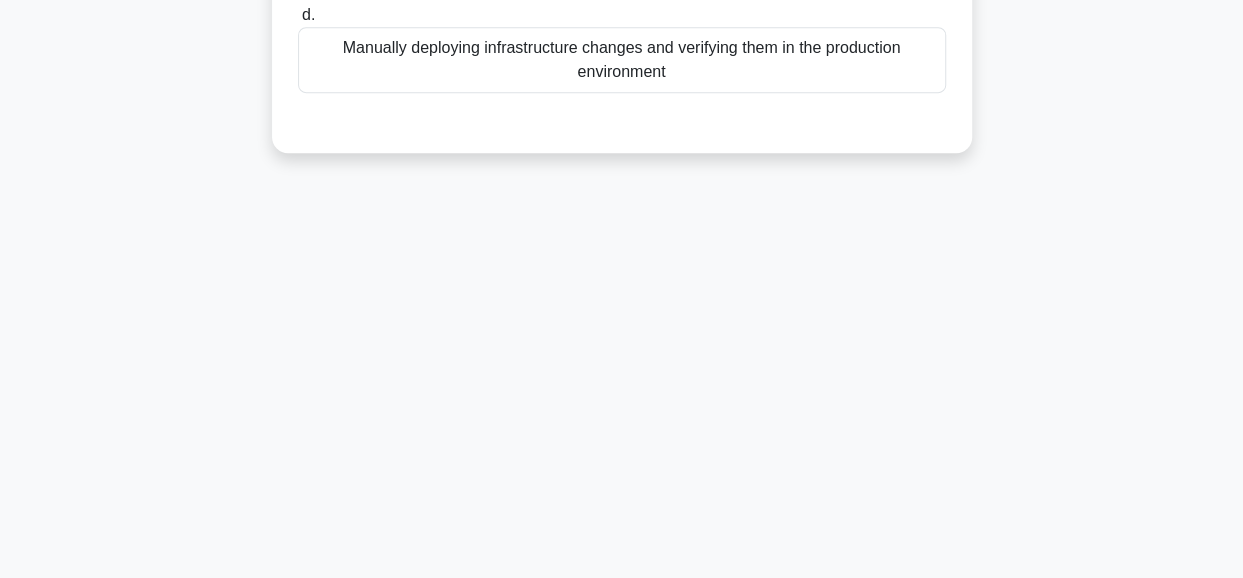 scroll, scrollTop: 502, scrollLeft: 0, axis: vertical 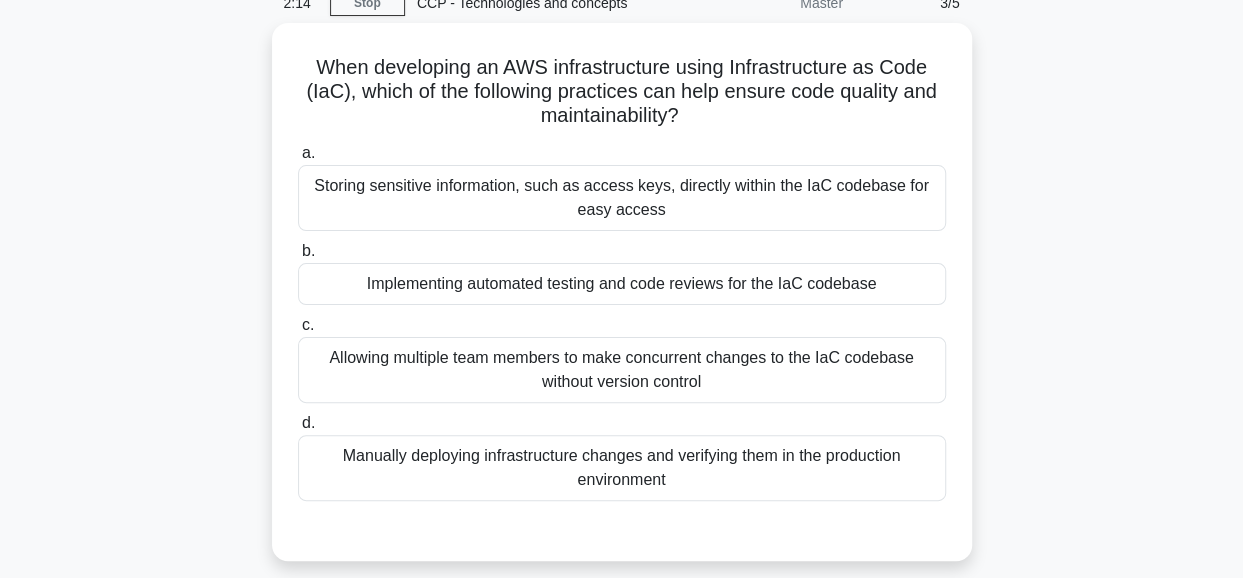 click on "When developing an AWS infrastructure using Infrastructure as Code (IaC), which of the following practices can help ensure code quality and maintainability?
.spinner_0XTQ{transform-origin:center;animation:spinner_y6GP .75s linear infinite}@keyframes spinner_y6GP{100%{transform:rotate(360deg)}}
a.
Storing sensitive information, such as access keys, directly within the IaC codebase for easy access" at bounding box center [622, 304] 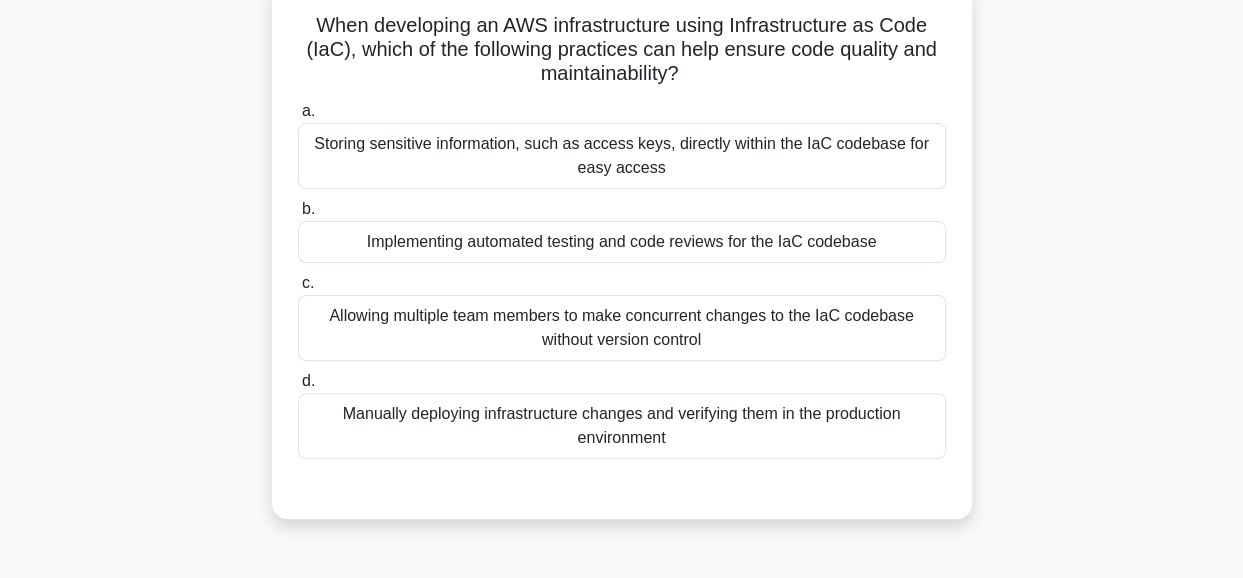 scroll, scrollTop: 134, scrollLeft: 0, axis: vertical 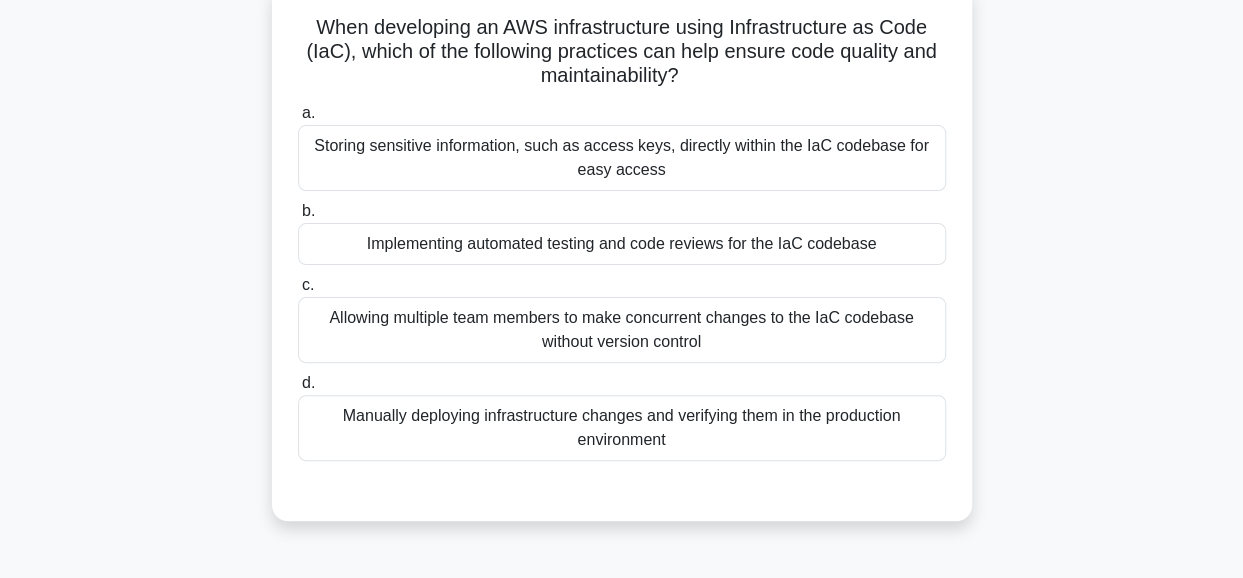 click on "When developing an AWS infrastructure using Infrastructure as Code (IaC), which of the following practices can help ensure code quality and maintainability?
.spinner_0XTQ{transform-origin:center;animation:spinner_y6GP .75s linear infinite}@keyframes spinner_y6GP{100%{transform:rotate(360deg)}}
a.
Storing sensitive information, such as access keys, directly within the IaC codebase for easy access" at bounding box center (622, 264) 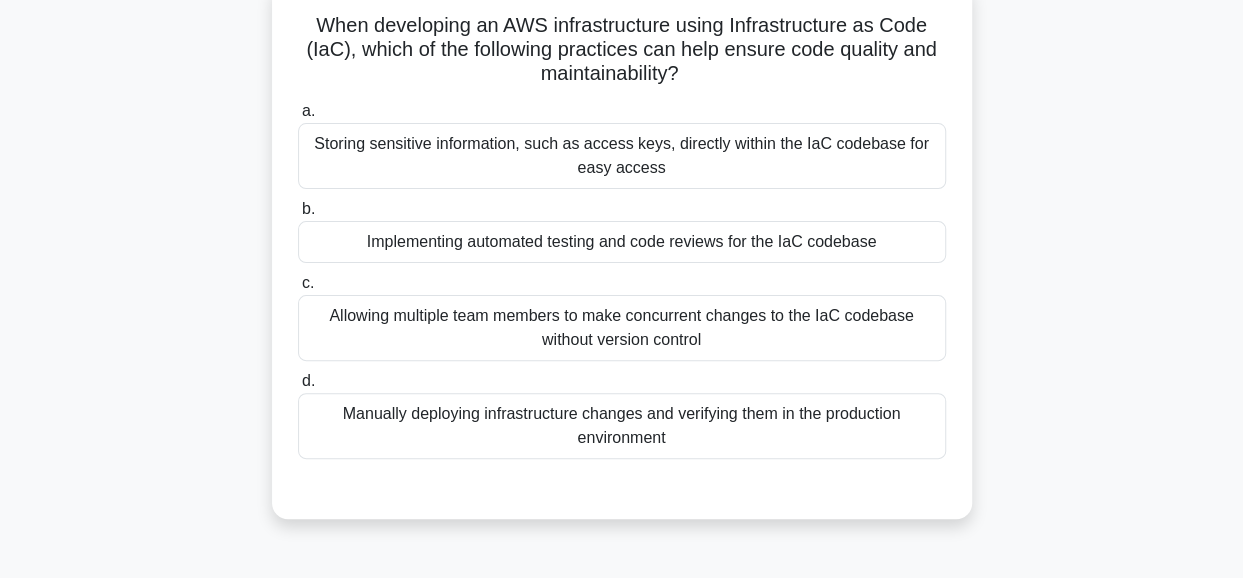scroll, scrollTop: 134, scrollLeft: 0, axis: vertical 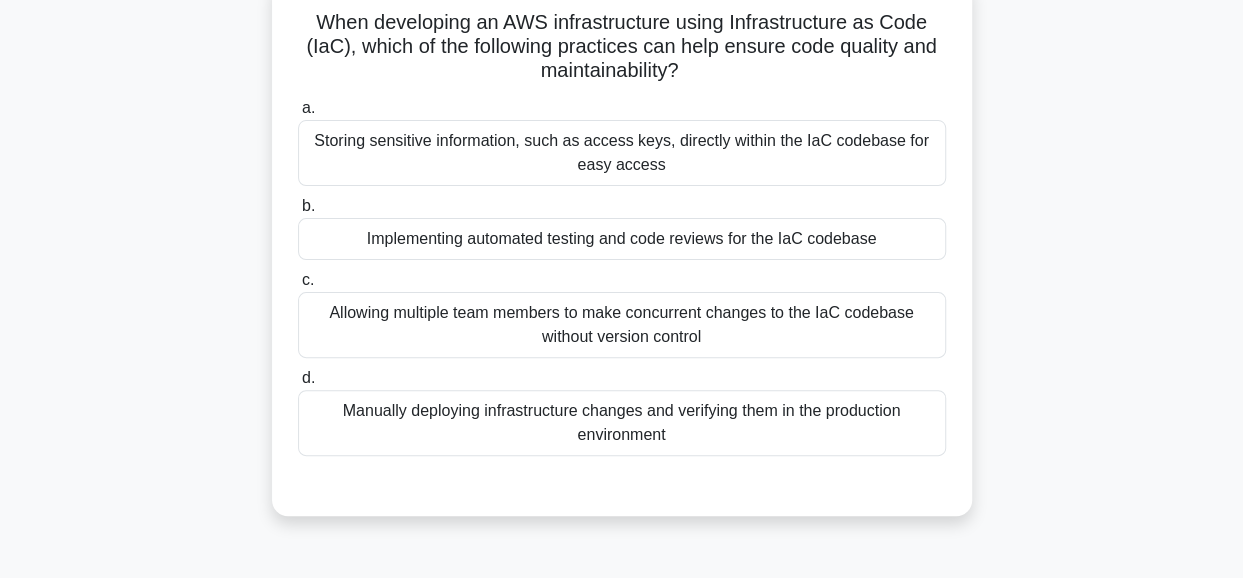 click on "Storing sensitive information, such as access keys, directly within the IaC codebase for easy access" at bounding box center [622, 153] 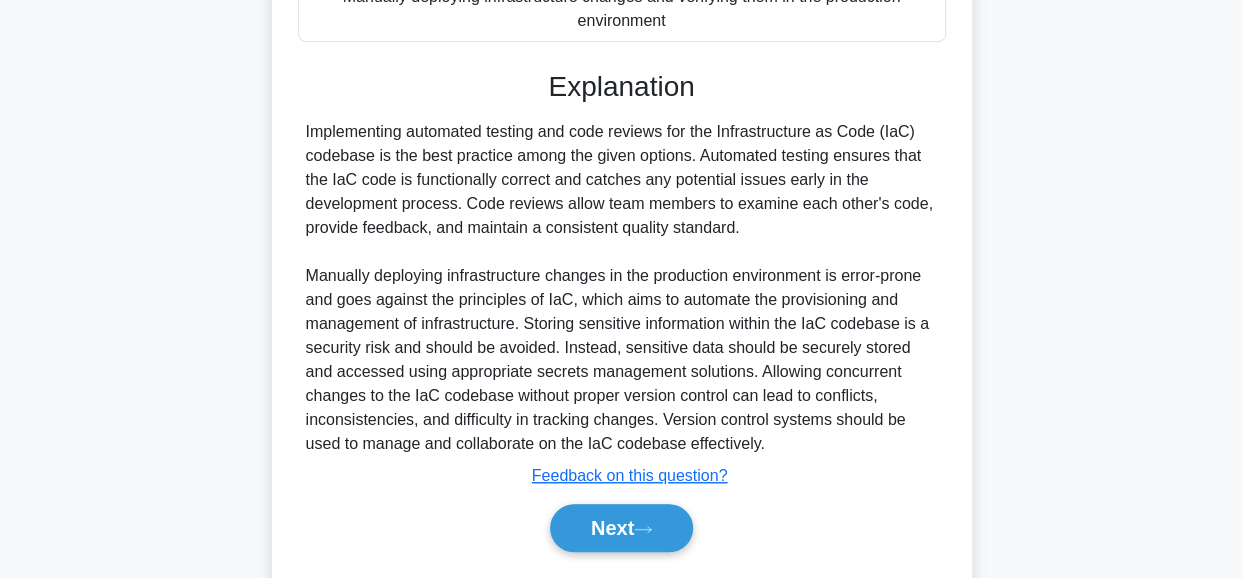 scroll, scrollTop: 600, scrollLeft: 0, axis: vertical 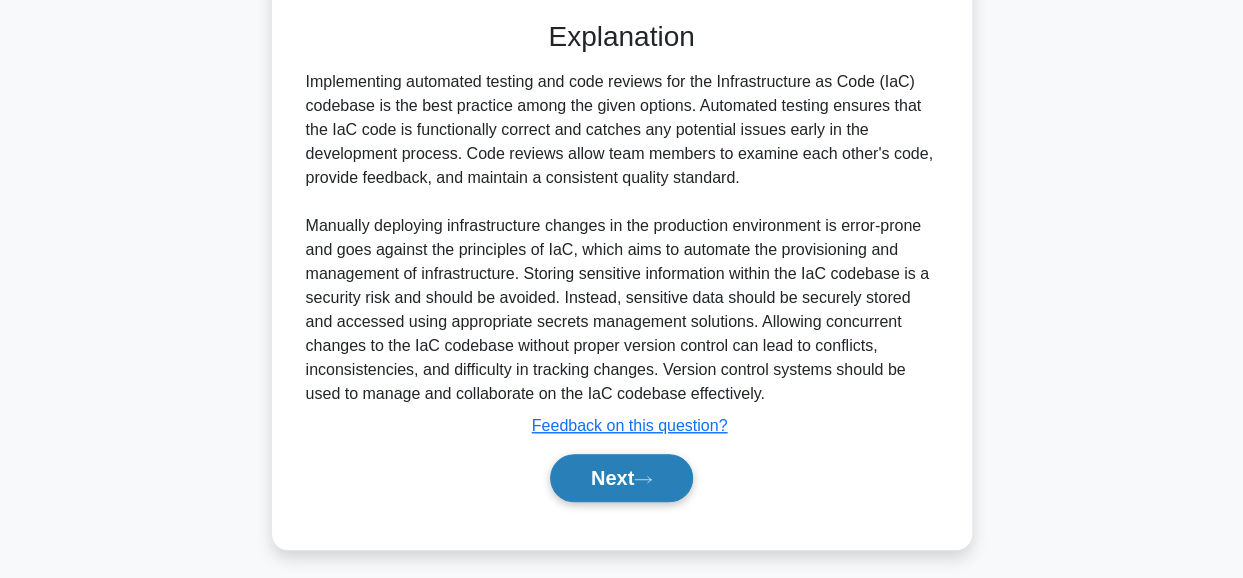 click 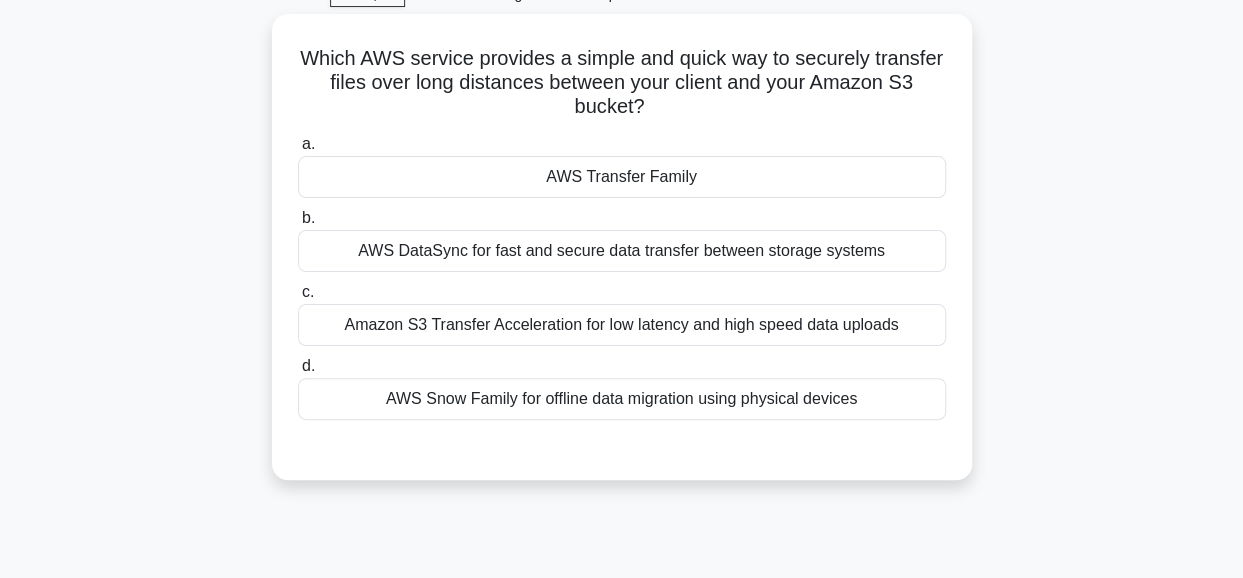 scroll, scrollTop: 82, scrollLeft: 0, axis: vertical 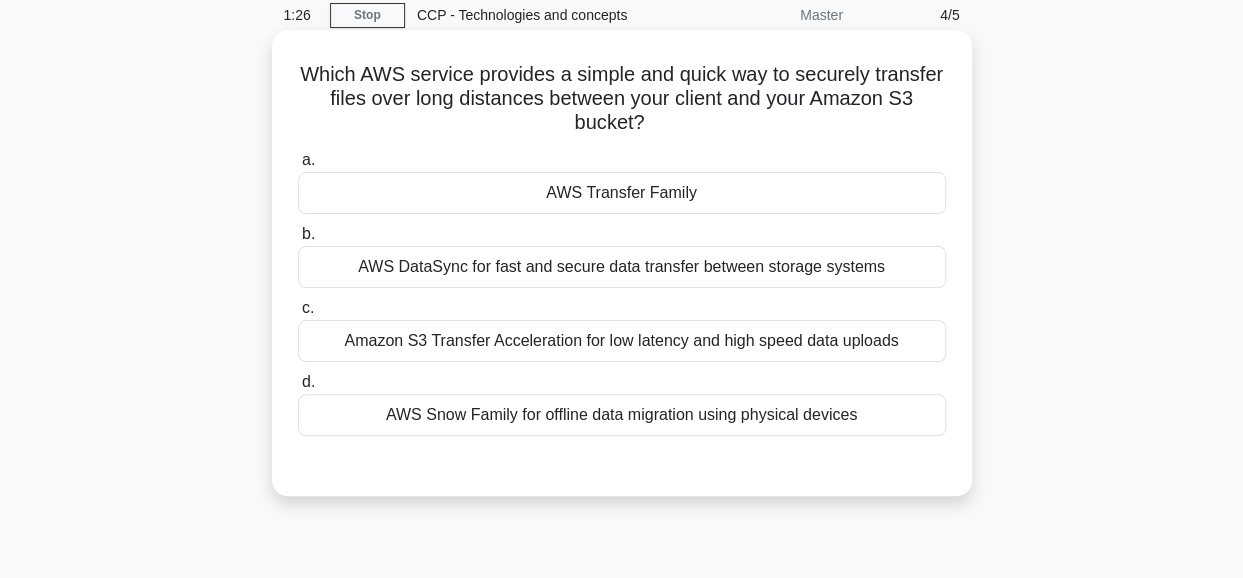 click on "Amazon S3 Transfer Acceleration for low latency and high speed data uploads" at bounding box center (622, 341) 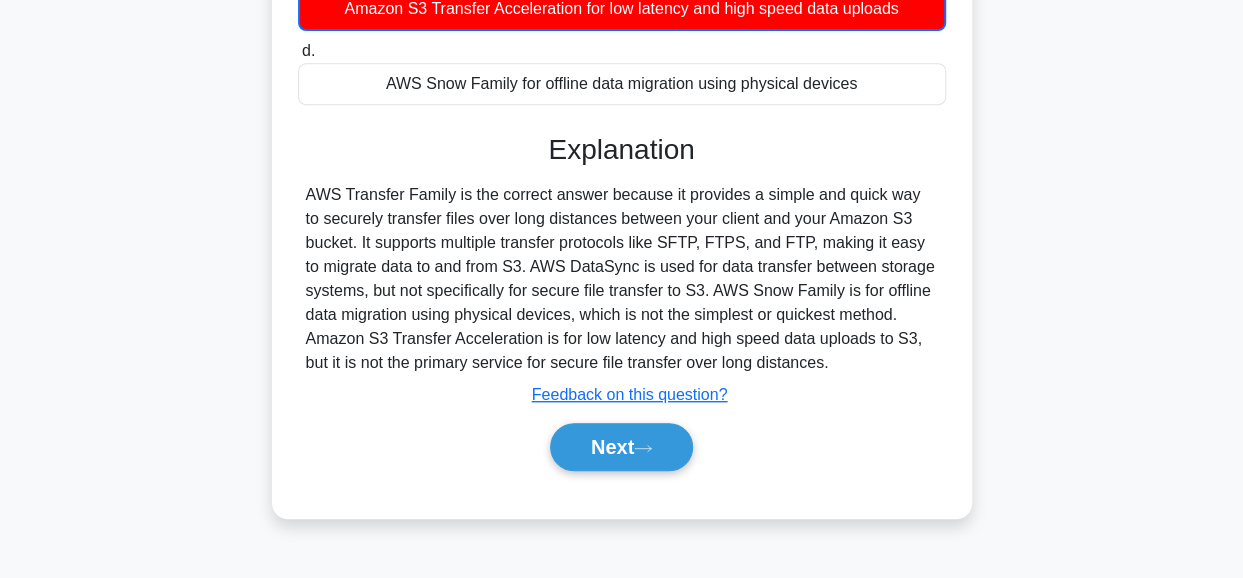 scroll, scrollTop: 422, scrollLeft: 0, axis: vertical 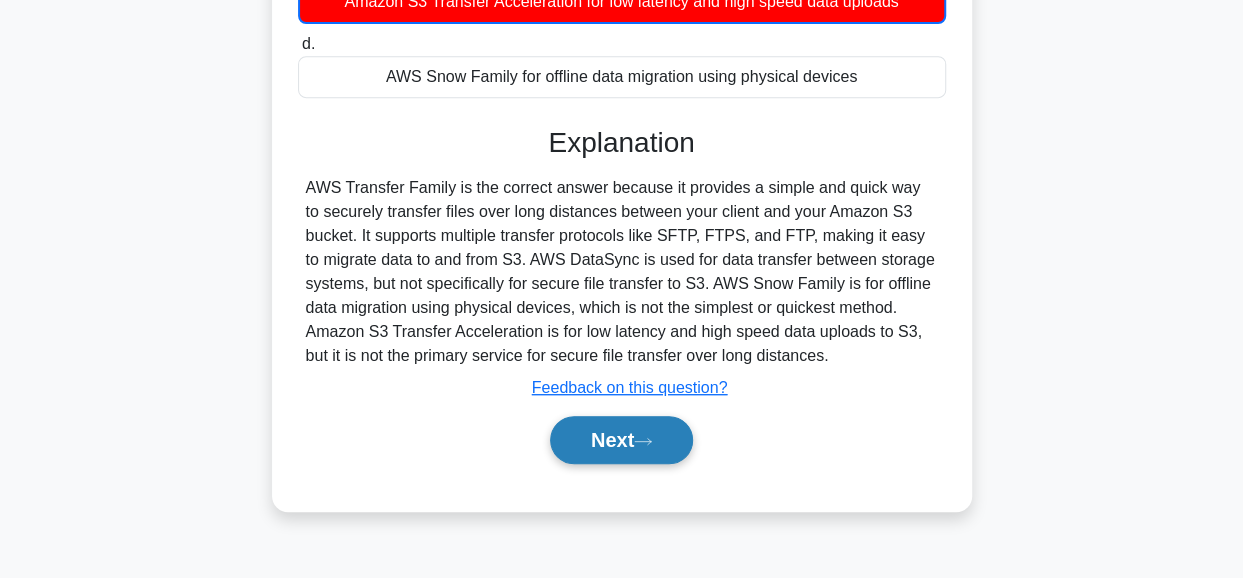 click on "Next" at bounding box center [621, 440] 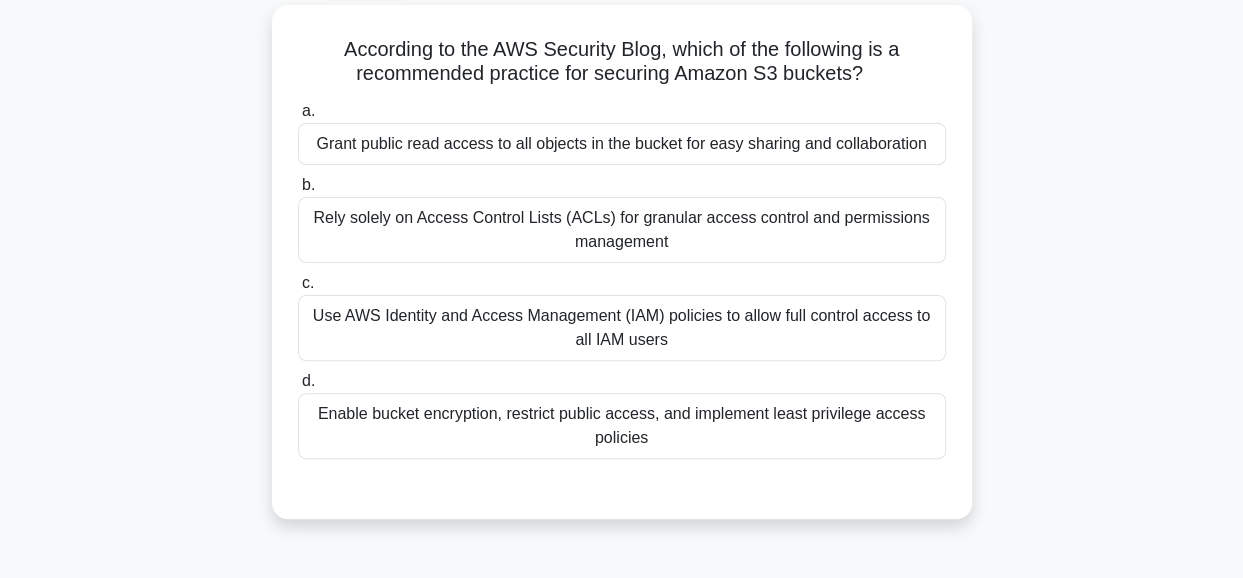 scroll, scrollTop: 108, scrollLeft: 0, axis: vertical 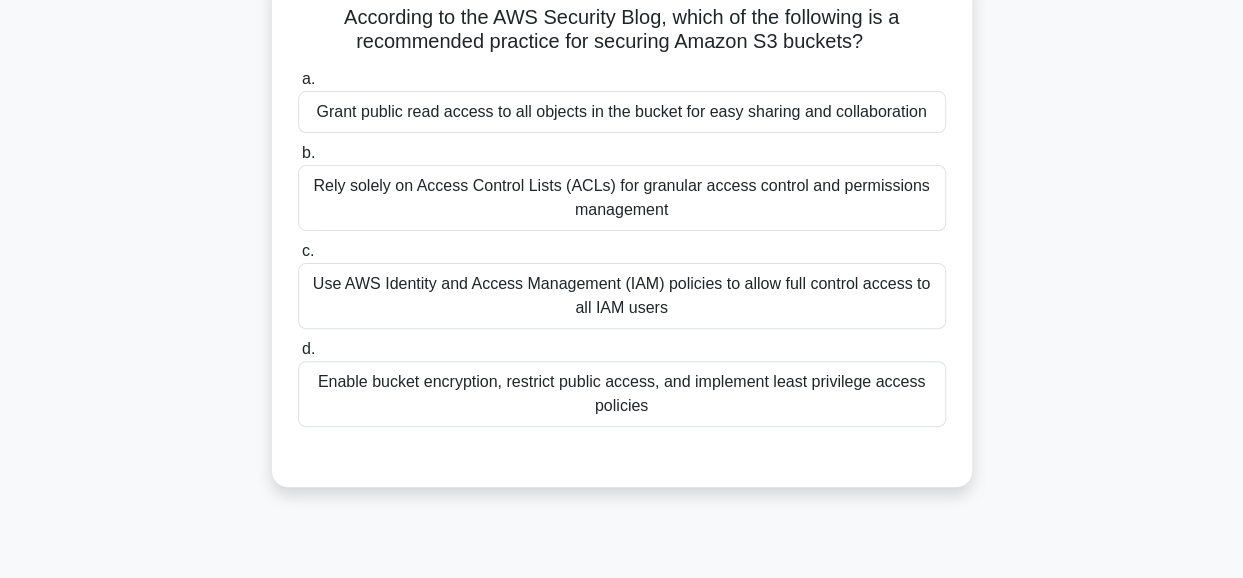 click on "Enable bucket encryption, restrict public access, and implement least privilege access policies" at bounding box center (622, 394) 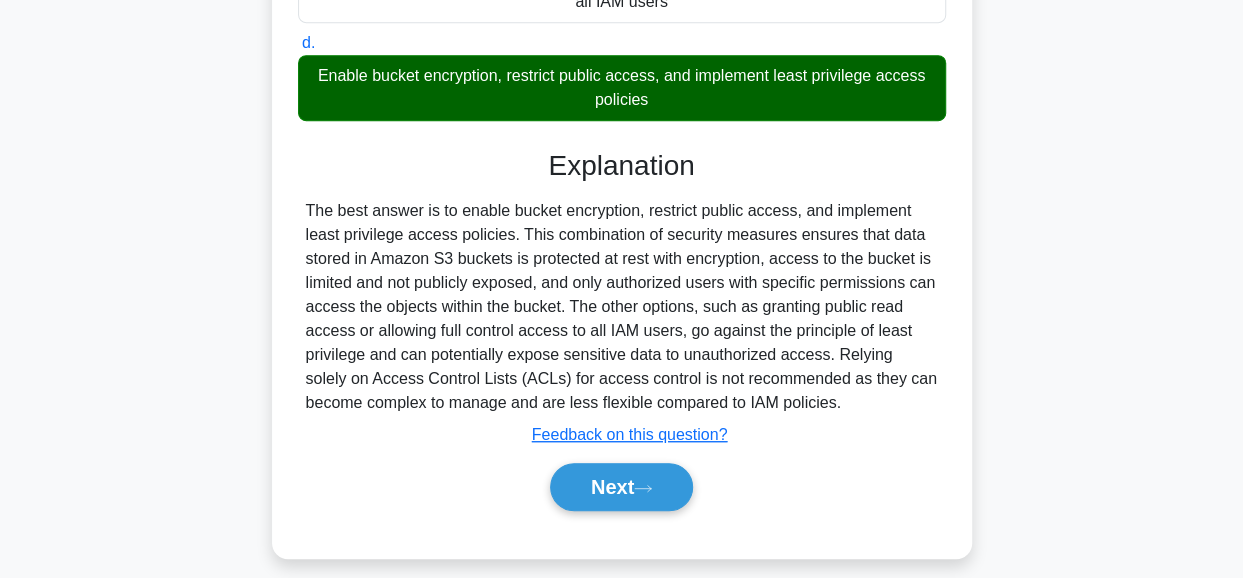 scroll, scrollTop: 502, scrollLeft: 0, axis: vertical 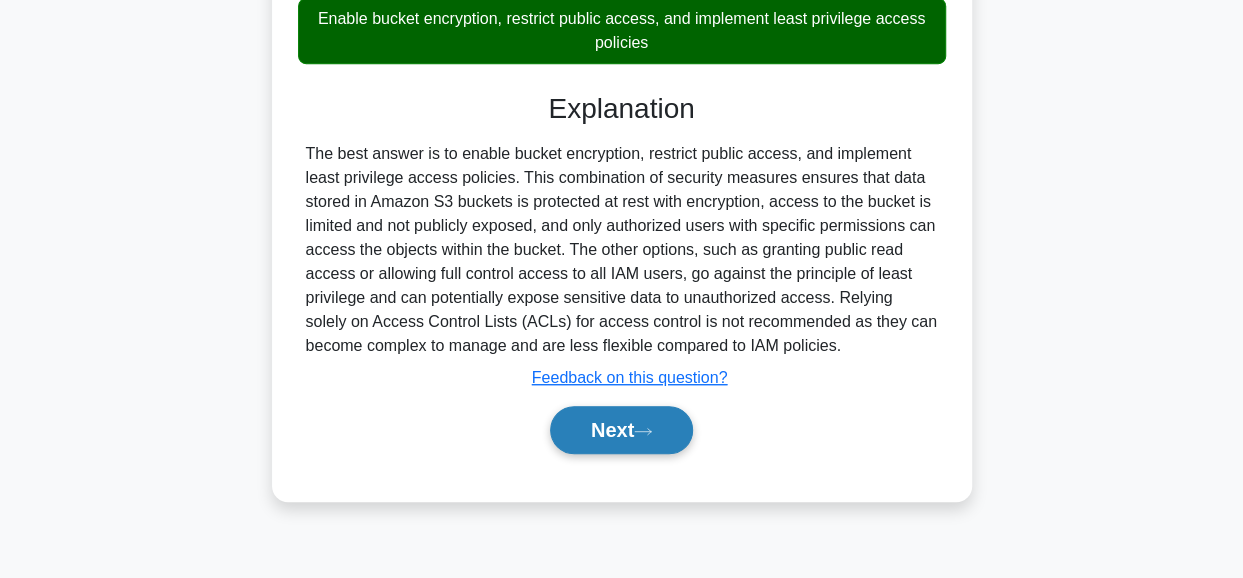click on "Next" at bounding box center (621, 430) 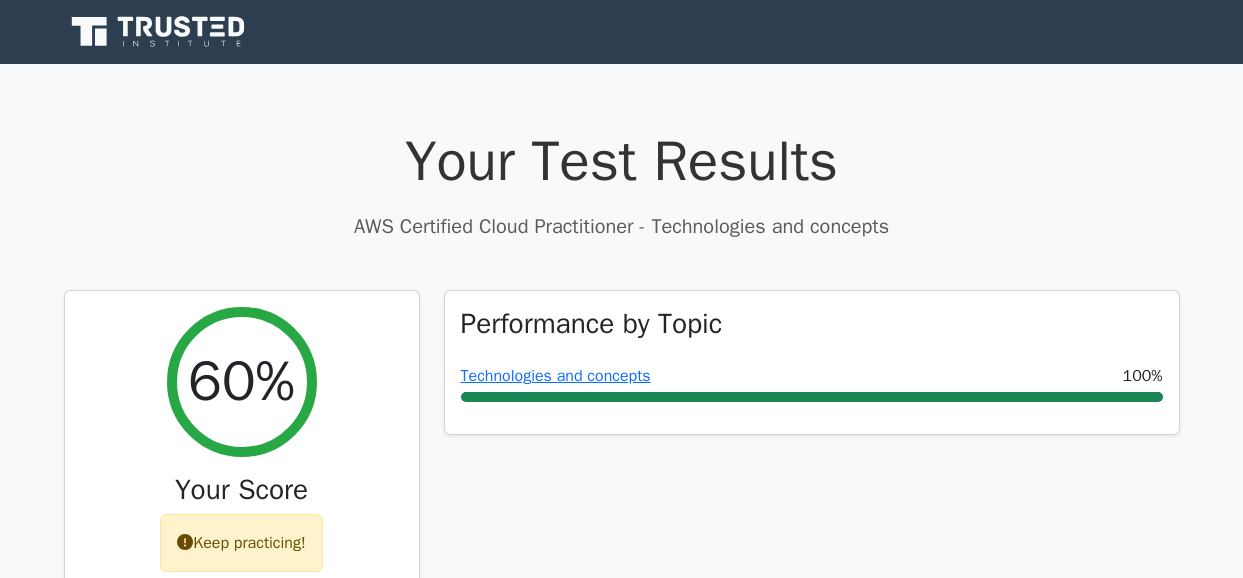 scroll, scrollTop: 0, scrollLeft: 0, axis: both 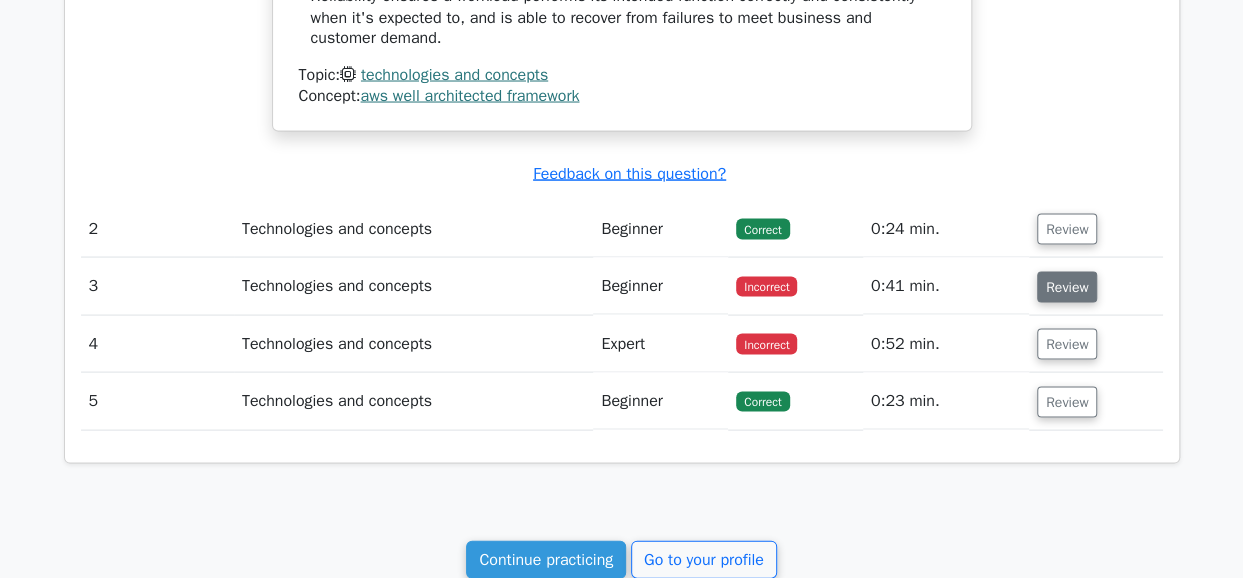 click on "Review" at bounding box center (1067, 286) 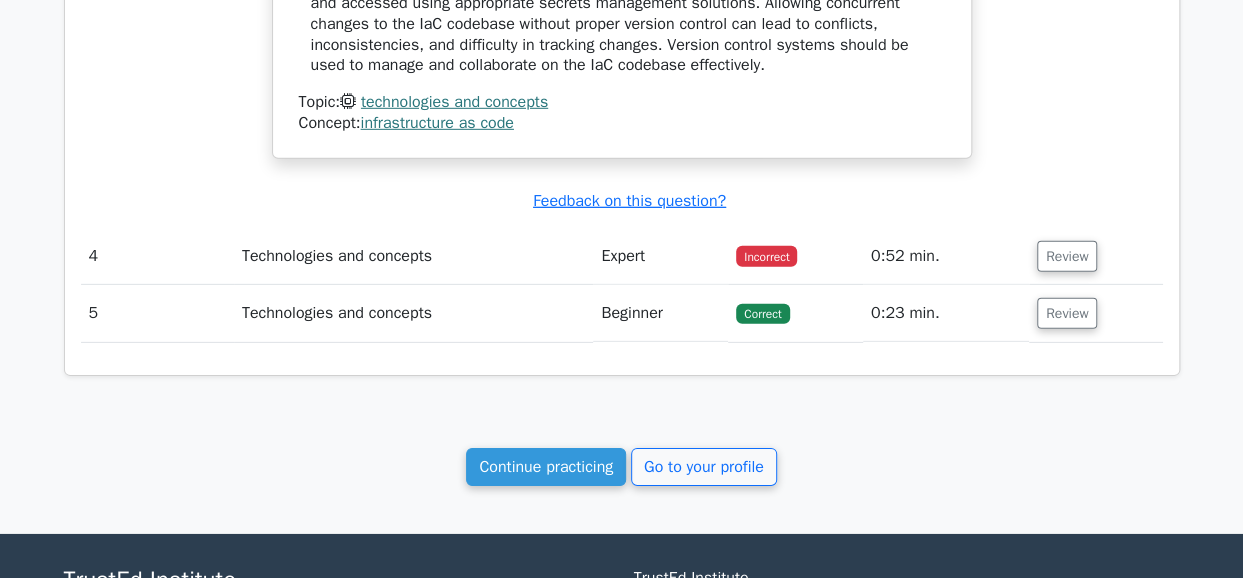 scroll, scrollTop: 2864, scrollLeft: 0, axis: vertical 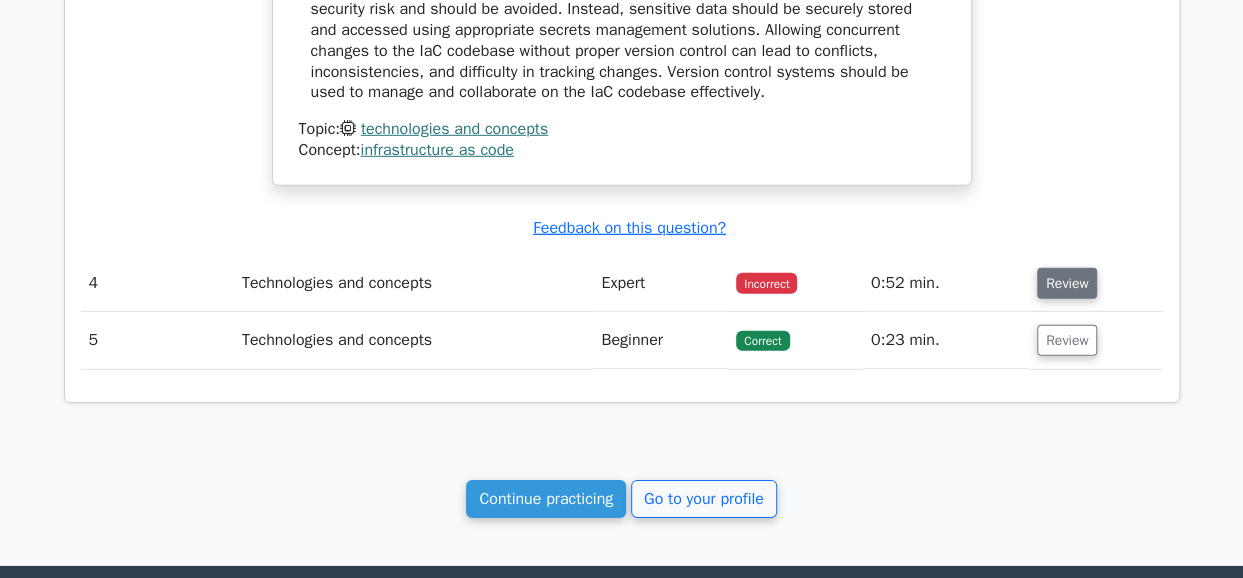 click on "Review" at bounding box center (1067, 283) 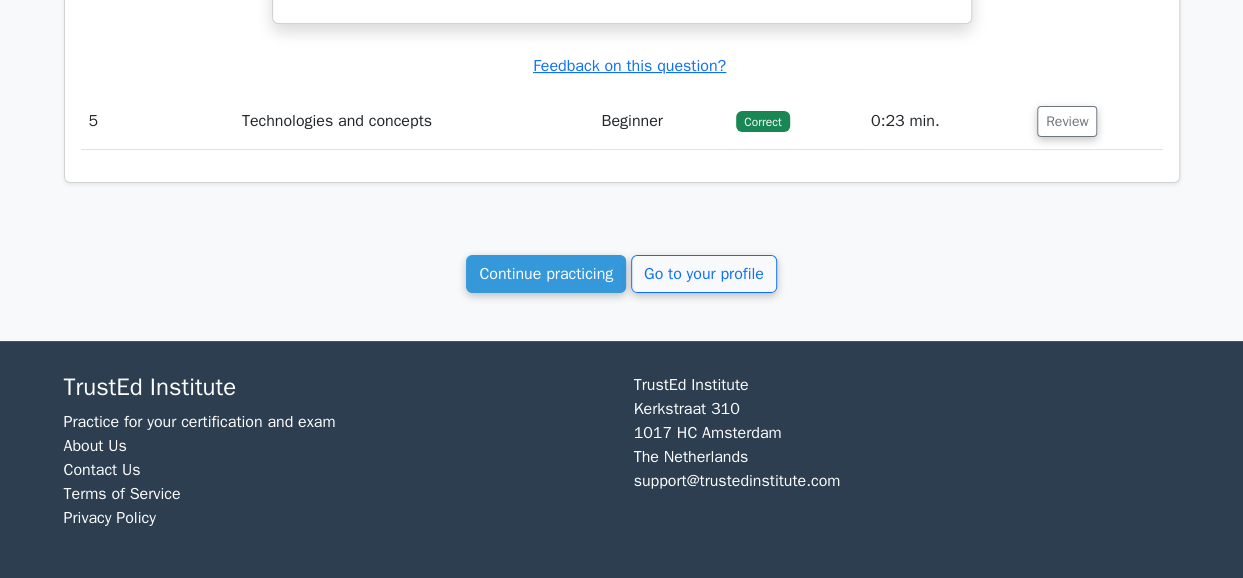 scroll, scrollTop: 3927, scrollLeft: 0, axis: vertical 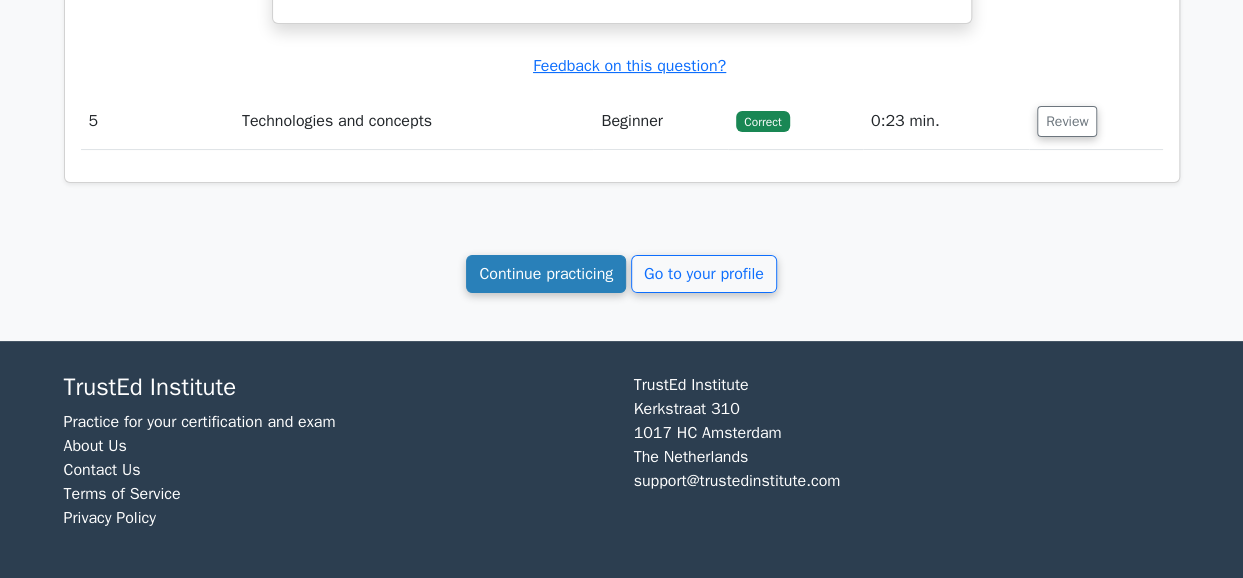 click on "Continue practicing" at bounding box center (546, 274) 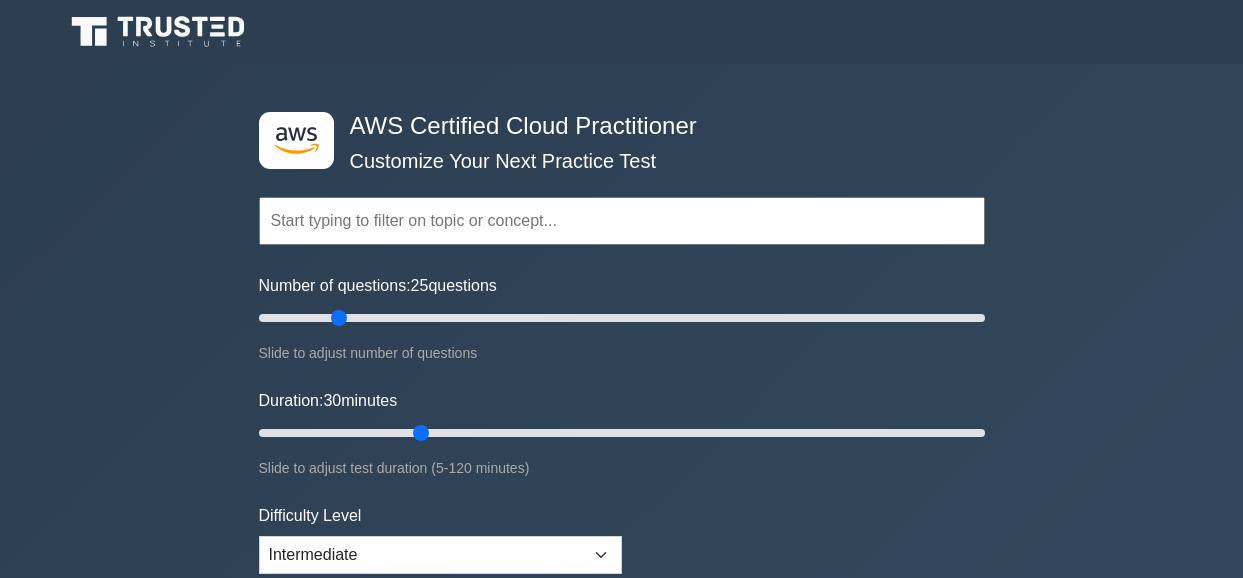 scroll, scrollTop: 0, scrollLeft: 0, axis: both 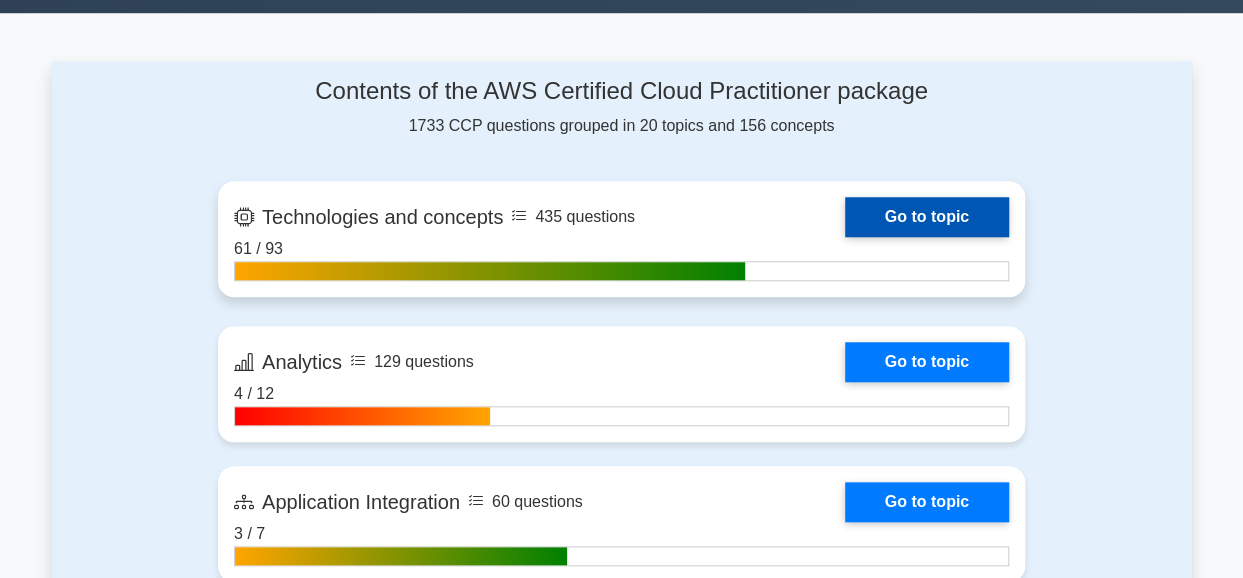 click on "Go to topic" at bounding box center [927, 217] 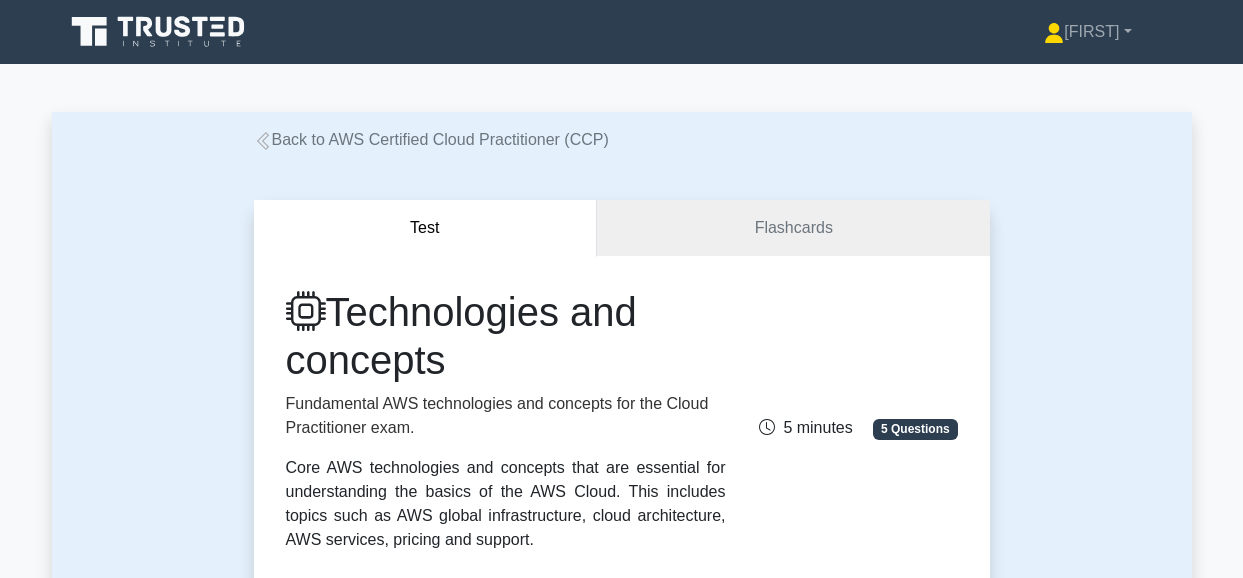 scroll, scrollTop: 0, scrollLeft: 0, axis: both 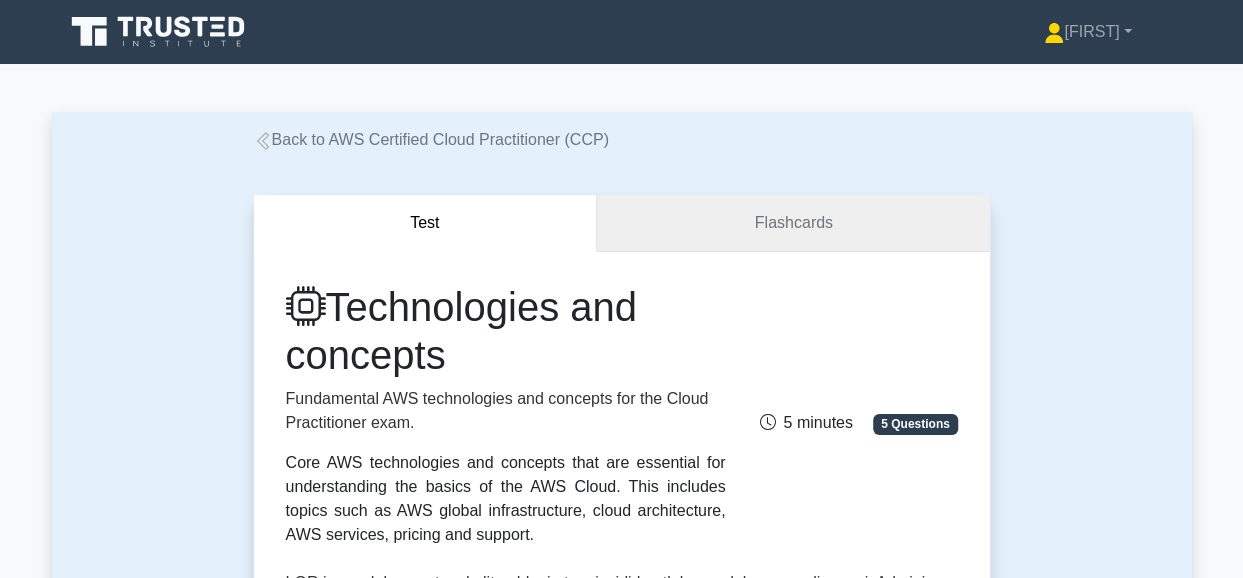 click on "Flashcards" at bounding box center (793, 223) 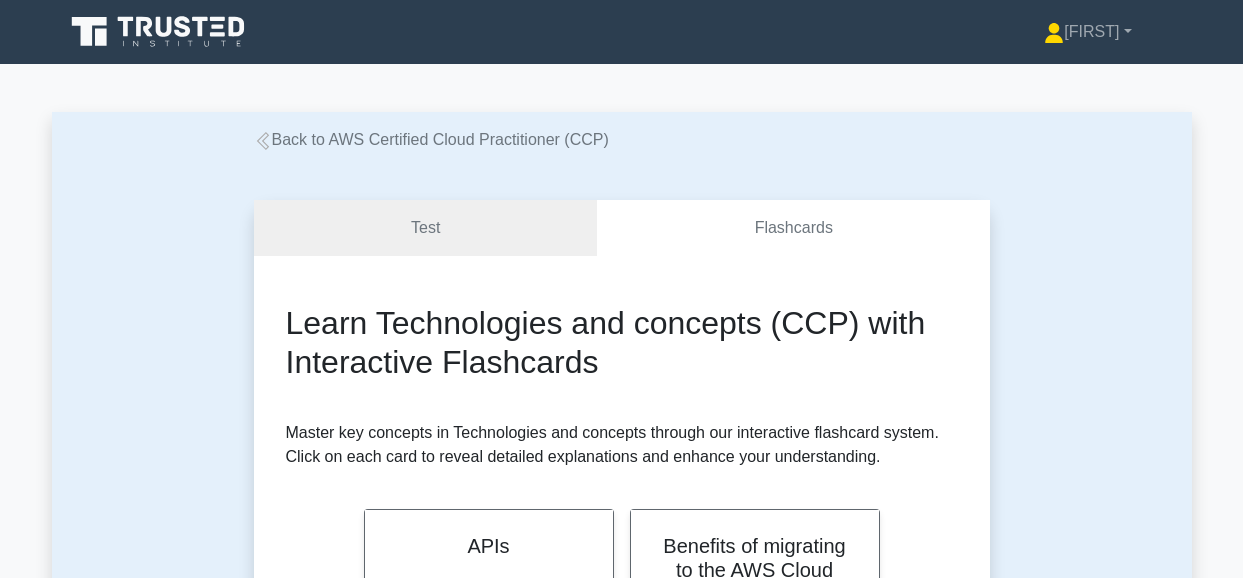 scroll, scrollTop: 0, scrollLeft: 0, axis: both 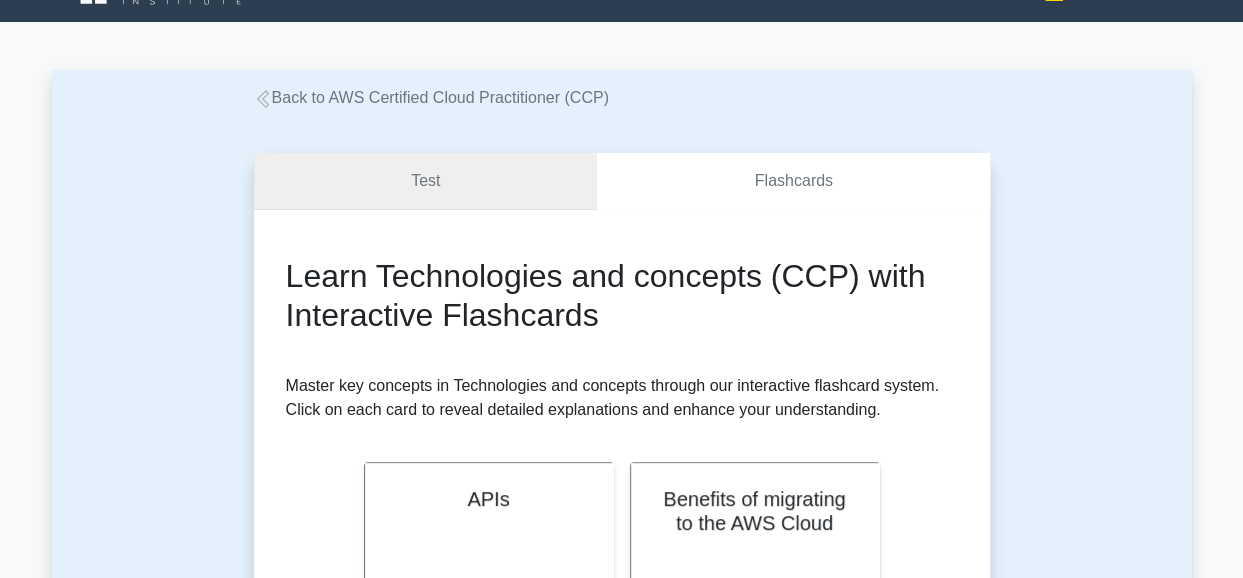 click on "Test" at bounding box center [426, 181] 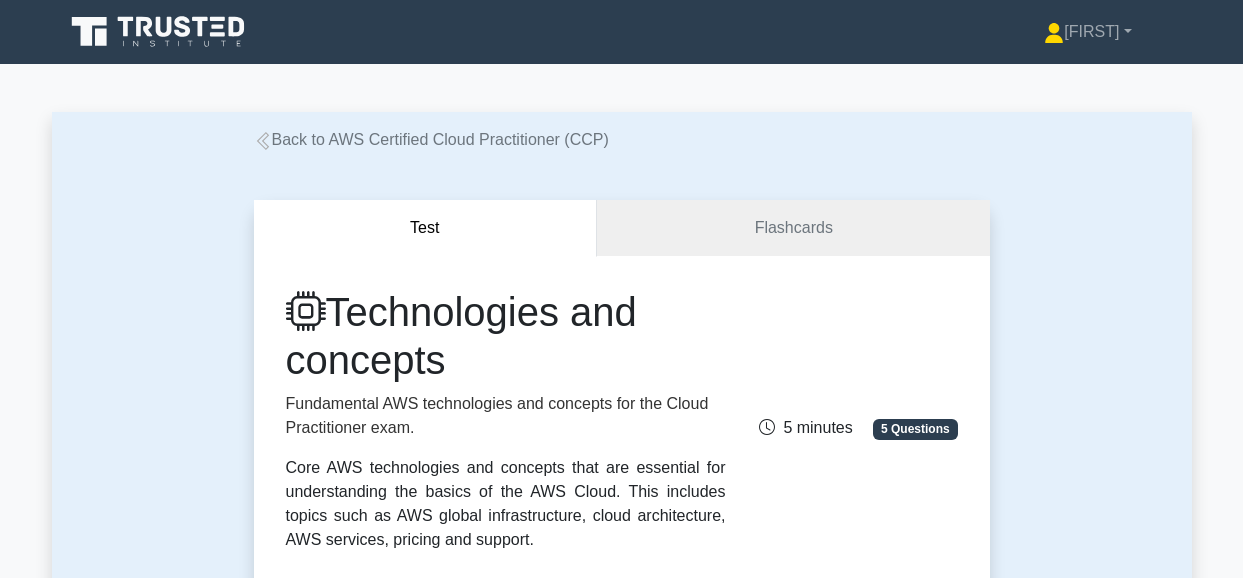 scroll, scrollTop: 0, scrollLeft: 0, axis: both 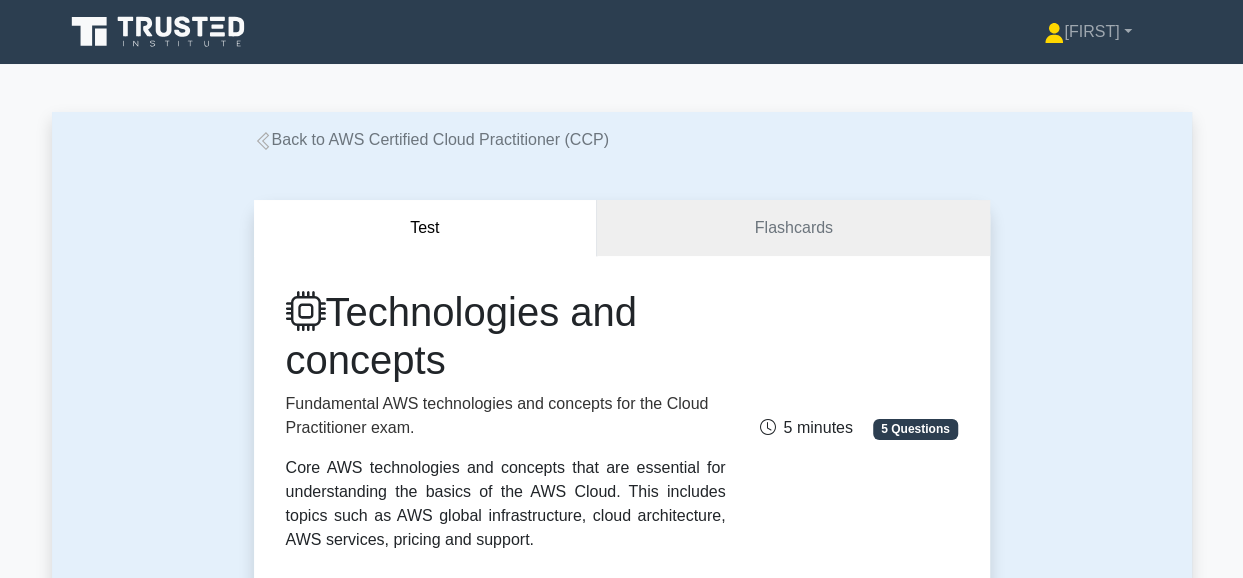 click on "Test
Flashcards
Technologies and concepts
Fundamental AWS technologies and concepts for the Cloud Practitioner exam.
Core AWS technologies and concepts that are essential for understanding the basics of the AWS Cloud. This includes topics such as AWS global infrastructure, cloud architecture, AWS services, pricing and support.
5 Questions Concepts covered:" at bounding box center (622, 1452) 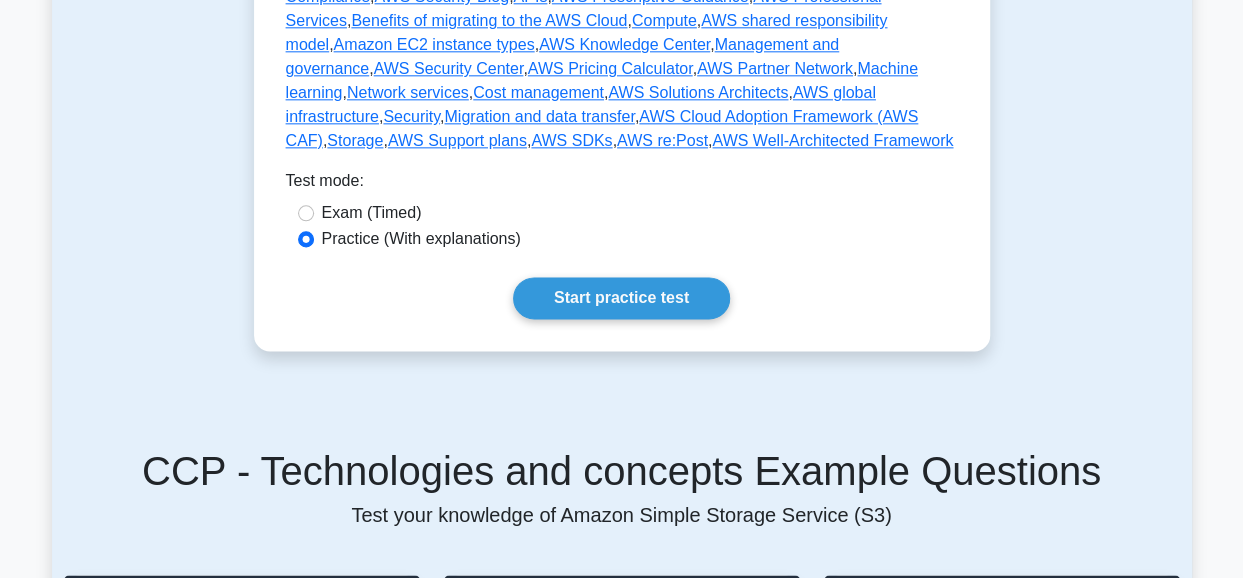 scroll, scrollTop: 1160, scrollLeft: 0, axis: vertical 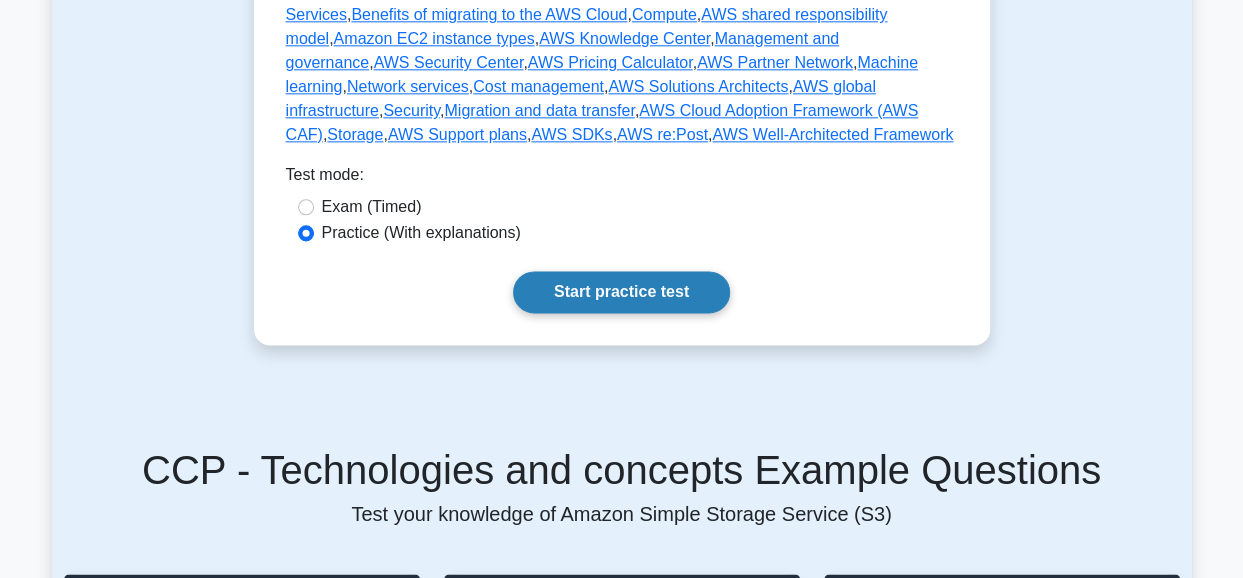 click on "Start practice test" at bounding box center (621, 292) 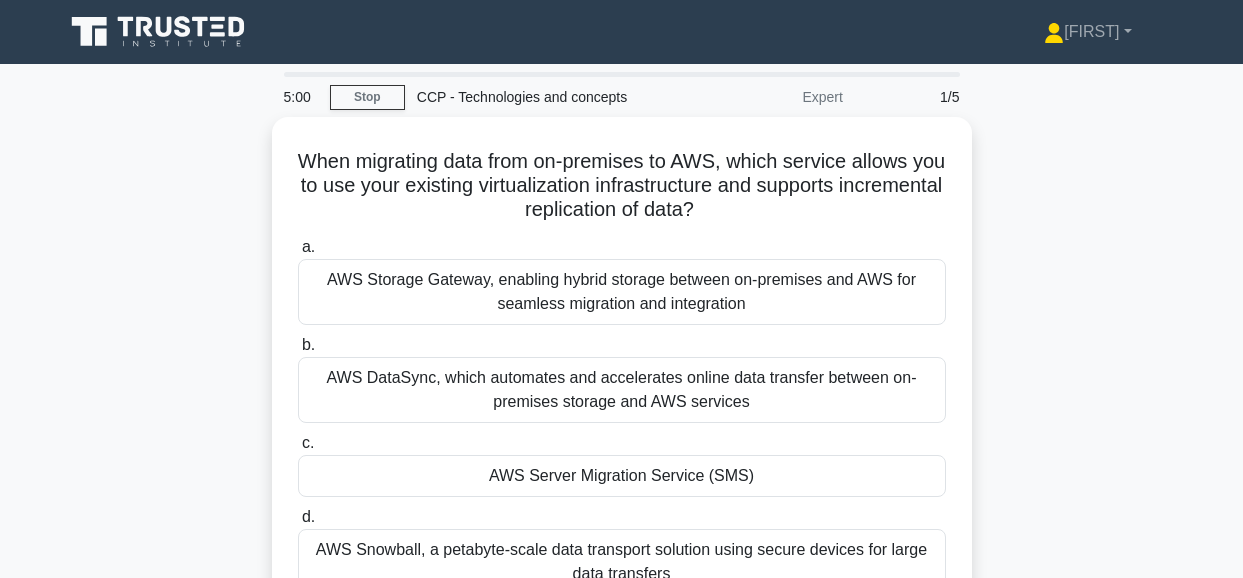scroll, scrollTop: 0, scrollLeft: 0, axis: both 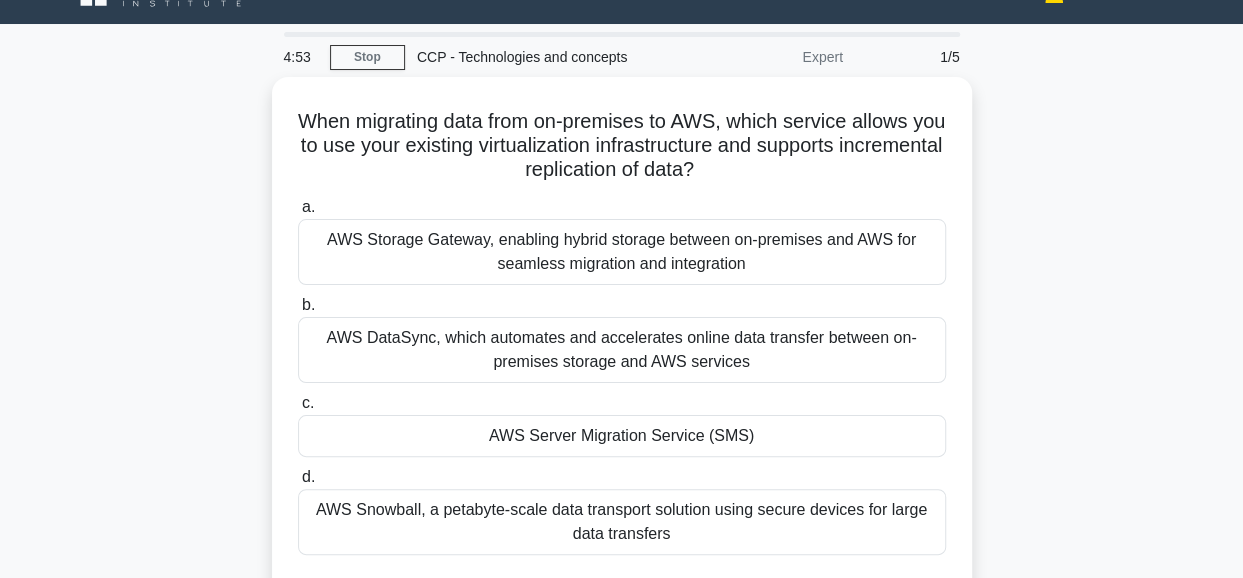 click on "When migrating data from on-premises to AWS, which service allows you to use your existing virtualization infrastructure and supports incremental replication of data?
.spinner_0XTQ{transform-origin:center;animation:spinner_0XTQ .75s linear infinite}@keyframes spinner_0XTQ{100%{transform:rotate(360deg)}}
a.
b." at bounding box center (622, 358) 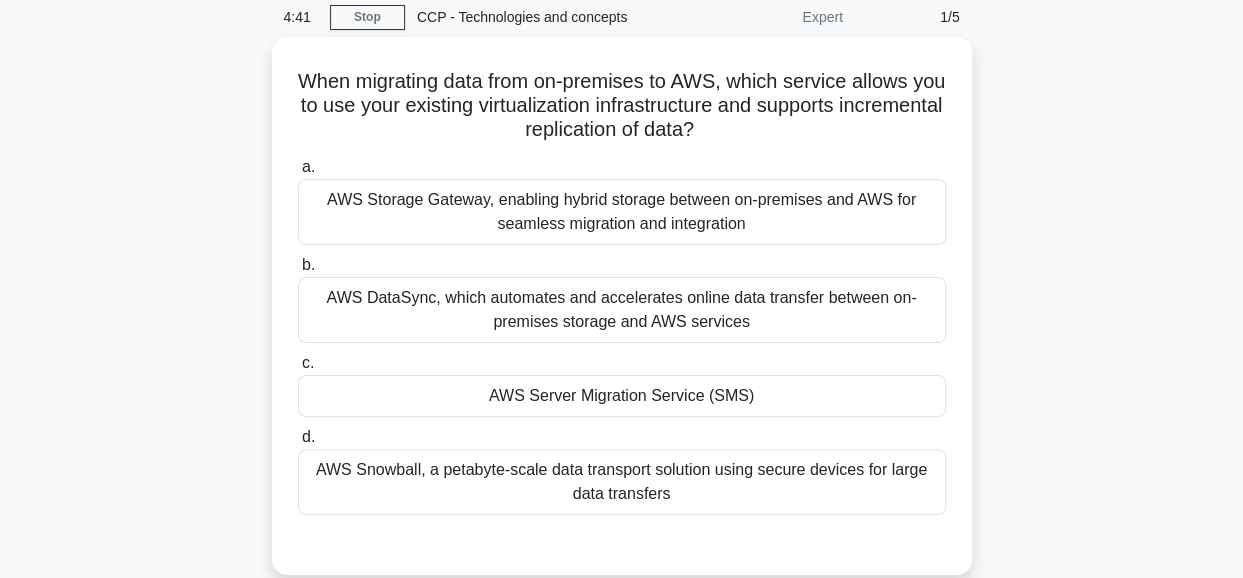 scroll, scrollTop: 120, scrollLeft: 0, axis: vertical 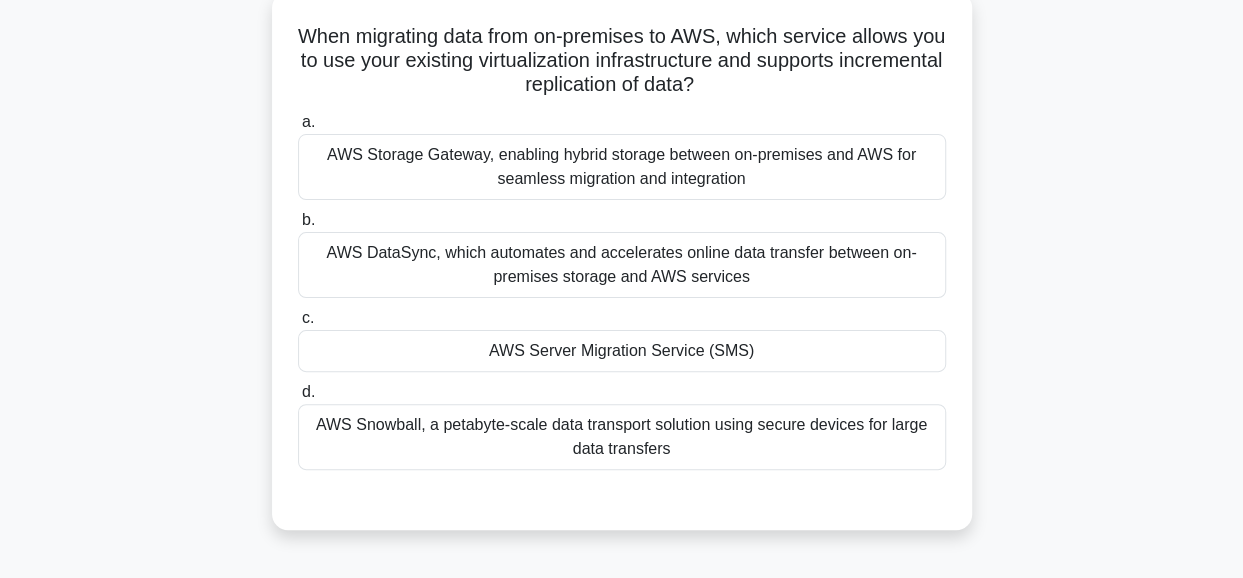 click on "AWS DataSync, which automates and accelerates online data transfer between on-premises storage and AWS services" at bounding box center [622, 265] 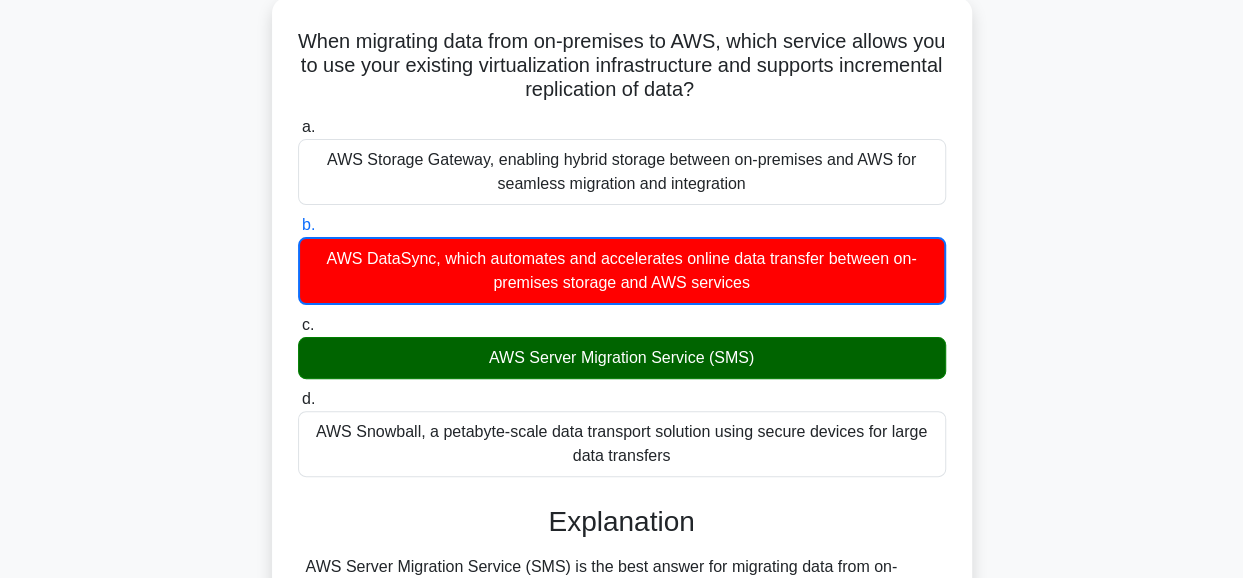 click on "c.
AWS Server Migration Service (SMS)" at bounding box center (298, 325) 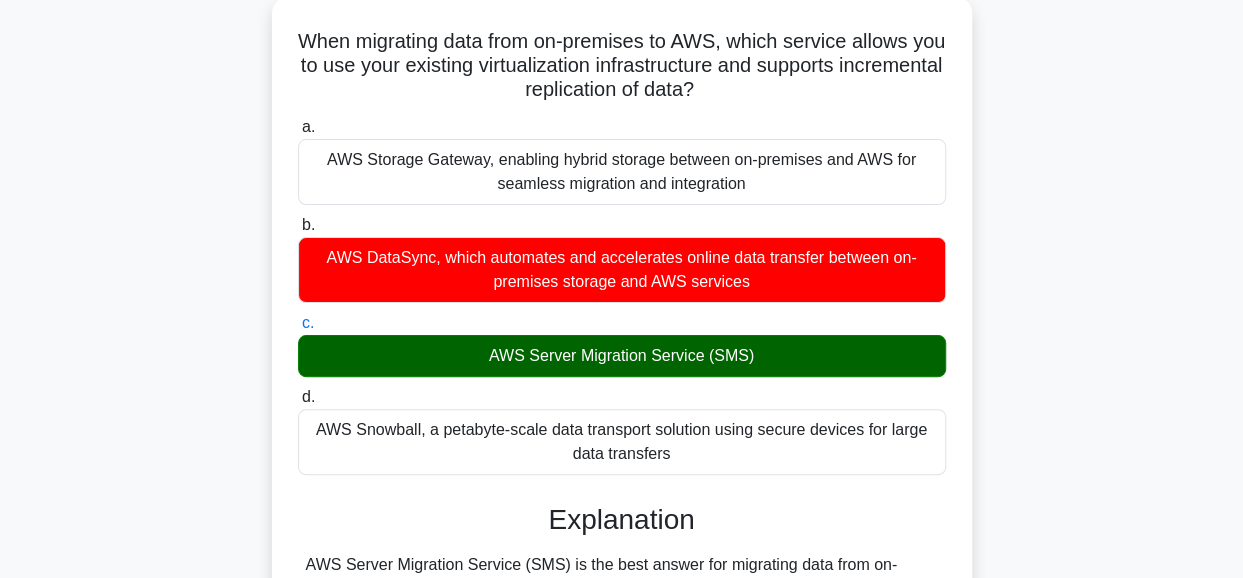 click on "d.
AWS Snowball, a petabyte-scale data transport solution using secure devices for large data transfers" at bounding box center (298, 397) 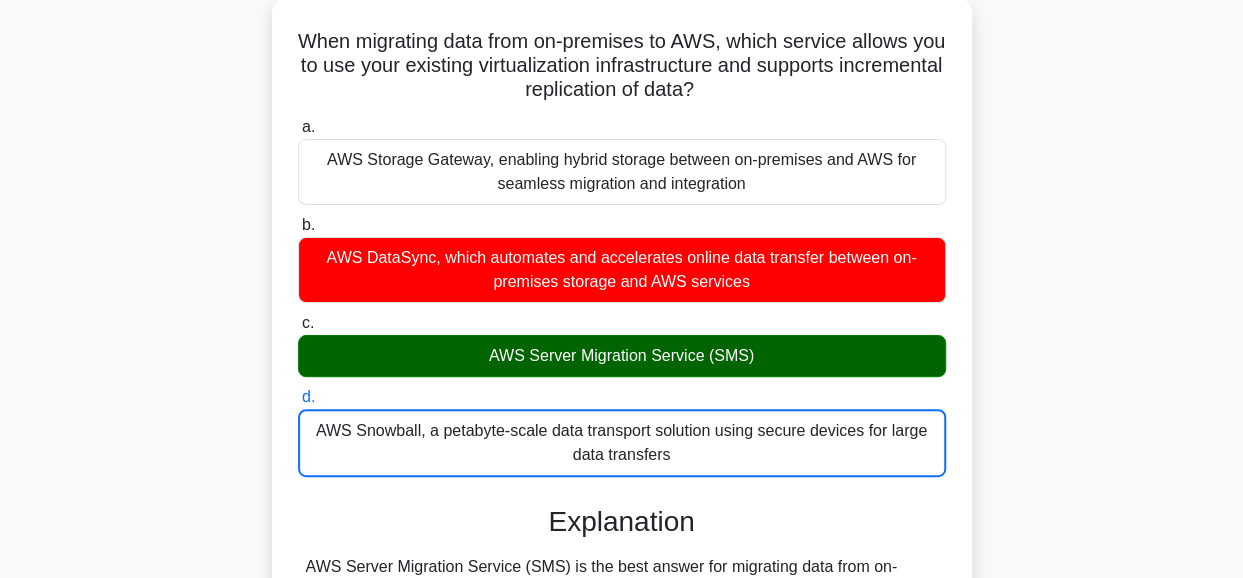 click on "a.
AWS Storage Gateway, enabling hybrid storage between on-premises and AWS for seamless migration and integration" at bounding box center (298, 127) 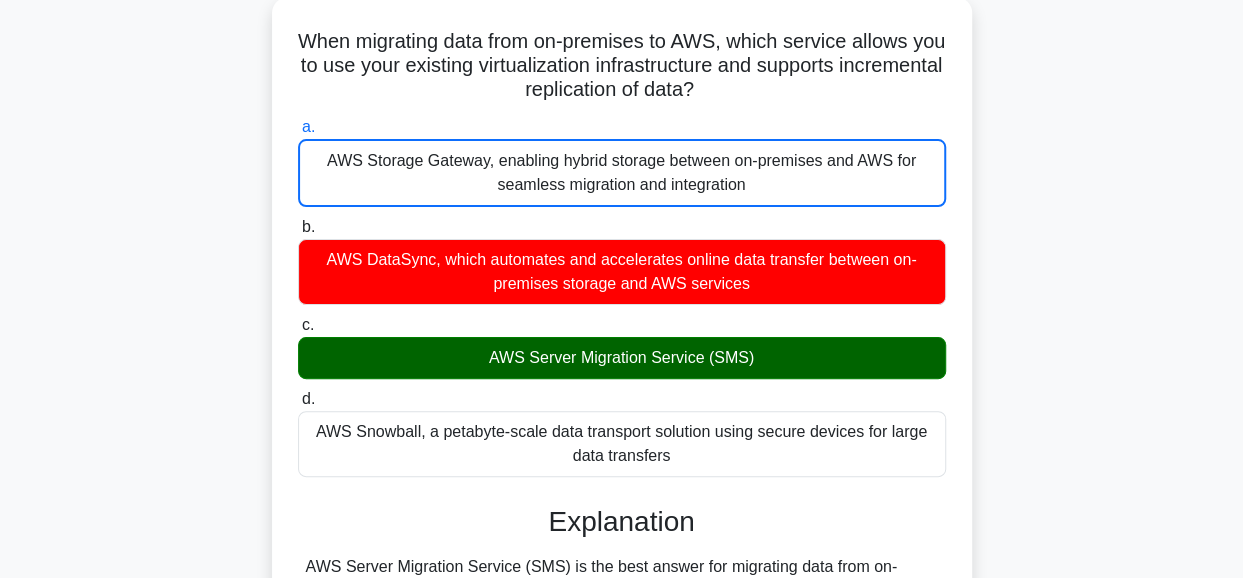 click on "b.
AWS DataSync, which automates and accelerates online data transfer between on-premises storage and AWS services" at bounding box center (298, 227) 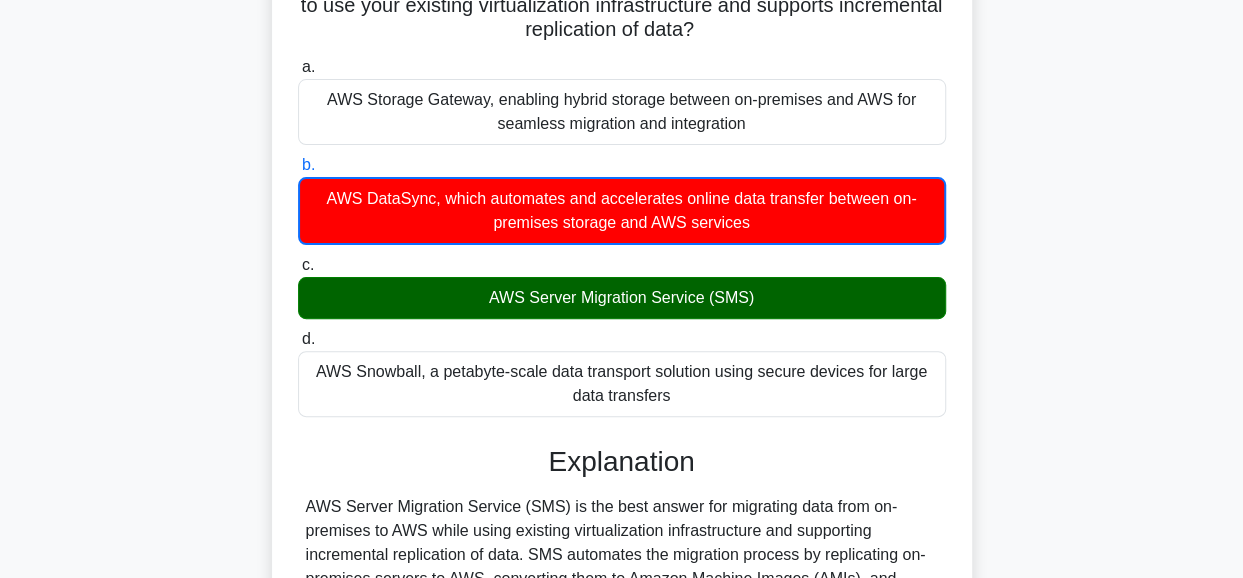 scroll, scrollTop: 188, scrollLeft: 0, axis: vertical 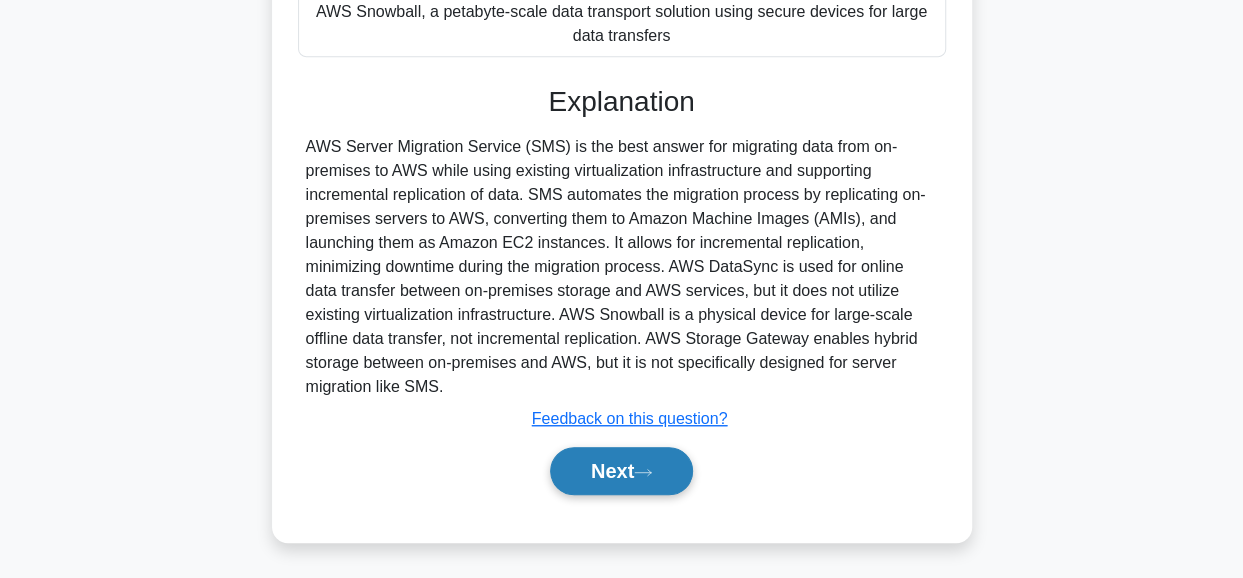 click 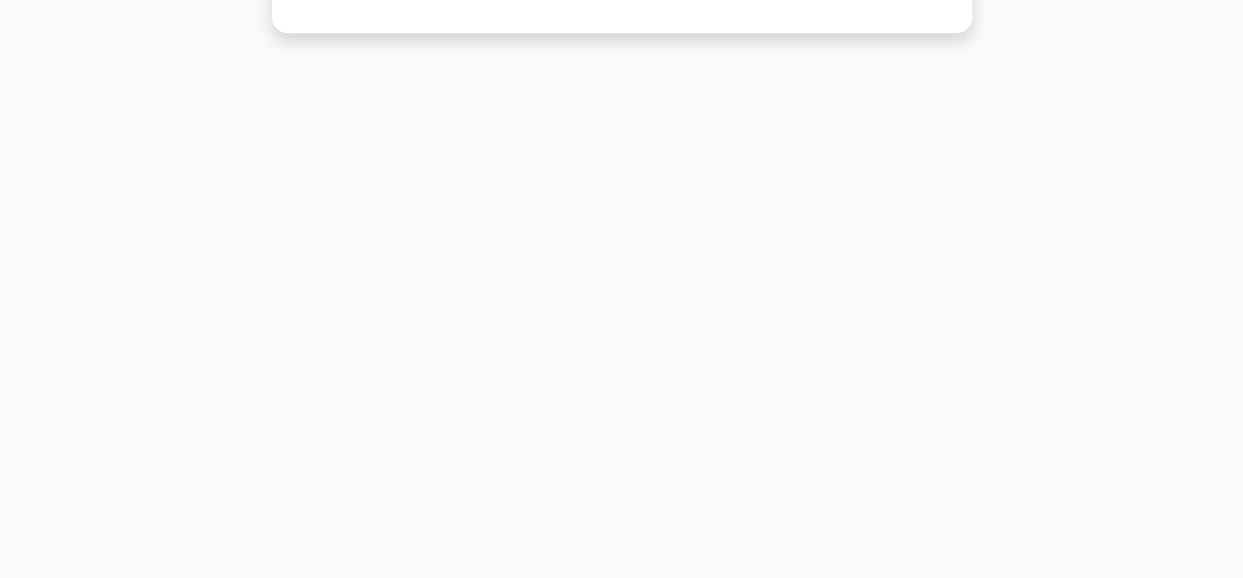 click on "3:18
Stop
CCP  - Technologies and concepts
Expert
2/5
What is the primary purpose of the AWS Knowledge Center?
.spinner_0XTQ{transform-origin:center;animation:spinner_0XTQ .75s linear infinite}@keyframes spinner_0XTQ{100%{transform:rotate(360deg)}}
a." at bounding box center [622, 70] 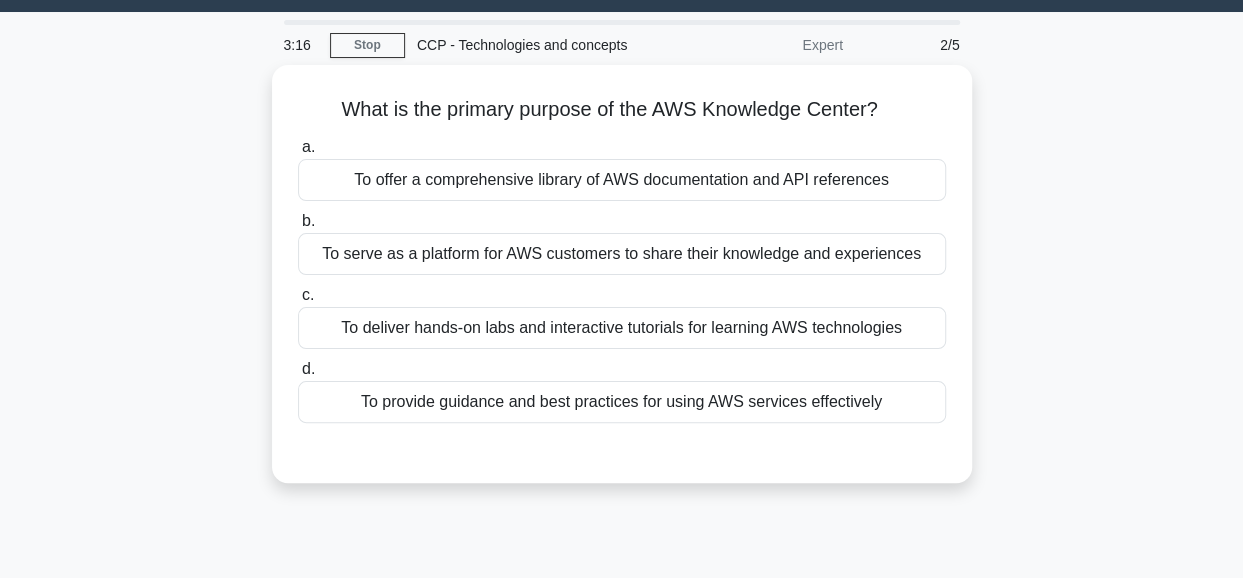 scroll, scrollTop: 0, scrollLeft: 0, axis: both 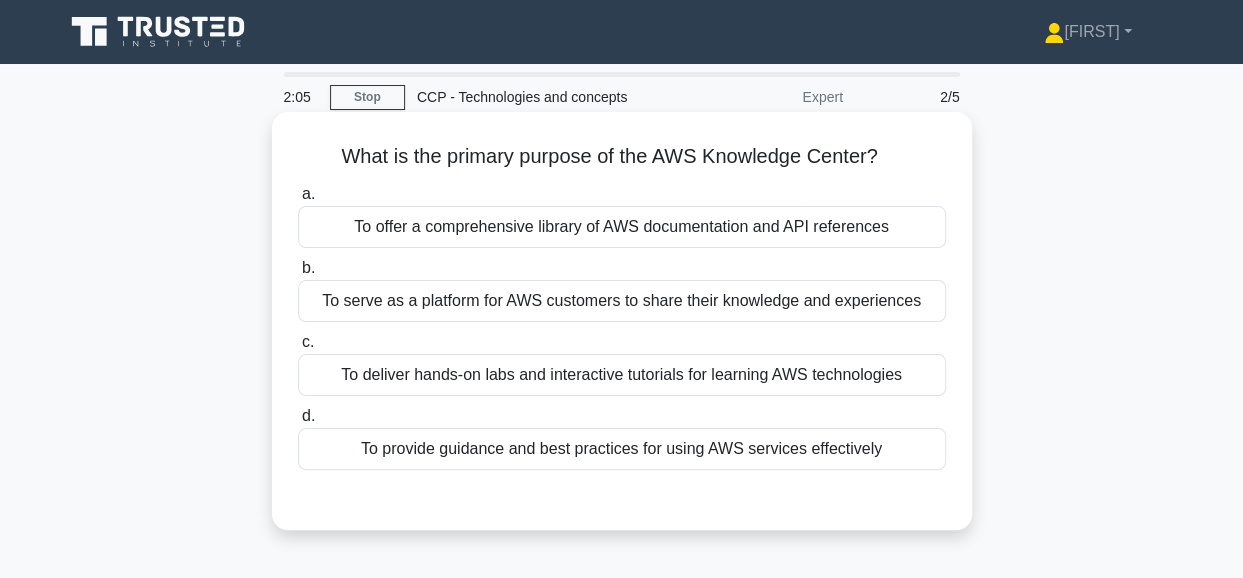 click on "To serve as a platform for AWS customers to share their knowledge and experiences" at bounding box center [622, 301] 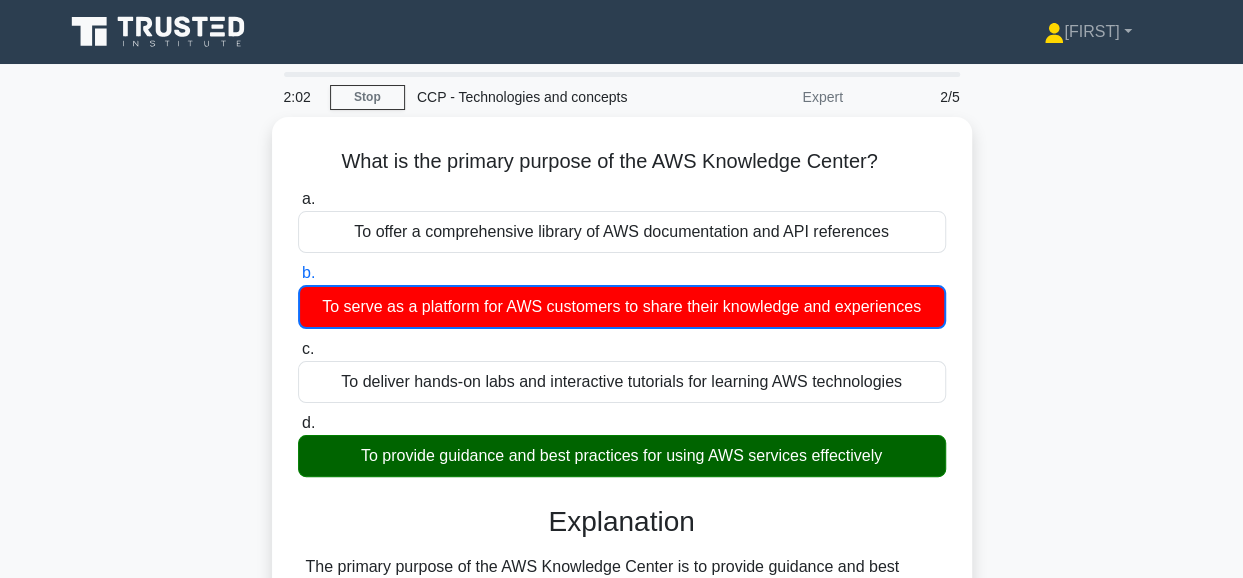 click on "What is the primary purpose of the AWS Knowledge Center?
.spinner_0XTQ{transform-origin:center;animation:spinner_0XTQ .75s linear infinite}@keyframes spinner_0XTQ{100%{transform:rotate(360deg)}}
a.
To offer a comprehensive library of AWS documentation and API references
b. c. d." at bounding box center (622, 503) 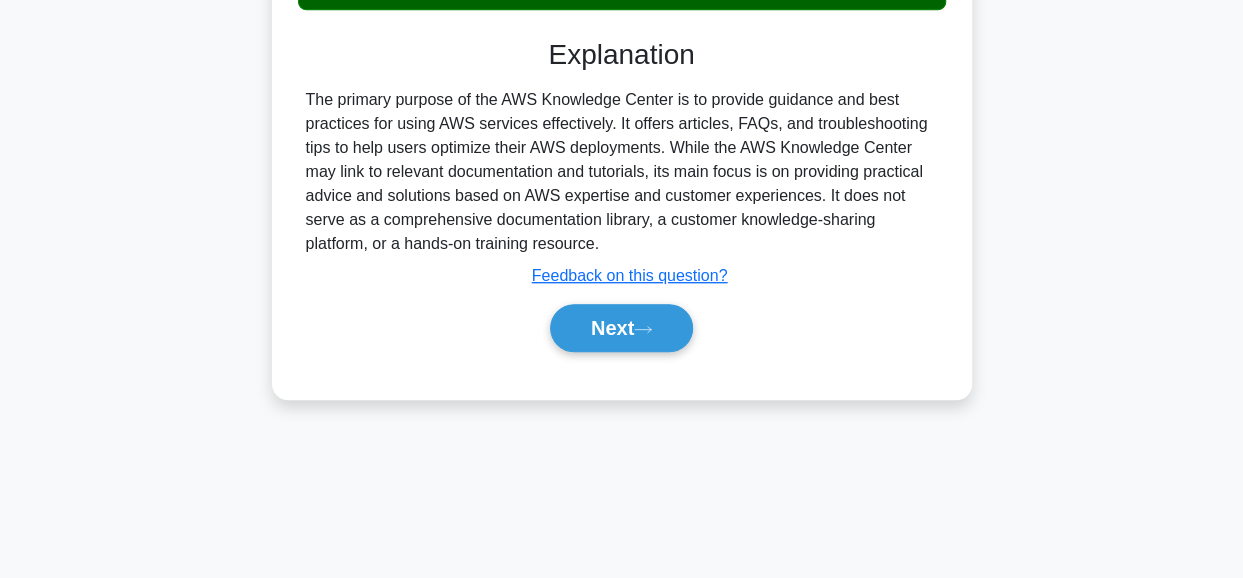 scroll, scrollTop: 502, scrollLeft: 0, axis: vertical 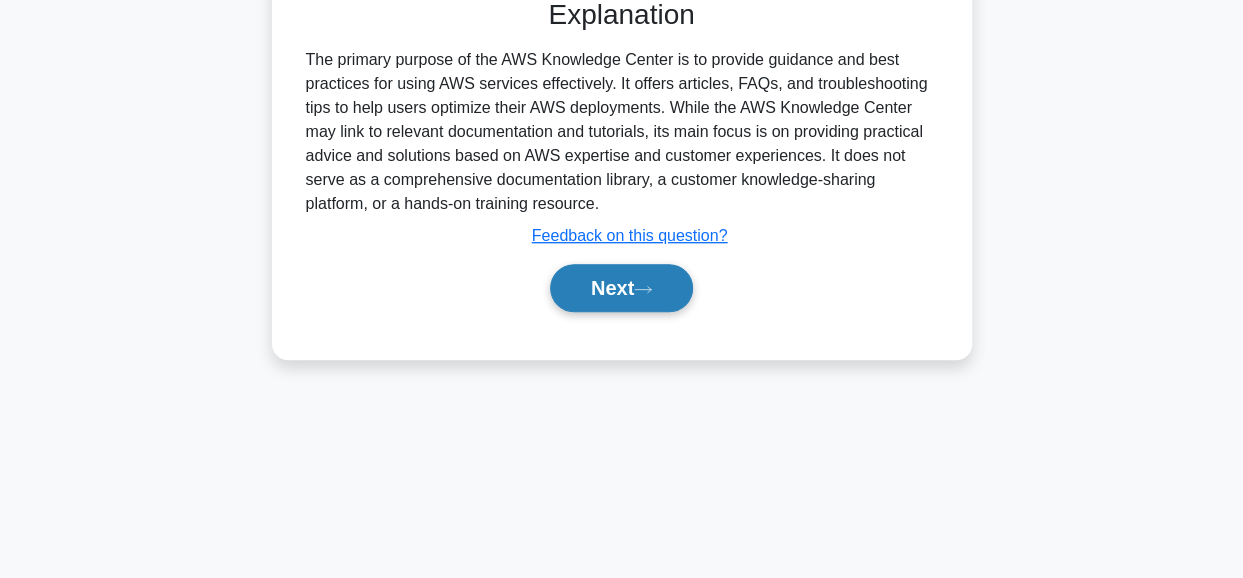 click on "Next" at bounding box center [621, 288] 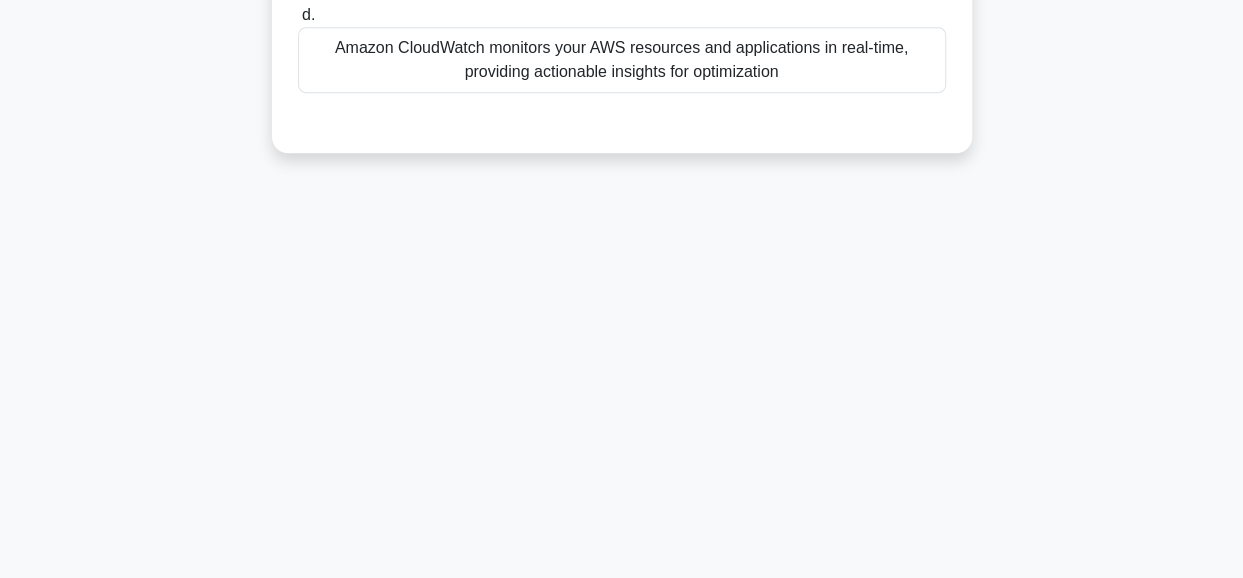 click on "1:54
Stop
CCP  - Technologies and concepts
Expert
3/5
Which AWS service helps you identify opportunities to reduce costs and improve efficiency by analyzing your resource utilization and cost trends?
.spinner_0XTQ{transform-origin:center;animation:spinner_0XTQ .75s linear infinite}@keyframes spinner_0XTQ{100%{transform:rotate(360deg)}}
a.
b. c. d." at bounding box center (622, 70) 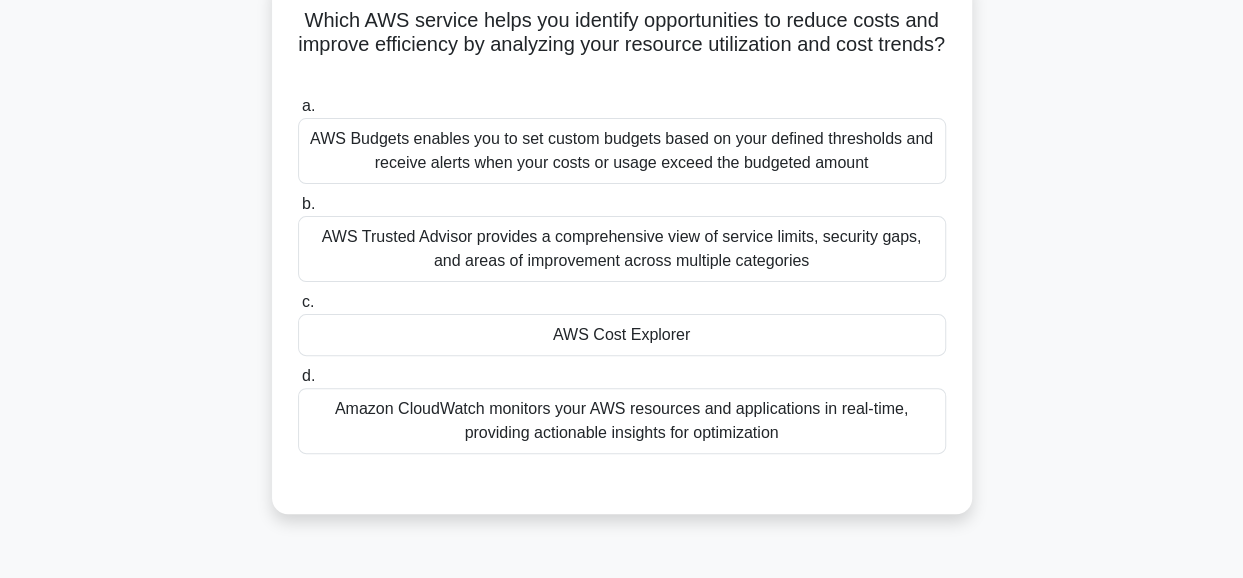 scroll, scrollTop: 102, scrollLeft: 0, axis: vertical 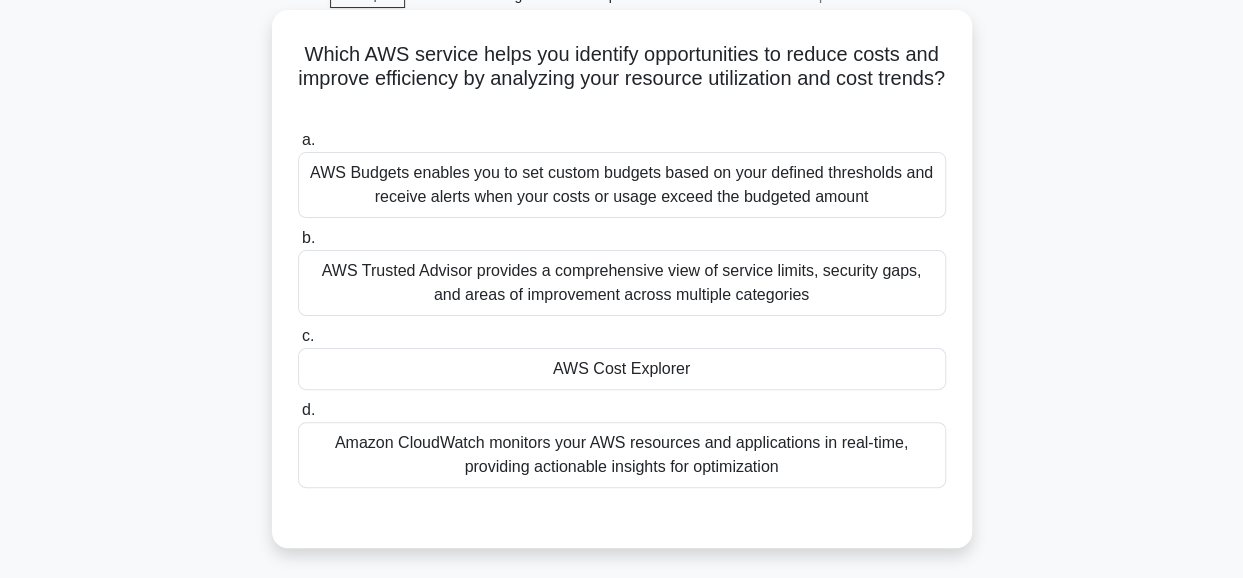click on "AWS Cost Explorer" at bounding box center (622, 369) 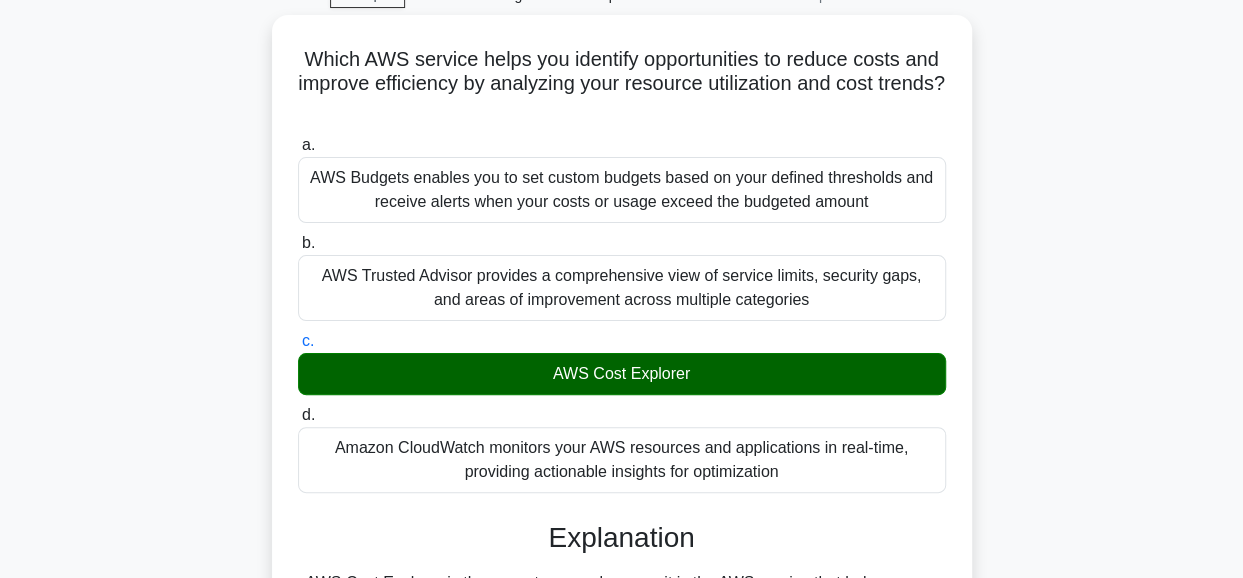drag, startPoint x: 1092, startPoint y: 365, endPoint x: 1224, endPoint y: 350, distance: 132.84953 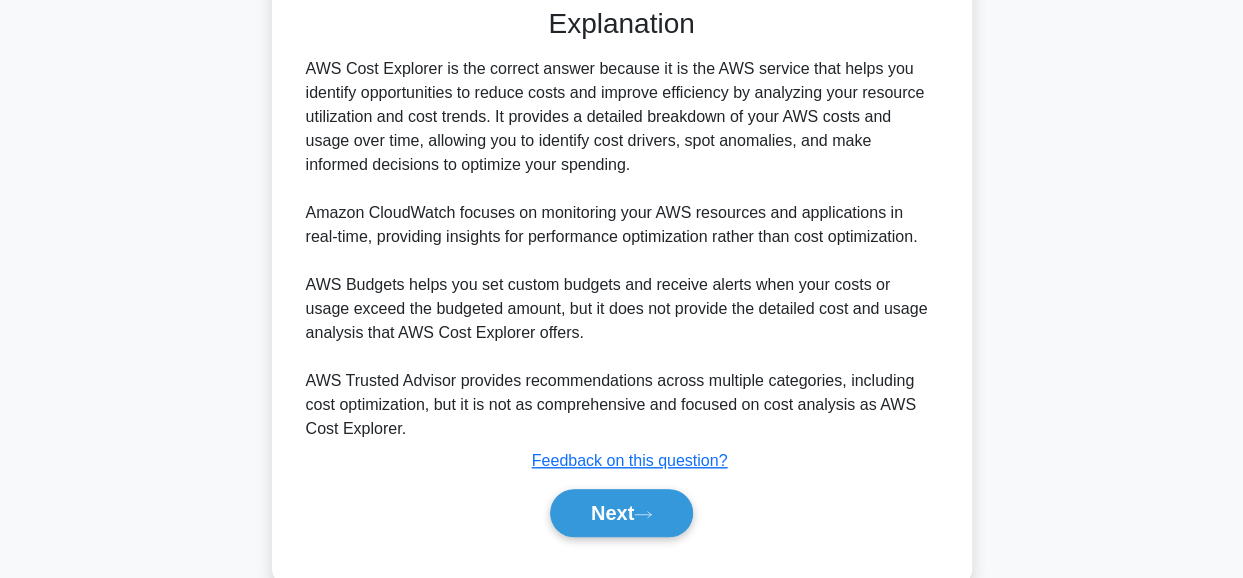 scroll, scrollTop: 652, scrollLeft: 0, axis: vertical 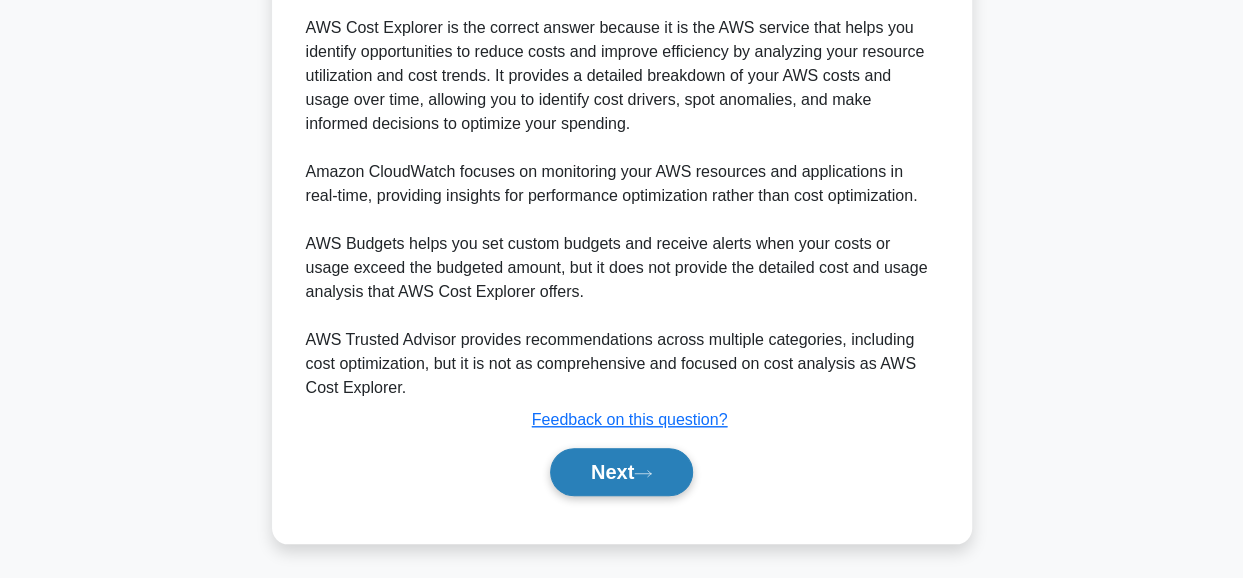 click on "Next" at bounding box center [621, 472] 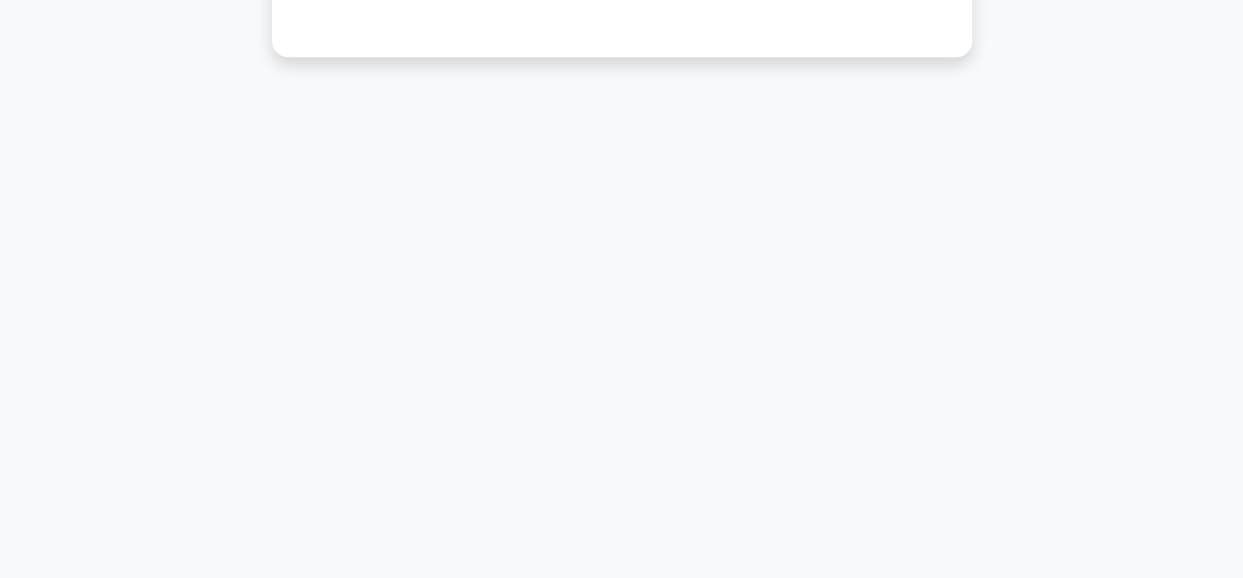 scroll, scrollTop: 502, scrollLeft: 0, axis: vertical 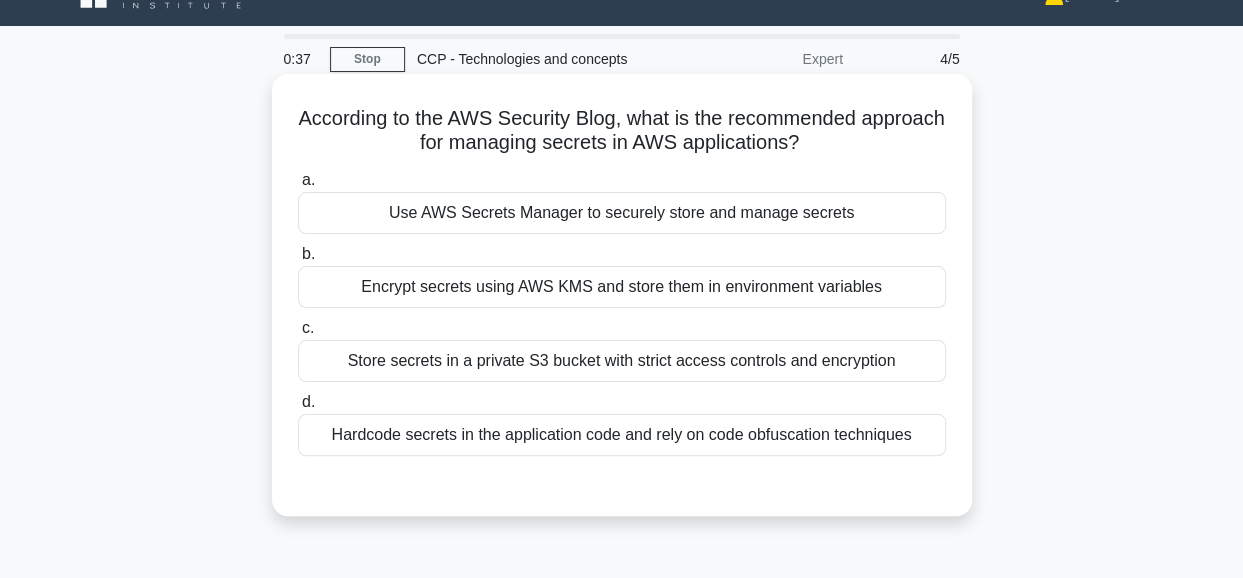 click on "Use AWS Secrets Manager to securely store and manage secrets" at bounding box center [622, 213] 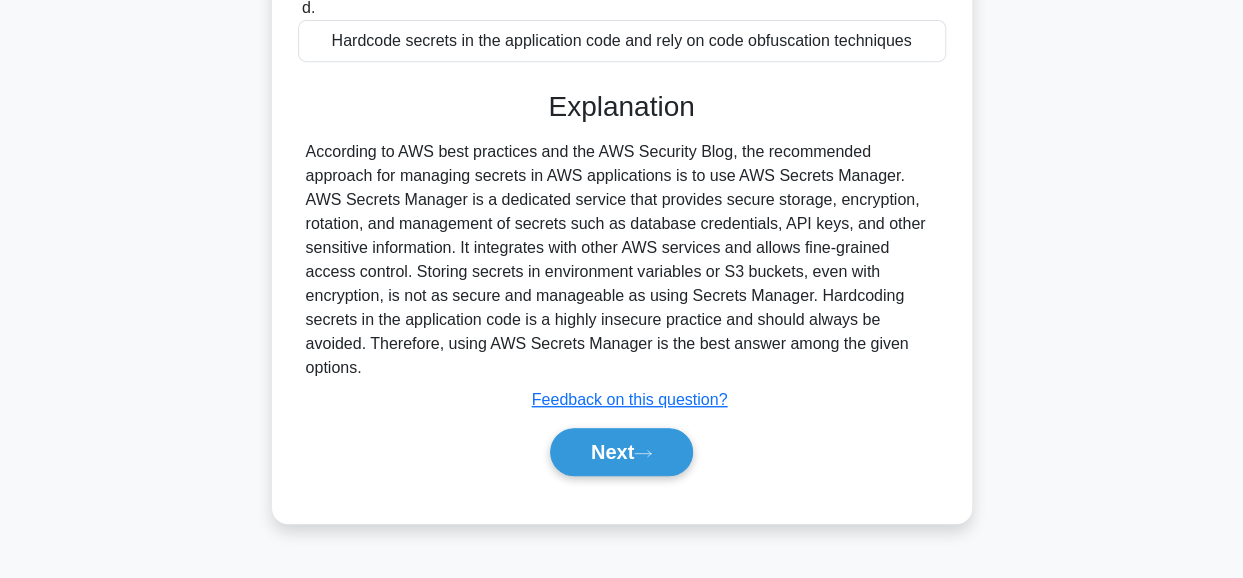 scroll, scrollTop: 502, scrollLeft: 0, axis: vertical 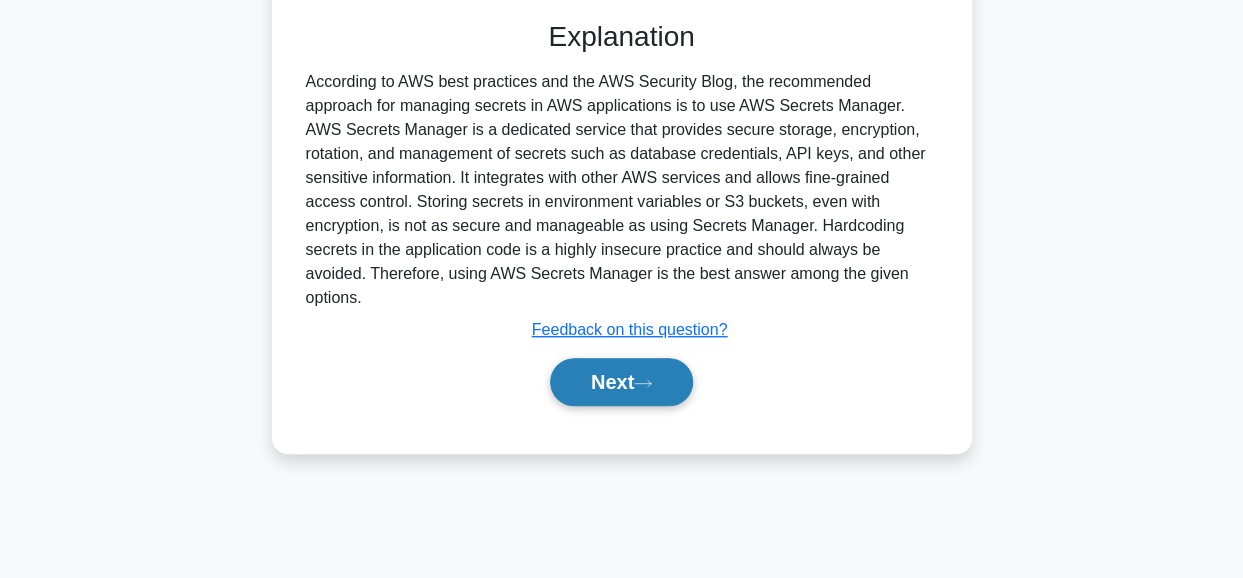 click on "Next" at bounding box center (621, 382) 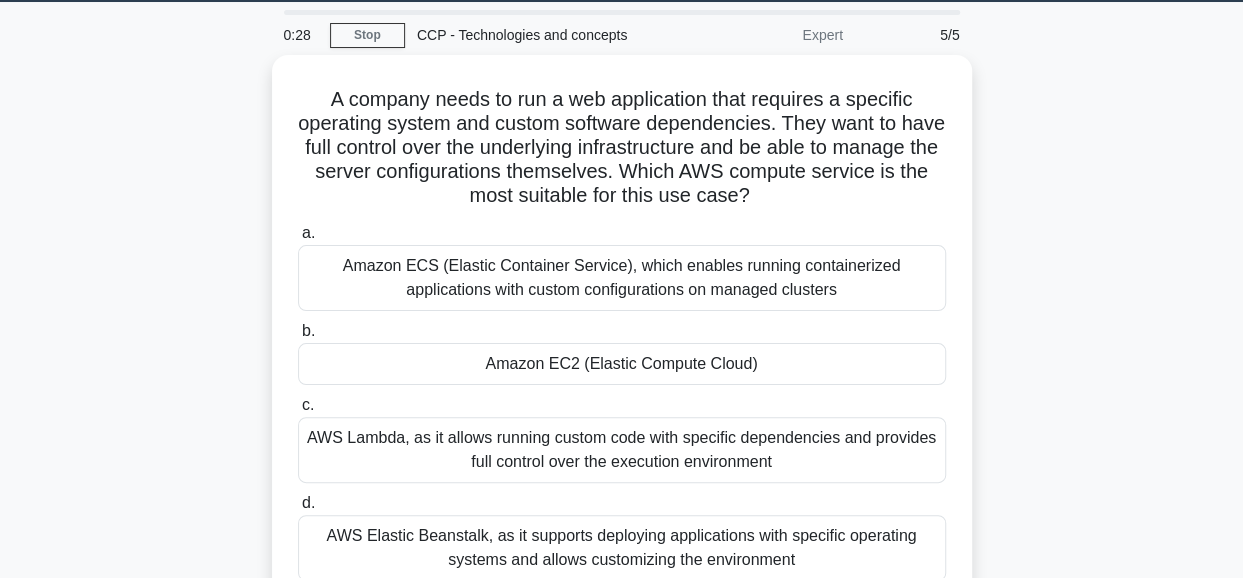 scroll, scrollTop: 64, scrollLeft: 0, axis: vertical 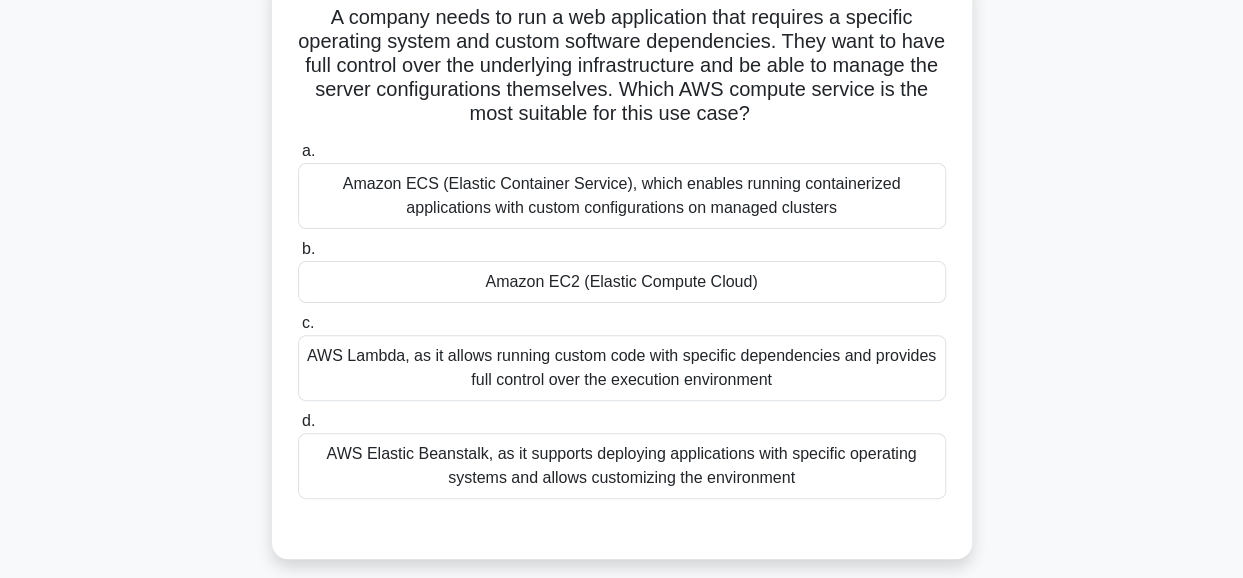 click on "Amazon EC2 (Elastic Compute Cloud)" at bounding box center [622, 282] 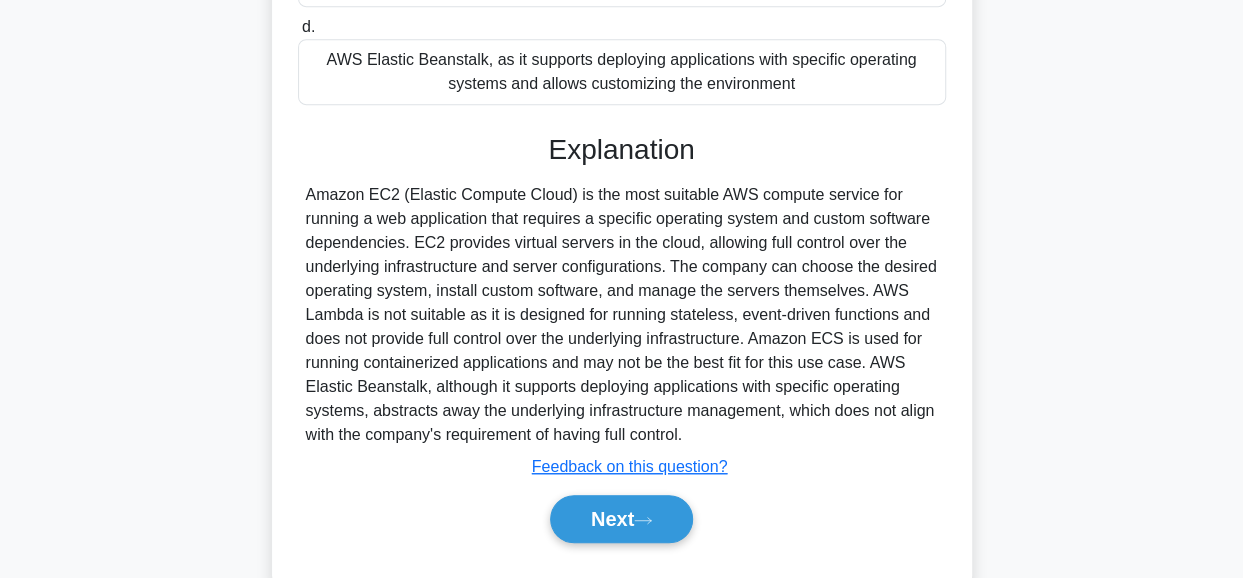 scroll, scrollTop: 580, scrollLeft: 0, axis: vertical 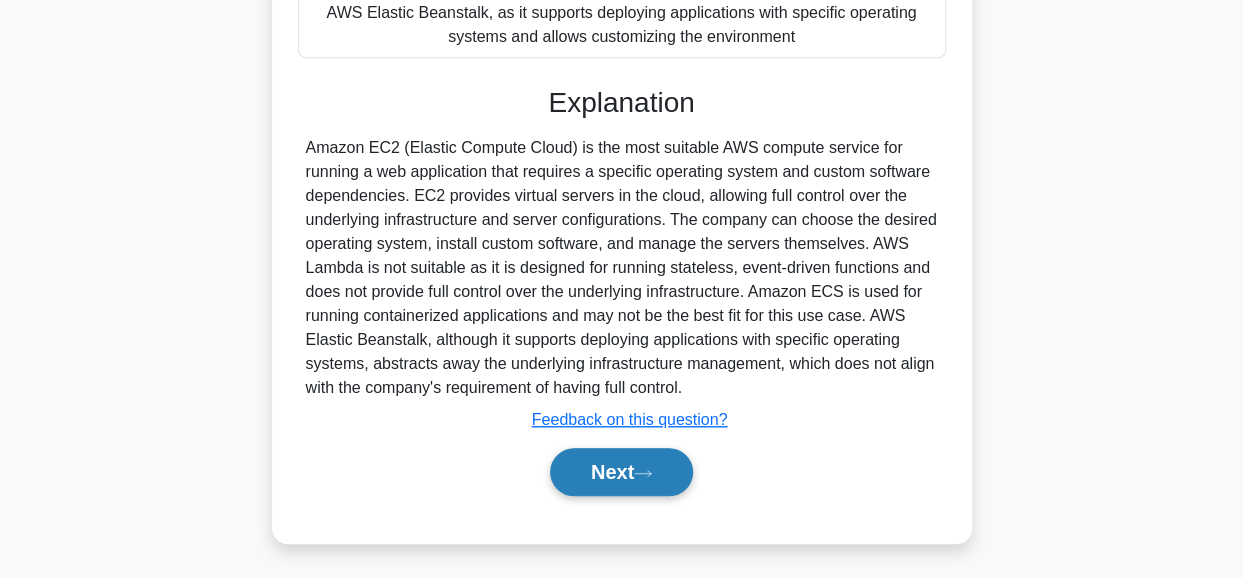 click on "Next" at bounding box center [621, 472] 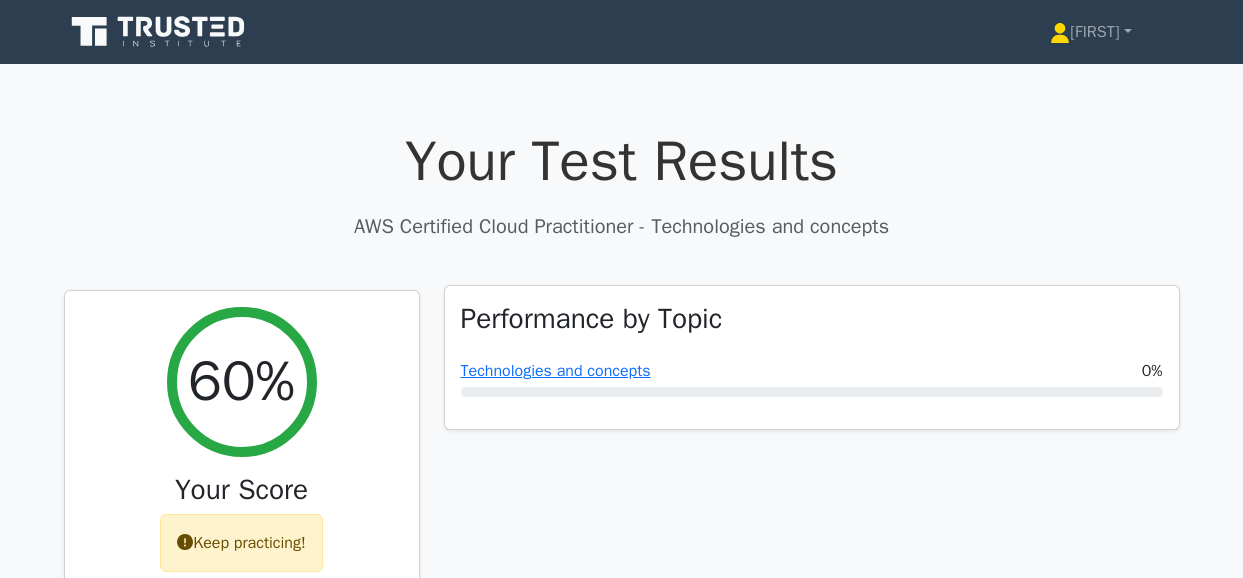scroll, scrollTop: 0, scrollLeft: 0, axis: both 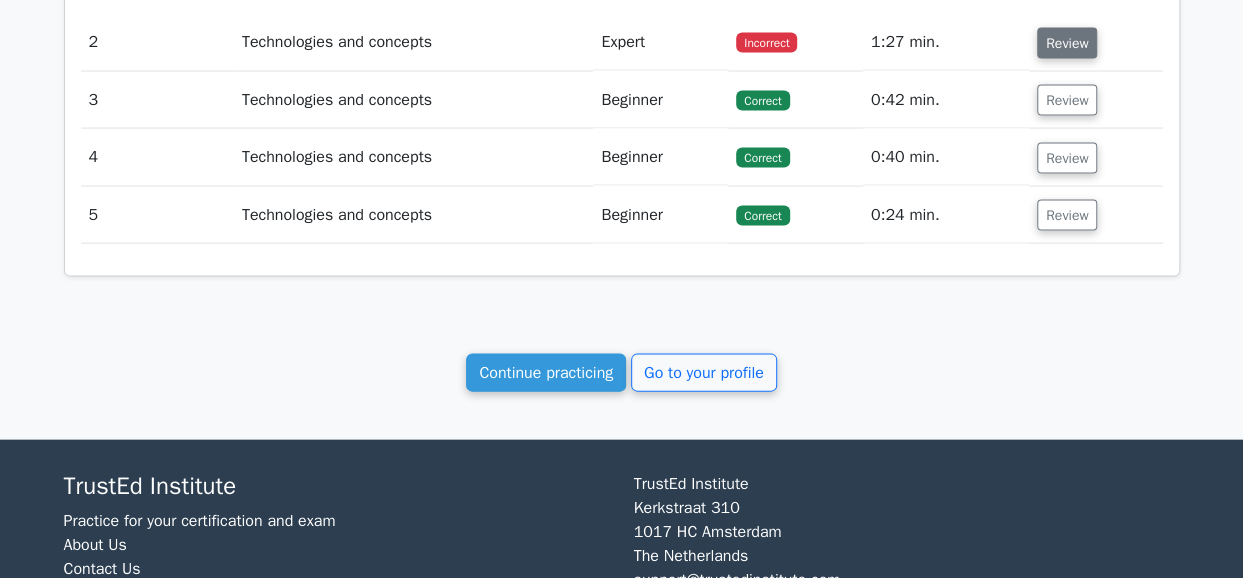 click on "Review" at bounding box center [1067, 43] 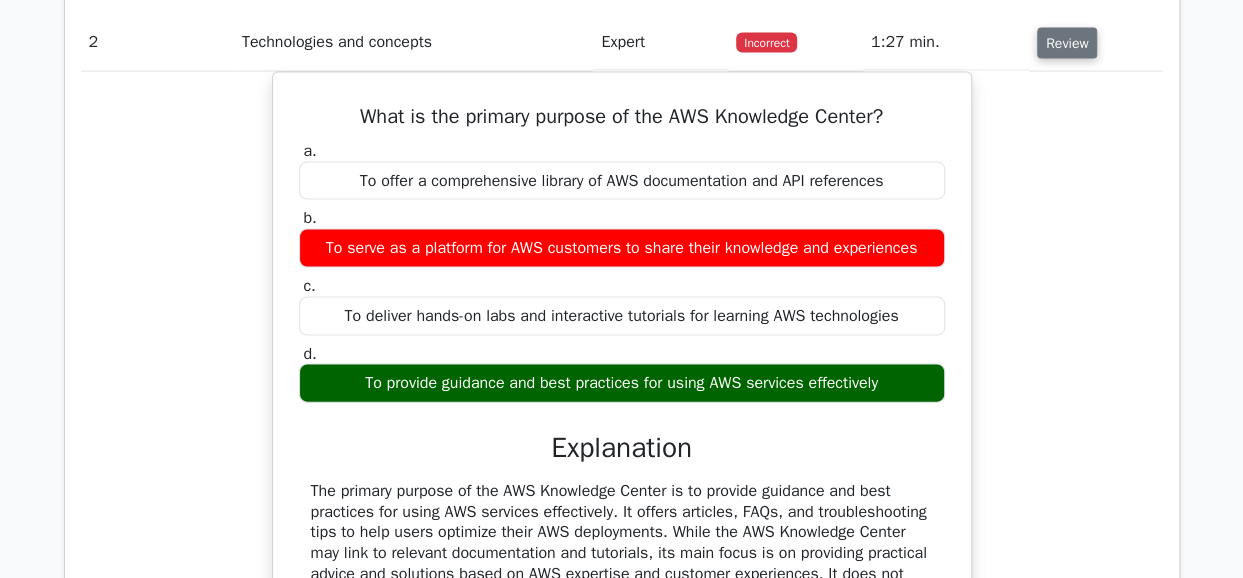 type 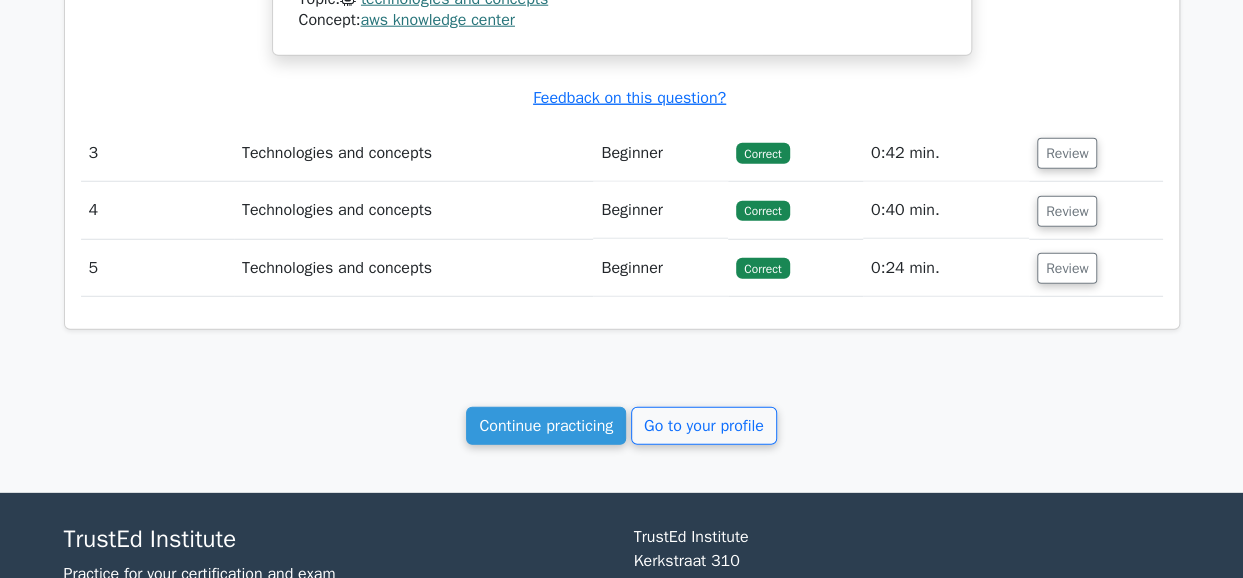 scroll, scrollTop: 2772, scrollLeft: 0, axis: vertical 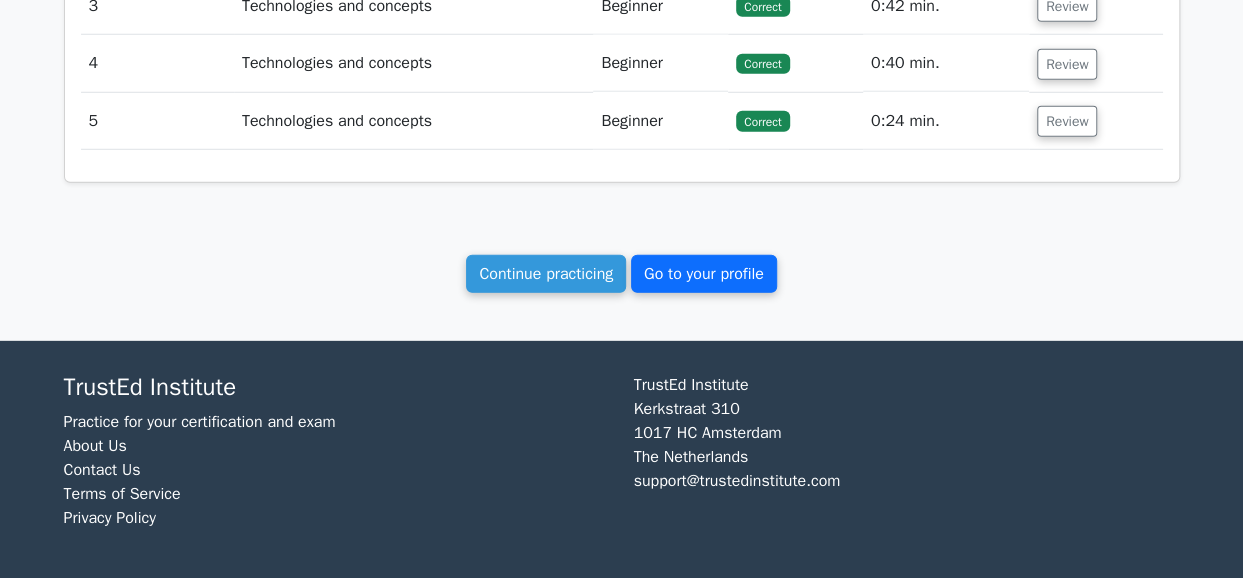 click on "Go to your profile" at bounding box center [704, 274] 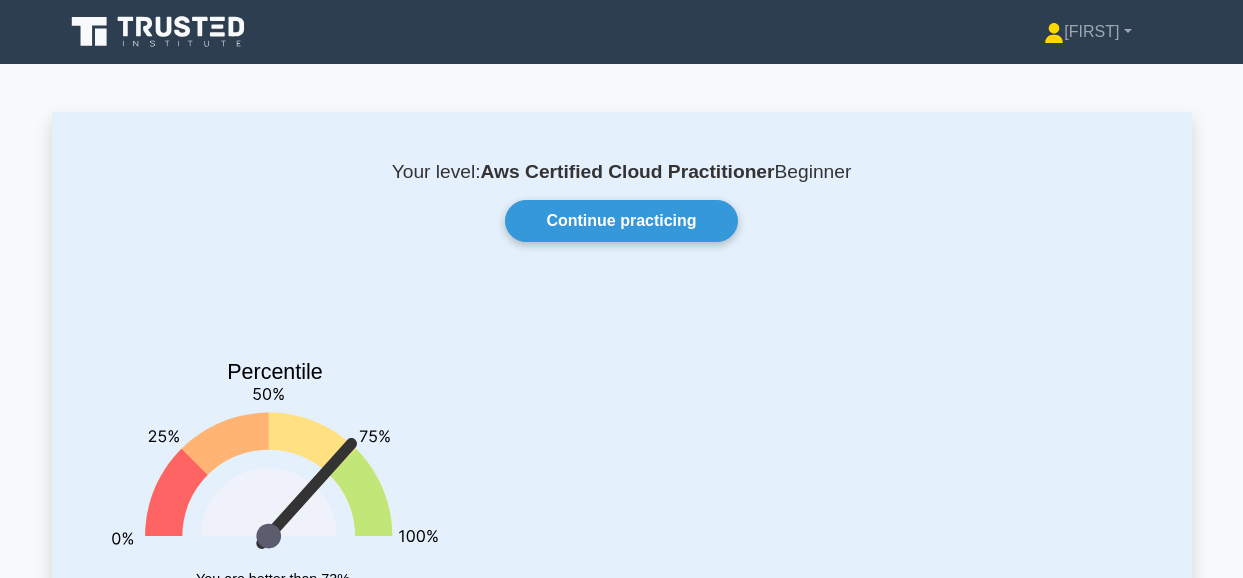 scroll, scrollTop: 0, scrollLeft: 0, axis: both 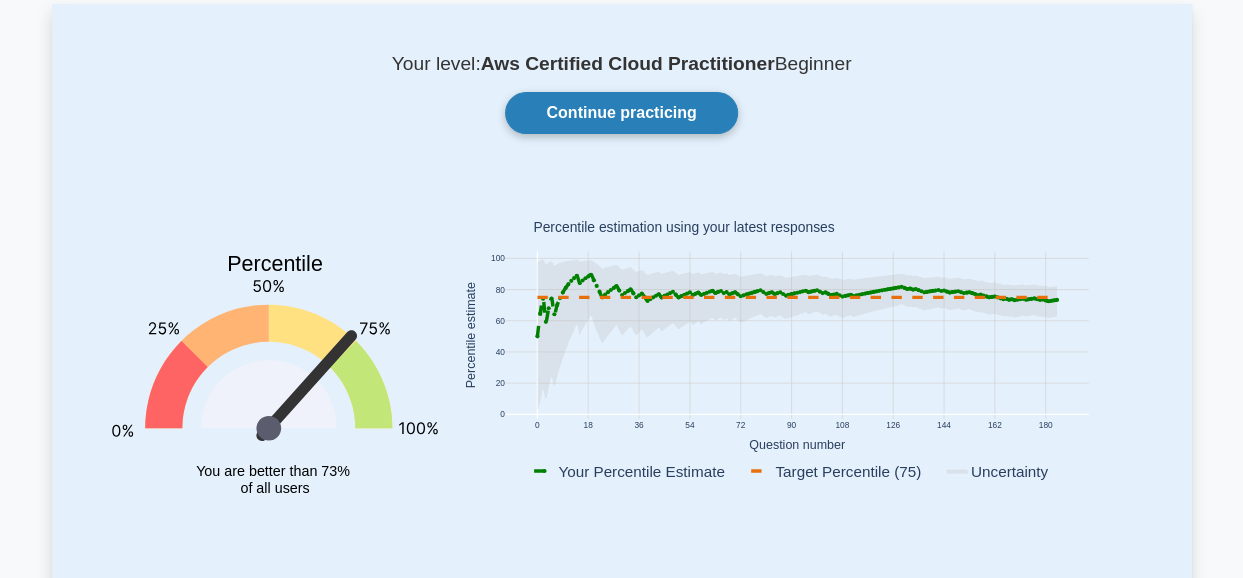 click on "Continue practicing" at bounding box center [621, 113] 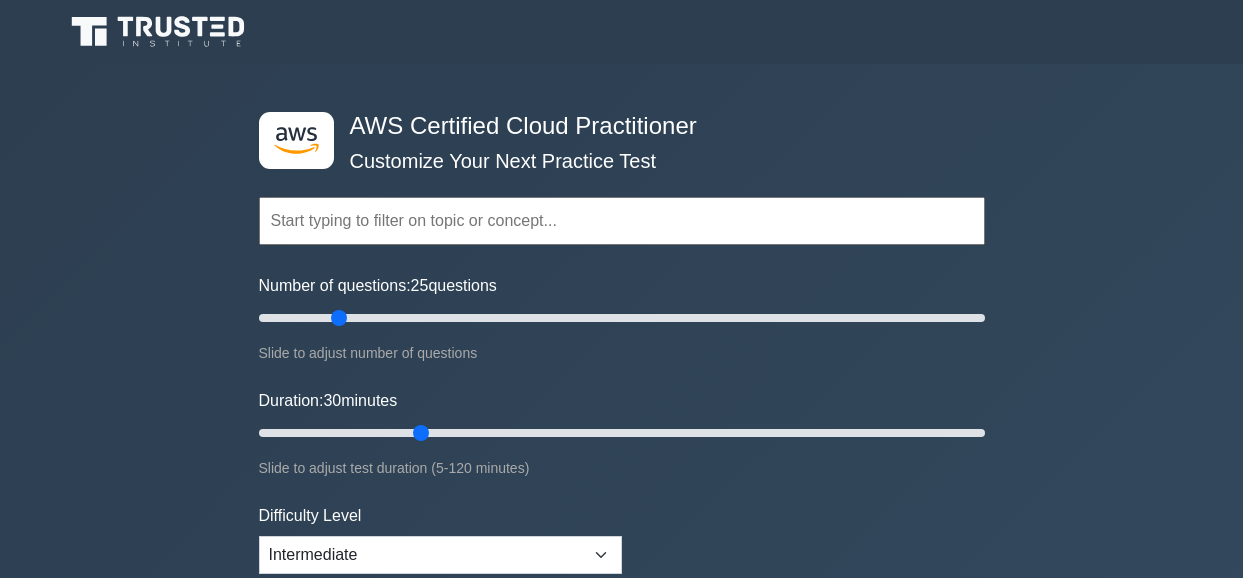 scroll, scrollTop: 0, scrollLeft: 0, axis: both 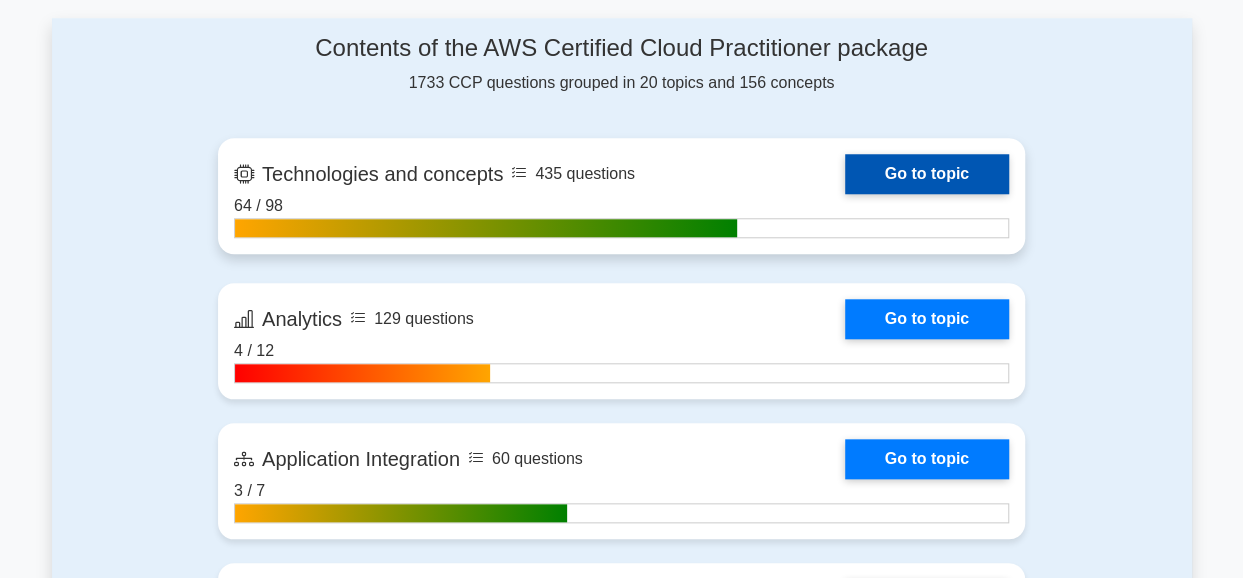 click on "Go to topic" at bounding box center (927, 174) 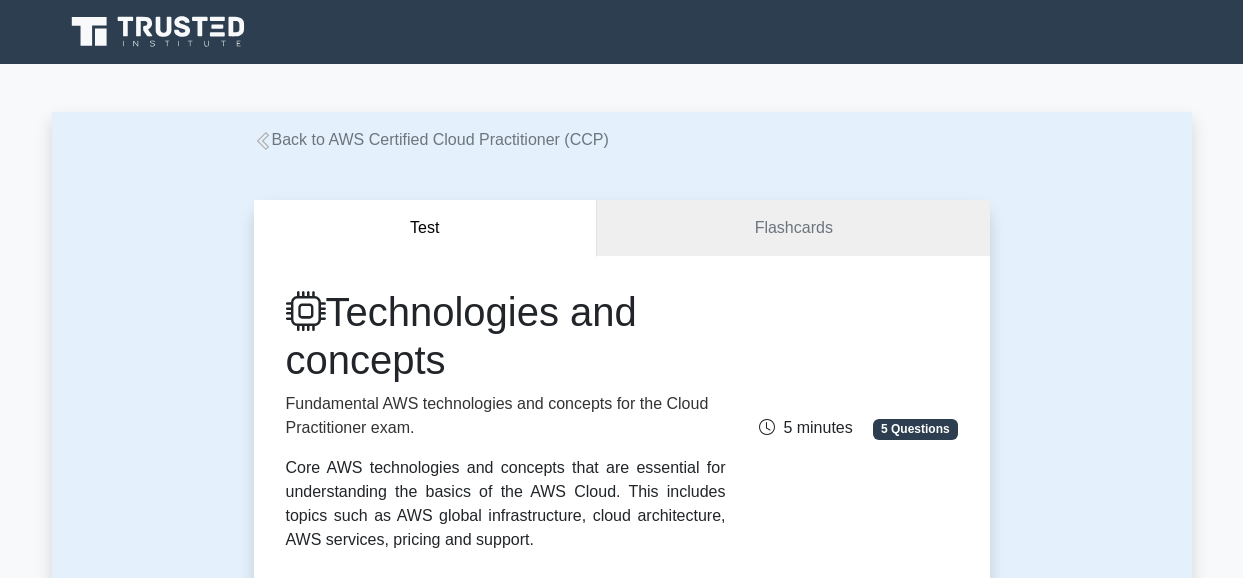 scroll, scrollTop: 0, scrollLeft: 0, axis: both 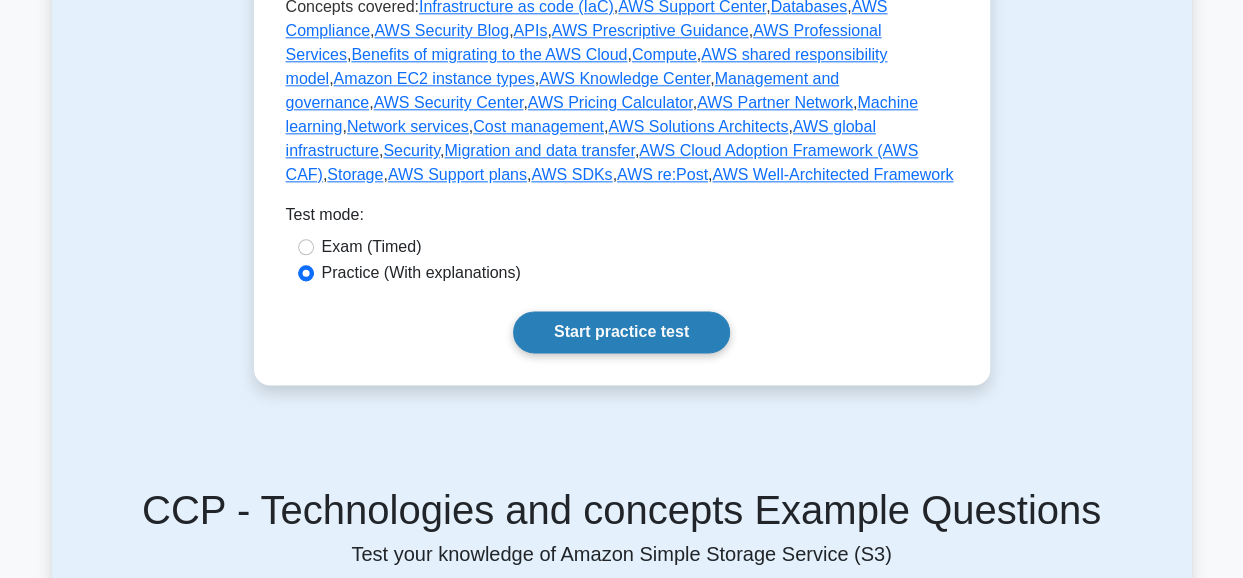 click on "Start practice test" at bounding box center [621, 332] 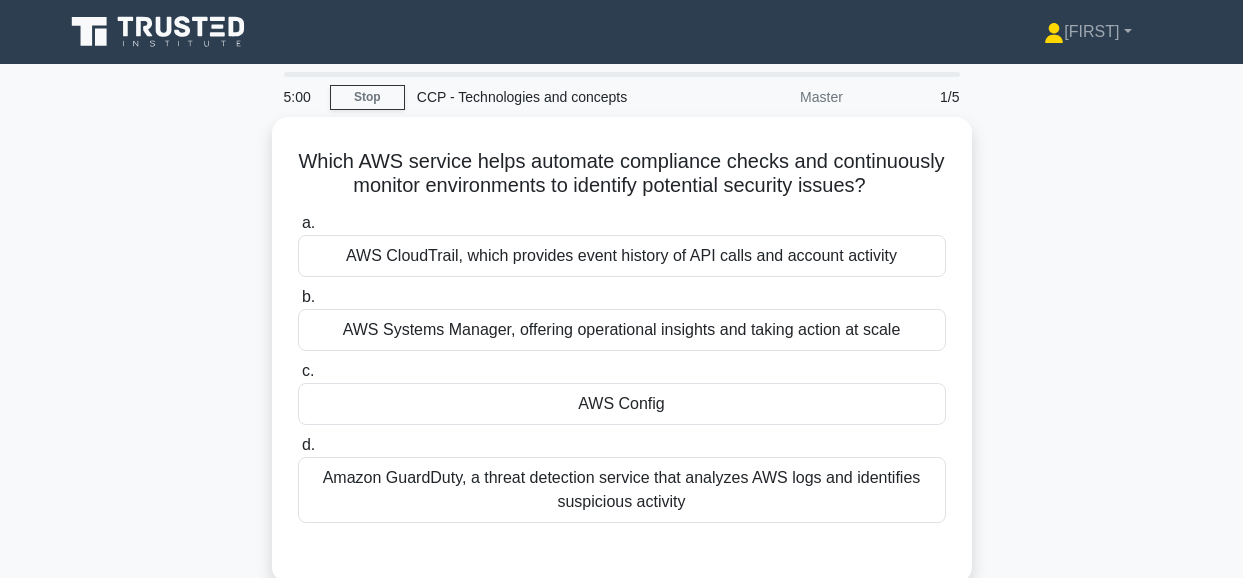 scroll, scrollTop: 0, scrollLeft: 0, axis: both 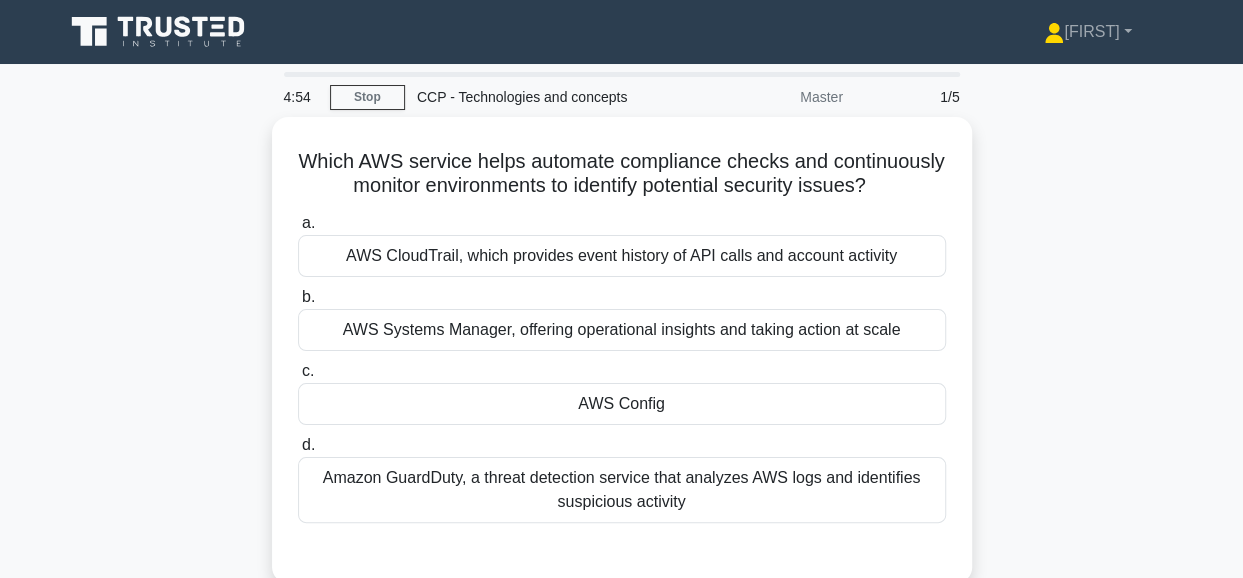 click on "Which AWS service helps automate compliance checks and continuously monitor environments to identify potential security issues?
.spinner_0XTQ{transform-origin:center;animation:spinner_y6GP .75s linear infinite}@keyframes spinner_y6GP{100%{transform:rotate(360deg)}}
a.
AWS CloudTrail, which provides event history of API calls and account activity
b. c. d." at bounding box center [622, 362] 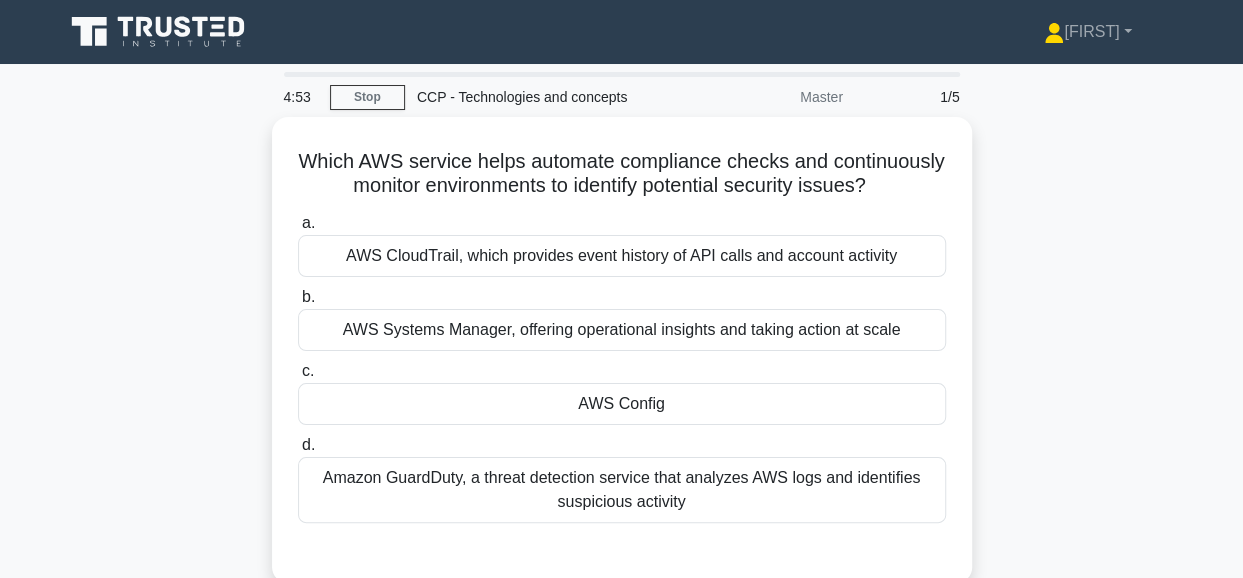 scroll, scrollTop: 40, scrollLeft: 0, axis: vertical 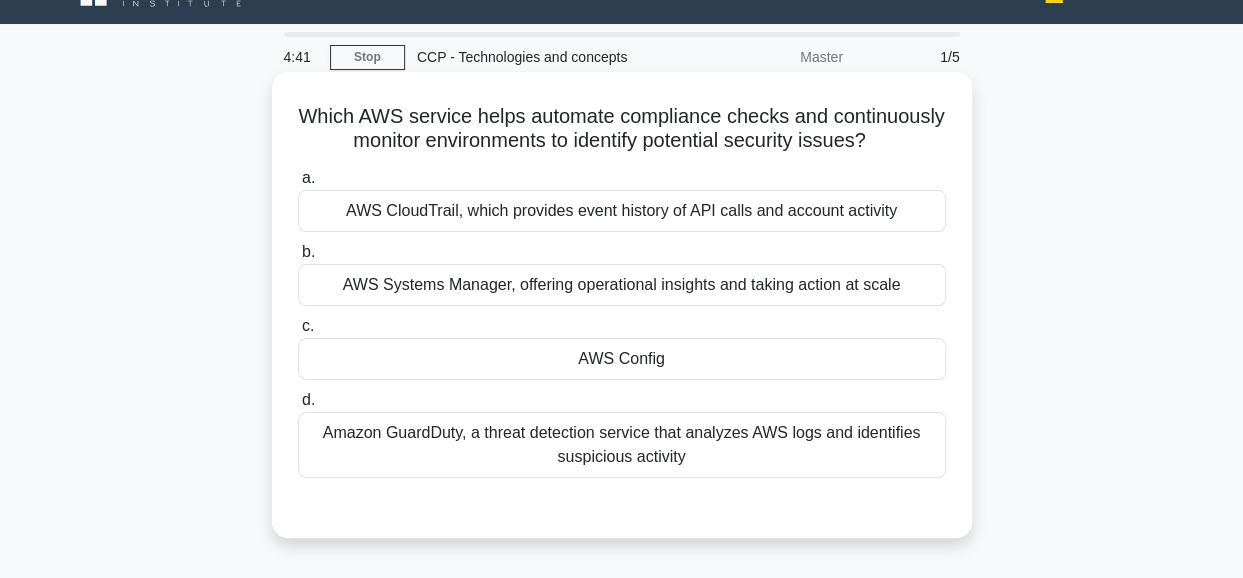 click on "AWS Config" at bounding box center (622, 359) 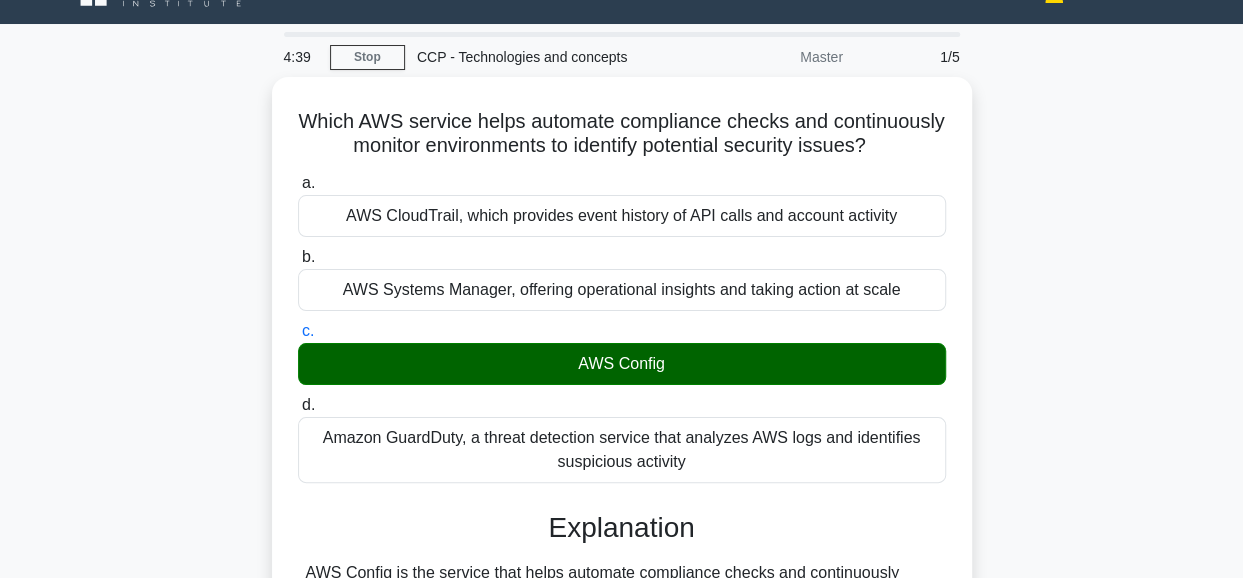 click on "Which AWS service helps automate compliance checks and continuously monitor environments to identify potential security issues?
.spinner_0XTQ{transform-origin:center;animation:spinner_y6GP .75s linear infinite}@keyframes spinner_y6GP{100%{transform:rotate(360deg)}}
a.
AWS CloudTrail, which provides event history of API calls and account activity
b. c. d." at bounding box center (622, 510) 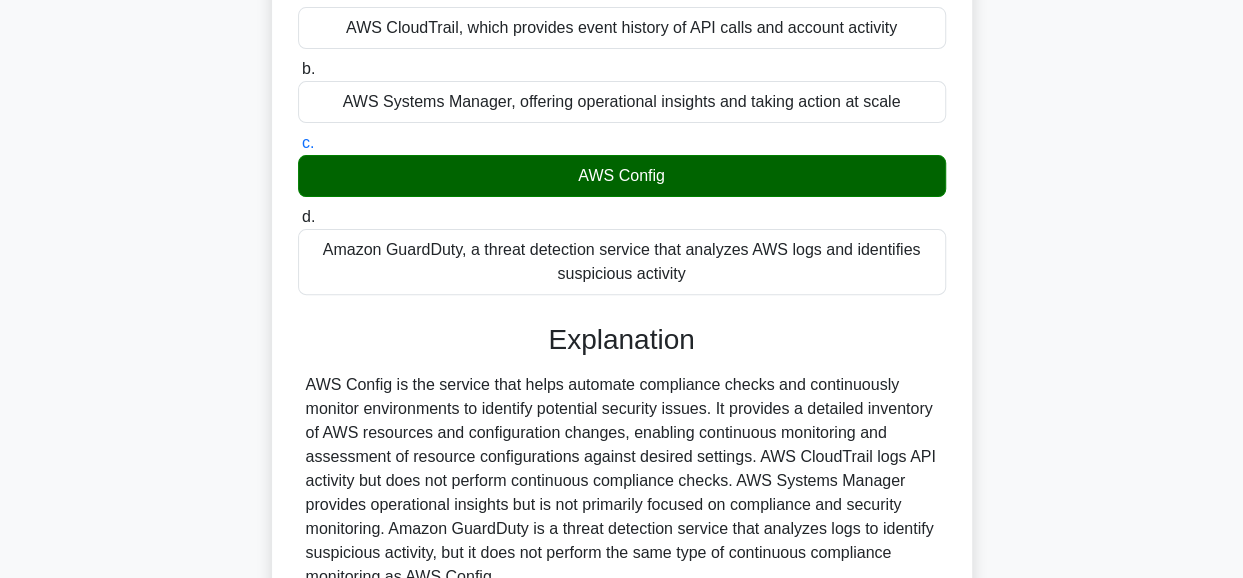 scroll, scrollTop: 502, scrollLeft: 0, axis: vertical 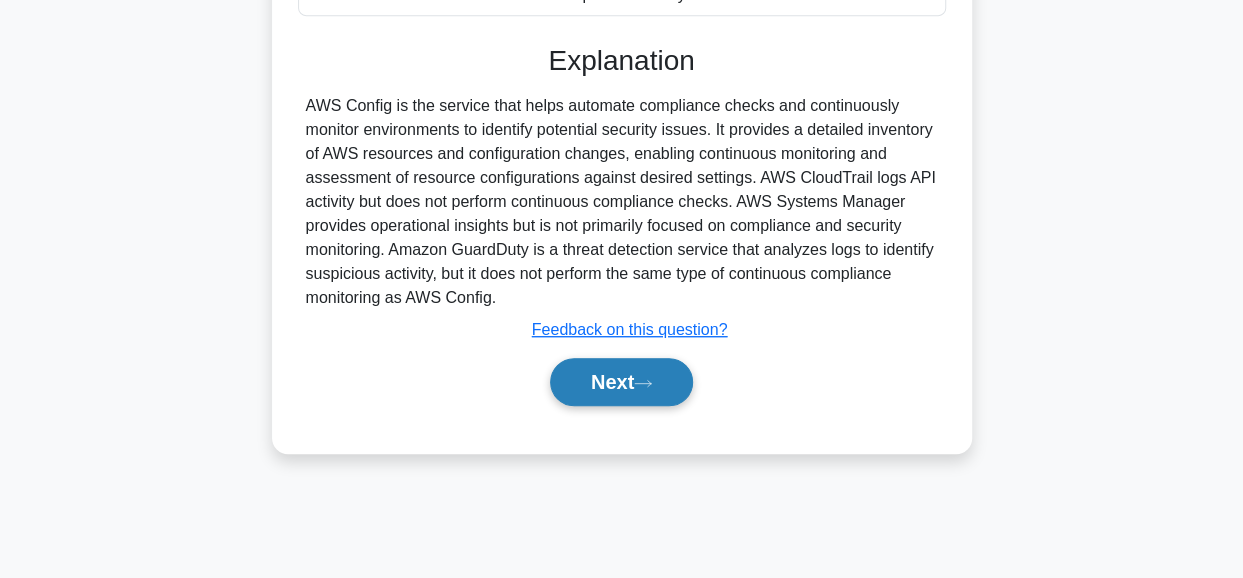 click on "Next" at bounding box center [621, 382] 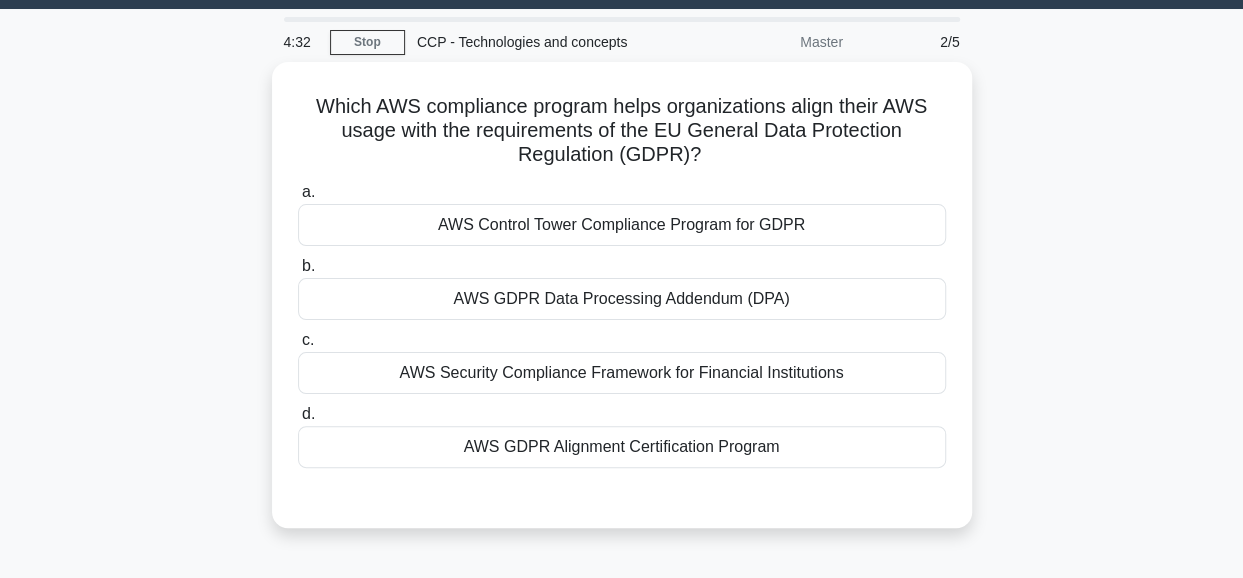 scroll, scrollTop: 54, scrollLeft: 0, axis: vertical 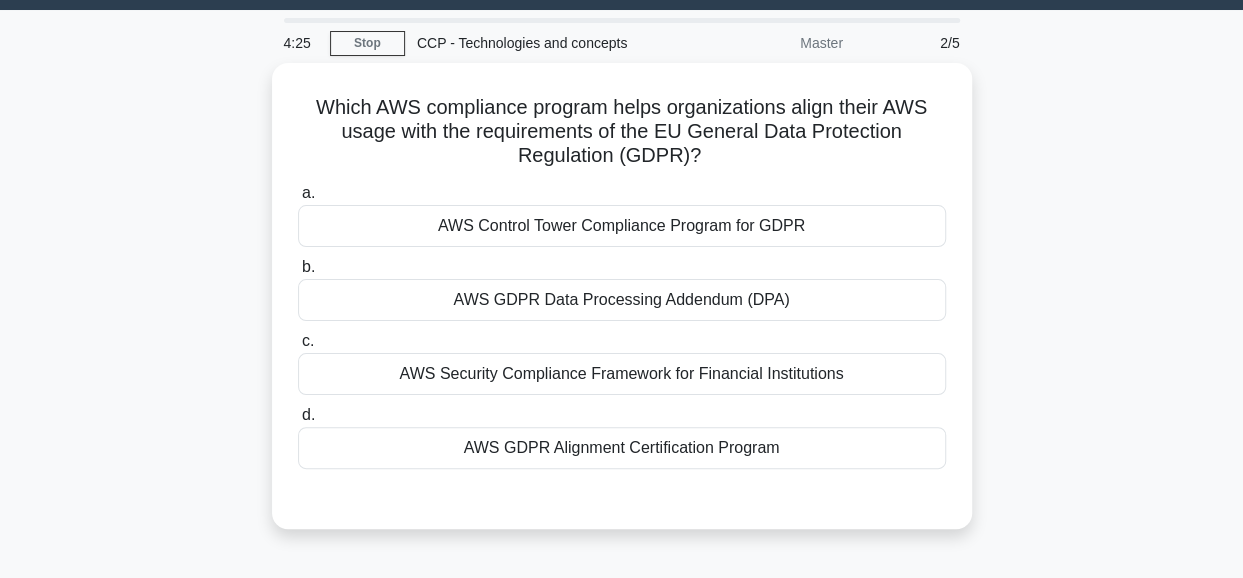 click on "Which AWS compliance program helps organizations align their AWS usage with the requirements of the EU General Data Protection Regulation (GDPR)?
.spinner_0XTQ{transform-origin:center;animation:spinner_y6GP .75s linear infinite}@keyframes spinner_y6GP{100%{transform:rotate(360deg)}}
a.
AWS Control Tower Compliance Program for GDPR
b. c. d." at bounding box center [622, 308] 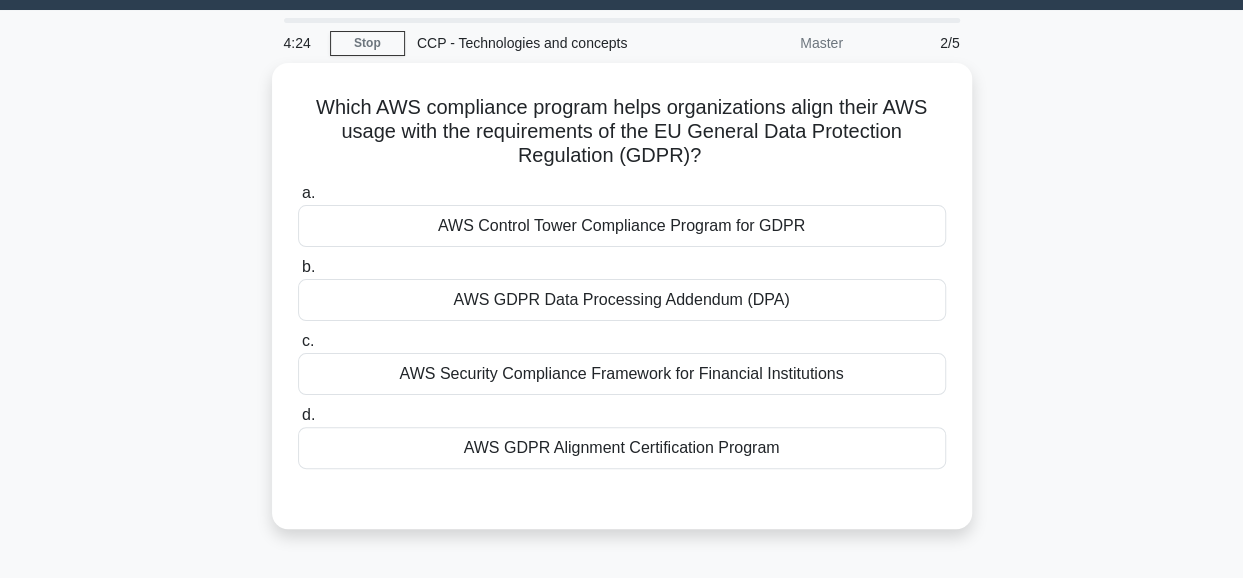 click on "Which AWS compliance program helps organizations align their AWS usage with the requirements of the EU General Data Protection Regulation (GDPR)?
.spinner_0XTQ{transform-origin:center;animation:spinner_y6GP .75s linear infinite}@keyframes spinner_y6GP{100%{transform:rotate(360deg)}}
a.
AWS Control Tower Compliance Program for GDPR
b. c. d." at bounding box center (622, 308) 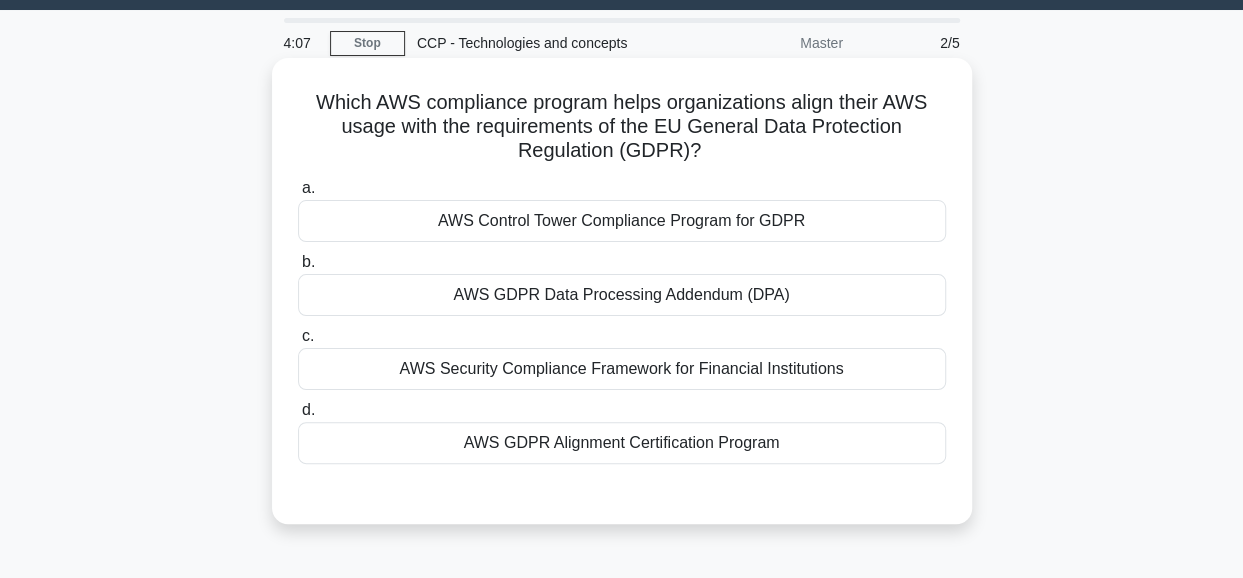 click on "AWS Control Tower Compliance Program for GDPR" at bounding box center [622, 221] 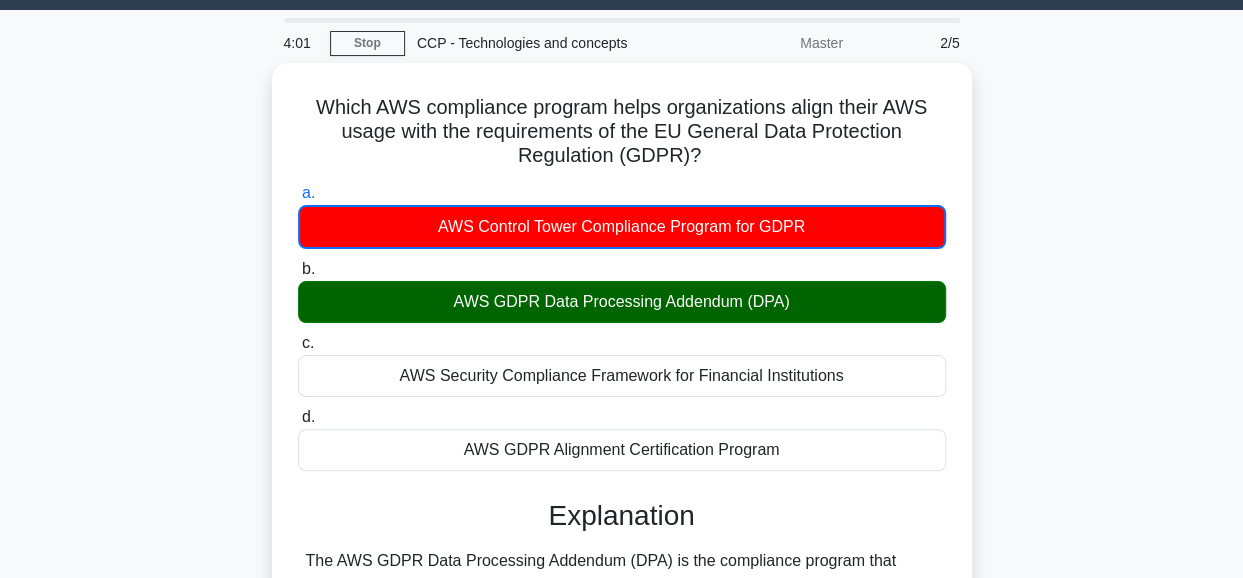click on "Which AWS compliance program helps organizations align their AWS usage with the requirements of the EU General Data Protection Regulation (GDPR)?
.spinner_0XTQ{transform-origin:center;animation:spinner_y6GP .75s linear infinite}@keyframes spinner_y6GP{100%{transform:rotate(360deg)}}
a.
AWS Control Tower Compliance Program for GDPR
b. c. d." at bounding box center (622, 461) 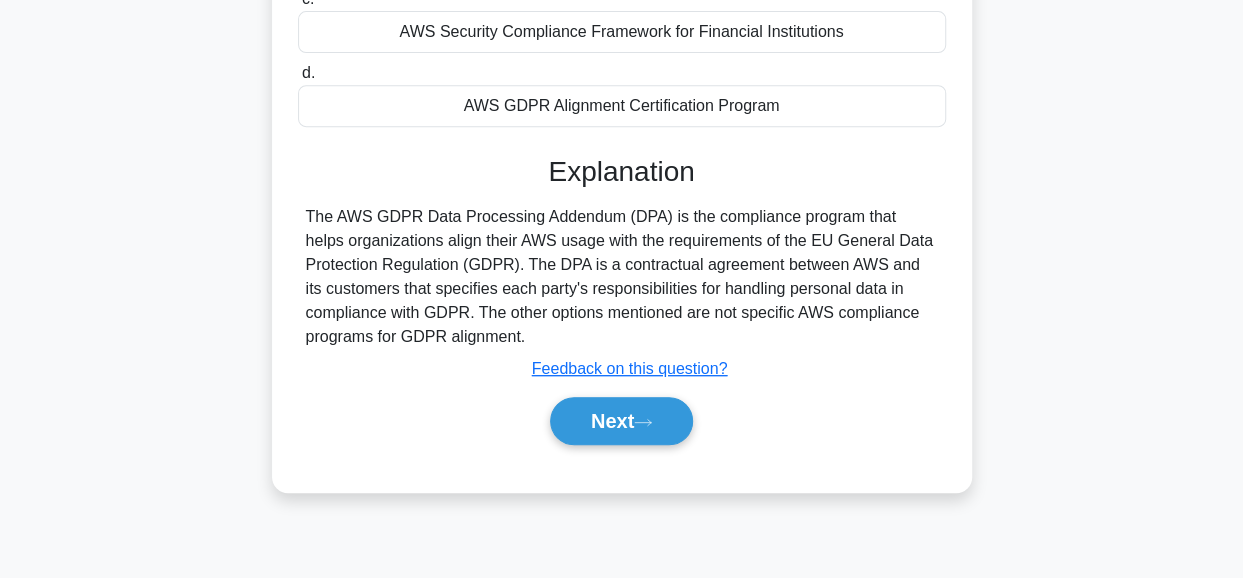 scroll, scrollTop: 454, scrollLeft: 0, axis: vertical 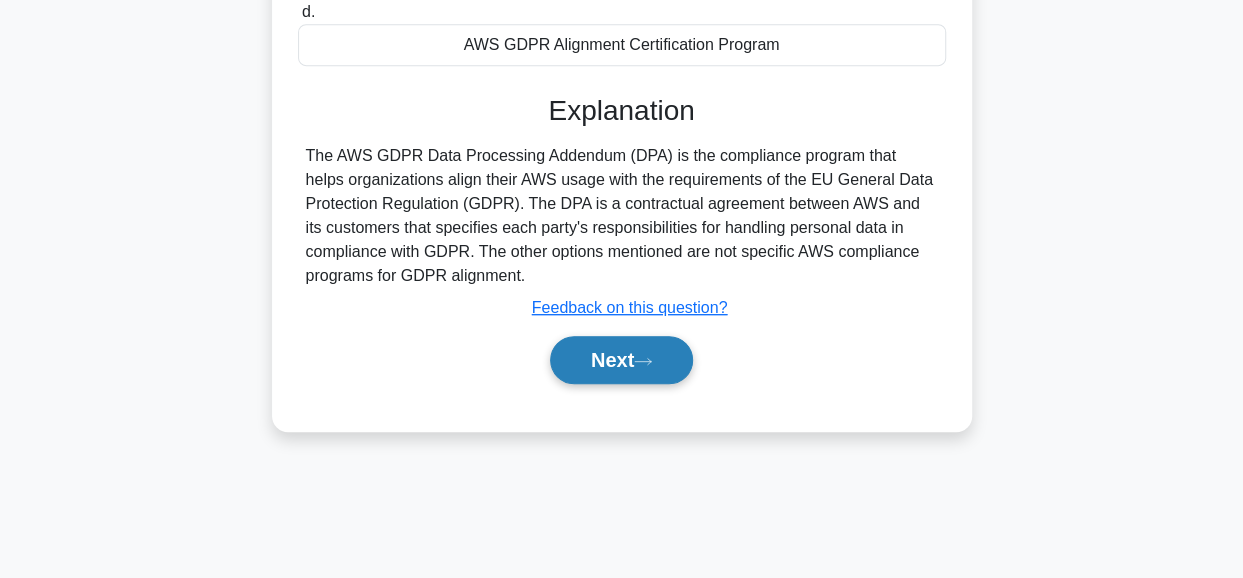 click on "Next" at bounding box center (621, 360) 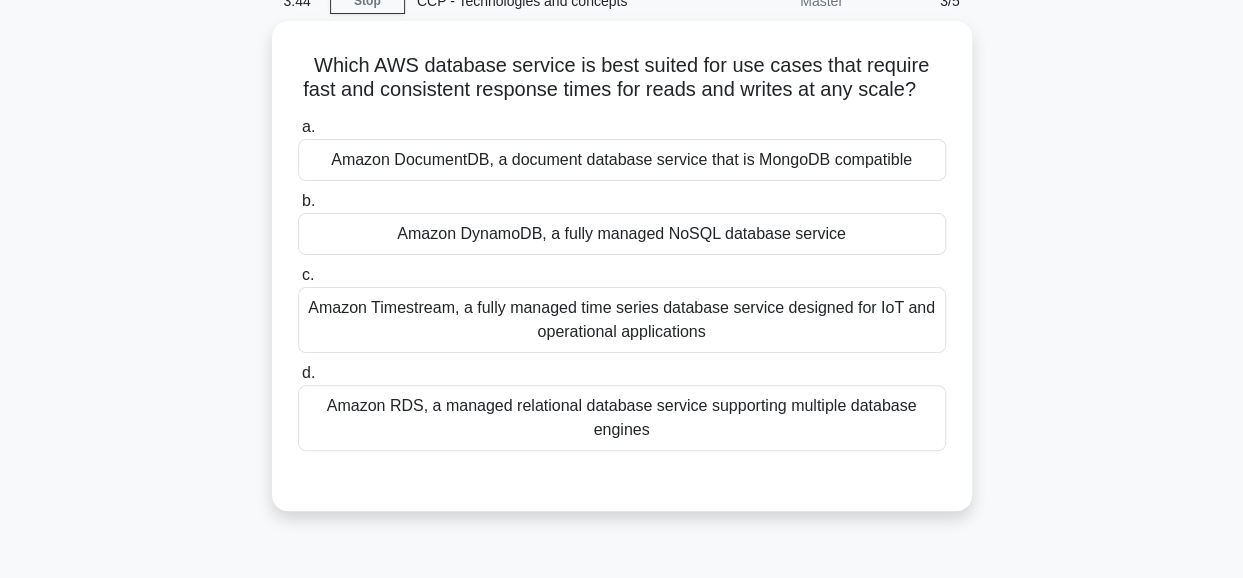 scroll, scrollTop: 94, scrollLeft: 0, axis: vertical 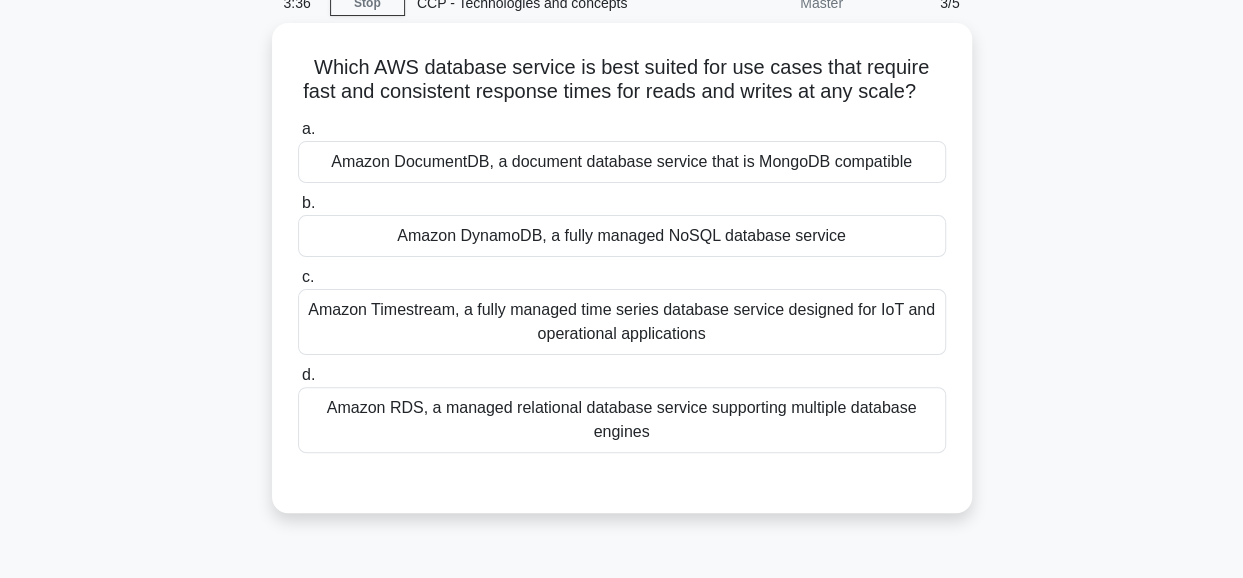 click on "Which AWS database service is best suited for use cases that require fast and consistent response times for reads and writes at any scale?
.spinner_0XTQ{transform-origin:center;animation:spinner_y6GP .75s linear infinite}@keyframes spinner_y6GP{100%{transform:rotate(360deg)}}
a.
Amazon DocumentDB, a document database service that is MongoDB compatible
b. c. d." at bounding box center (622, 280) 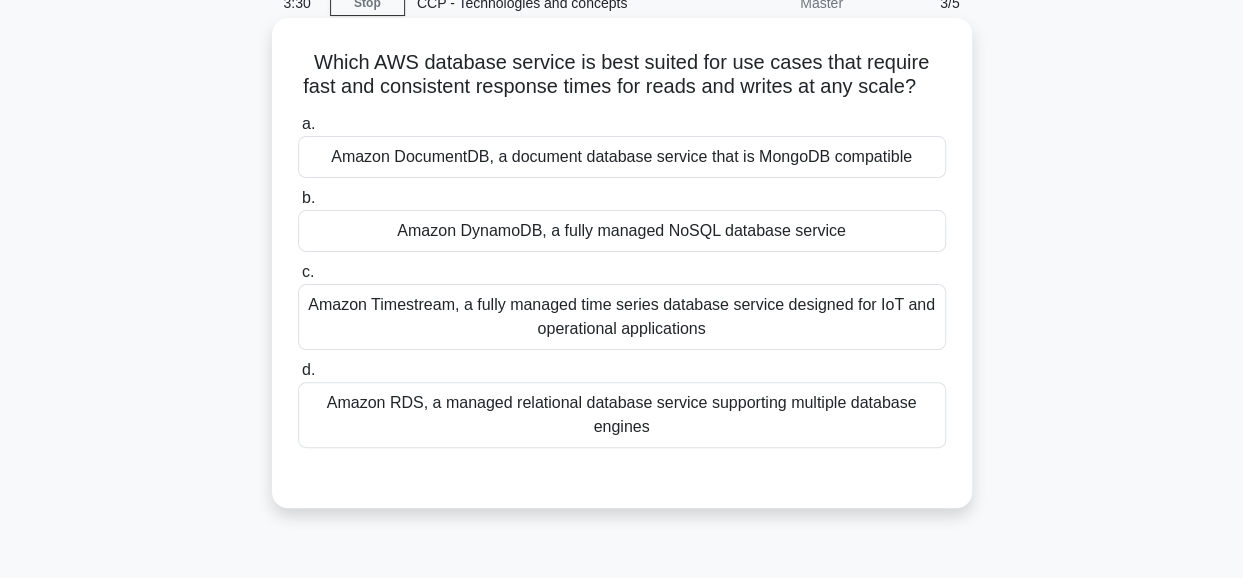 click on "Amazon DocumentDB, a document database service that is MongoDB compatible" at bounding box center [622, 157] 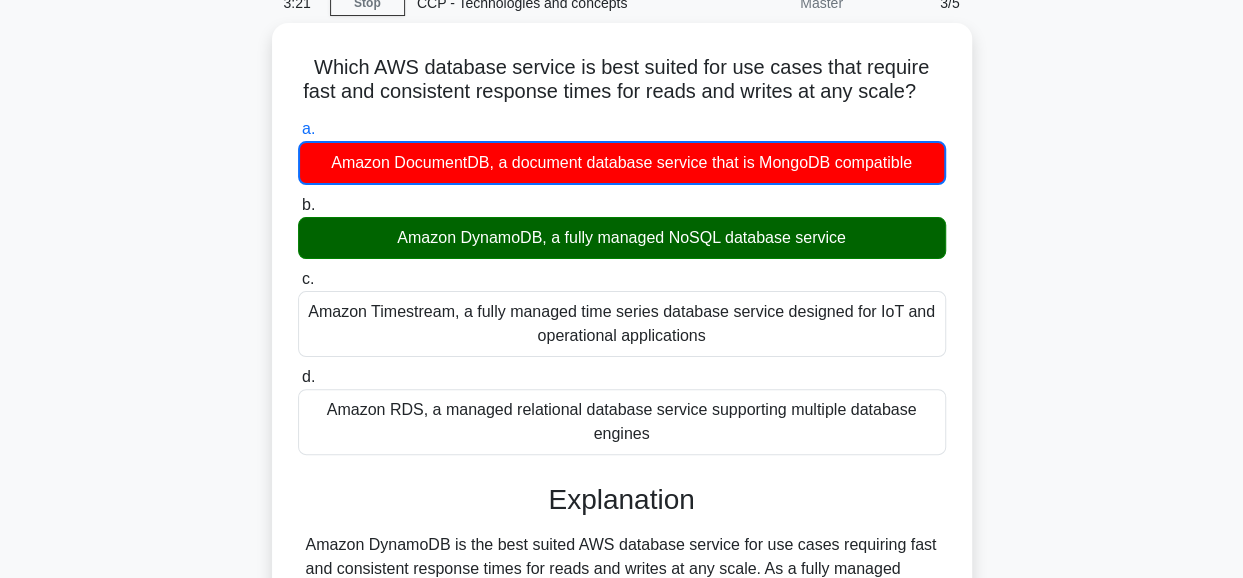 click on "Which AWS database service is best suited for use cases that require fast and consistent response times for reads and writes at any scale?
.spinner_0XTQ{transform-origin:center;animation:spinner_y6GP .75s linear infinite}@keyframes spinner_y6GP{100%{transform:rotate(360deg)}}
a.
Amazon DocumentDB, a document database service that is MongoDB compatible
b. c. d." at bounding box center [622, 481] 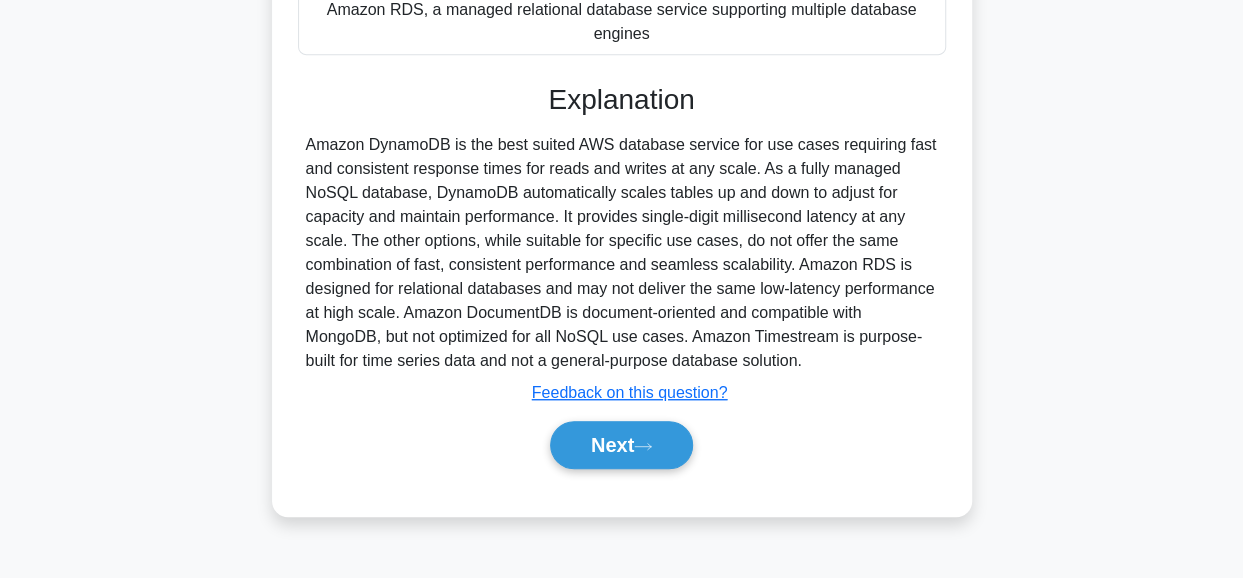 scroll, scrollTop: 502, scrollLeft: 0, axis: vertical 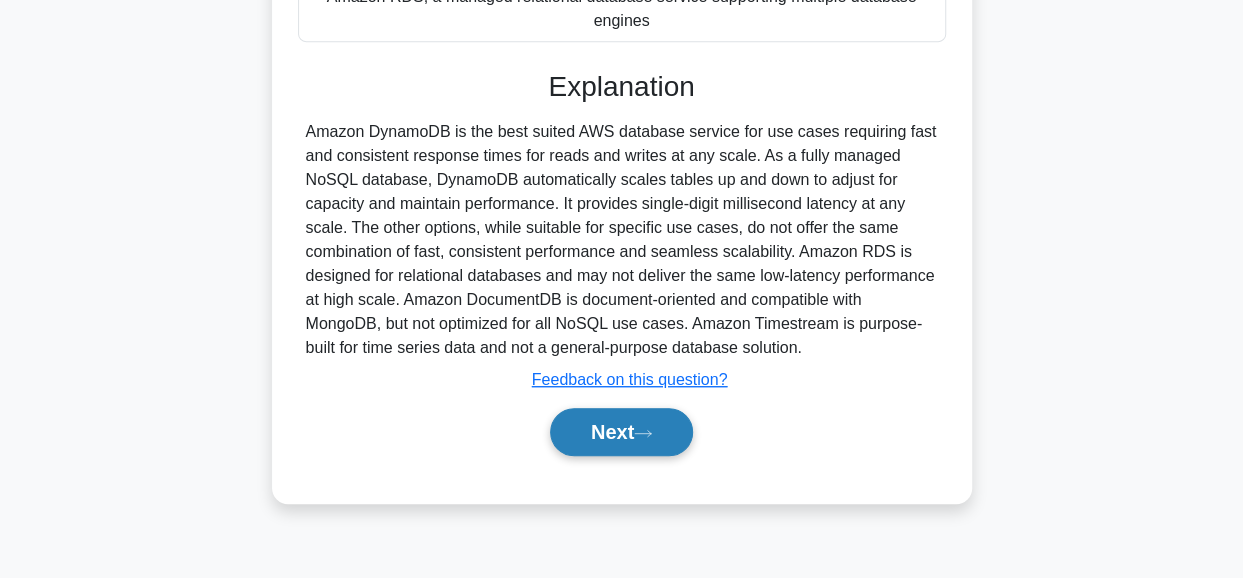 click on "Next" at bounding box center [621, 432] 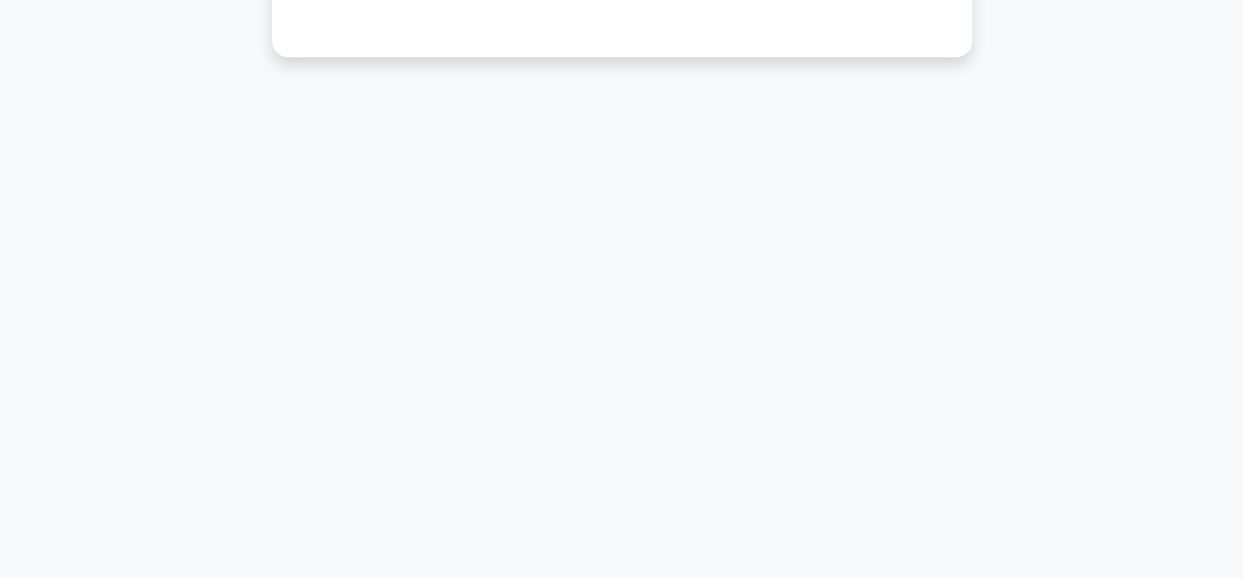 click on "2:57
Stop
CCP  - Technologies and concepts
Master
4/5
Which AWS resource provides curated technical articles written by AWS experts to help users optimize their usage of AWS services?
.spinner_0XTQ{transform-origin:center;animation:spinner_y6GP .75s linear infinite}@keyframes spinner_y6GP{100%{transform:rotate(360deg)}}
a.
b." at bounding box center [622, 70] 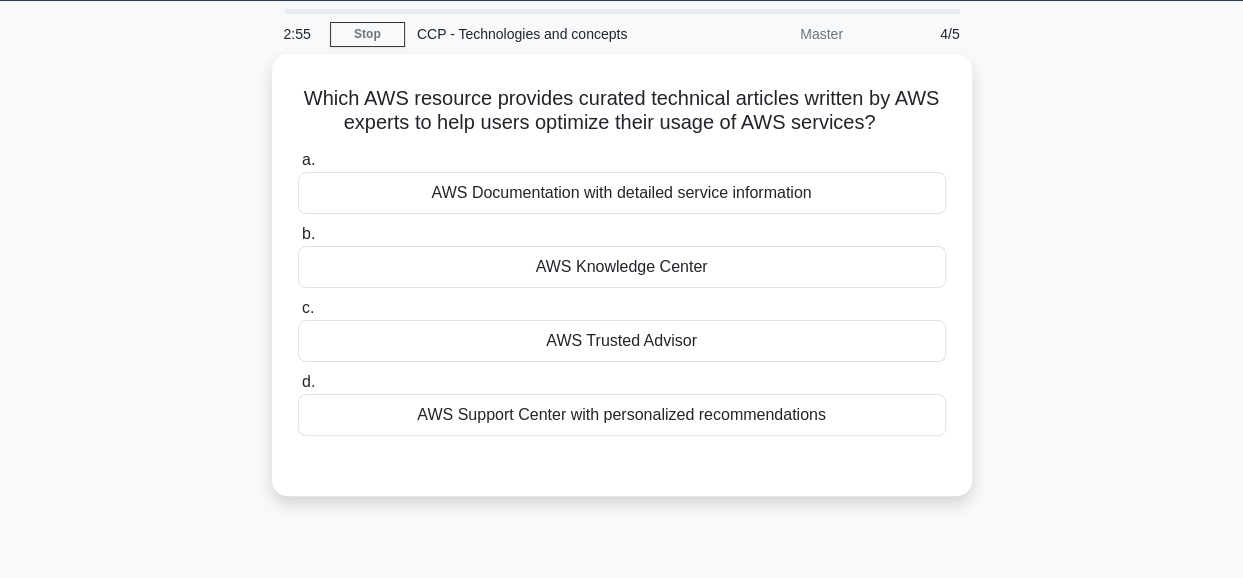 scroll, scrollTop: 62, scrollLeft: 0, axis: vertical 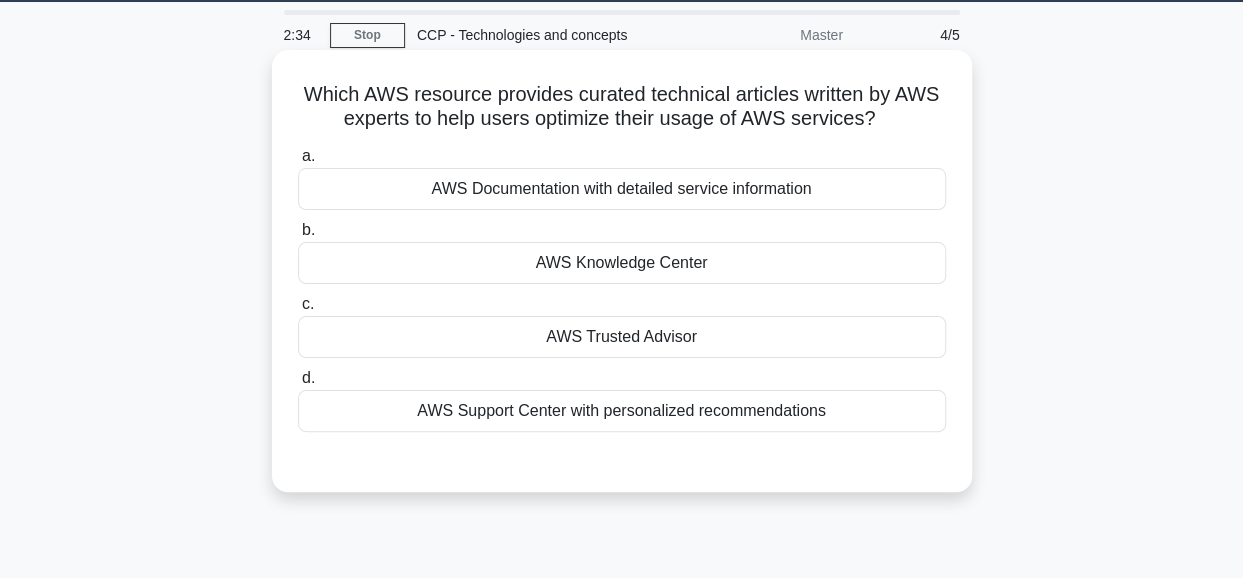 click on "AWS Knowledge Center" at bounding box center [622, 263] 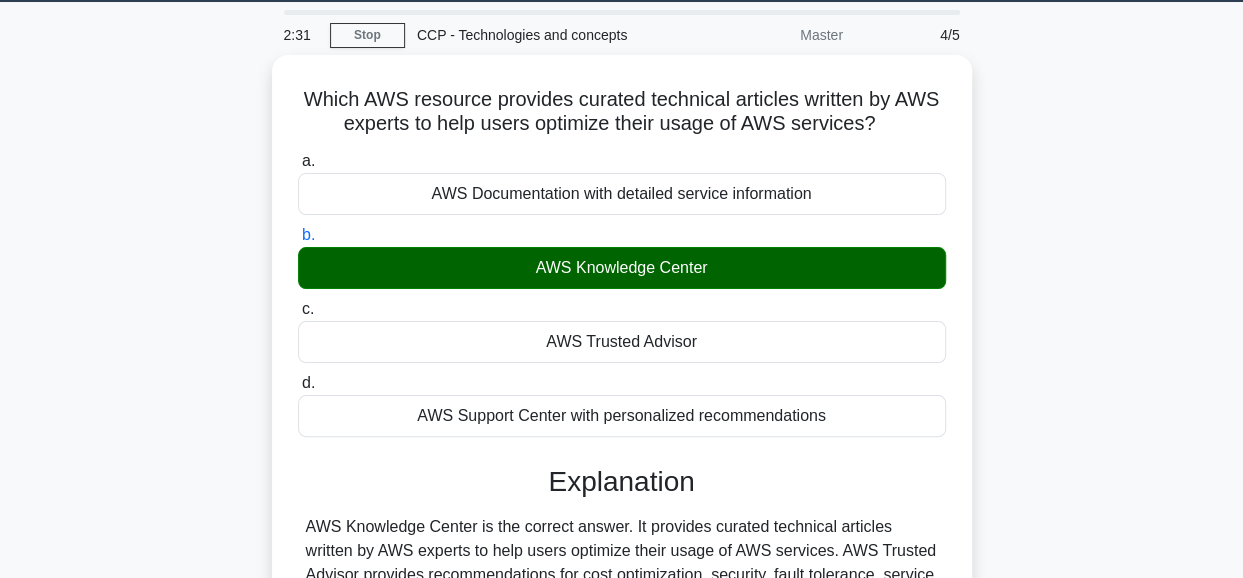 scroll, scrollTop: 502, scrollLeft: 0, axis: vertical 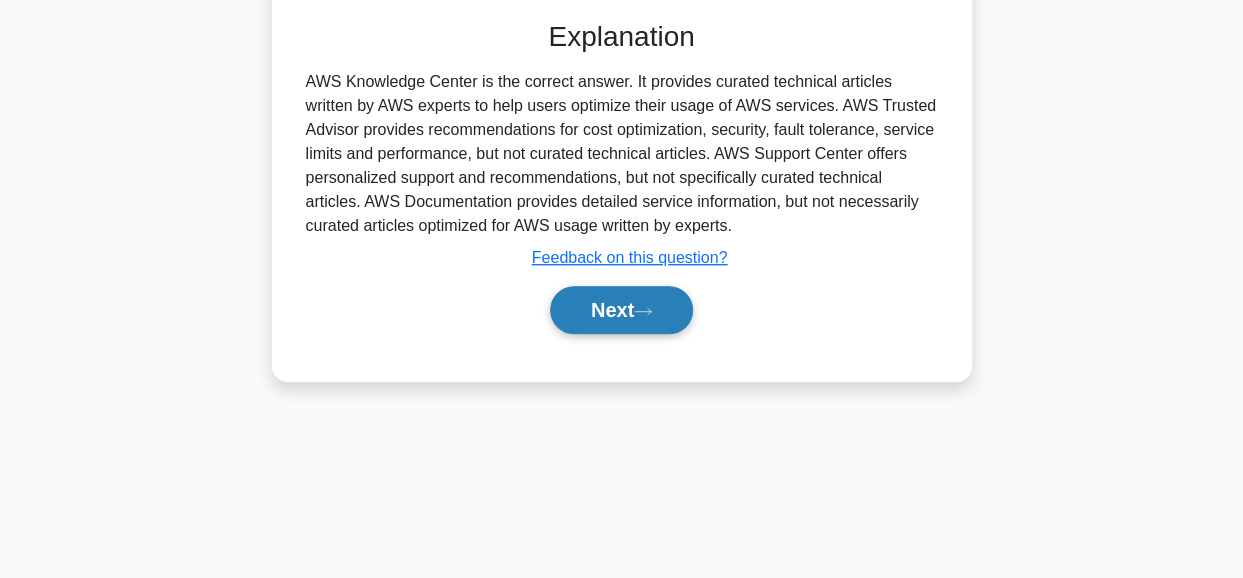 click on "Next" at bounding box center [621, 310] 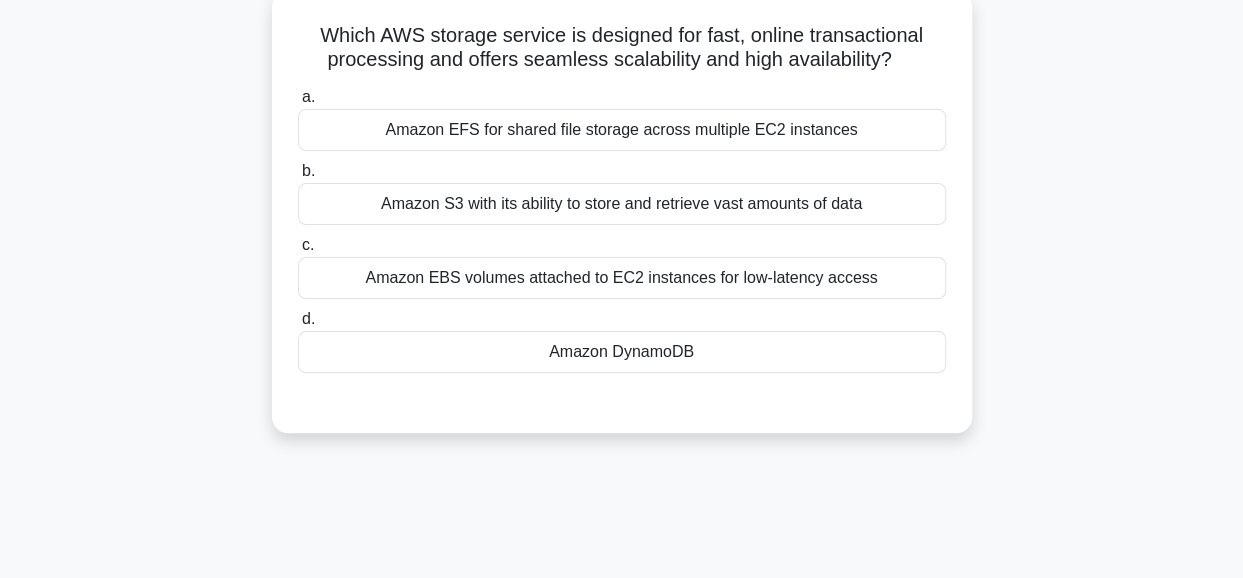 scroll, scrollTop: 0, scrollLeft: 0, axis: both 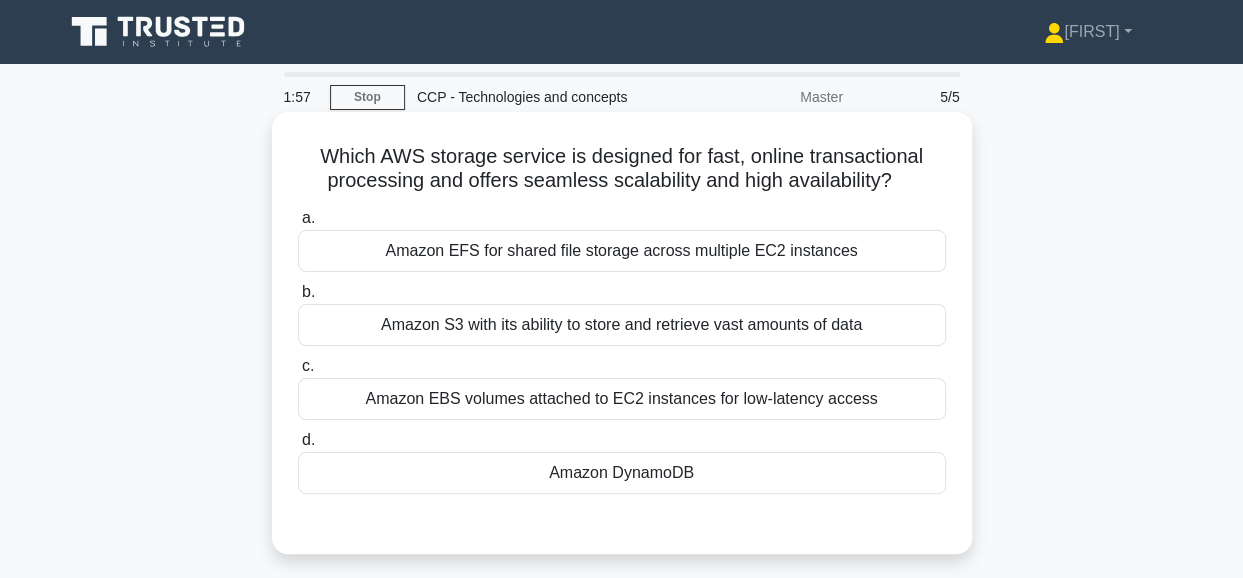 click on "Amazon DynamoDB" at bounding box center [622, 473] 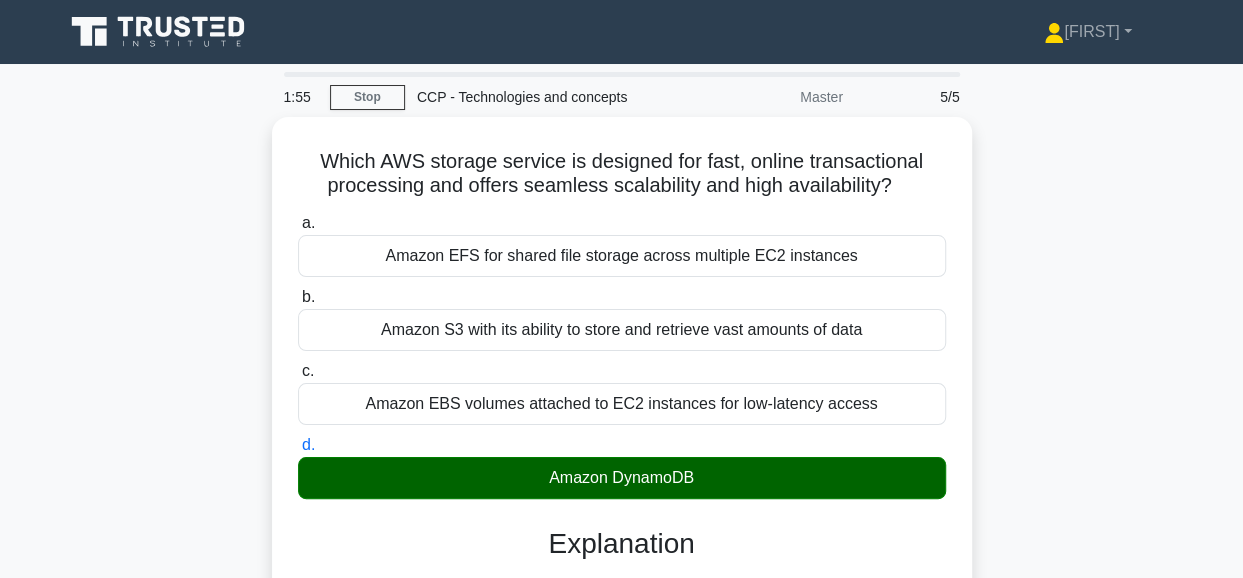 click on "Which AWS storage service is designed for fast, online transactional processing and offers seamless scalability and high availability?
.spinner_0XTQ{transform-origin:center;animation:spinner_y6GP .75s linear infinite}@keyframes spinner_y6GP{100%{transform:rotate(360deg)}}
a.
Amazon EFS for shared file storage across multiple EC2 instances
b." at bounding box center [622, 586] 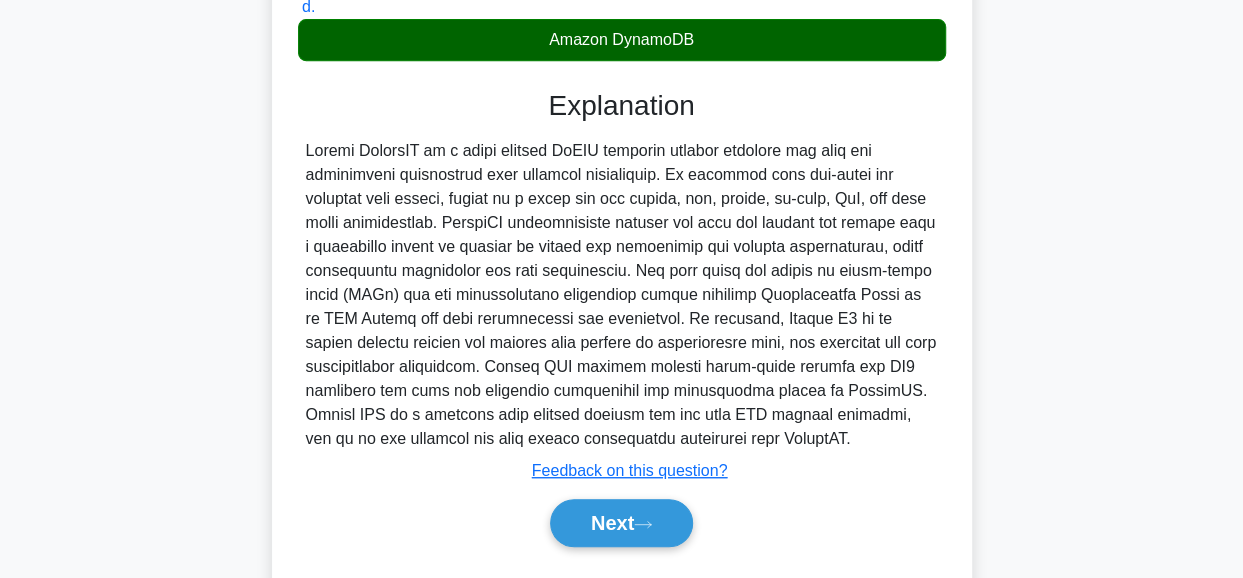 scroll, scrollTop: 502, scrollLeft: 0, axis: vertical 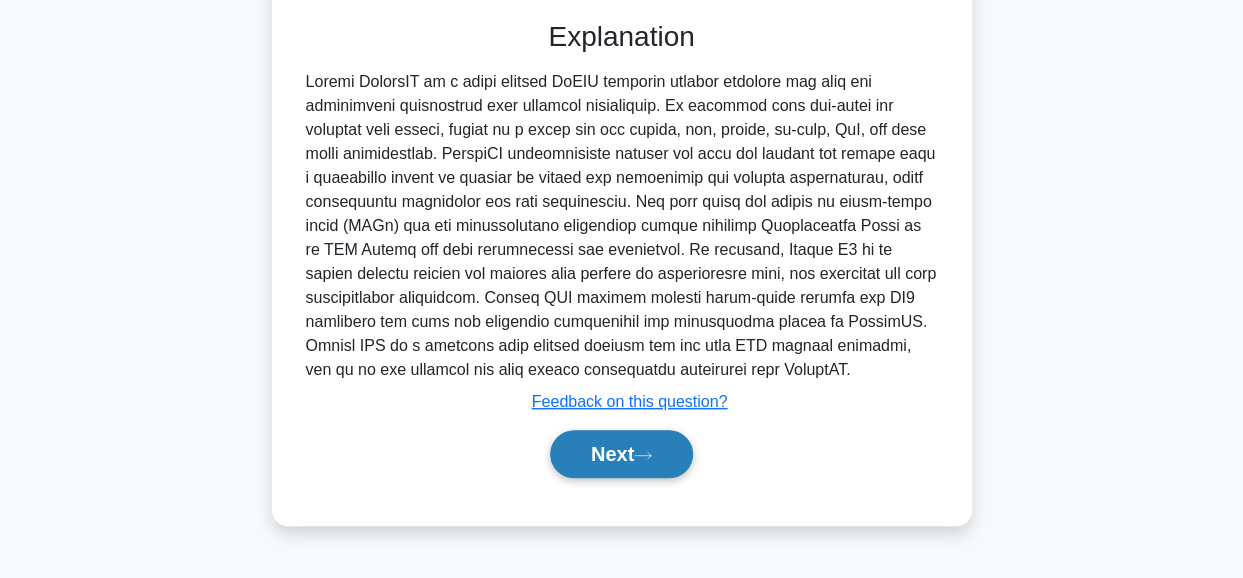 click on "Next" at bounding box center (621, 454) 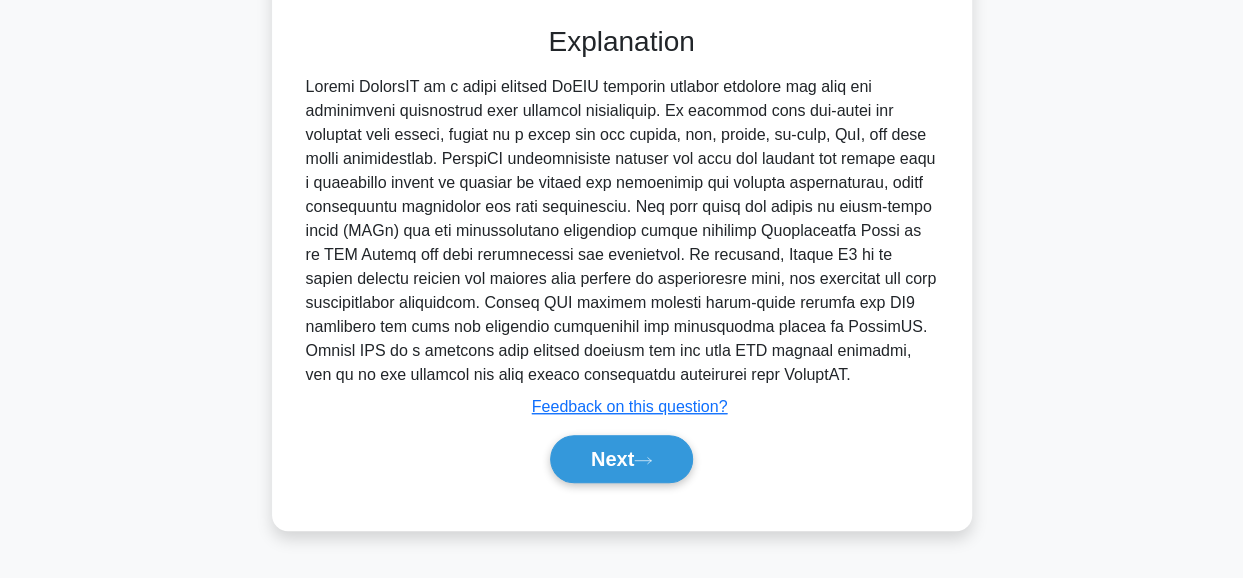 click on "Which AWS storage service is designed for fast, online transactional processing and offers seamless scalability and high availability?
.spinner_0XTQ{transform-origin:center;animation:spinner_y6GP .75s linear infinite}@keyframes spinner_y6GP{100%{transform:rotate(360deg)}}
a.
Amazon EFS for shared file storage across multiple EC2 instances
b." at bounding box center [622, 84] 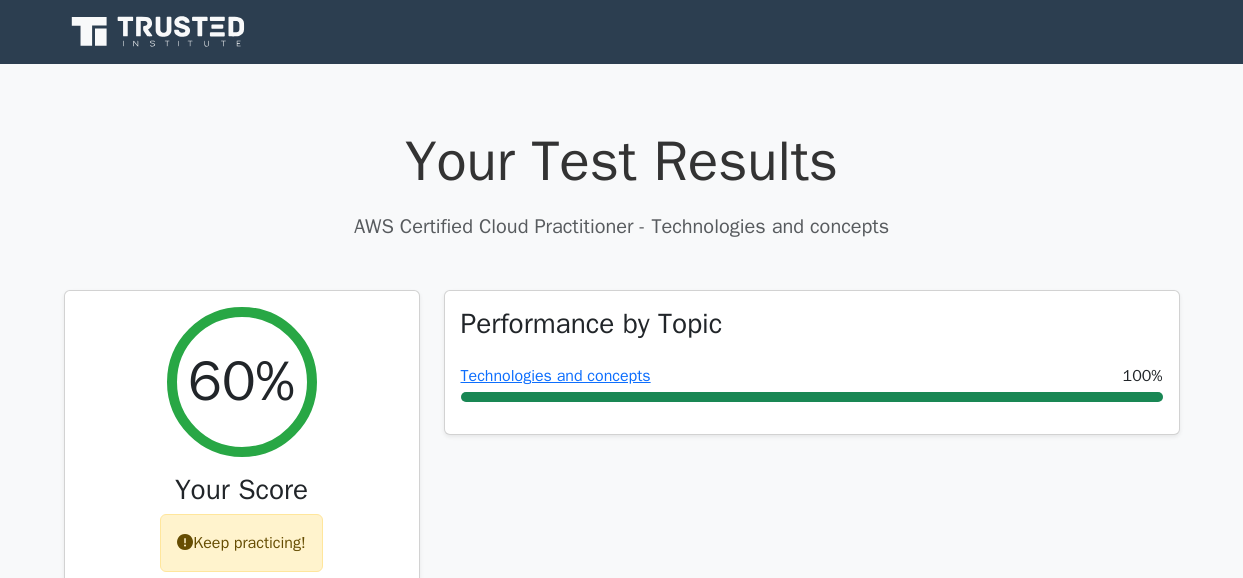 scroll, scrollTop: 0, scrollLeft: 0, axis: both 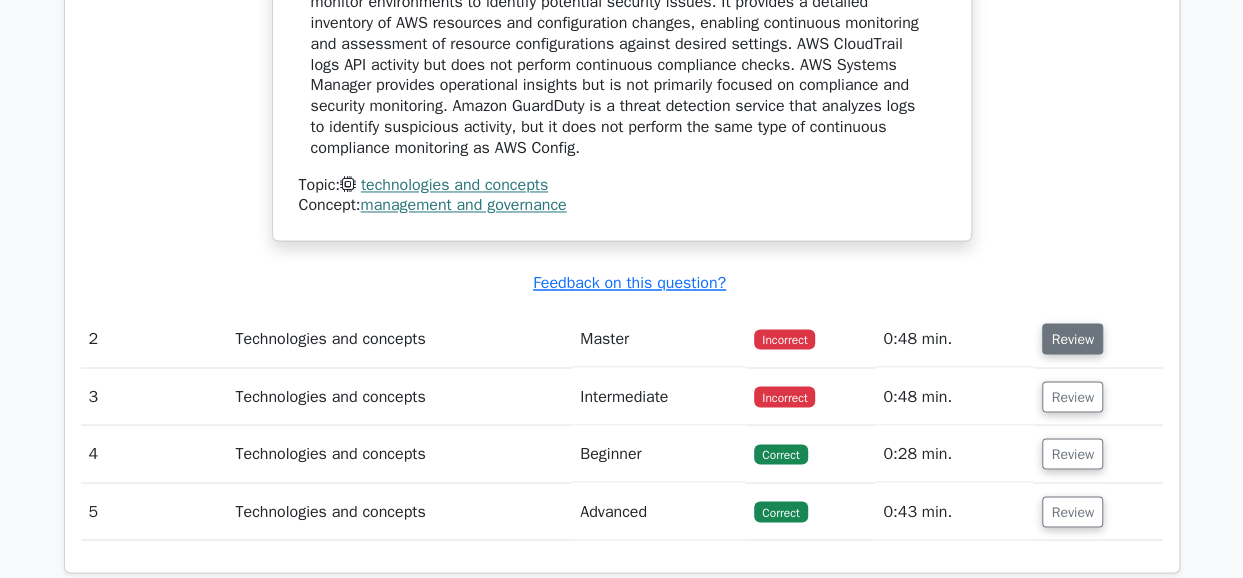 click on "Review" at bounding box center [1072, 338] 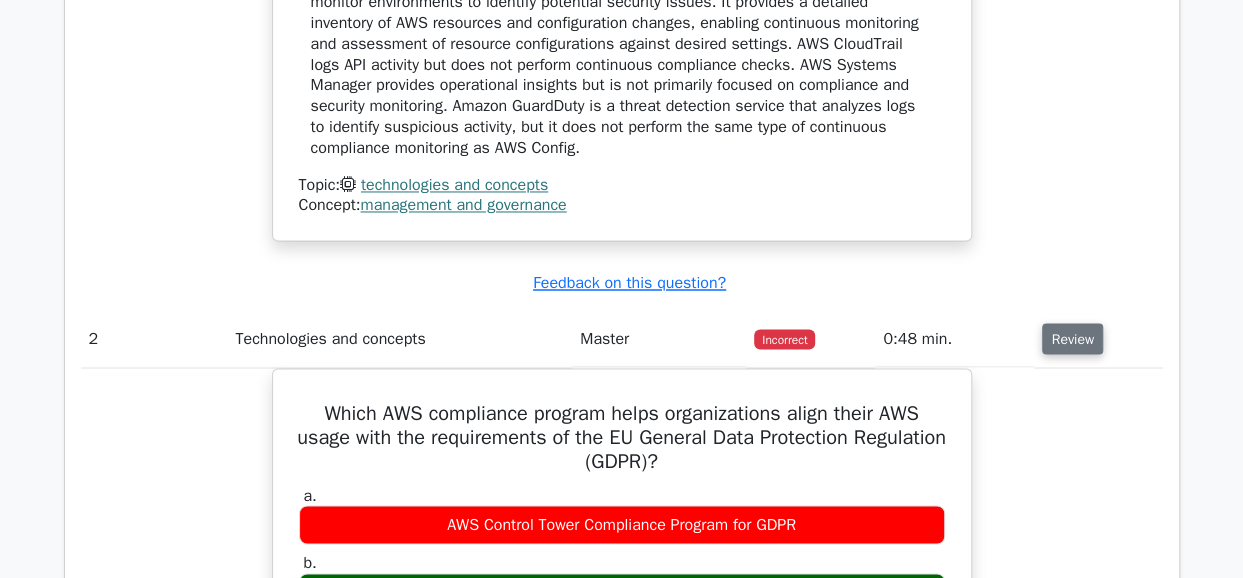 type 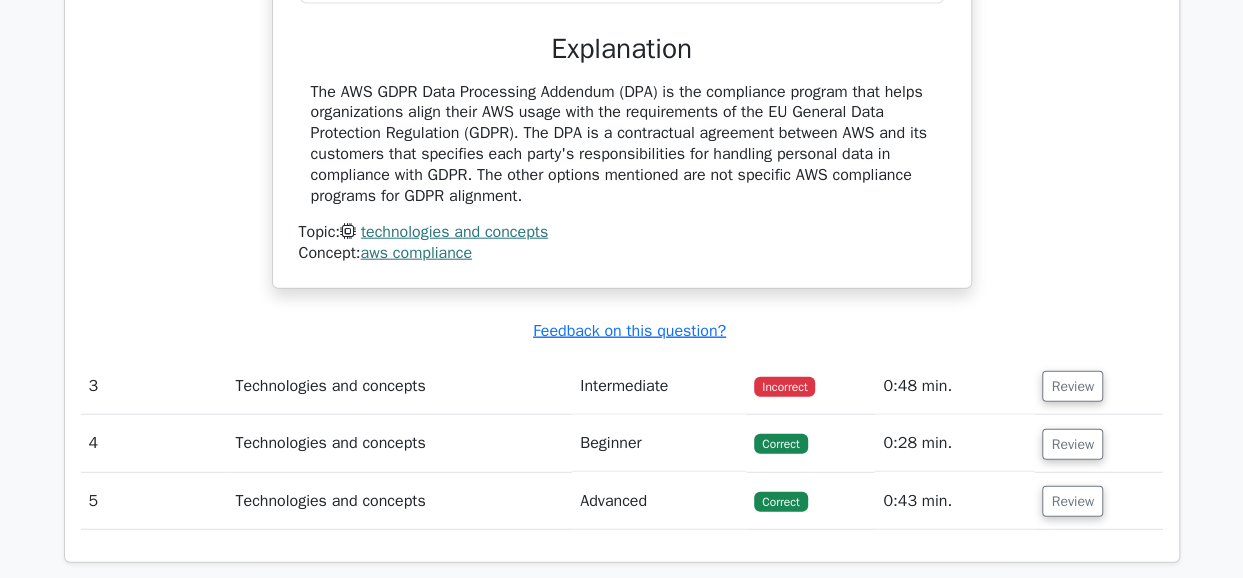 scroll, scrollTop: 2362, scrollLeft: 0, axis: vertical 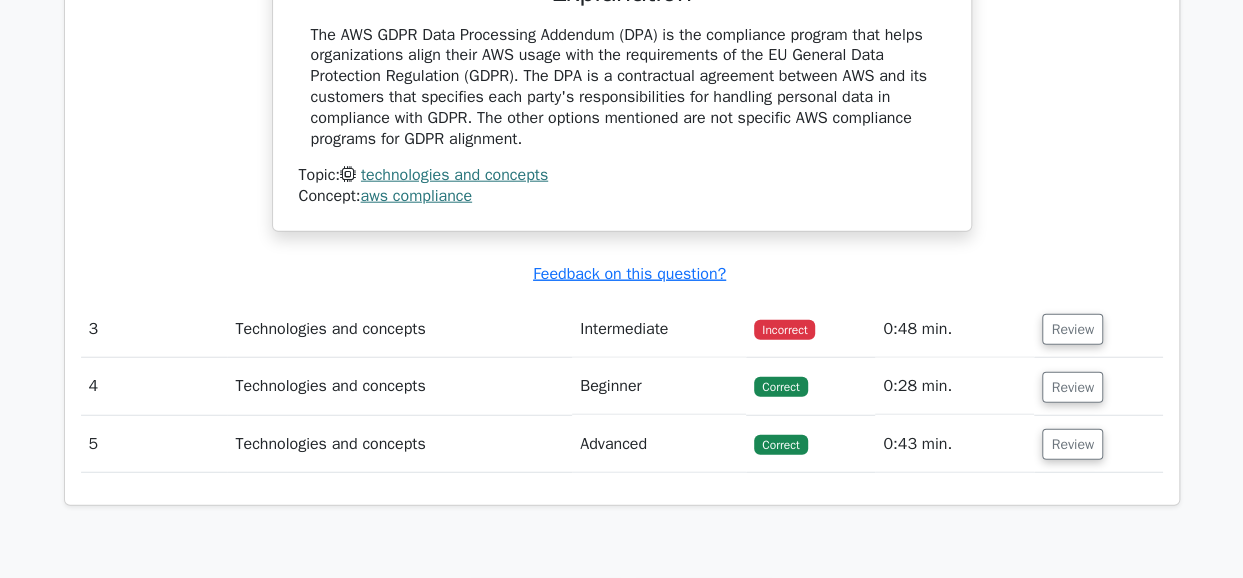 click on "Review" at bounding box center [1072, 329] 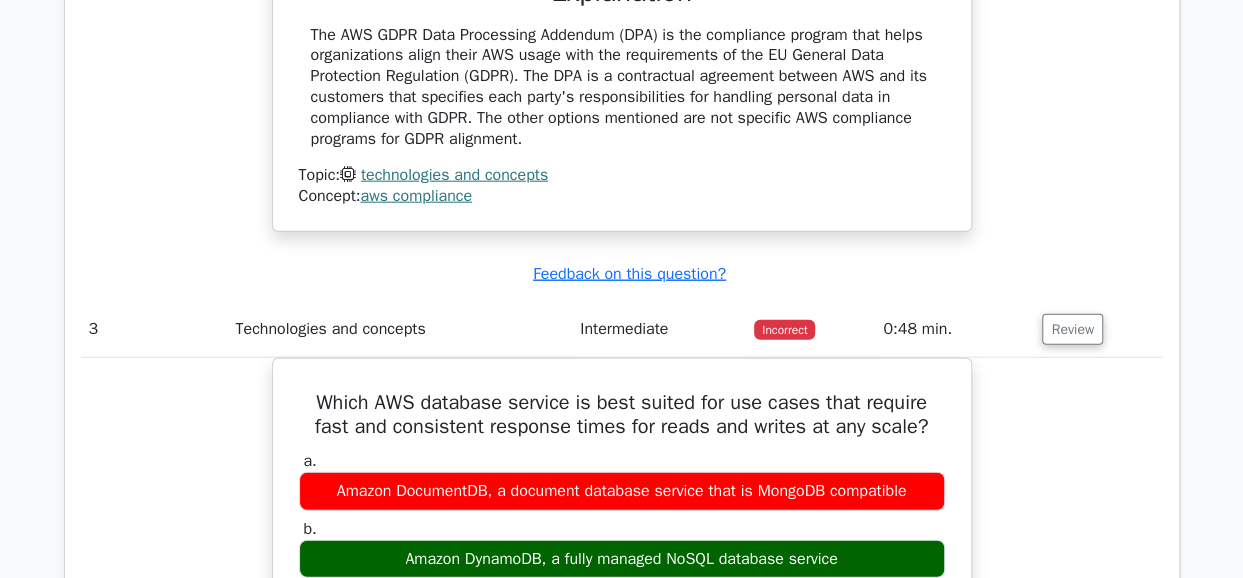 type 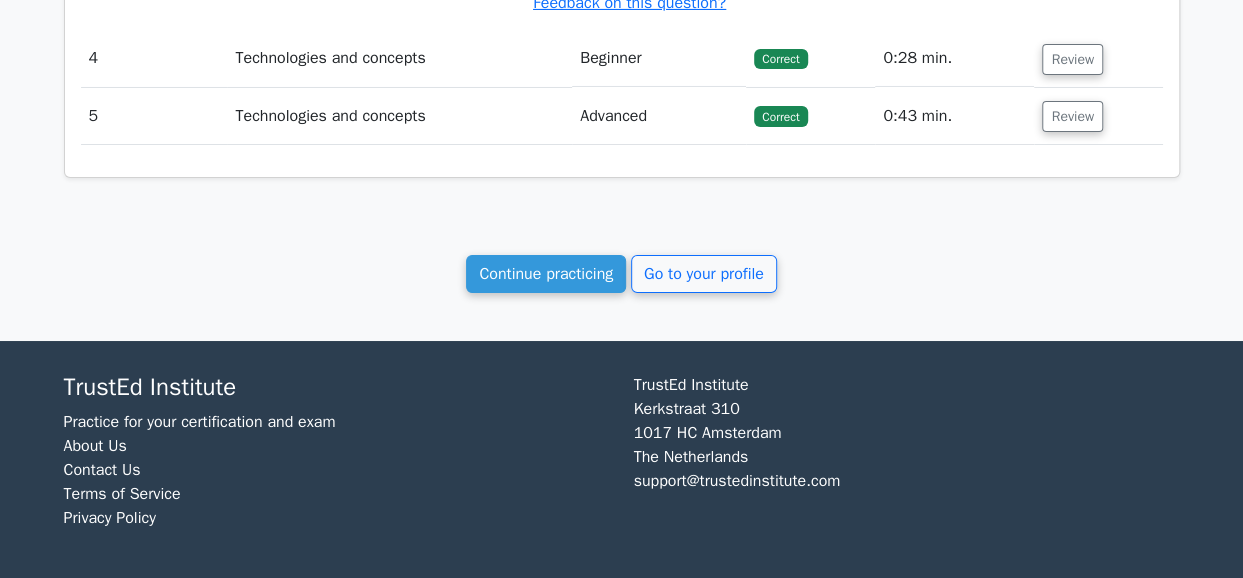 scroll, scrollTop: 3546, scrollLeft: 0, axis: vertical 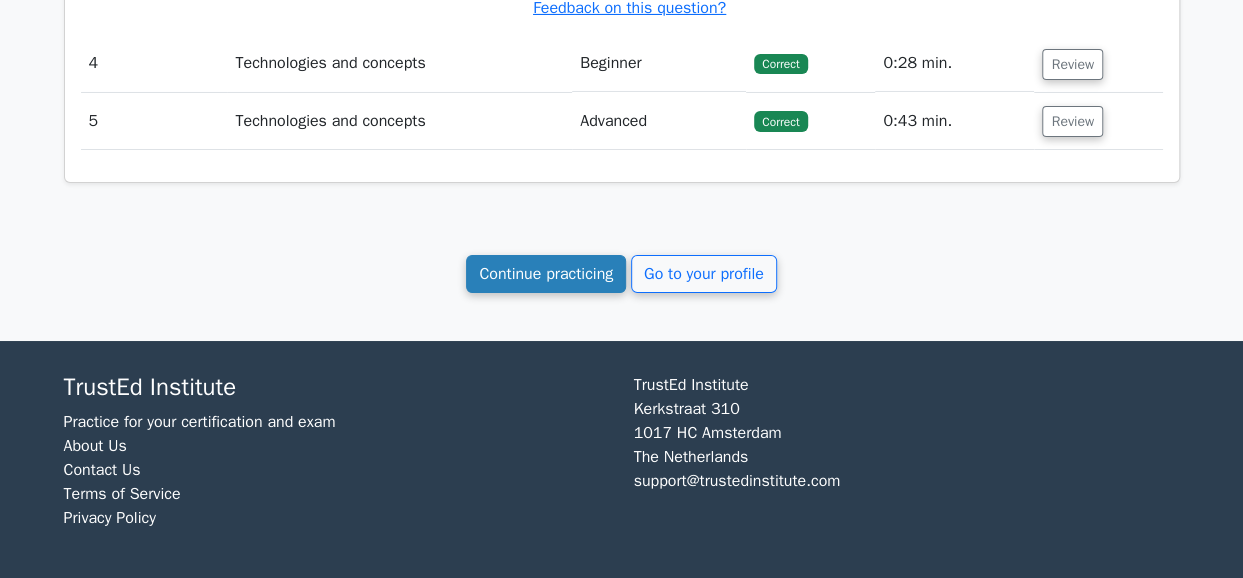 click on "Continue practicing" at bounding box center (546, 274) 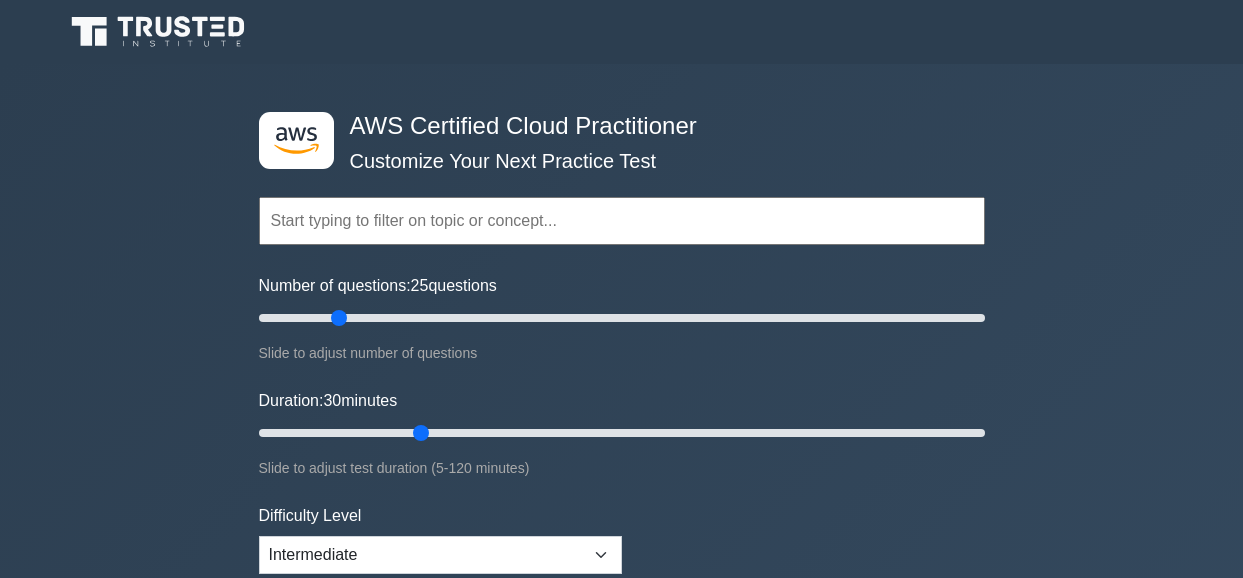 scroll, scrollTop: 0, scrollLeft: 0, axis: both 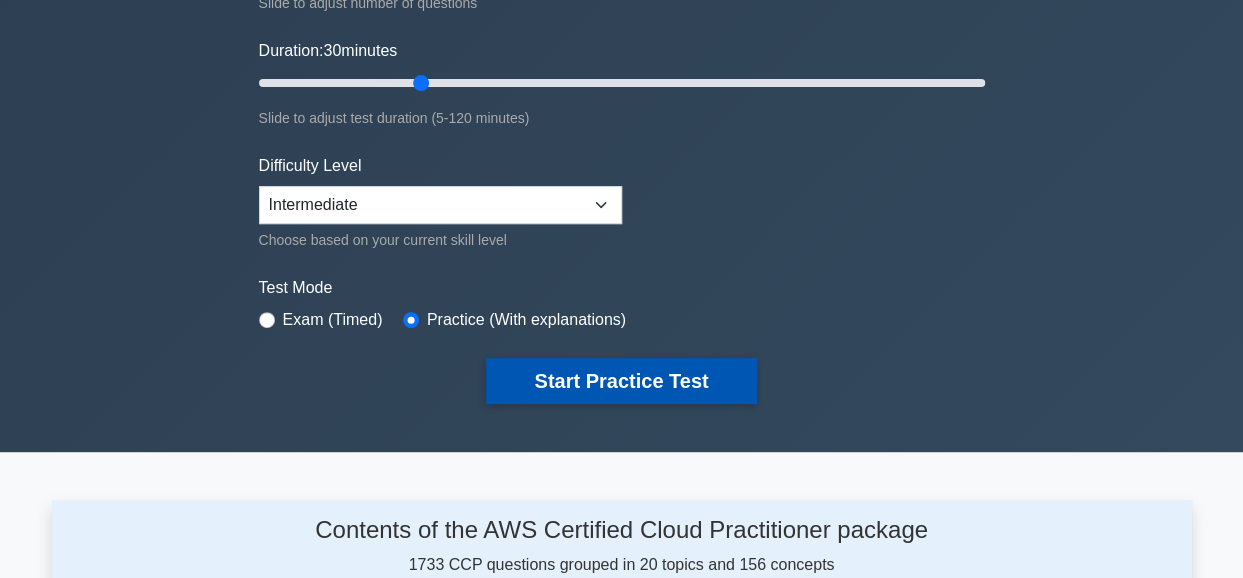 click on "Start Practice Test" at bounding box center [621, 381] 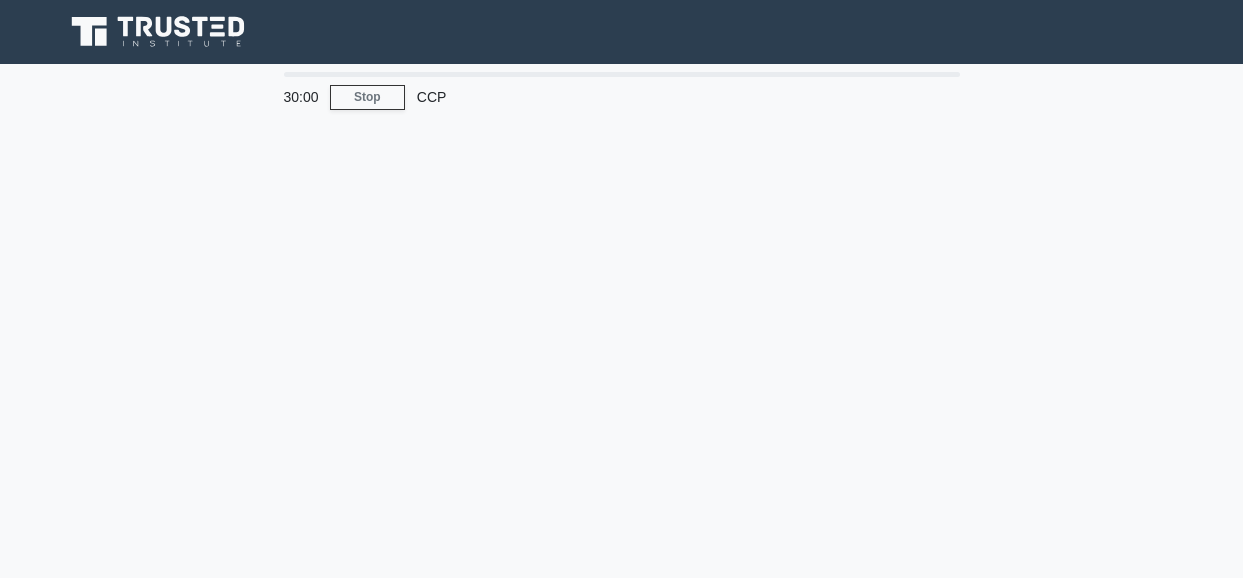 scroll, scrollTop: 0, scrollLeft: 0, axis: both 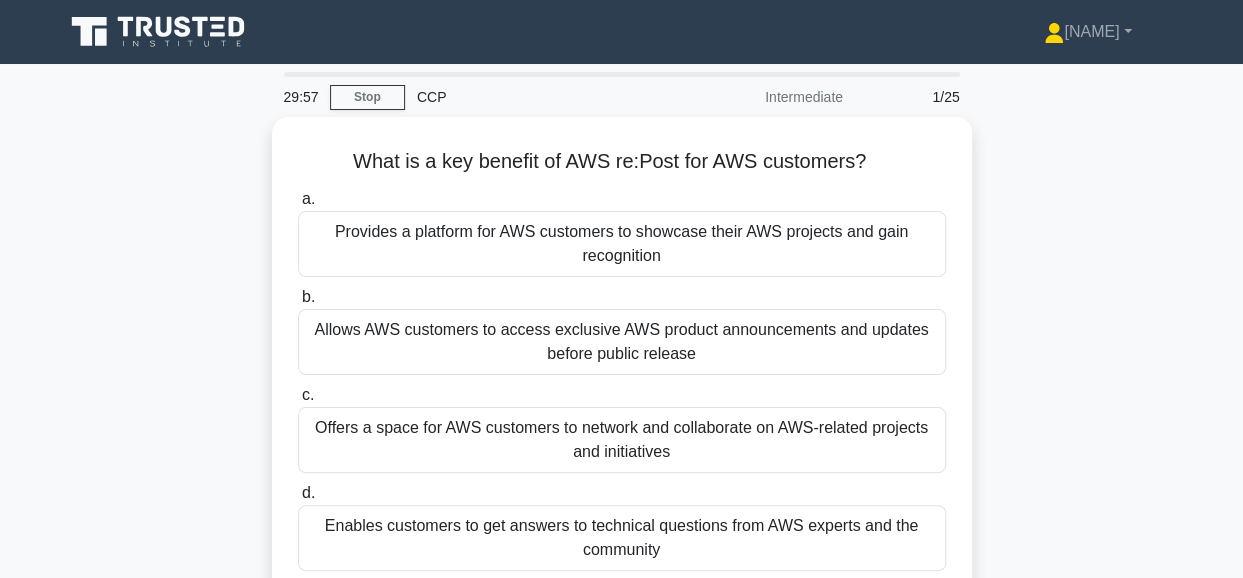 click on "What is a key benefit of AWS re:Post for AWS customers?
.spinner_0XTQ{transform-origin:center;animation:spinner_y6GP .75s linear infinite}@keyframes spinner_y6GP{100%{transform:rotate(360deg)}}
a.
Provides a platform for AWS customers to showcase their AWS projects and gain recognition
b. c." at bounding box center [622, 386] 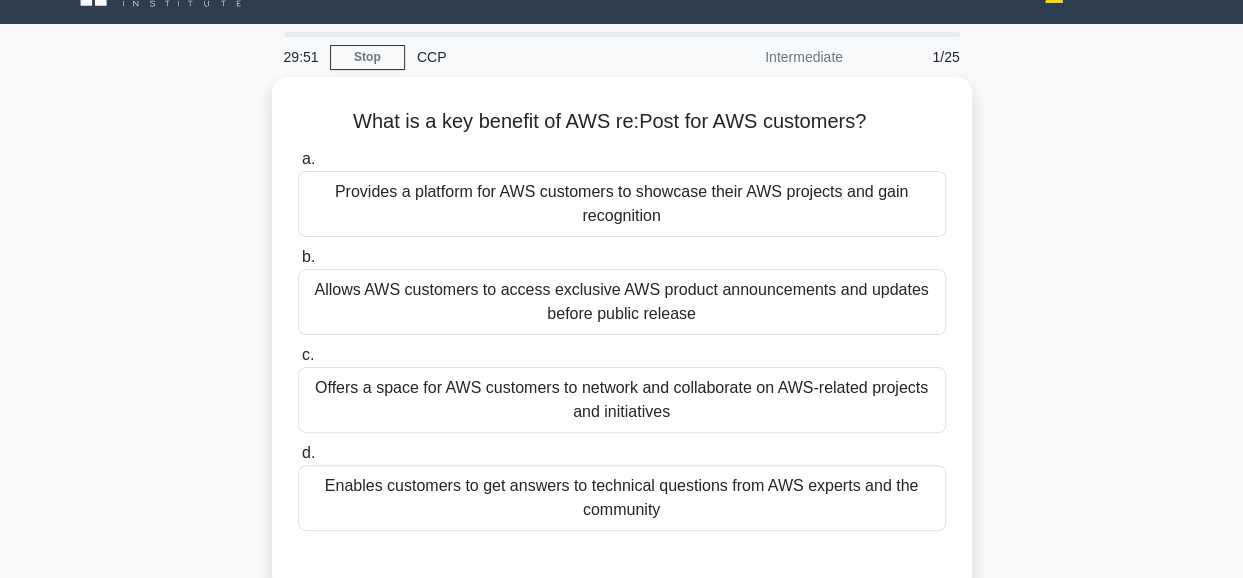 scroll, scrollTop: 80, scrollLeft: 0, axis: vertical 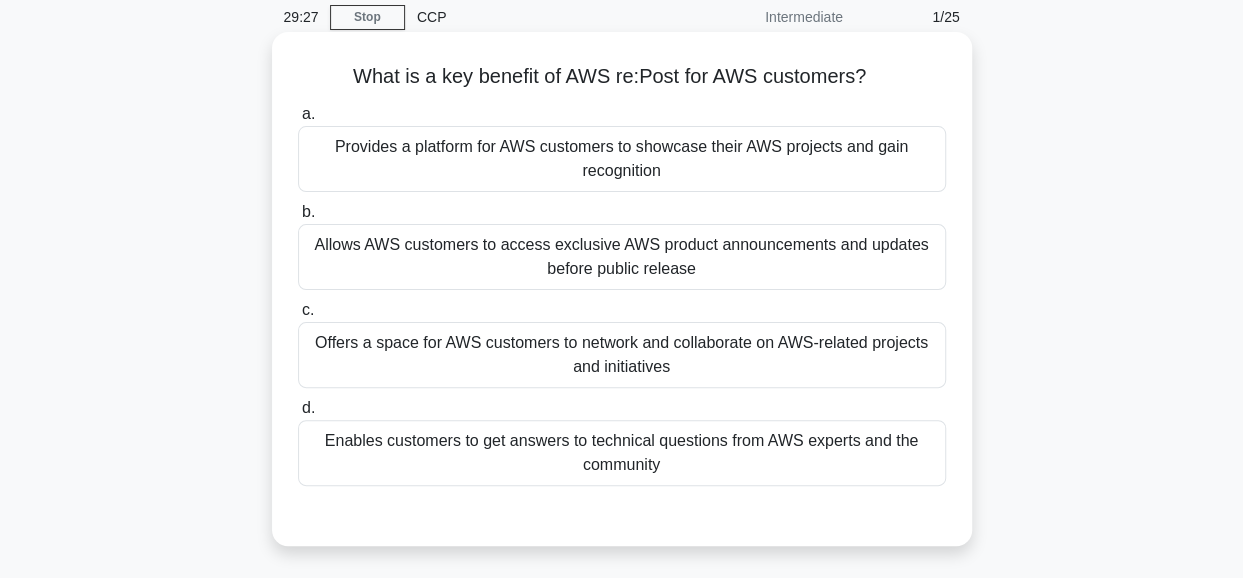 click on "Enables customers to get answers to technical questions from AWS experts and the community" at bounding box center [622, 453] 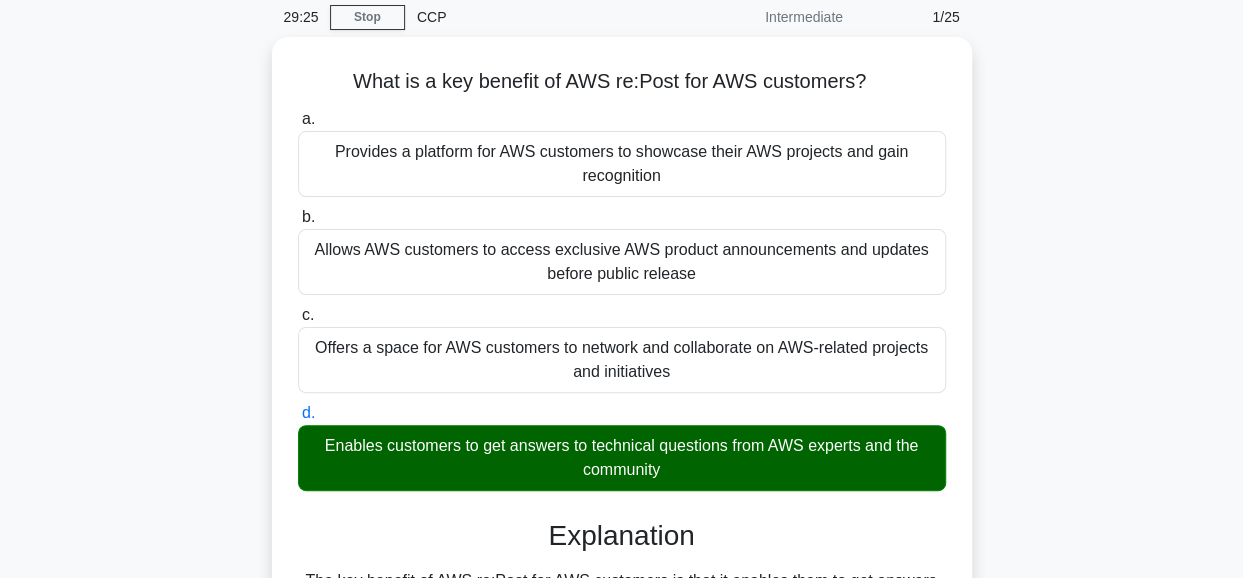 click on "What is a key benefit of AWS re:Post for AWS customers?
.spinner_0XTQ{transform-origin:center;animation:spinner_y6GP .75s linear infinite}@keyframes spinner_y6GP{100%{transform:rotate(360deg)}}
a.
Provides a platform for AWS customers to showcase their AWS projects and gain recognition
b. c." at bounding box center [622, 482] 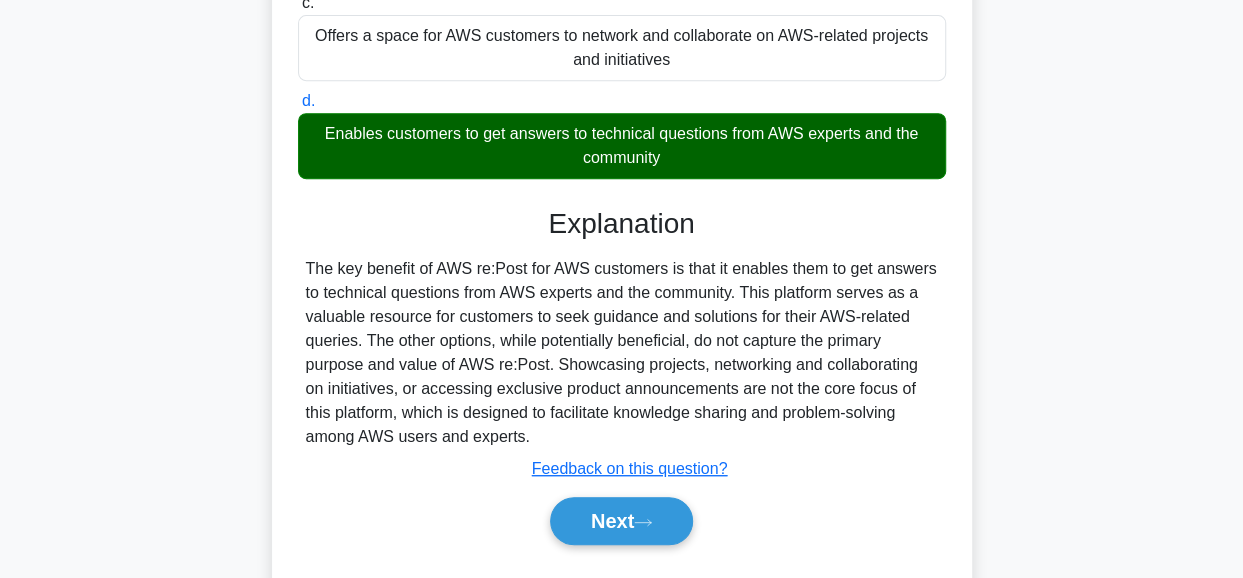 scroll, scrollTop: 502, scrollLeft: 0, axis: vertical 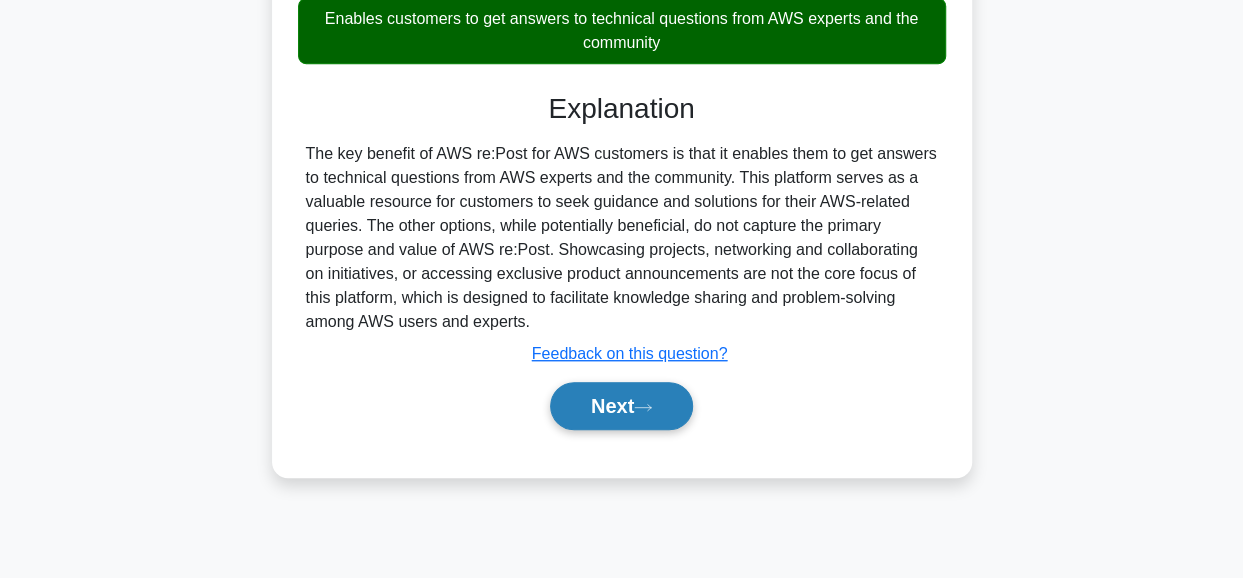 click on "Next" at bounding box center (621, 406) 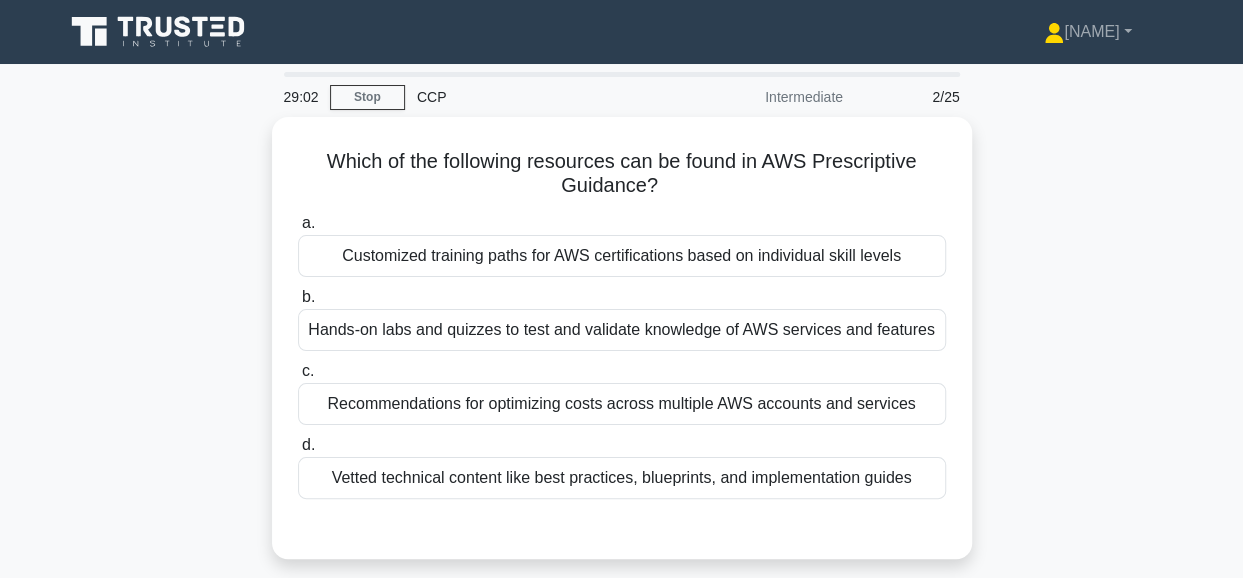 scroll, scrollTop: 40, scrollLeft: 0, axis: vertical 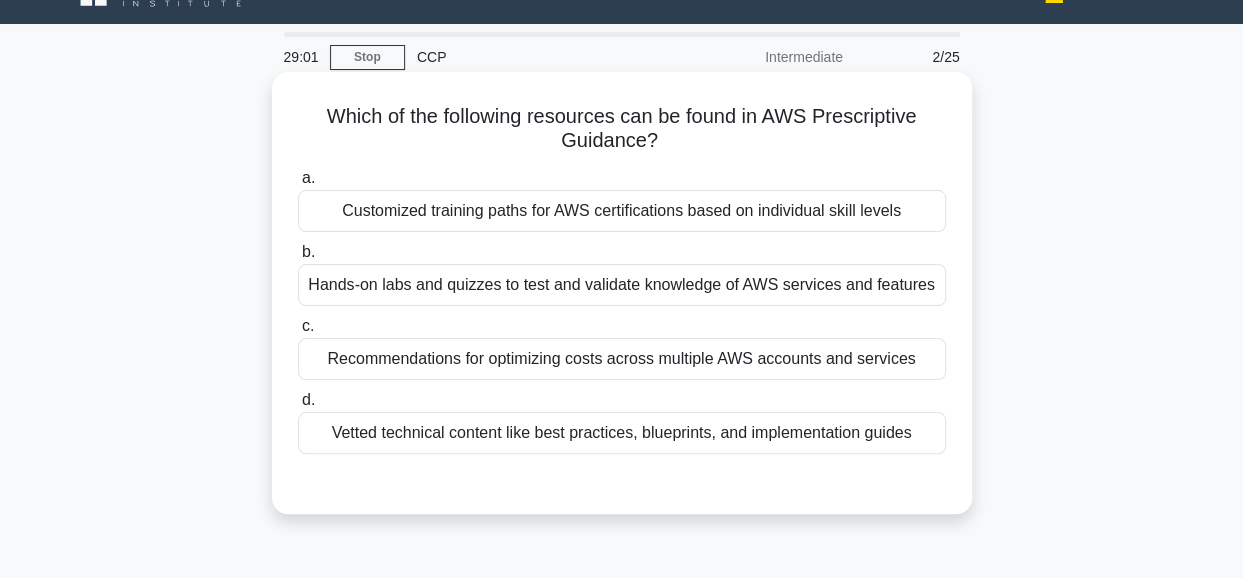 click on "Vetted technical content like best practices, blueprints, and implementation guides" at bounding box center [622, 433] 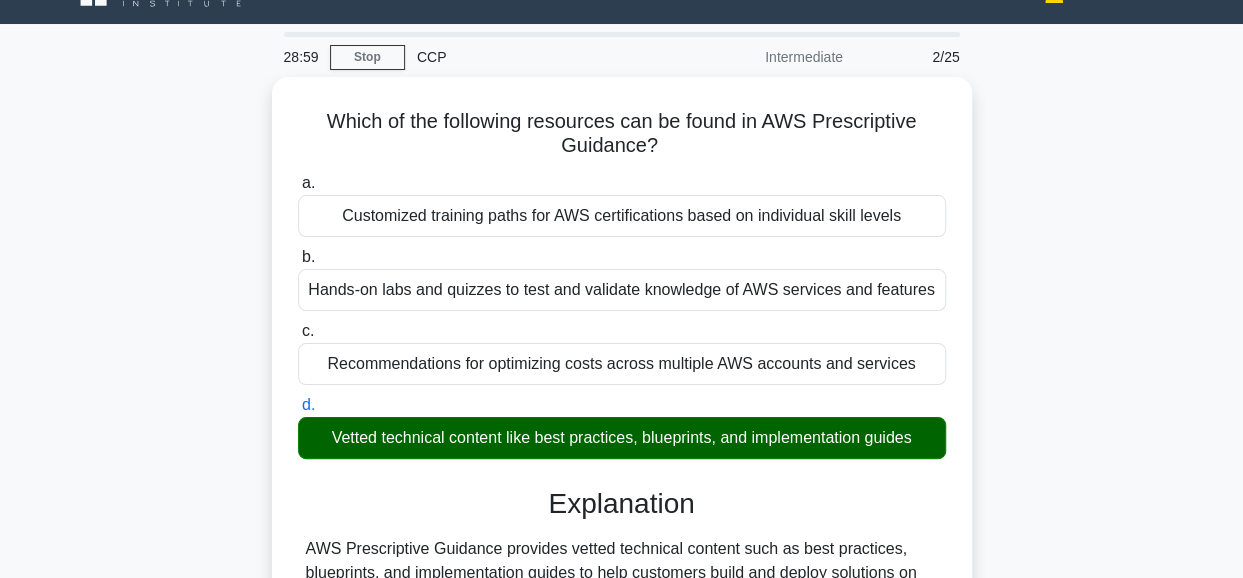 click on "Which of the following resources can be found in AWS Prescriptive Guidance?
.spinner_0XTQ{transform-origin:center;animation:spinner_y6GP .75s linear infinite}@keyframes spinner_y6GP{100%{transform:rotate(360deg)}}
a.
Customized training paths for AWS certifications based on individual skill levels
b. c. d." at bounding box center (622, 450) 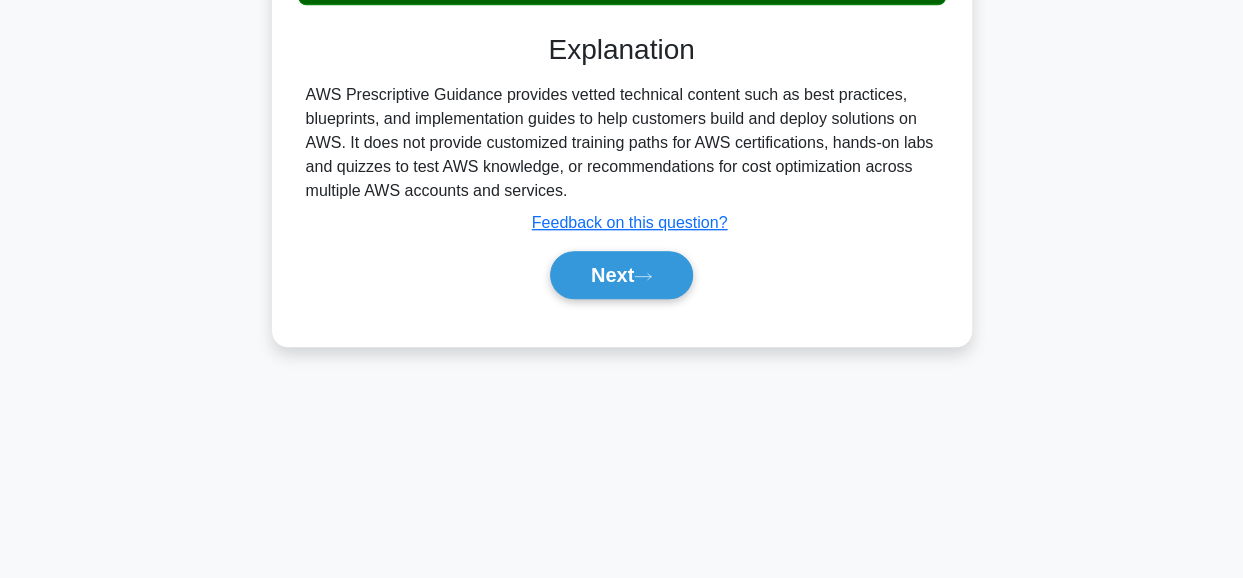 scroll, scrollTop: 502, scrollLeft: 0, axis: vertical 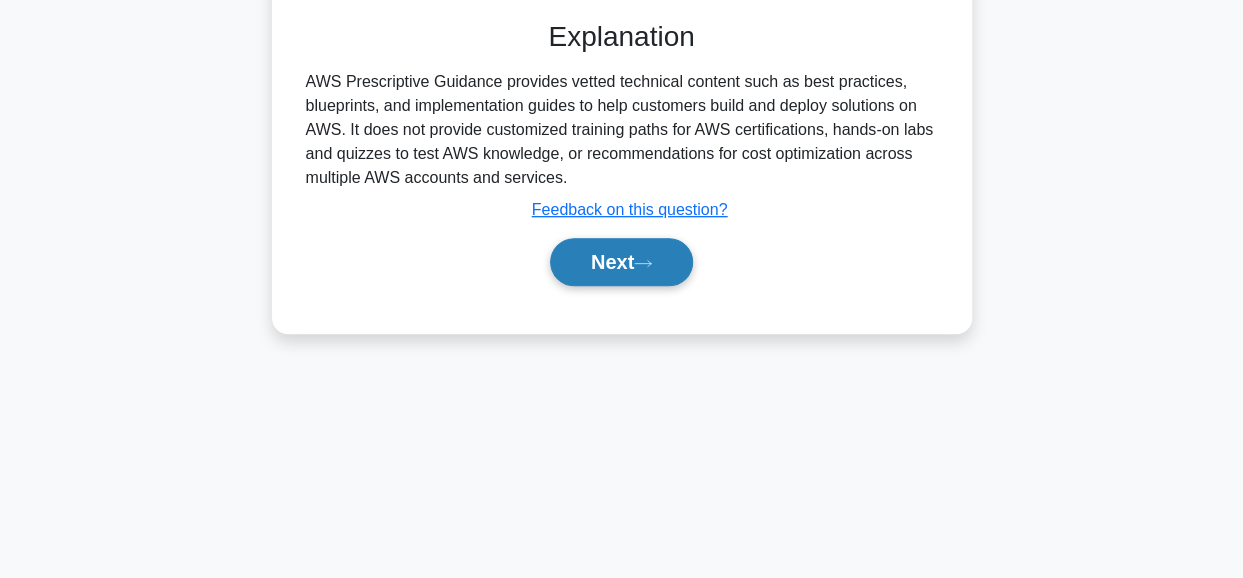 click on "Next" at bounding box center [621, 262] 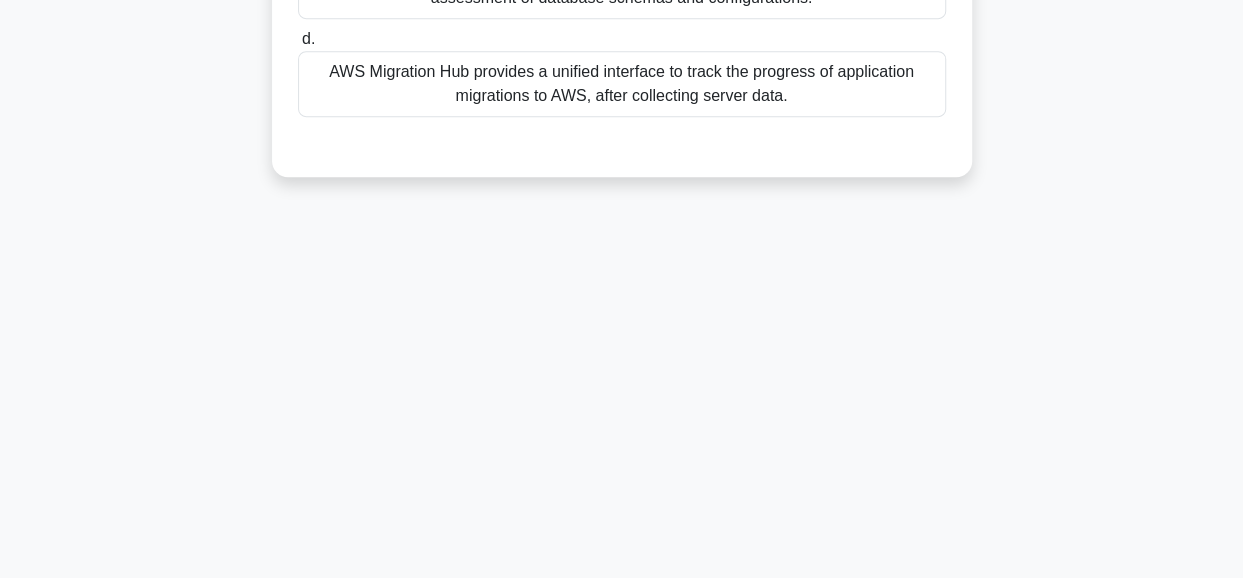 click on "Which AWS service can be used to gather inventory data, analyze server dependencies, and measure resource utilization to simplify the migration planning process?
.spinner_0XTQ{transform-origin:center;animation:spinner_y6GP .75s linear infinite}@keyframes spinner_y6GP{100%{transform:rotate(360deg)}}
a.
b.
c. d." at bounding box center [622, -92] 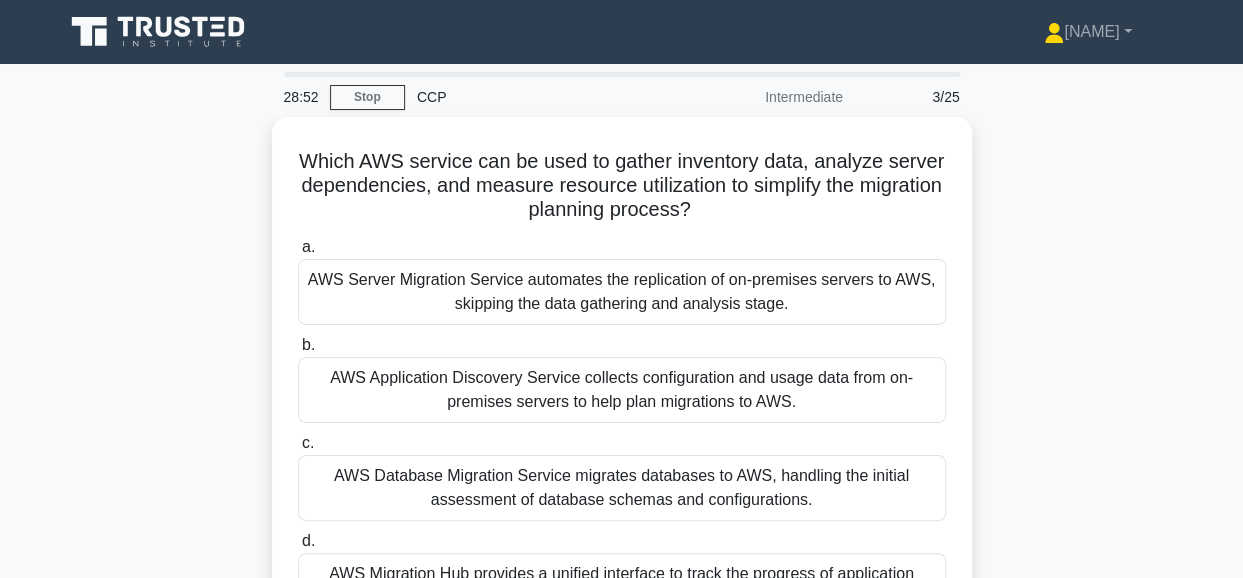 scroll, scrollTop: 40, scrollLeft: 0, axis: vertical 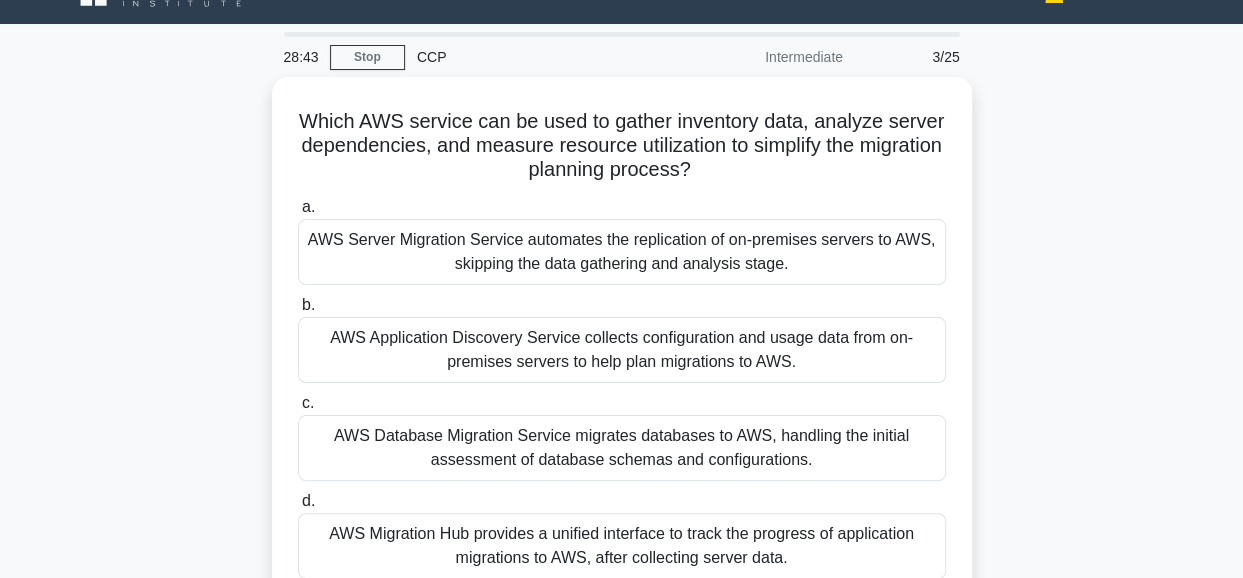 click on "Which AWS service can be used to gather inventory data, analyze server dependencies, and measure resource utilization to simplify the migration planning process?
.spinner_0XTQ{transform-origin:center;animation:spinner_y6GP .75s linear infinite}@keyframes spinner_y6GP{100%{transform:rotate(360deg)}}
a.
b.
c. d." at bounding box center [622, 370] 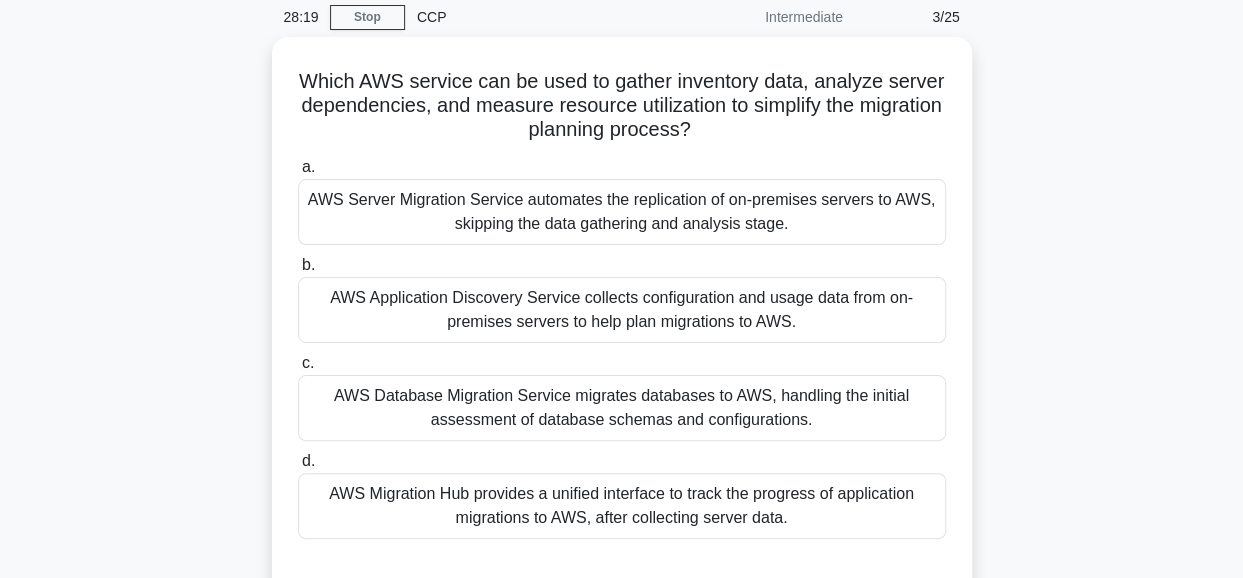 scroll, scrollTop: 120, scrollLeft: 0, axis: vertical 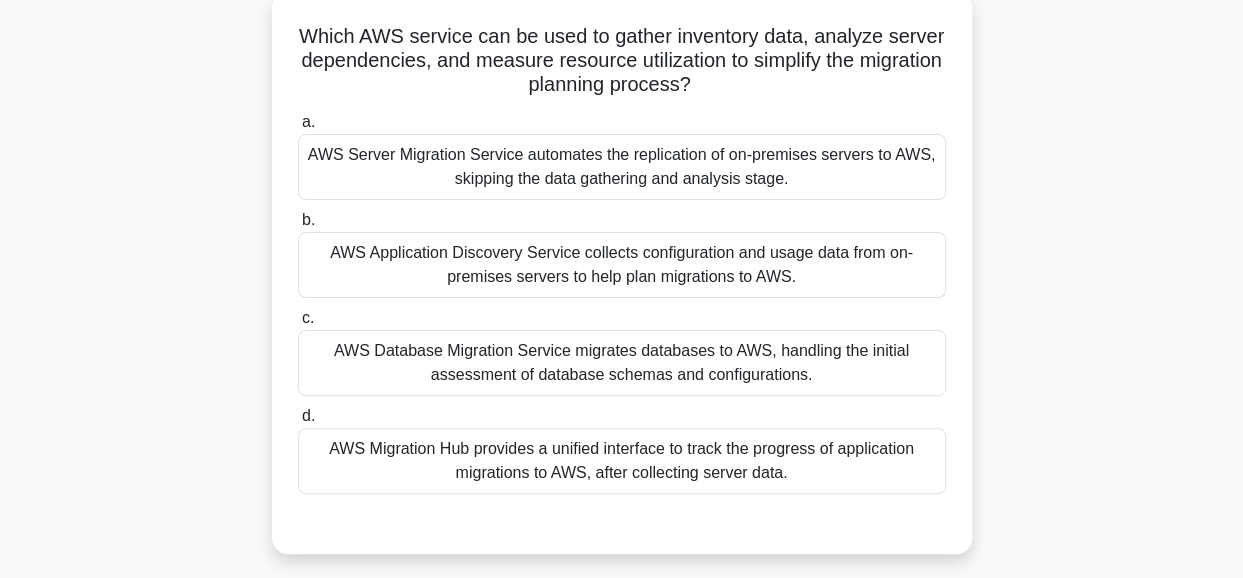 click on "AWS Migration Hub provides a unified interface to track the progress of application migrations to AWS, after collecting server data." at bounding box center [622, 461] 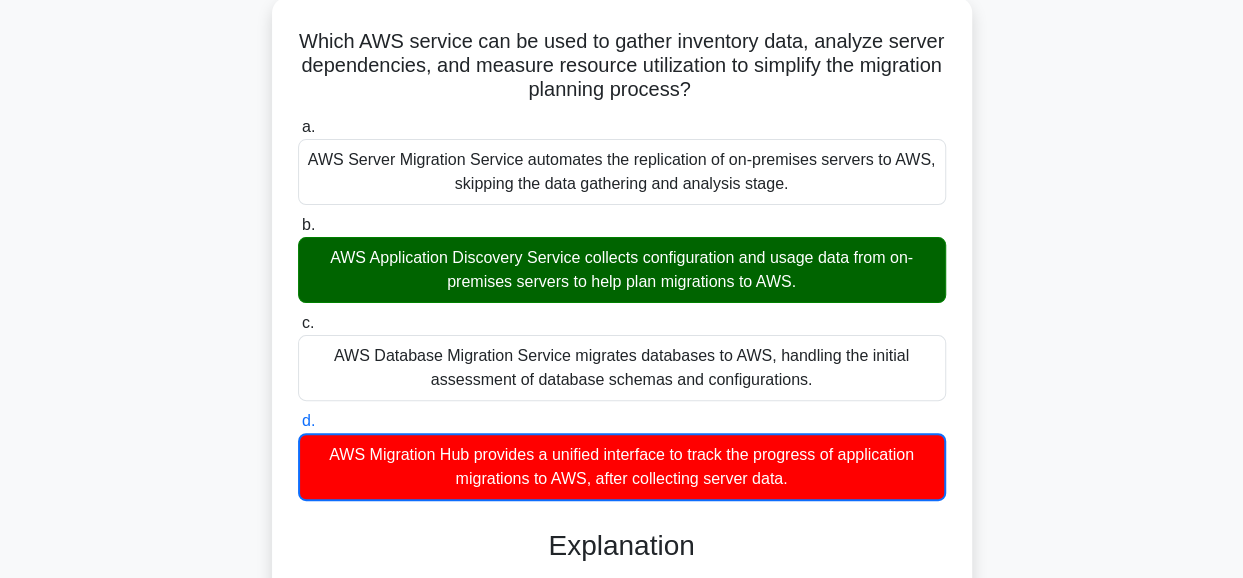 click on "Which AWS service can be used to gather inventory data, analyze server dependencies, and measure resource utilization to simplify the migration planning process?
.spinner_0XTQ{transform-origin:center;animation:spinner_y6GP .75s linear infinite}@keyframes spinner_y6GP{100%{transform:rotate(360deg)}}
a.
b.
c. d." at bounding box center (622, 467) 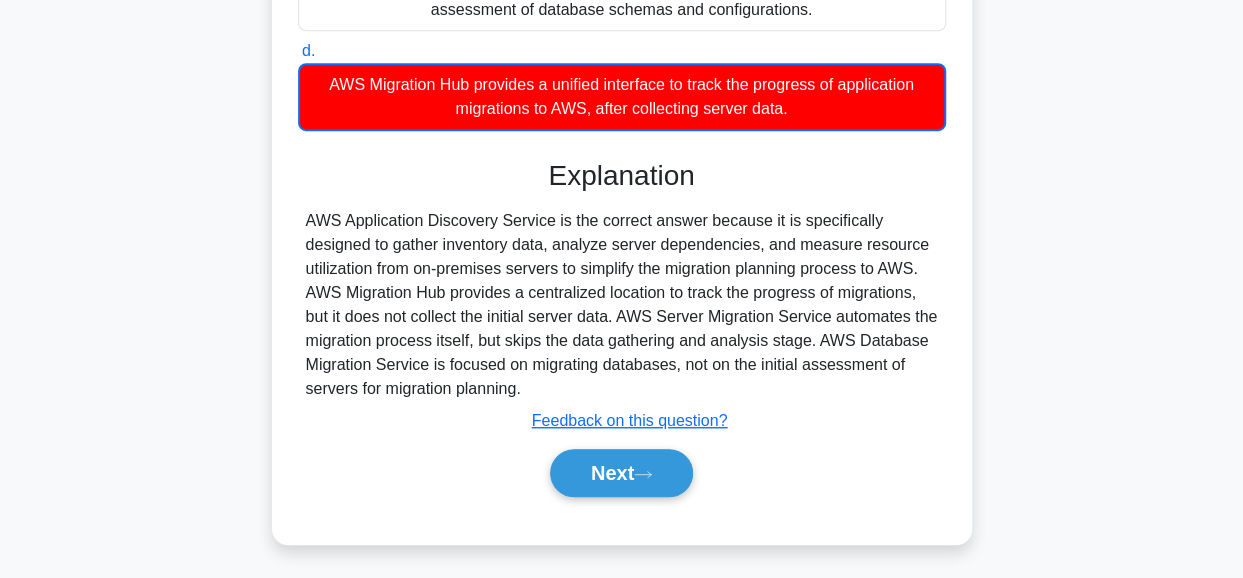 scroll, scrollTop: 502, scrollLeft: 0, axis: vertical 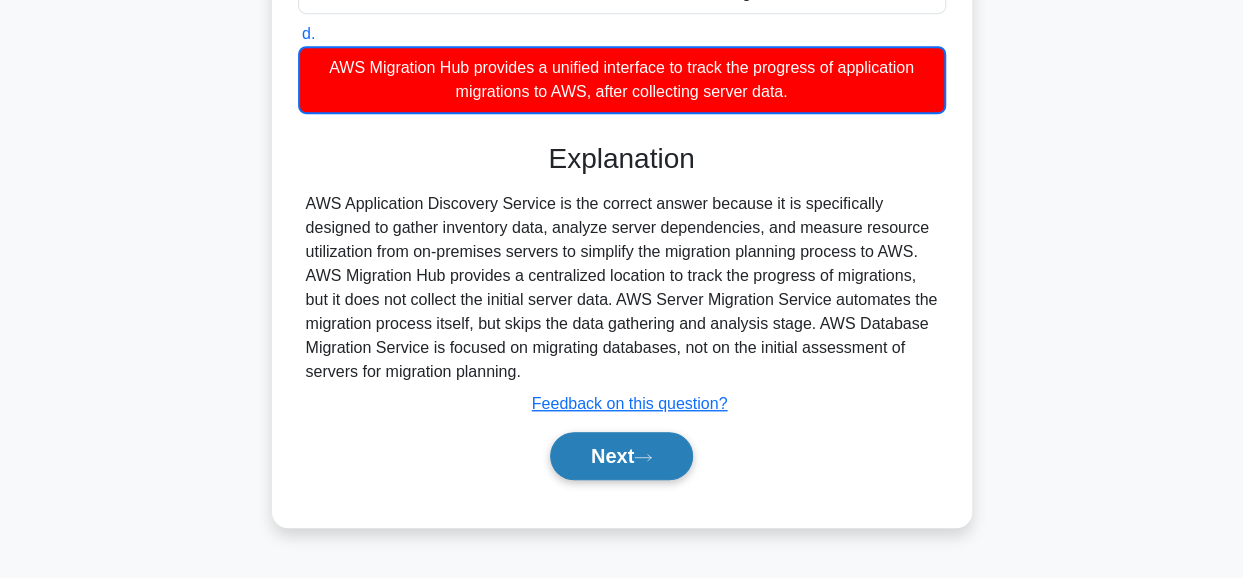 click on "Next" at bounding box center [621, 456] 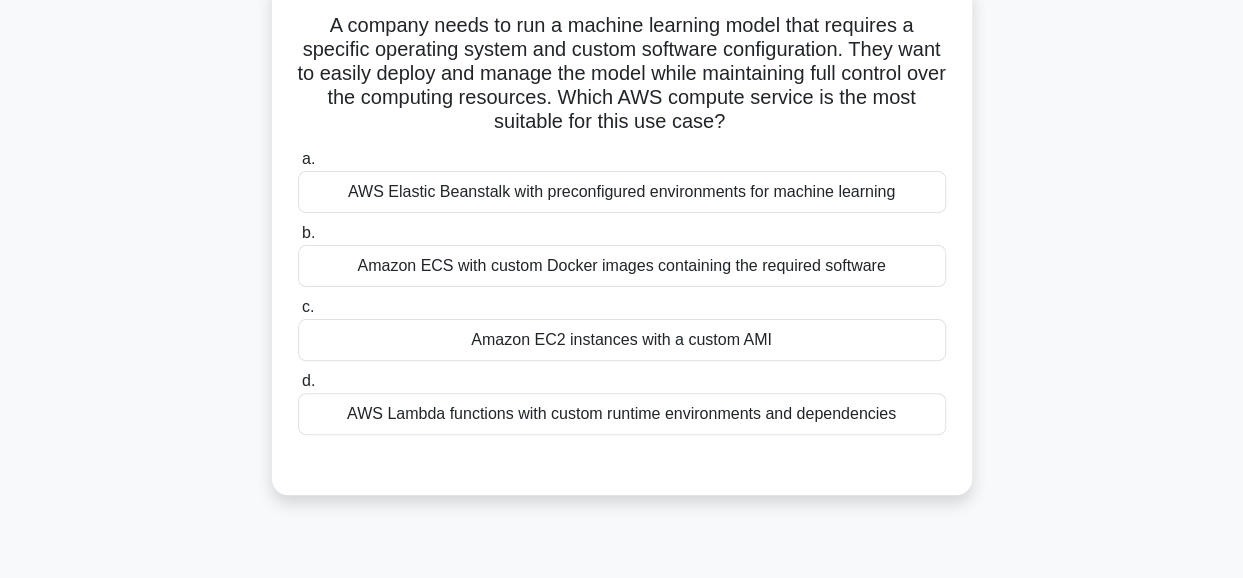 scroll, scrollTop: 102, scrollLeft: 0, axis: vertical 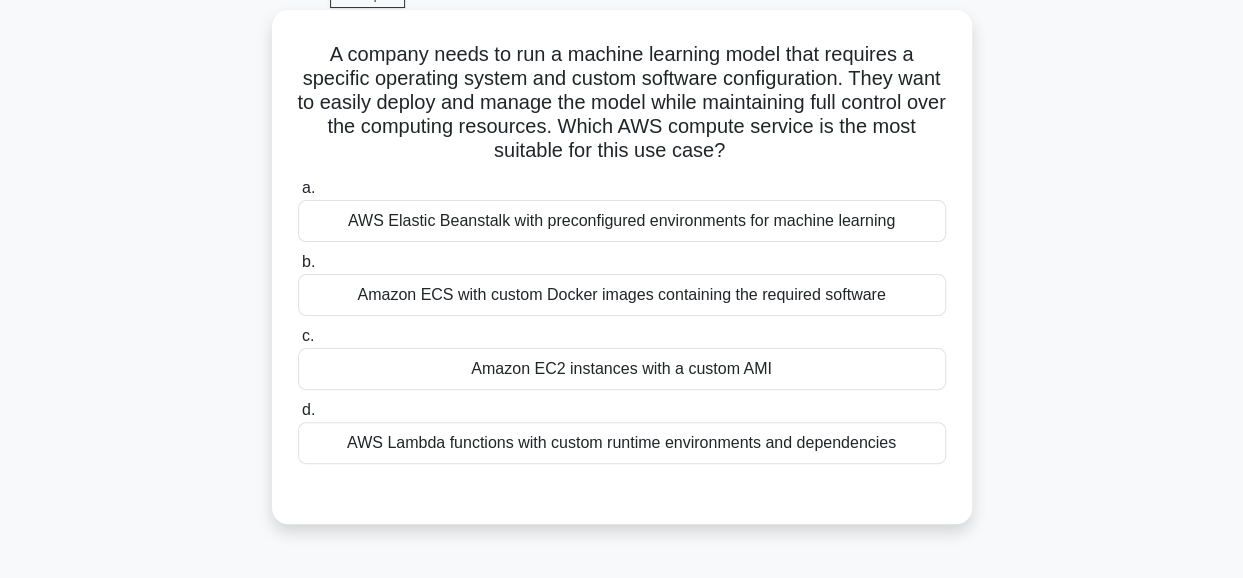 click on "Amazon EC2 instances with a custom AMI" at bounding box center [622, 369] 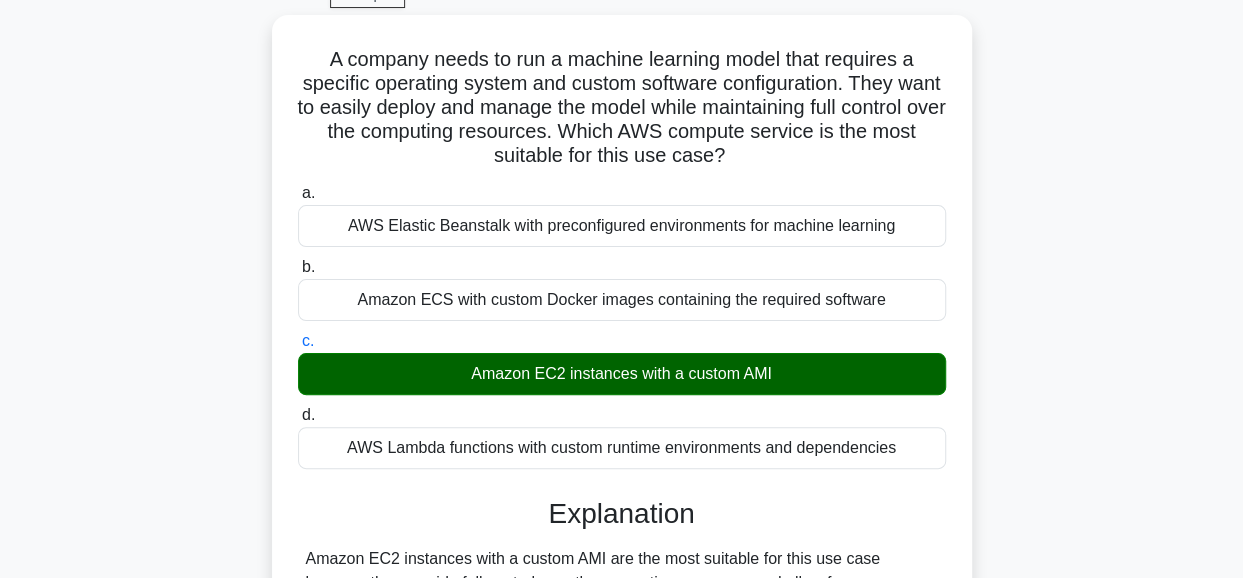 click on "A company needs to run a machine learning model that requires a specific operating system and custom software configuration. They want to easily deploy and manage the model while maintaining full control over the computing resources. Which AWS compute service is the most suitable for this use case?
.spinner_0XTQ{transform-origin:center;animation:spinner_y6GP .75s linear infinite}@keyframes spinner_y6GP{100%{transform:rotate(360deg)}}
a.
b." at bounding box center (622, 484) 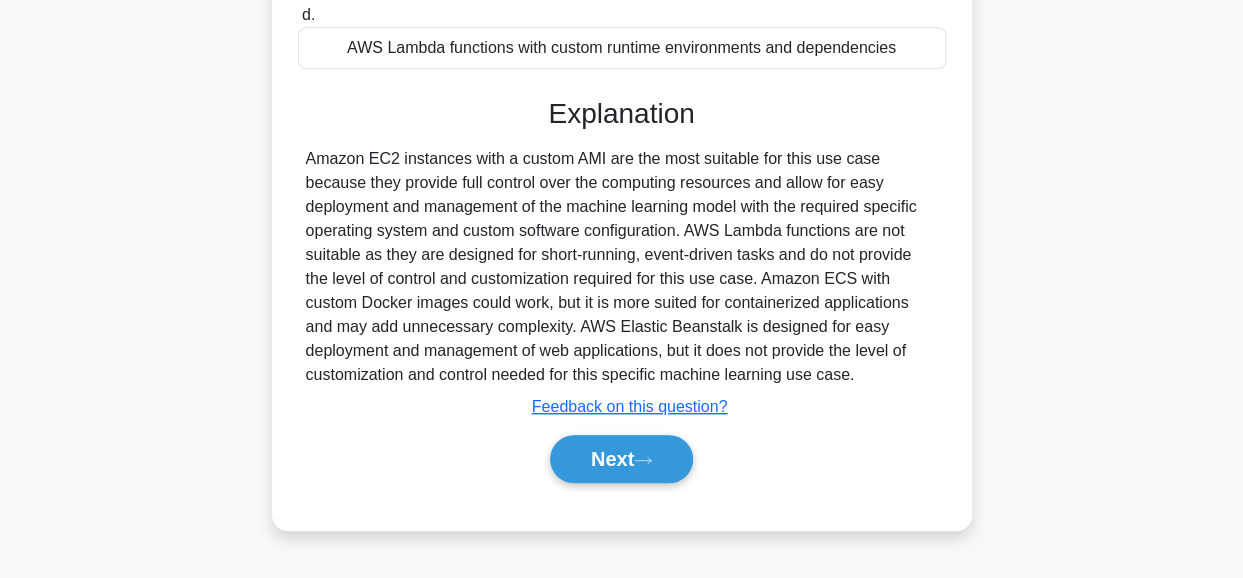scroll, scrollTop: 502, scrollLeft: 0, axis: vertical 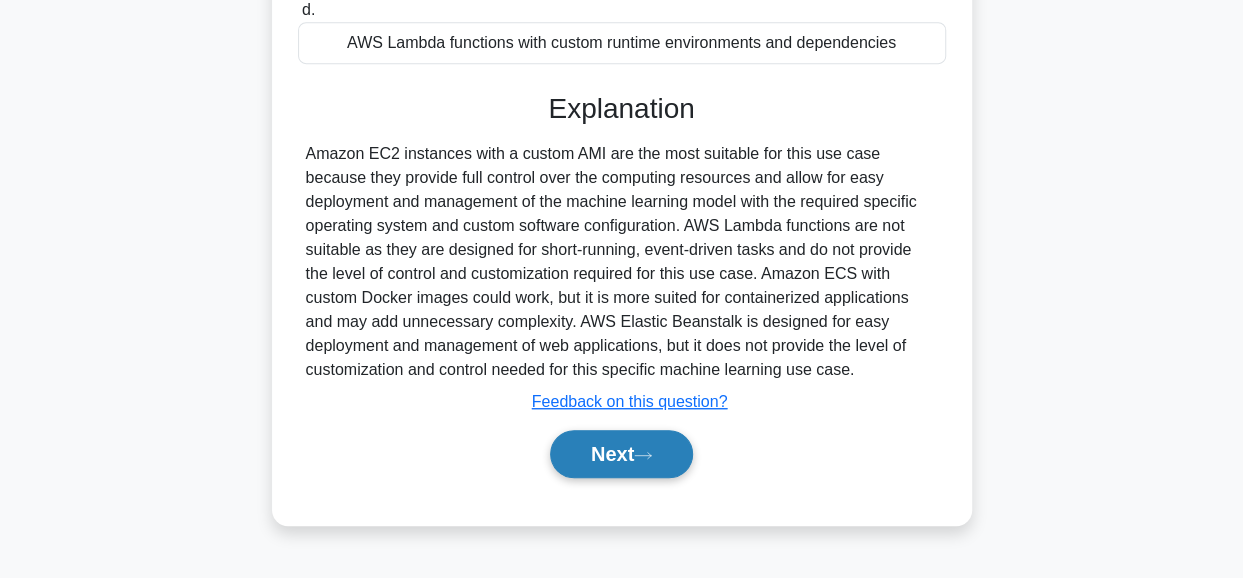 click on "Next" at bounding box center (621, 454) 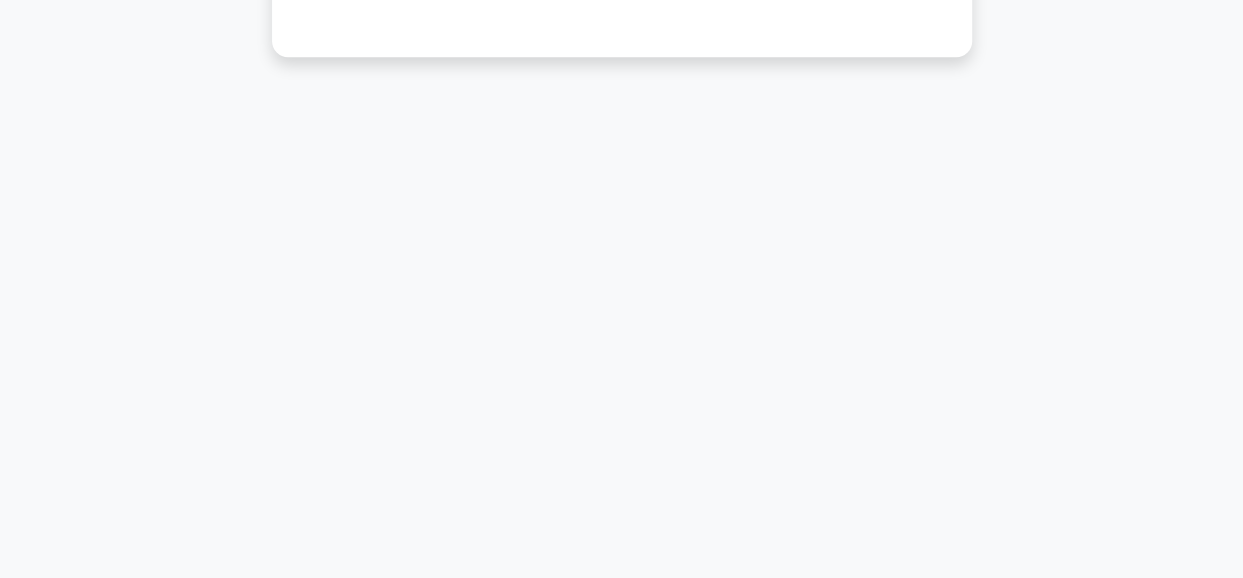 click on "[TIME]
Stop
CCP
Intermediate
[DATE]
Which IAM feature allows you to grant temporary access to AWS resources for users who don't have an AWS account?
.spinner_0XTQ{transform-origin:center;animation:spinner_y6GP .75s linear infinite}@keyframes spinner_y6GP{100%{transform:rotate(360deg)}}
a.
b. c. d." at bounding box center (622, 70) 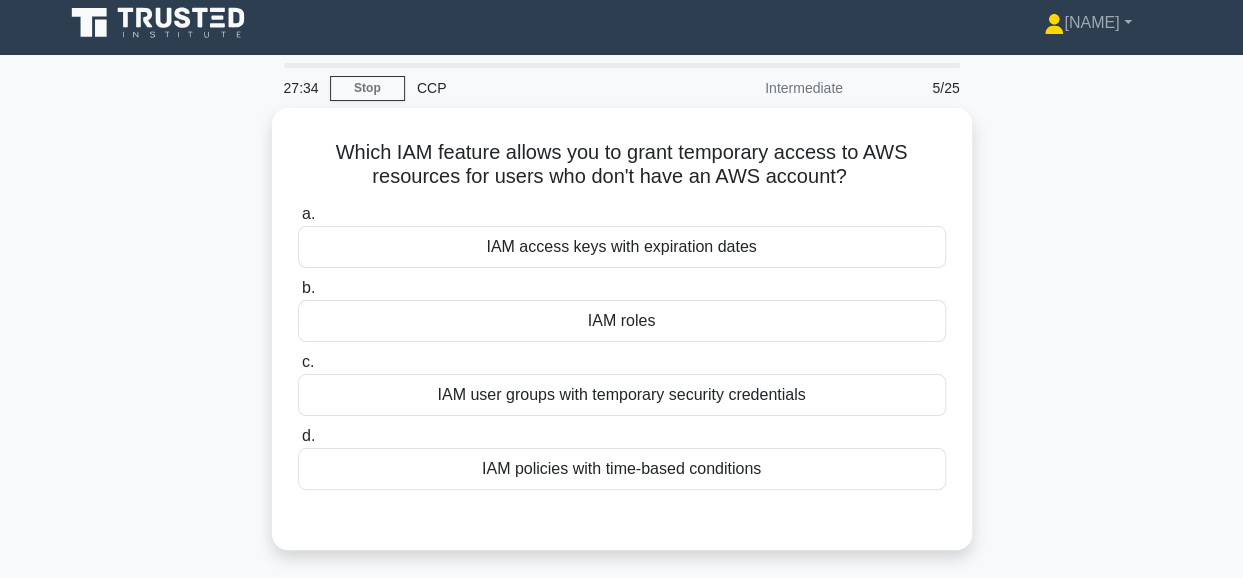 scroll, scrollTop: 0, scrollLeft: 0, axis: both 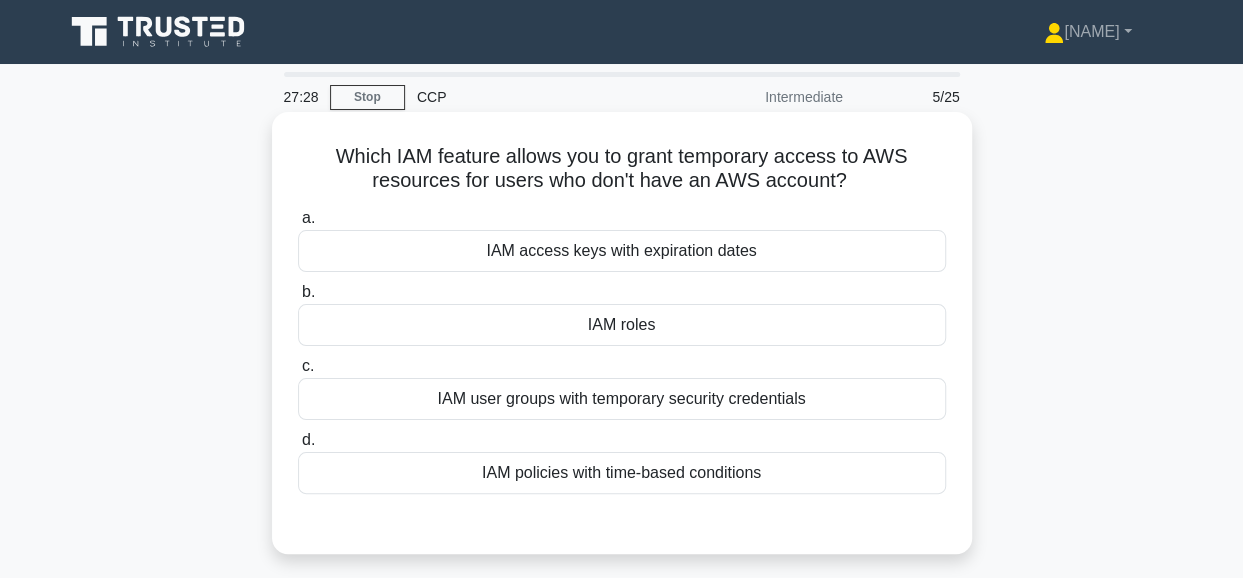click on "IAM roles" at bounding box center [622, 325] 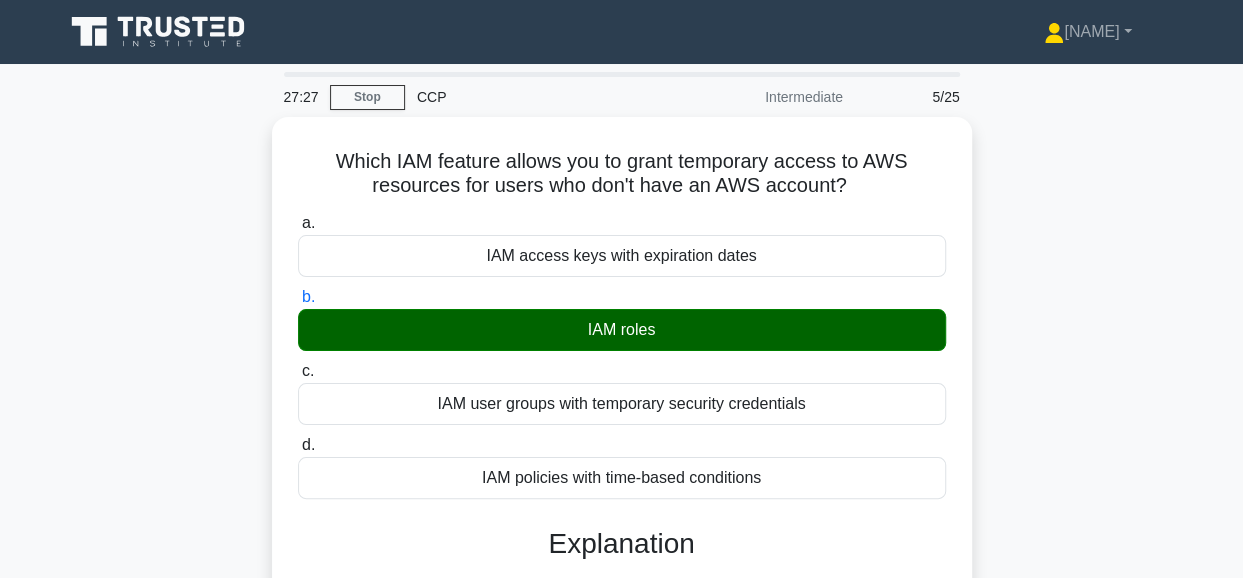 click on "c.
IAM user groups with temporary security credentials" at bounding box center [298, 371] 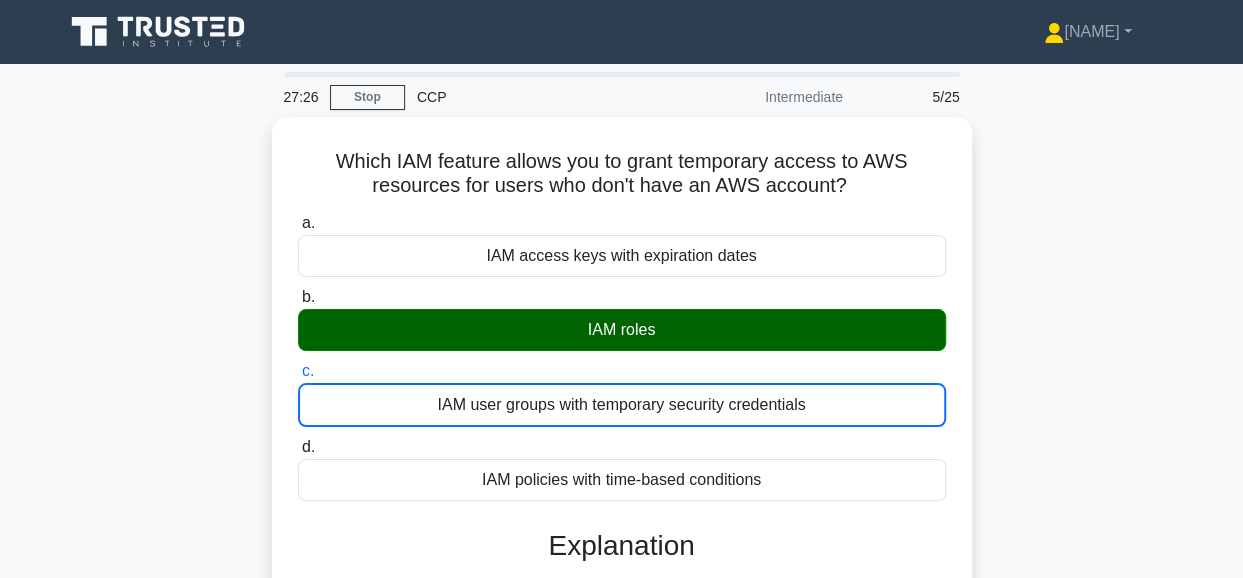 click on "d.
IAM policies with time-based conditions" at bounding box center [298, 447] 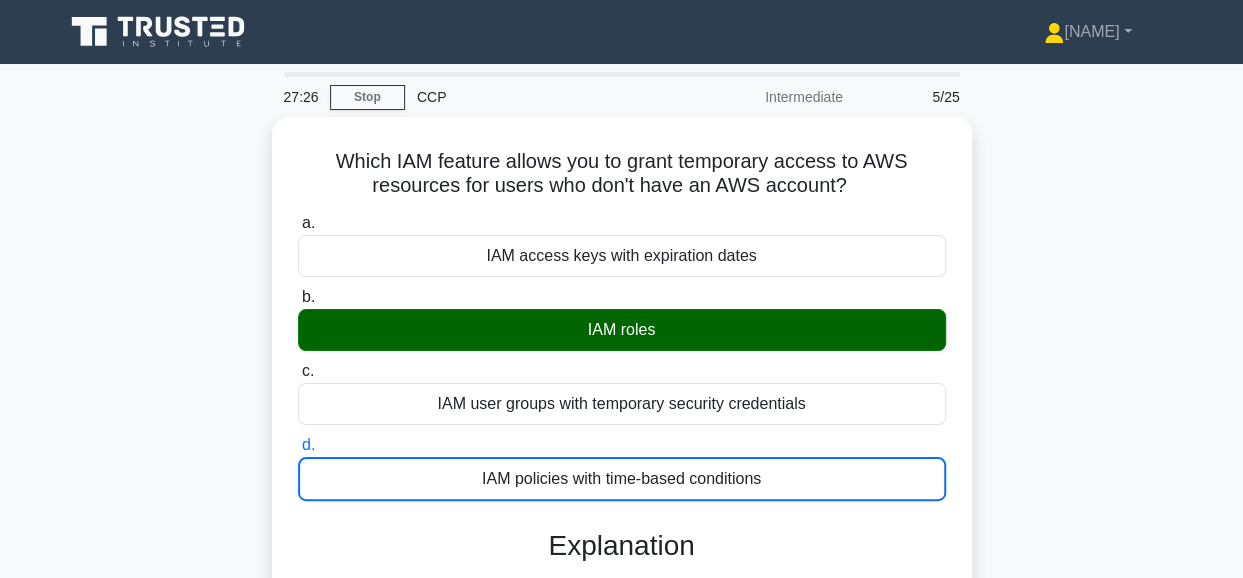 click on "a.
IAM access keys with expiration dates" at bounding box center [298, 223] 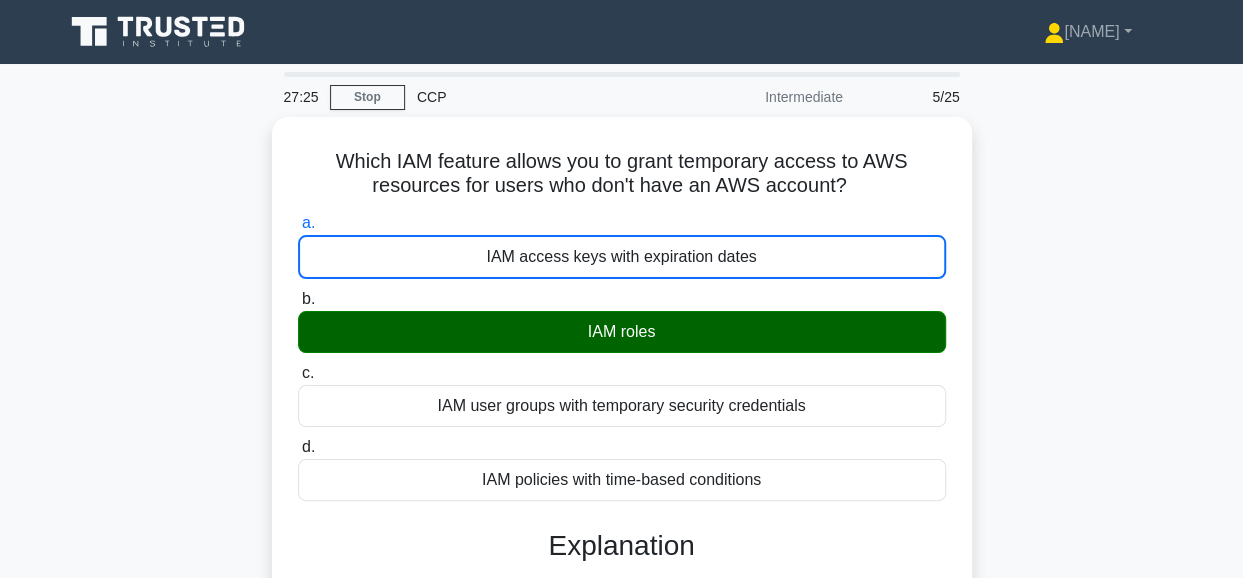 click on "b.
IAM roles" at bounding box center [298, 299] 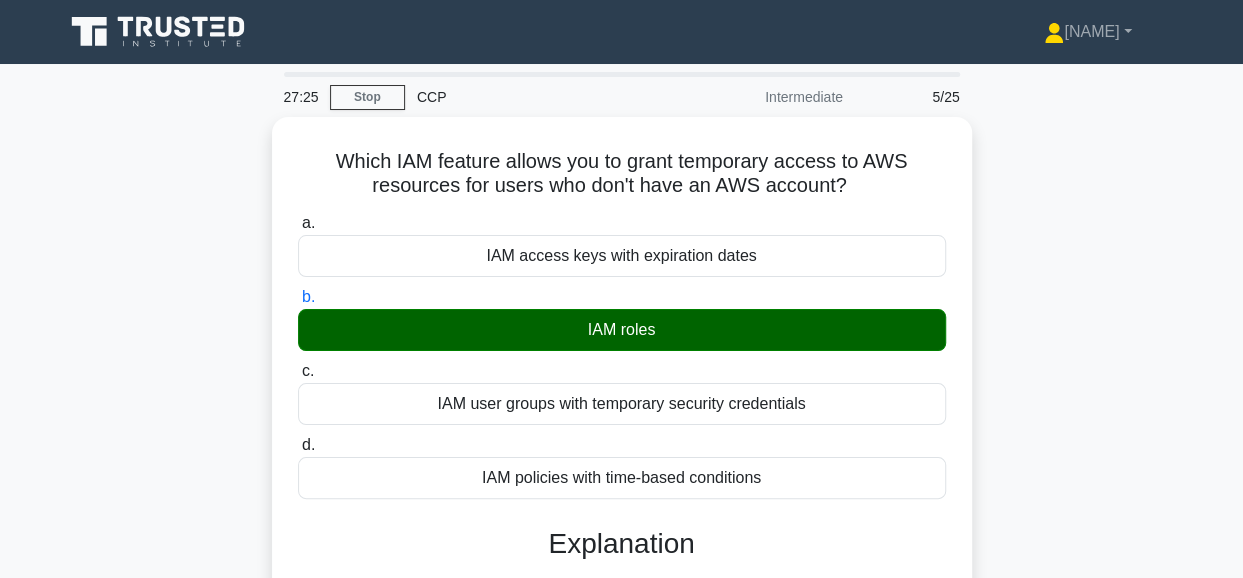 click on "c.
IAM user groups with temporary security credentials" at bounding box center (298, 371) 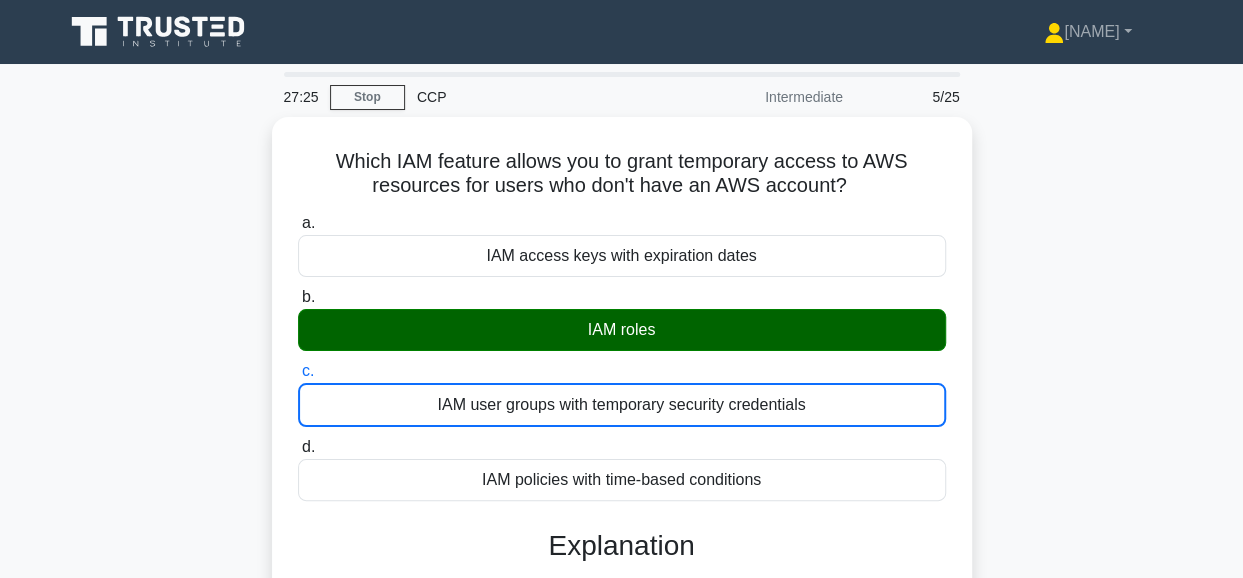 click on "d.
IAM policies with time-based conditions" at bounding box center [298, 447] 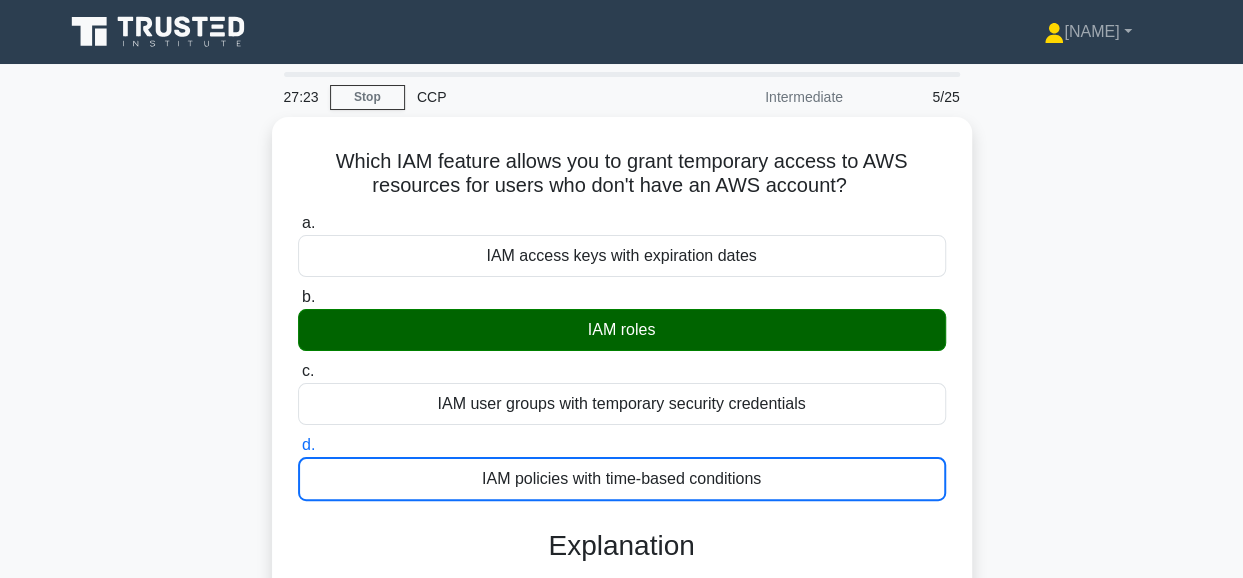 drag, startPoint x: 1112, startPoint y: 318, endPoint x: 1252, endPoint y: 198, distance: 184.39088 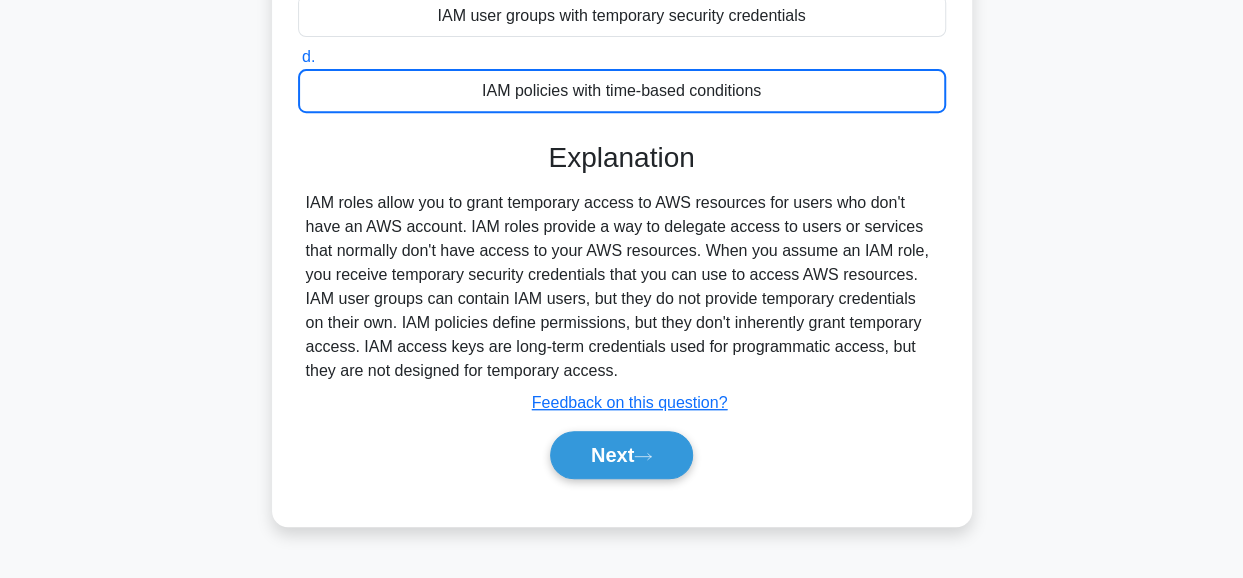 scroll, scrollTop: 407, scrollLeft: 0, axis: vertical 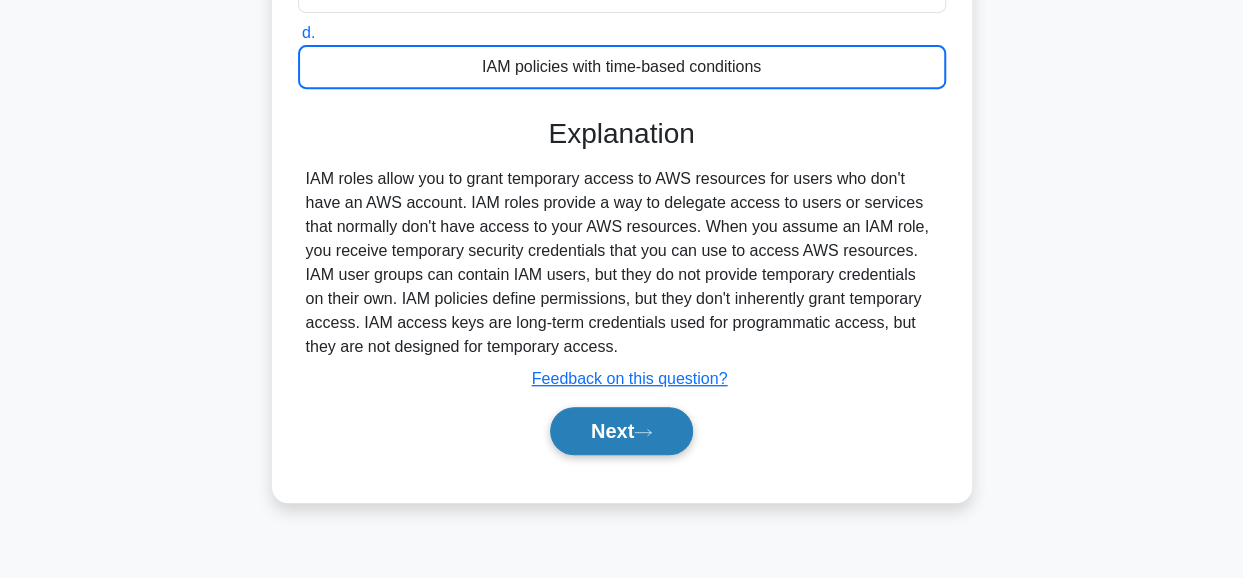 click on "Next" at bounding box center (621, 431) 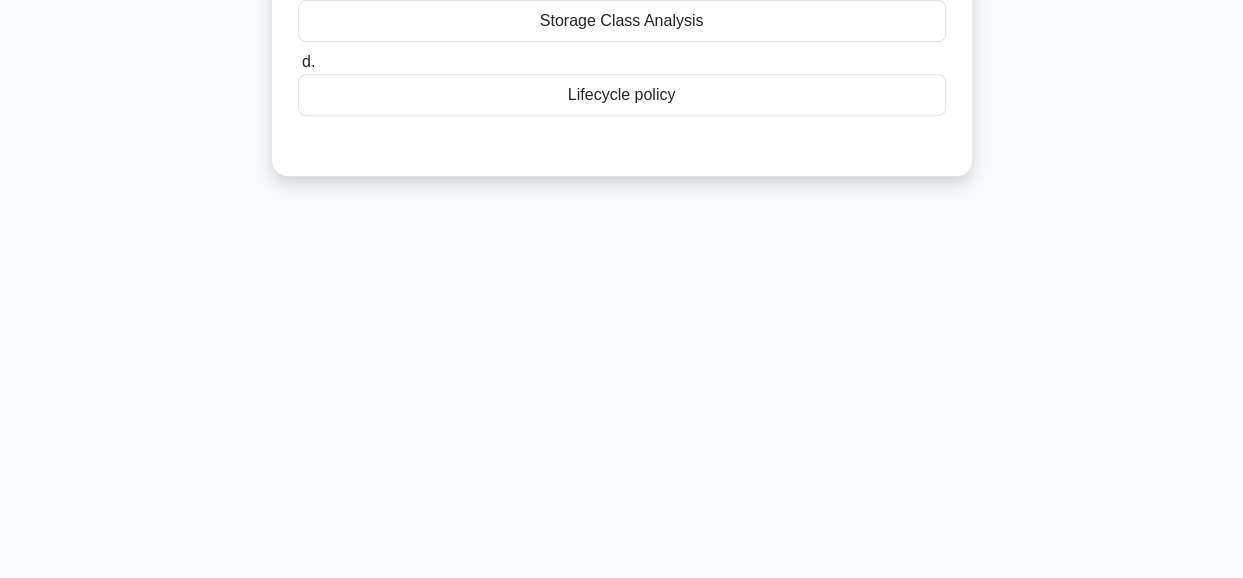 click on "[TIME]
Stop
CCP
Intermediate
[DATE]
When optimizing costs for storing rarely accessed data with Amazon S3 Glacier, what feature should be used to automate the archival of objects after a certain period?
.spinner_0XTQ{transform-origin:center;animation:spinner_y6GP .75s linear infinite}@keyframes spinner_y6GP{100%{transform:rotate(360deg)}}
a.
b. c. d." at bounding box center [621, 165] 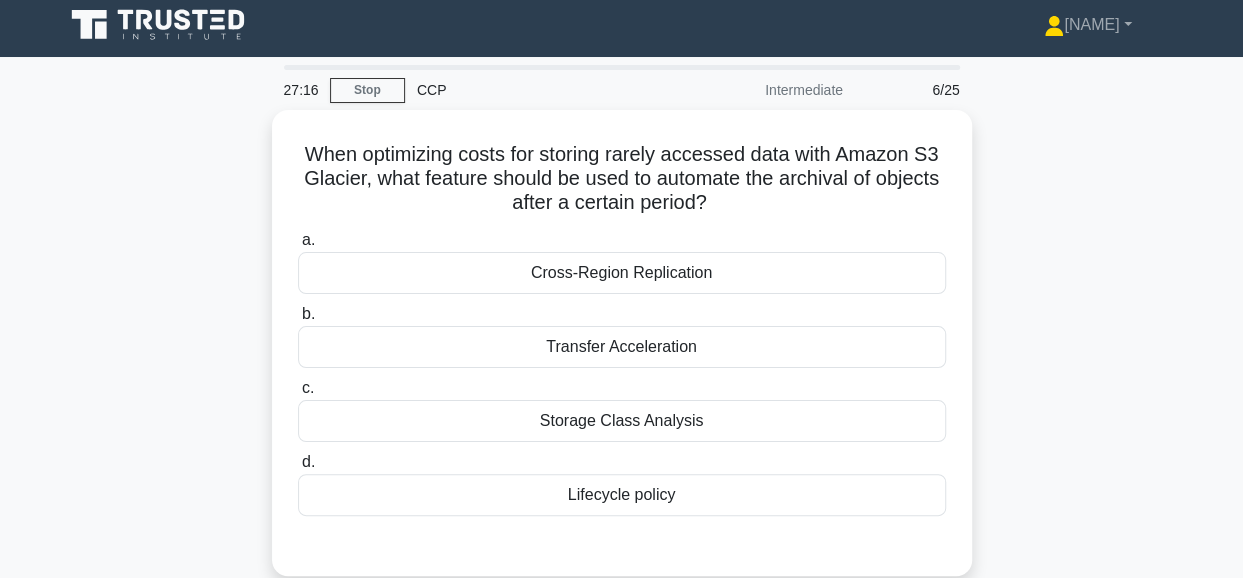 scroll, scrollTop: 47, scrollLeft: 0, axis: vertical 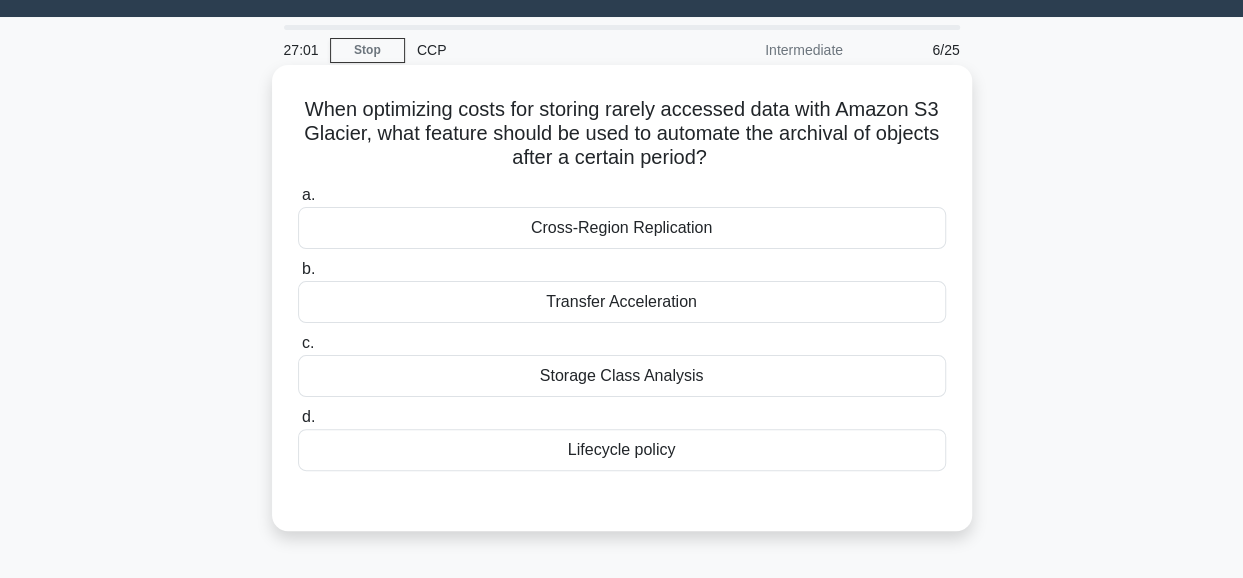 click on "Lifecycle policy" at bounding box center [622, 450] 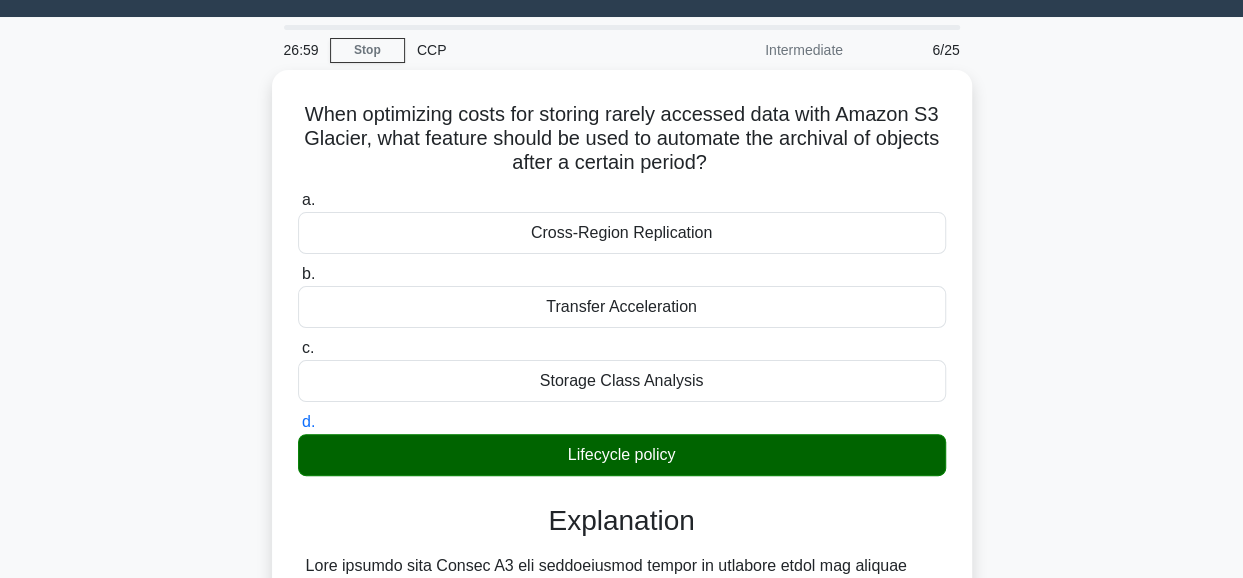 click on "When optimizing costs for storing rarely accessed data with Amazon S3 Glacier, what feature should be used to automate the archival of objects after a certain period?
.spinner_0XTQ{transform-origin:center;animation:spinner_y6GP .75s linear infinite}@keyframes spinner_y6GP{100%{transform:rotate(360deg)}}
a.
Cross-Region Replication
b. c. d." at bounding box center [622, 575] 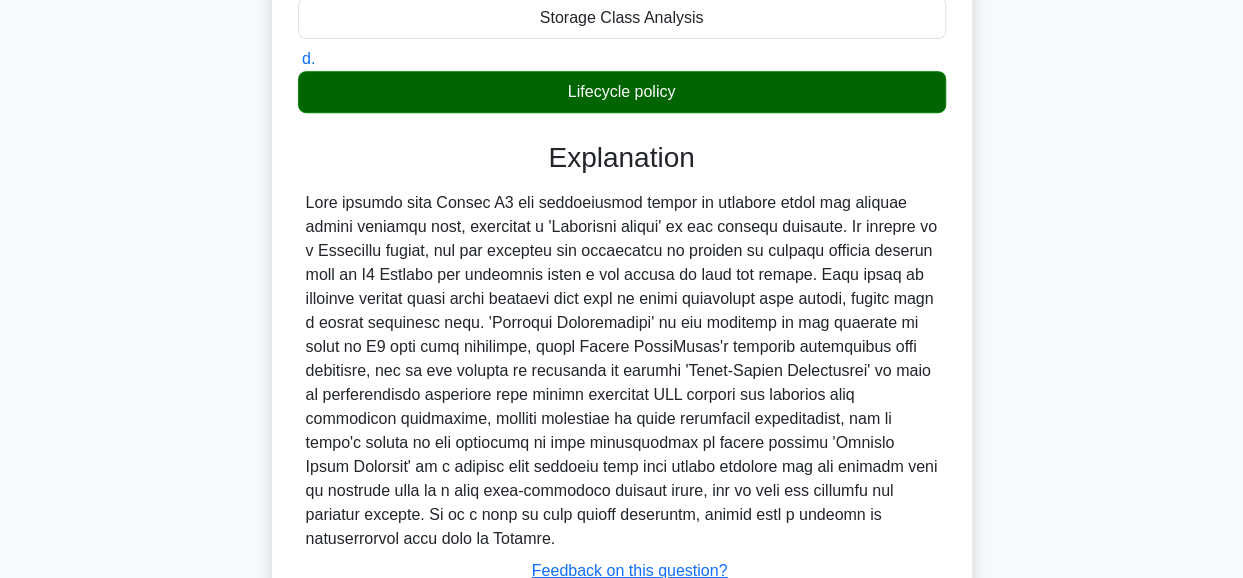 scroll, scrollTop: 532, scrollLeft: 0, axis: vertical 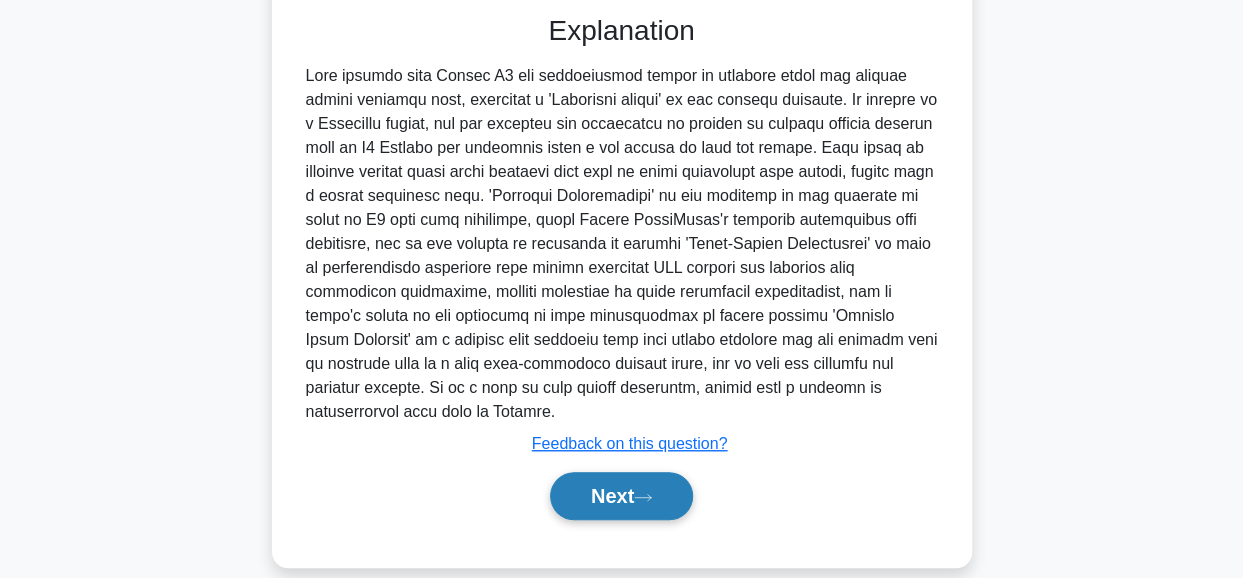 click on "Next" at bounding box center (621, 496) 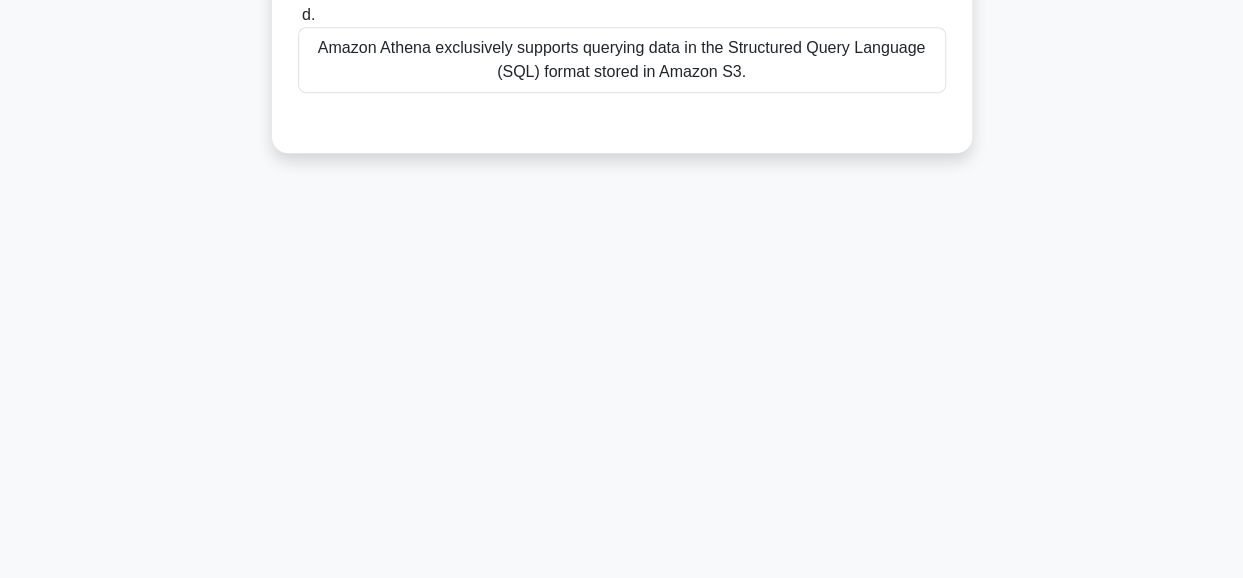 click on "[TIME]
Stop
CCP
Intermediate
[DATE]
What data format does Amazon Athena support for querying data stored in Amazon S3?
.spinner_0XTQ{transform-origin:center;animation:spinner_y6GP .75s linear infinite}@keyframes spinner_y6GP{100%{transform:rotate(360deg)}}
a.
b." at bounding box center (622, 70) 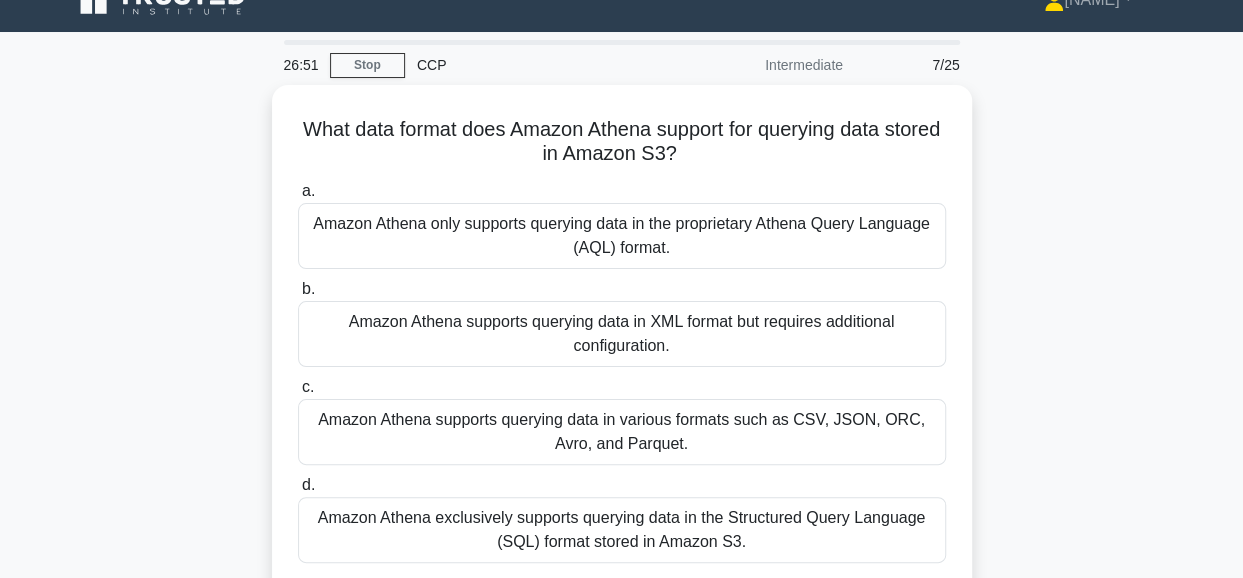 scroll, scrollTop: 40, scrollLeft: 0, axis: vertical 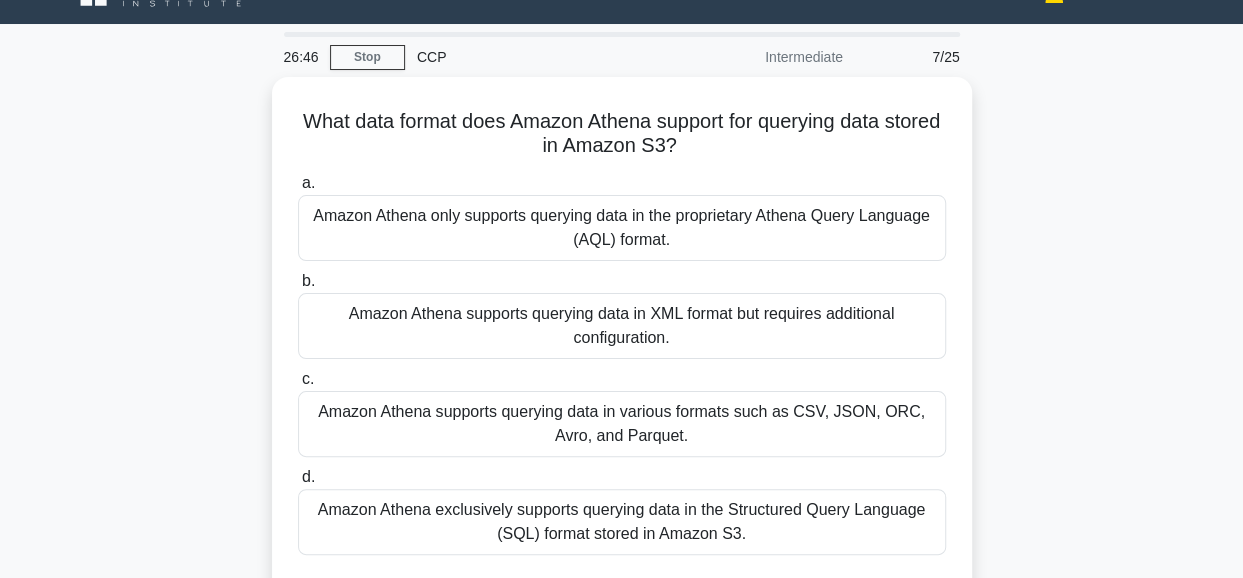 click on "What data format does Amazon Athena support for querying data stored in Amazon S3?
.spinner_0XTQ{transform-origin:center;animation:spinner_y6GP .75s linear infinite}@keyframes spinner_y6GP{100%{transform:rotate(360deg)}}
a.
Amazon Athena only supports querying data in the proprietary Athena Query Language (AQL) format.
b. c. d." at bounding box center [622, 358] 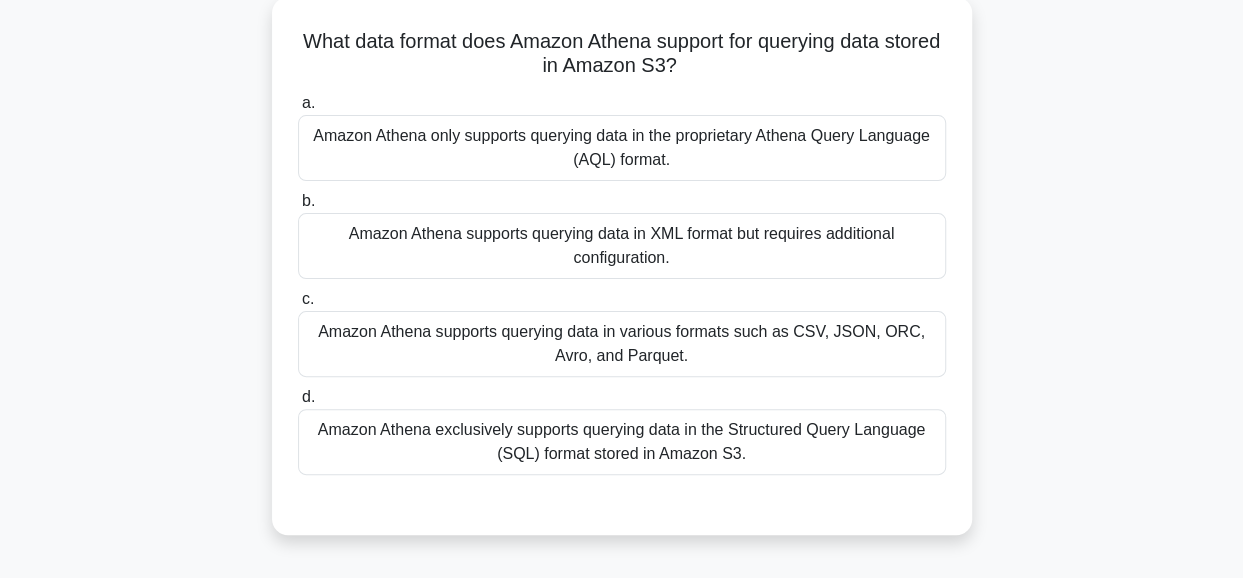 scroll, scrollTop: 160, scrollLeft: 0, axis: vertical 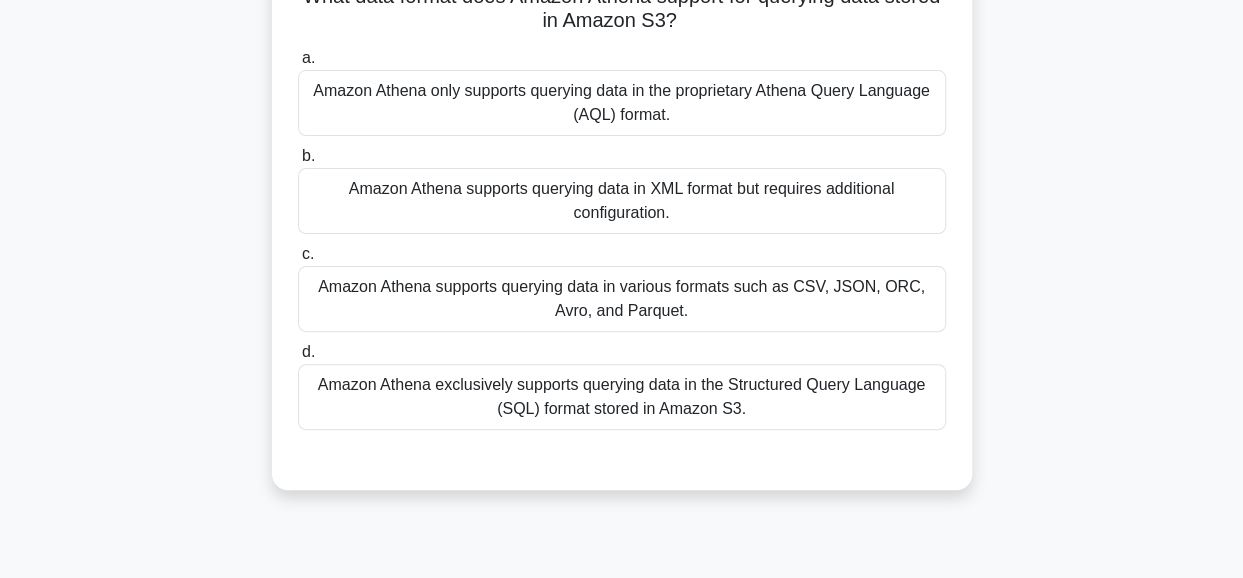 click on "Amazon Athena exclusively supports querying data in the Structured Query Language (SQL) format stored in Amazon S3." at bounding box center [622, 397] 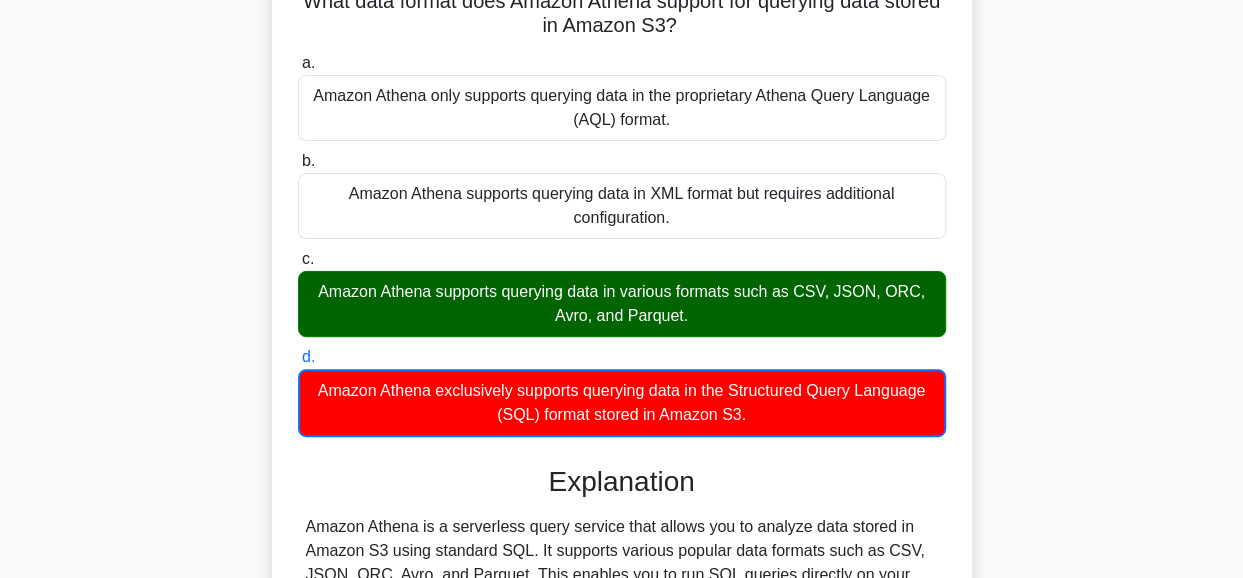 click on "c.
Amazon Athena supports querying data in various formats such as CSV, JSON, ORC, Avro, and Parquet." at bounding box center [298, 259] 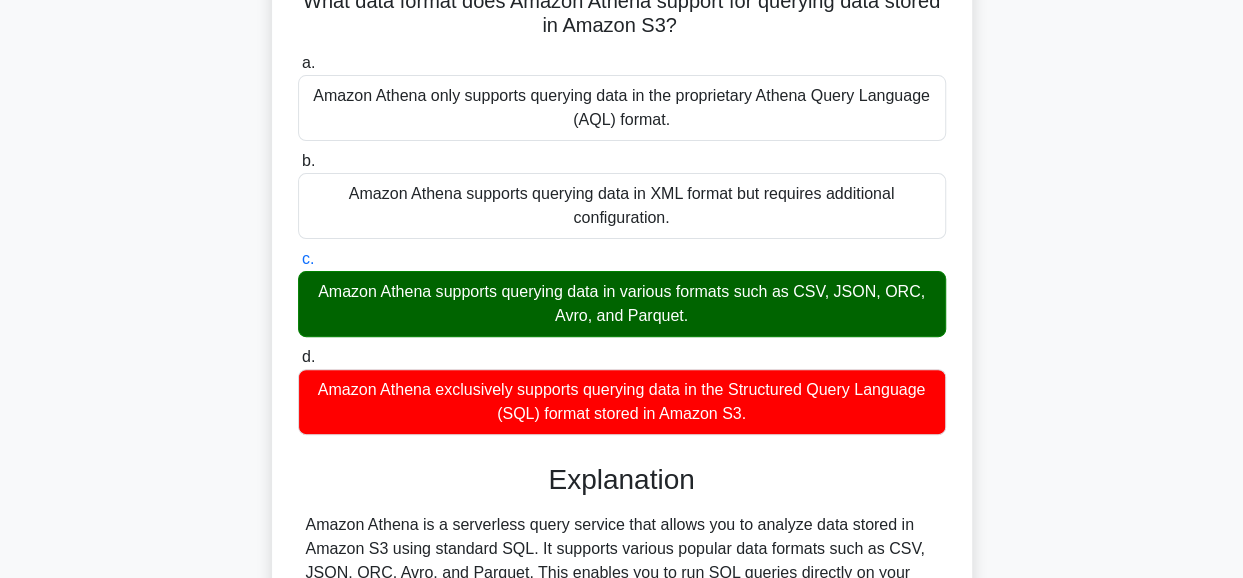 click on "What data format does Amazon Athena support for querying data stored in Amazon S3?
.spinner_0XTQ{transform-origin:center;animation:spinner_y6GP .75s linear infinite}@keyframes spinner_y6GP{100%{transform:rotate(360deg)}}
a.
Amazon Athena only supports querying data in the proprietary Athena Query Language (AQL) format.
b. c. d." at bounding box center (622, 390) 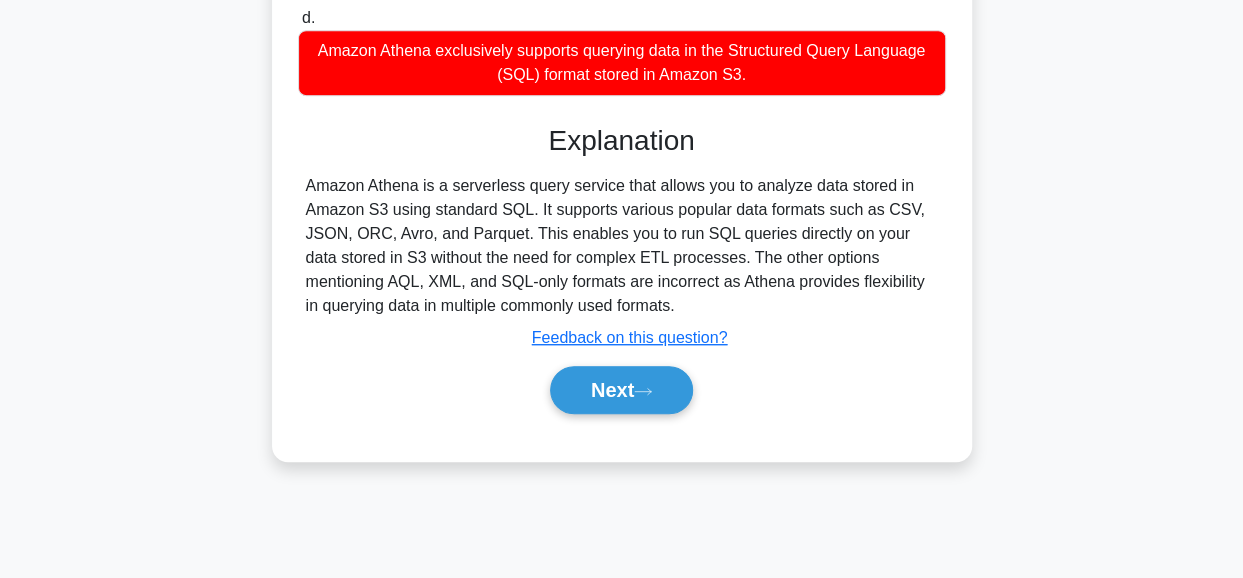 scroll, scrollTop: 502, scrollLeft: 0, axis: vertical 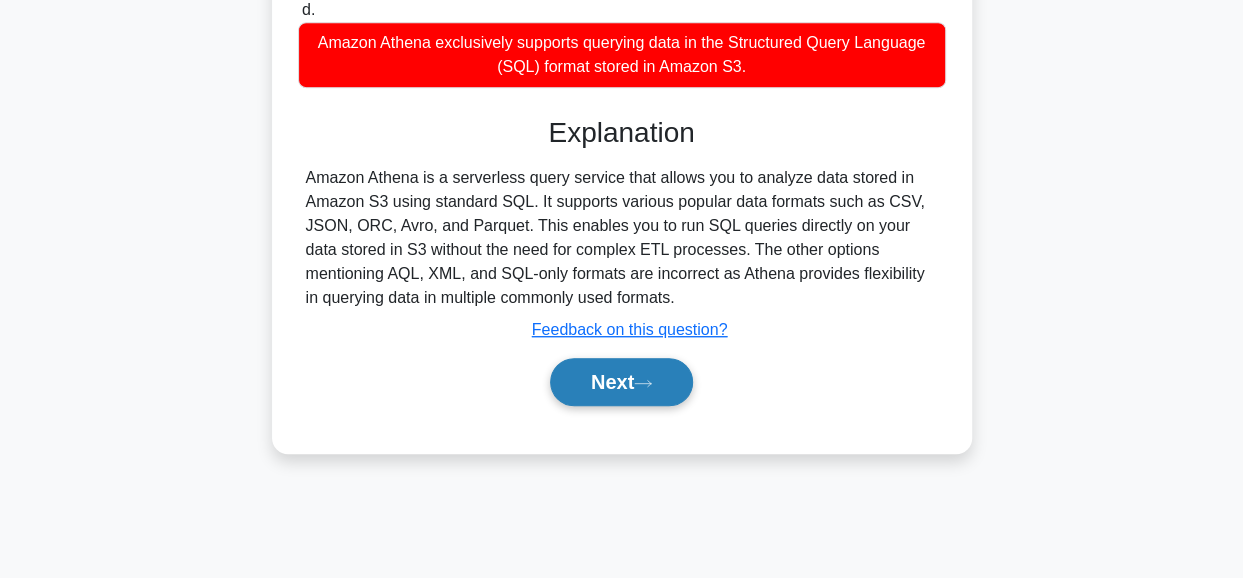 click on "Next" at bounding box center [621, 382] 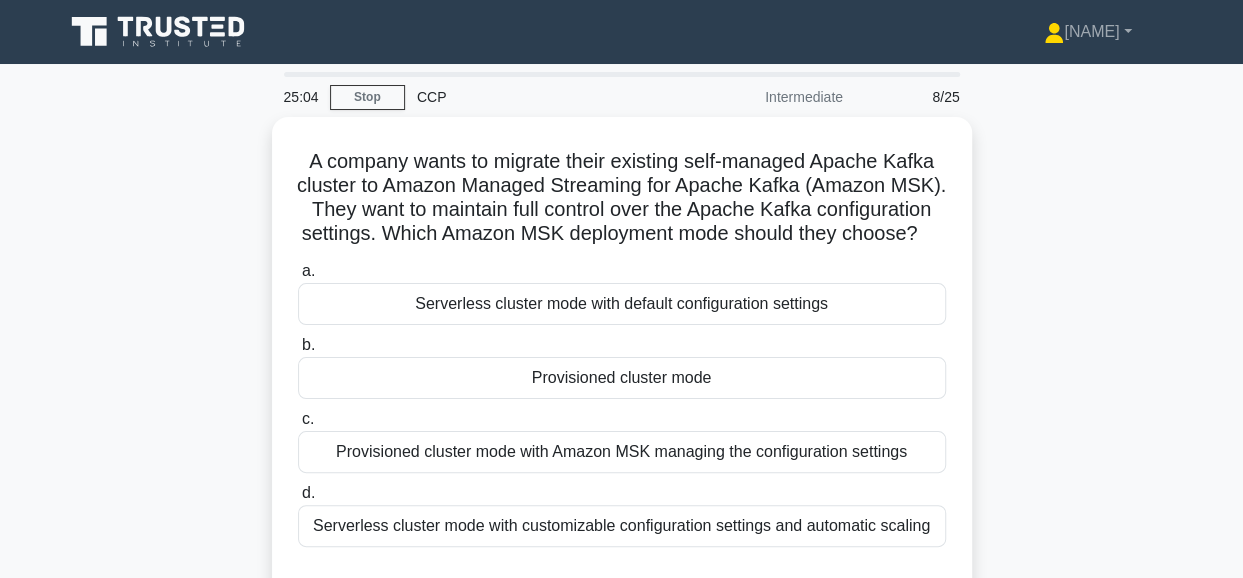 scroll, scrollTop: 40, scrollLeft: 0, axis: vertical 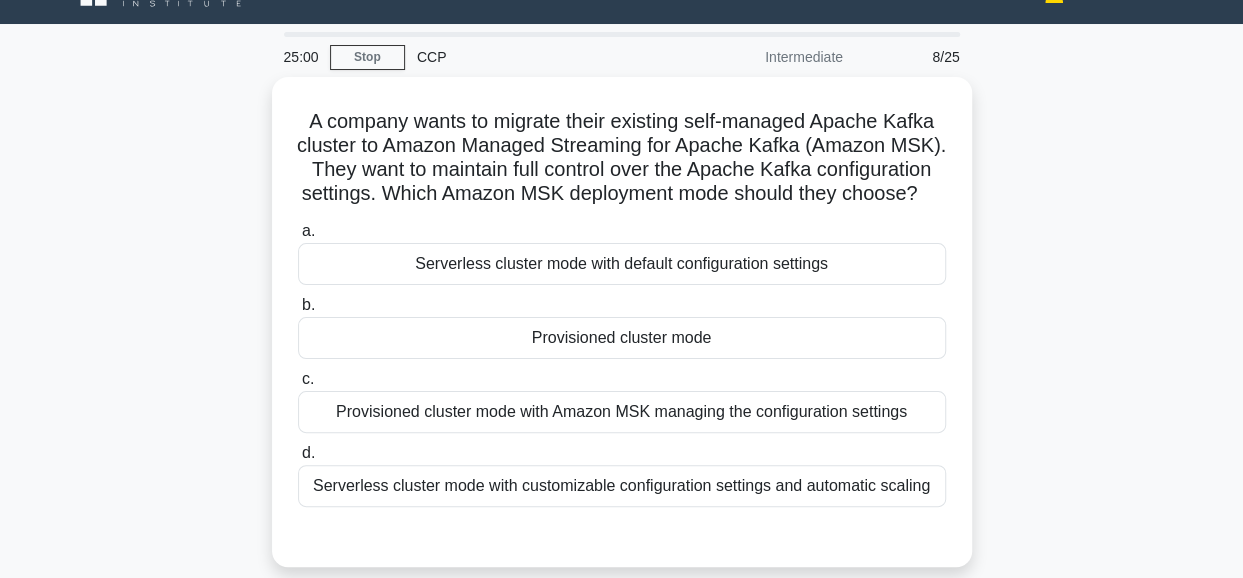 click on "A company wants to migrate their existing self-managed Apache Kafka cluster to Amazon Managed Streaming for Apache Kafka (Amazon MSK). They want to maintain full control over the Apache Kafka configuration settings. Which Amazon MSK deployment mode should they choose?
.spinner_0XTQ{transform-origin:center;animation:spinner_y6GP .75s linear infinite}@keyframes spinner_y6GP{100%{transform:rotate(360deg)}}
a." at bounding box center (622, 334) 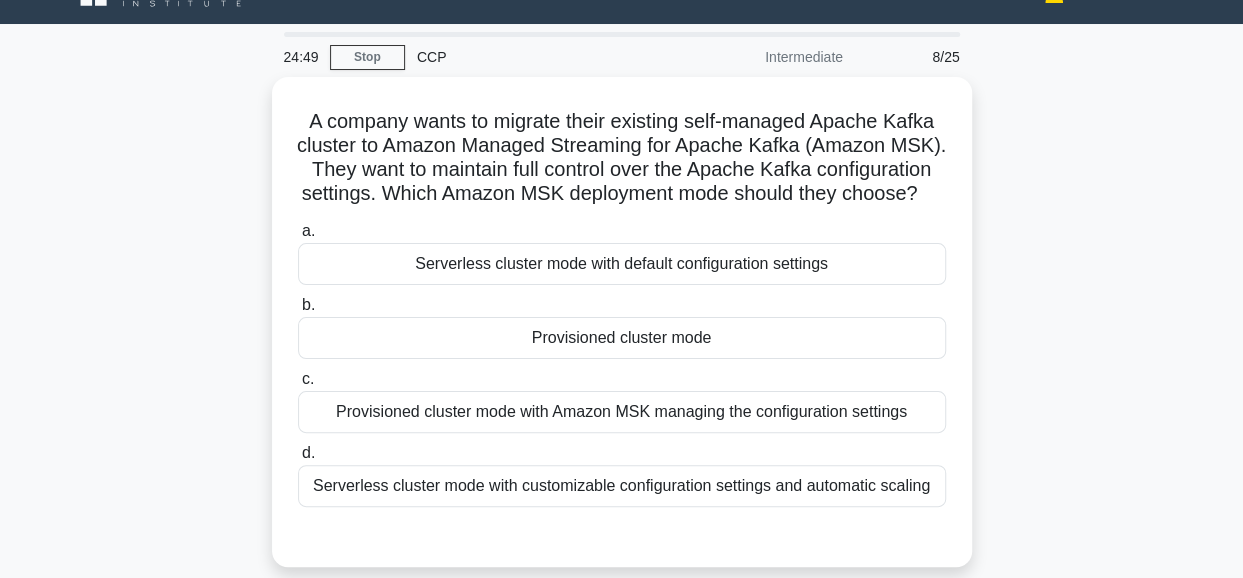 scroll, scrollTop: 80, scrollLeft: 0, axis: vertical 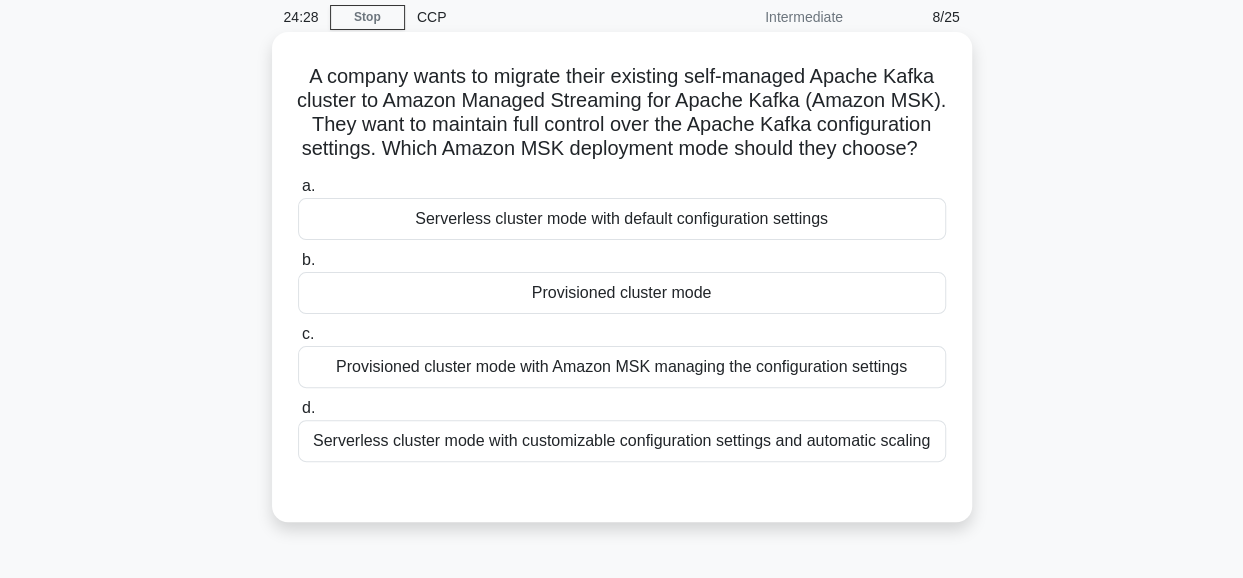 click on "Provisioned cluster mode with Amazon MSK managing the configuration settings" at bounding box center (622, 367) 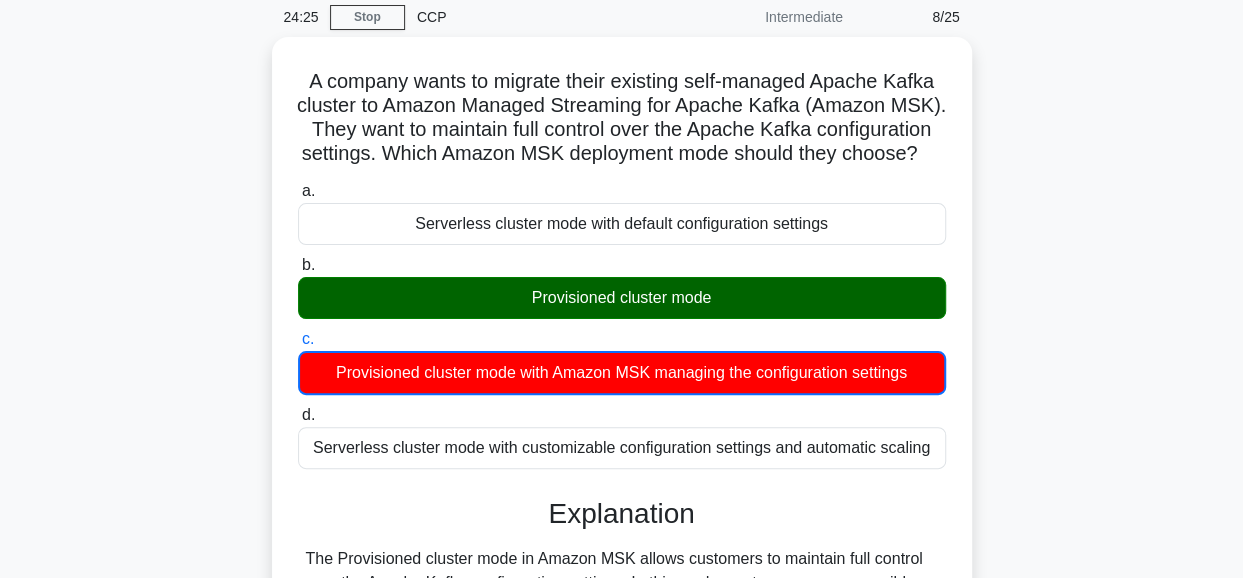 click on "A company wants to migrate their existing self-managed Apache Kafka cluster to Amazon Managed Streaming for Apache Kafka (Amazon MSK). They want to maintain full control over the Apache Kafka configuration settings. Which Amazon MSK deployment mode should they choose?
.spinner_0XTQ{transform-origin:center;animation:spinner_y6GP .75s linear infinite}@keyframes spinner_y6GP{100%{transform:rotate(360deg)}}
a." at bounding box center [622, 471] 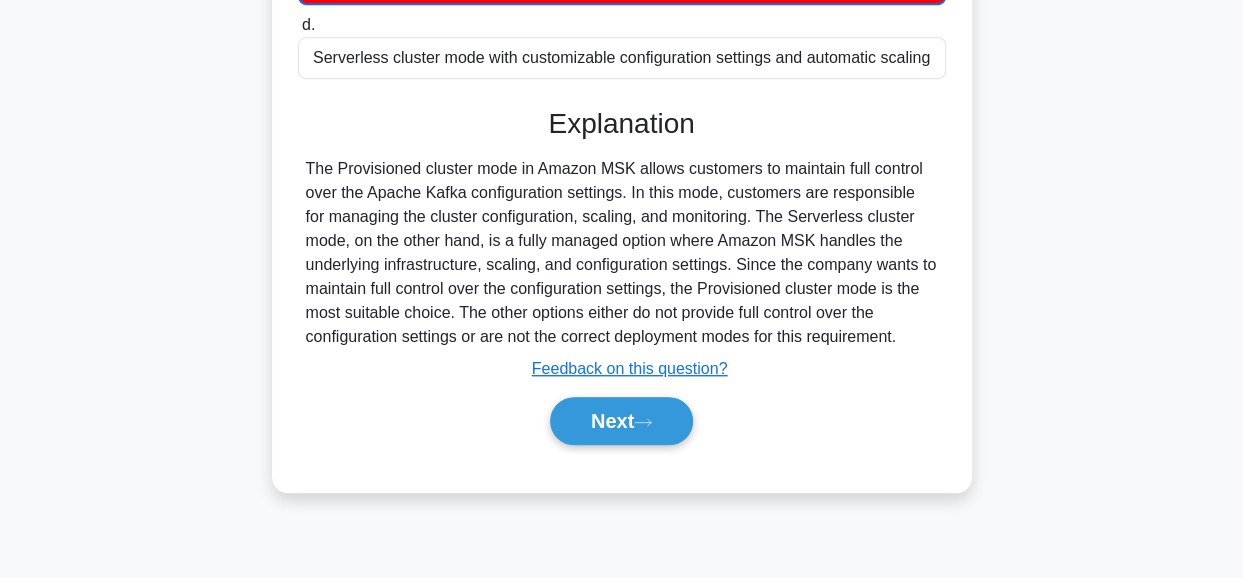 scroll, scrollTop: 502, scrollLeft: 0, axis: vertical 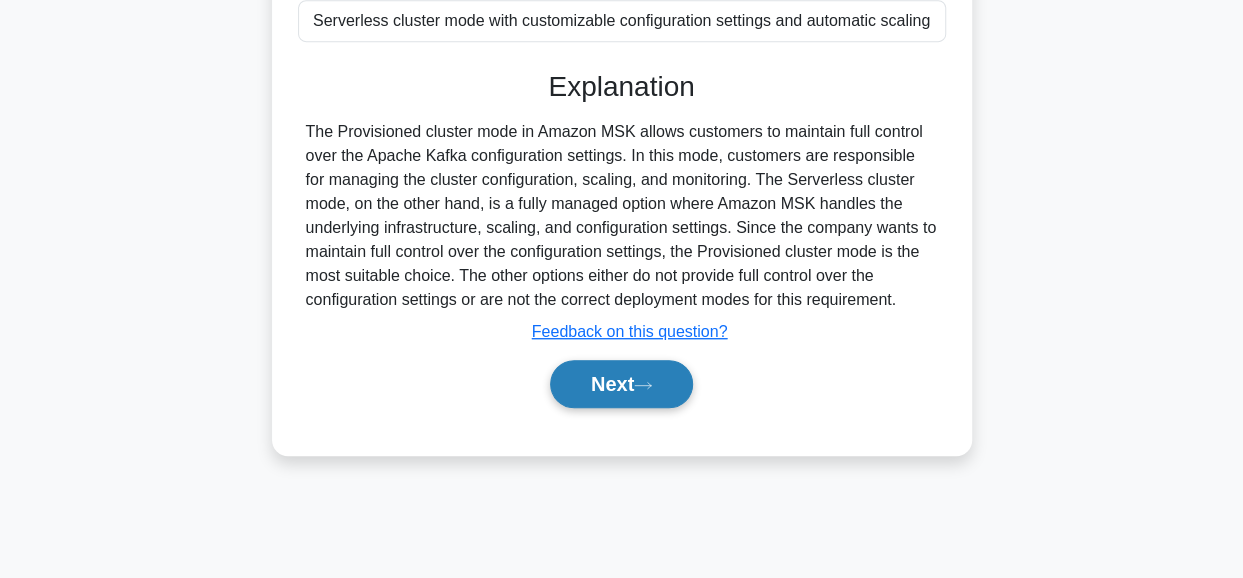 click on "Next" at bounding box center [621, 384] 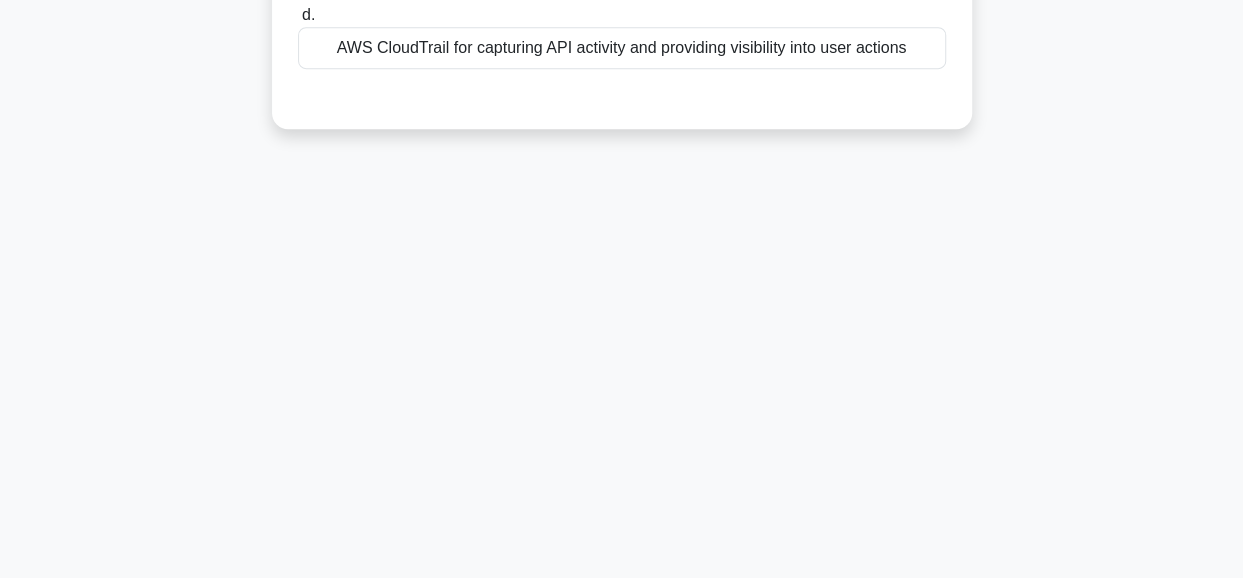 click on "[TIME]
Stop
CCP
Intermediate
[DATE]
Which AWS service enables developers to monitor and troubleshoot distributed applications by providing request tracing, service mapping, and latency analysis?
.spinner_0XTQ{transform-origin:center;animation:spinner_y6GP .75s linear infinite}@keyframes spinner_y6GP{100%{transform:rotate(360deg)}}
a.
b. c. d." at bounding box center [622, 70] 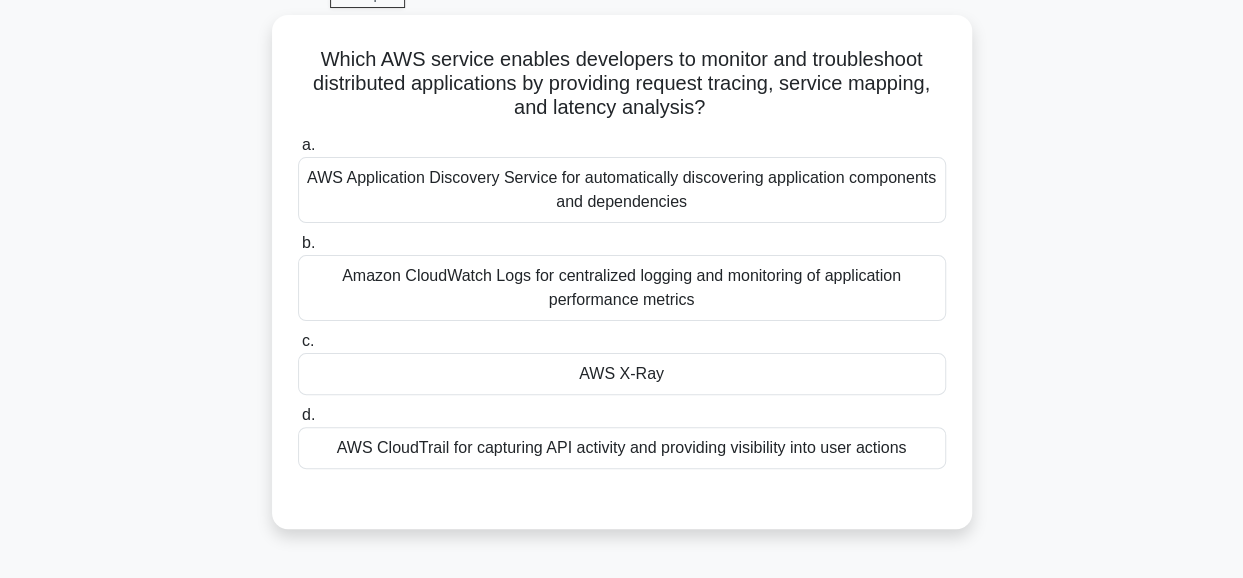 scroll, scrollTop: 142, scrollLeft: 0, axis: vertical 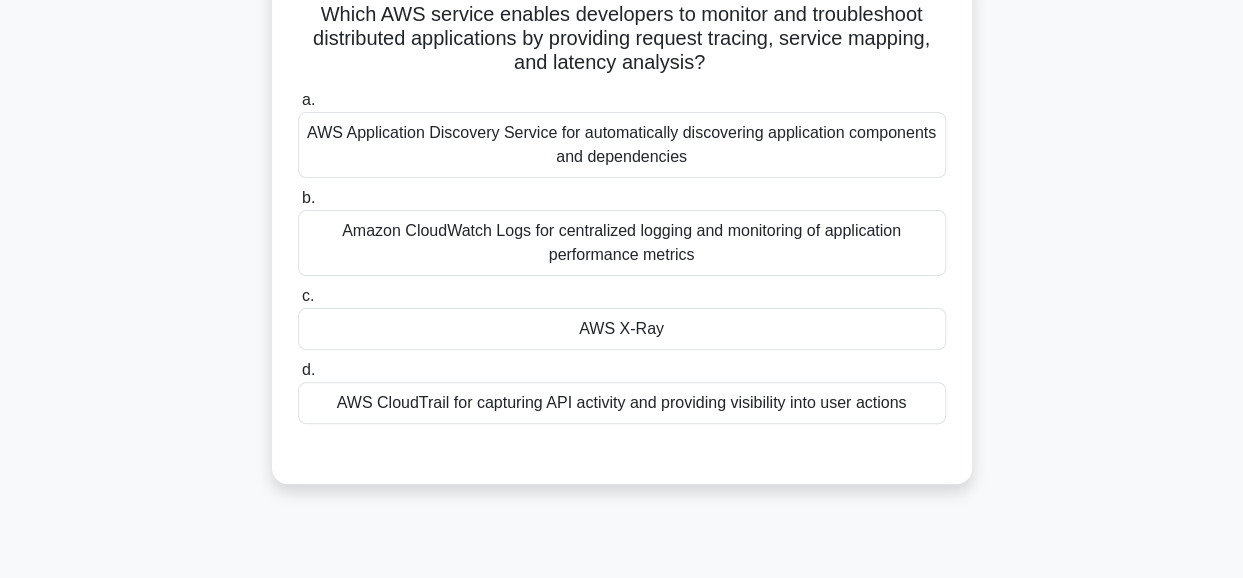 click on "AWS CloudTrail for capturing API activity and providing visibility into user actions" at bounding box center (622, 403) 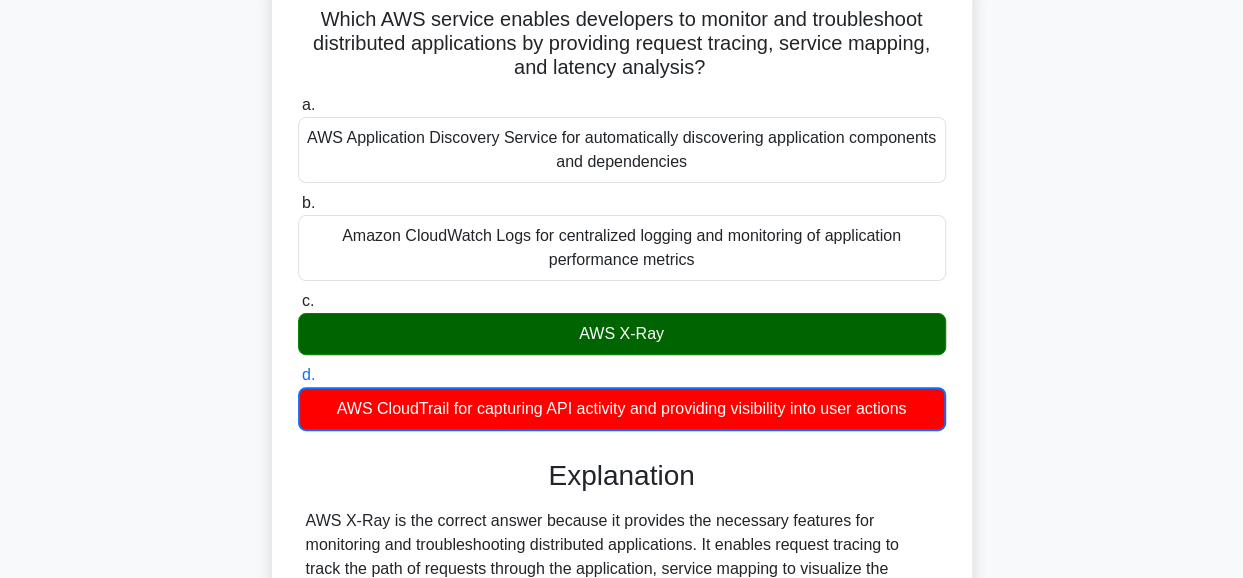 click on "Which AWS service enables developers to monitor and troubleshoot distributed applications by providing request tracing, service mapping, and latency analysis?
.spinner_0XTQ{transform-origin:center;animation:spinner_y6GP .75s linear infinite}@keyframes spinner_y6GP{100%{transform:rotate(360deg)}}
a.
b.
c. d." at bounding box center [622, 421] 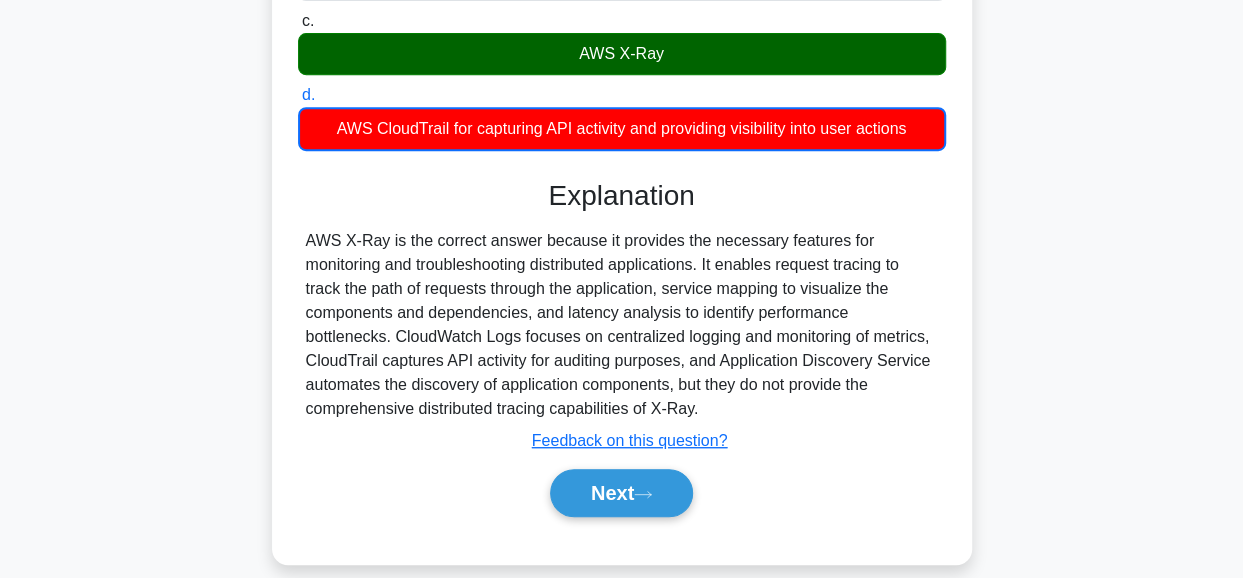 scroll, scrollTop: 462, scrollLeft: 0, axis: vertical 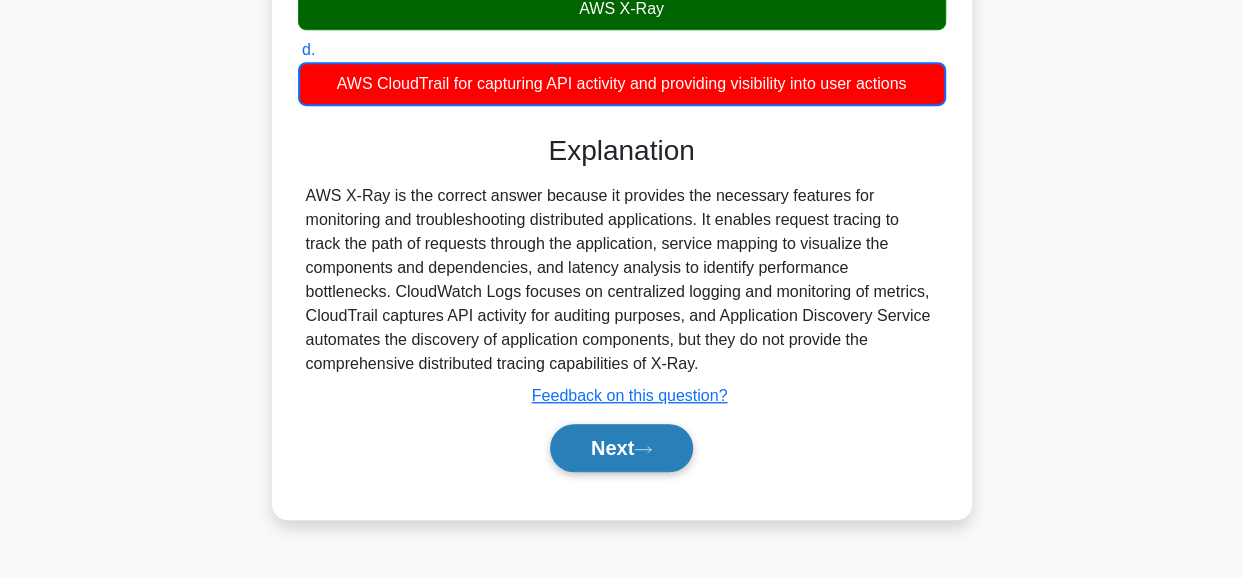 click 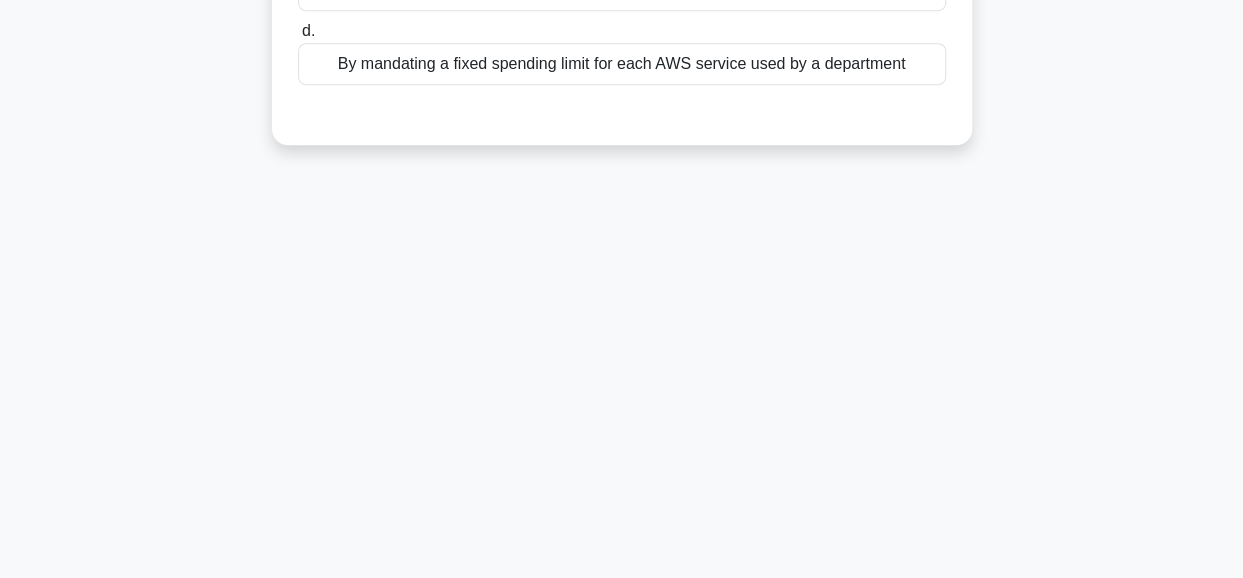 click on "[TIME]
Stop
CCP
Intermediate
[NUMBER]/[NUMBER]
How does AWS Budgets ensure that spending does not exceed allocated budget amounts for specific teams within an organization?
.spinner_0XTQ{transform-origin:center;animation:spinner_y6GP .75s linear infinite}@keyframes spinner_y6GP{100%{transform:rotate(360deg)}}
a.
b. c. d." at bounding box center [621, 110] 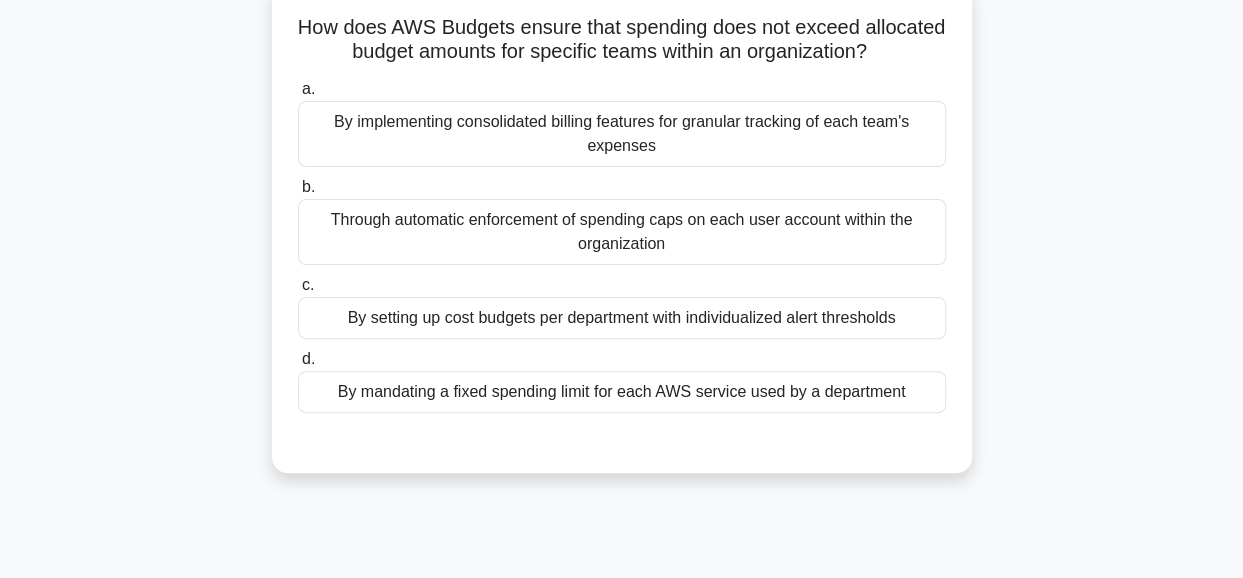 scroll, scrollTop: 62, scrollLeft: 0, axis: vertical 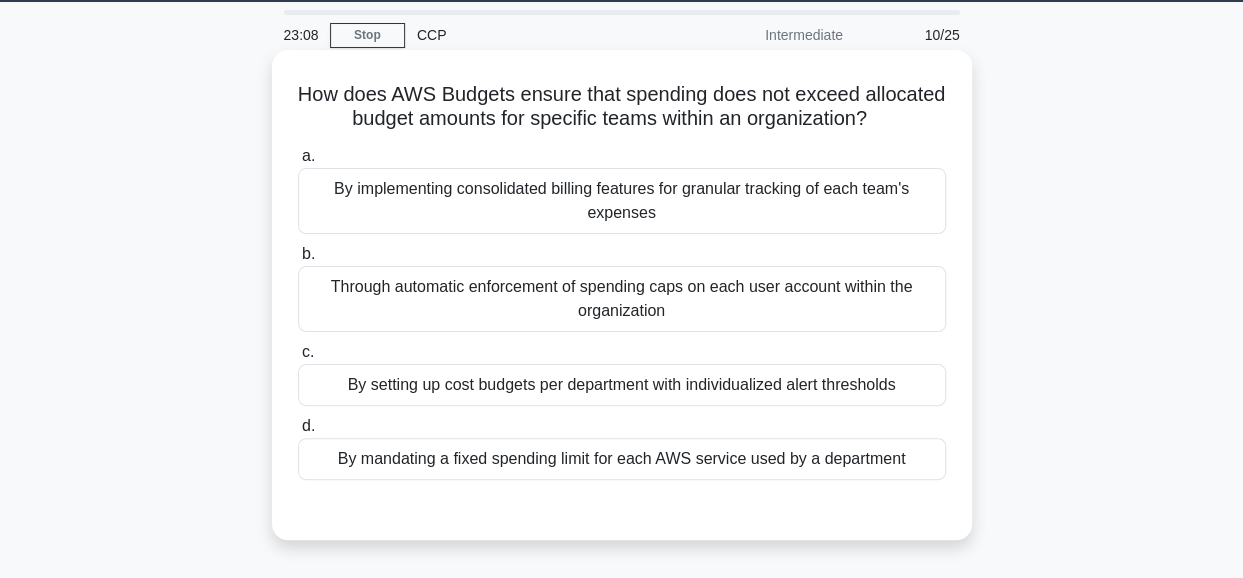 click on "By setting up cost budgets per department with individualized alert thresholds" at bounding box center (622, 385) 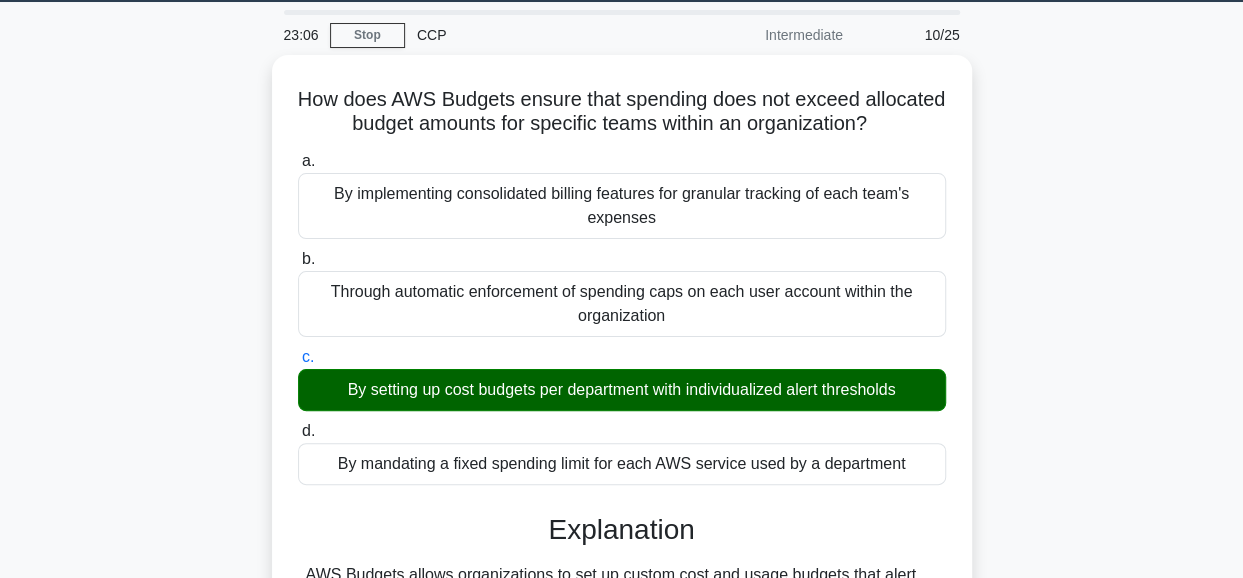 click on "How does AWS Budgets ensure that spending does not exceed allocated budget amounts for specific teams within an organization?
.spinner_0XTQ{transform-origin:center;animation:spinner_y6GP .75s linear infinite}@keyframes spinner_y6GP{100%{transform:rotate(360deg)}}
a.
By implementing consolidated billing features for granular tracking of each team's expenses
b. c. d." at bounding box center (622, 584) 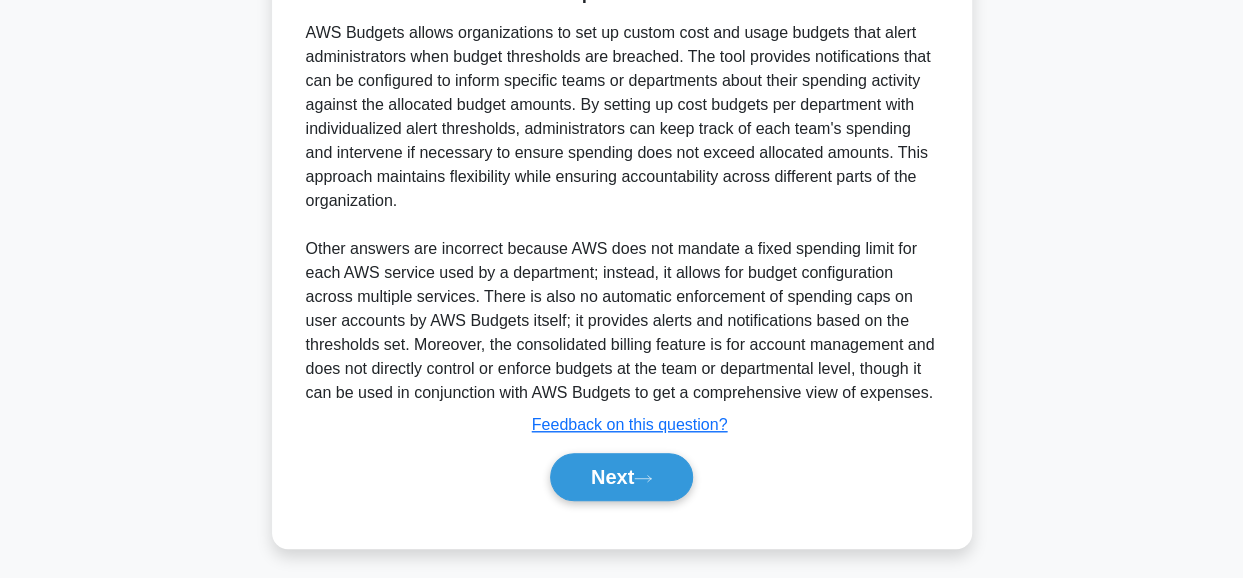 scroll, scrollTop: 604, scrollLeft: 0, axis: vertical 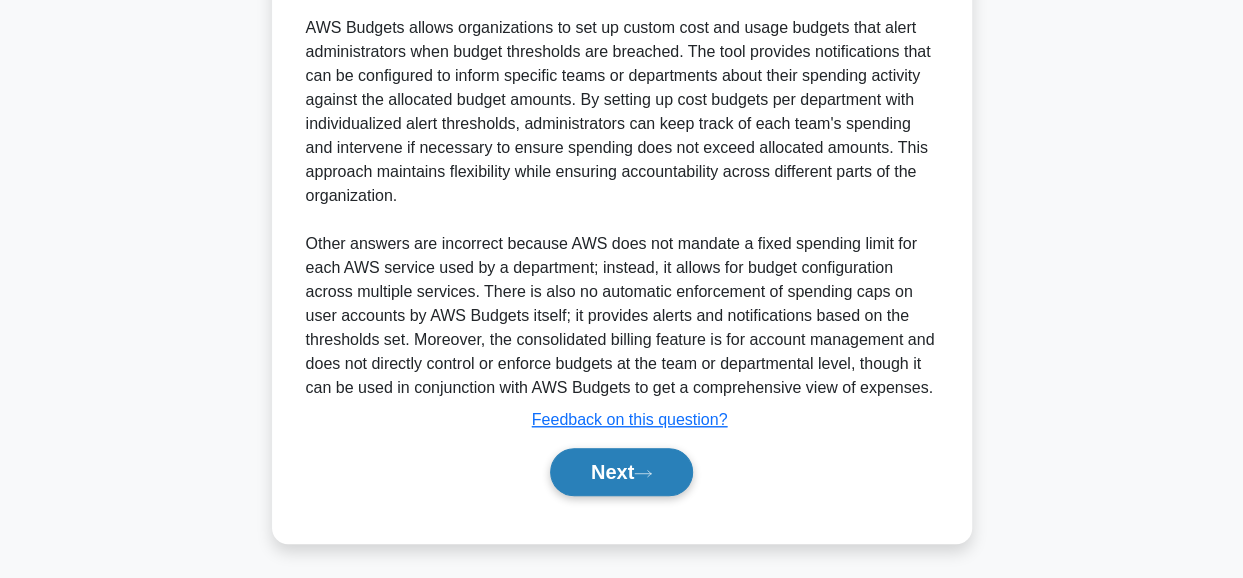 click 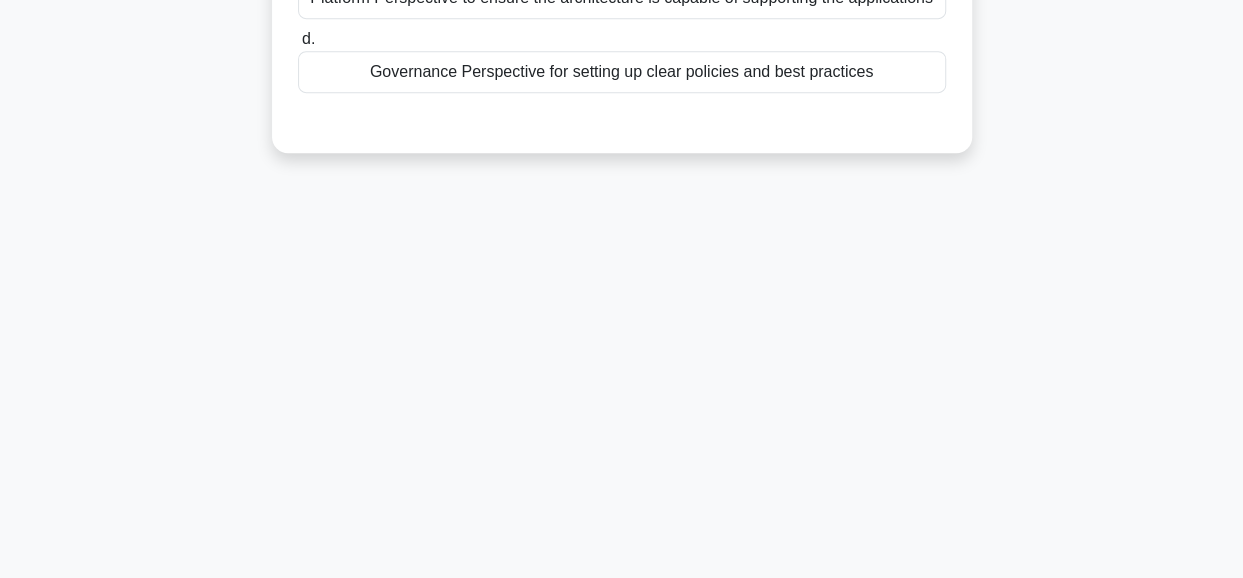 scroll, scrollTop: 502, scrollLeft: 0, axis: vertical 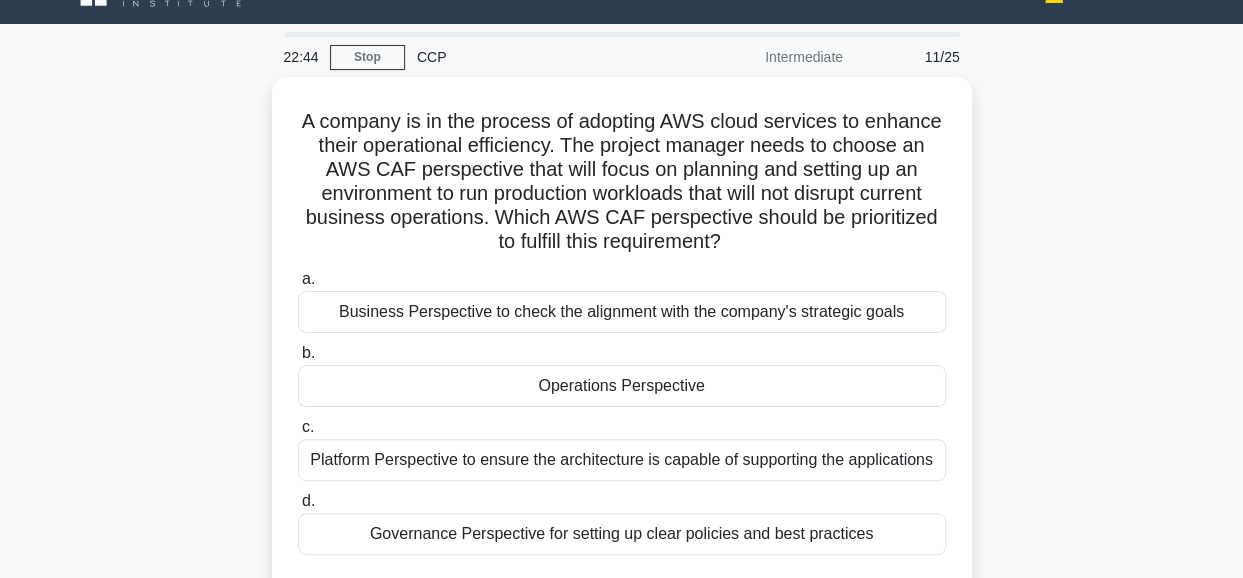 click on "A company is in the process of adopting AWS cloud services to enhance their operational efficiency. The project manager needs to choose an AWS CAF perspective that will focus on planning and setting up an environment to run production workloads that will not disrupt current business operations. Which AWS CAF perspective should be prioritized to fulfill this requirement?
.spinner_0XTQ{transform-origin:center;animation:spinner_y6GP .75s linear infinite}@keyframes spinner_y6GP{100%{transform:rotate(360deg)}}
a.
b. c. d." at bounding box center (622, 358) 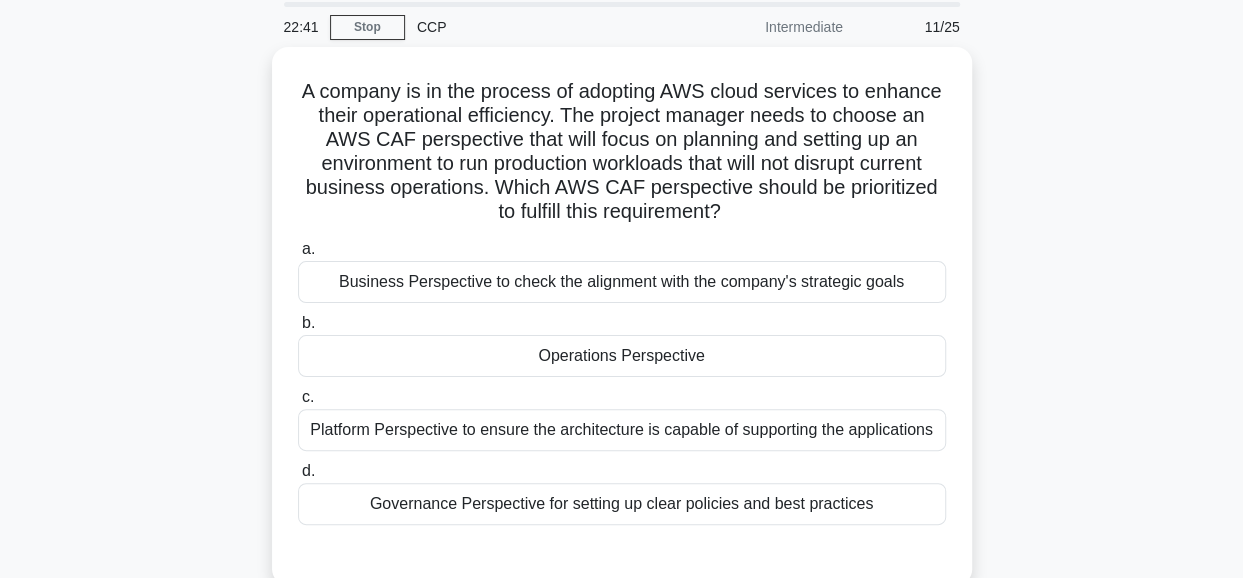 scroll, scrollTop: 80, scrollLeft: 0, axis: vertical 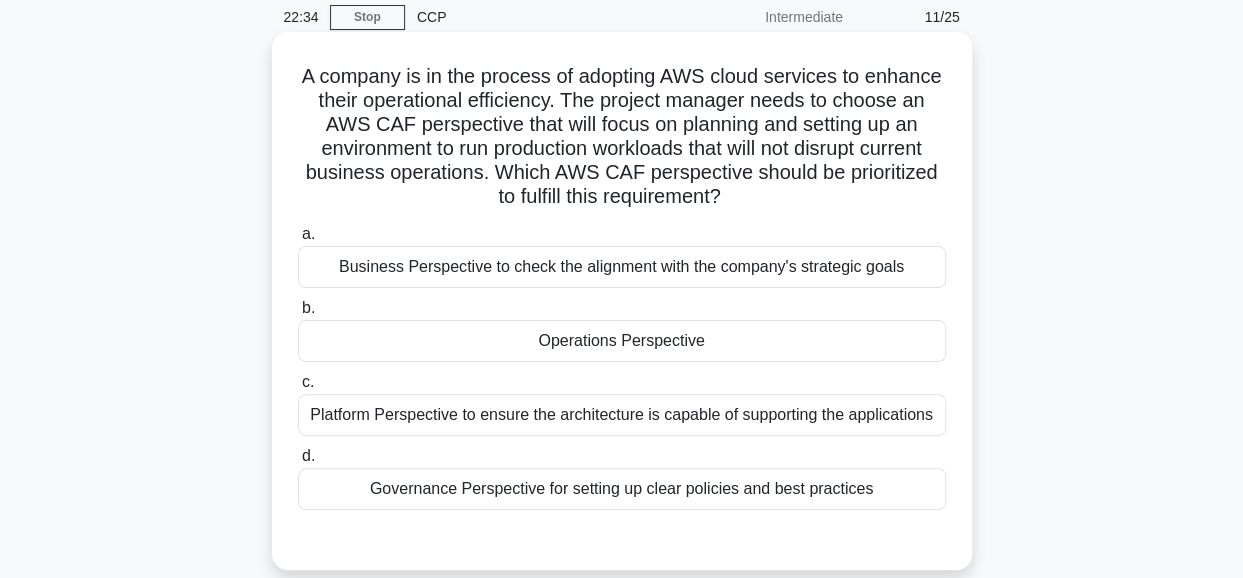 click on "Operations Perspective" at bounding box center [622, 341] 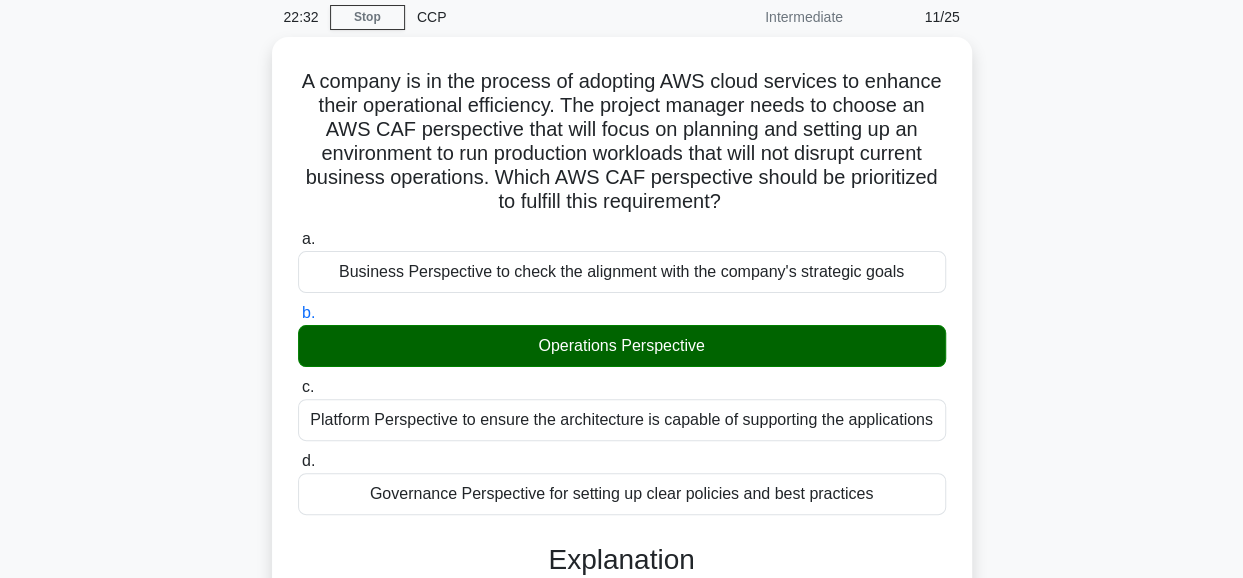 click on "A company is in the process of adopting AWS cloud services to enhance their operational efficiency. The project manager needs to choose an AWS CAF perspective that will focus on planning and setting up an environment to run production workloads that will not disrupt current business operations. Which AWS CAF perspective should be prioritized to fulfill this requirement?
.spinner_0XTQ{transform-origin:center;animation:spinner_y6GP .75s linear infinite}@keyframes spinner_y6GP{100%{transform:rotate(360deg)}}
a.
b. c. d." at bounding box center (622, 590) 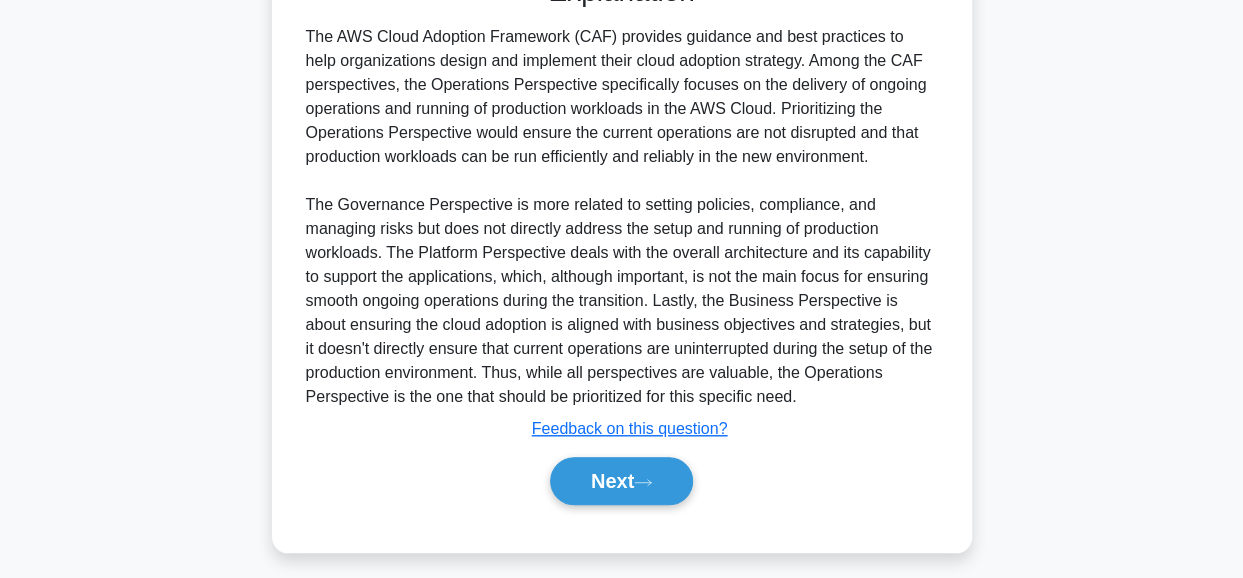 scroll, scrollTop: 652, scrollLeft: 0, axis: vertical 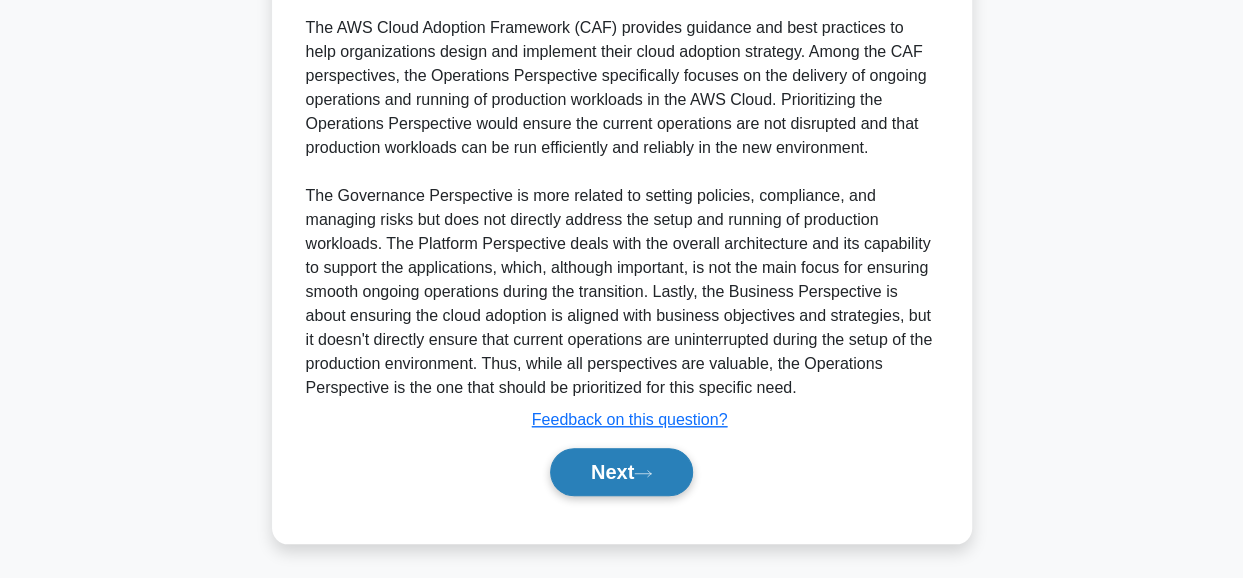 click on "Next" at bounding box center [621, 472] 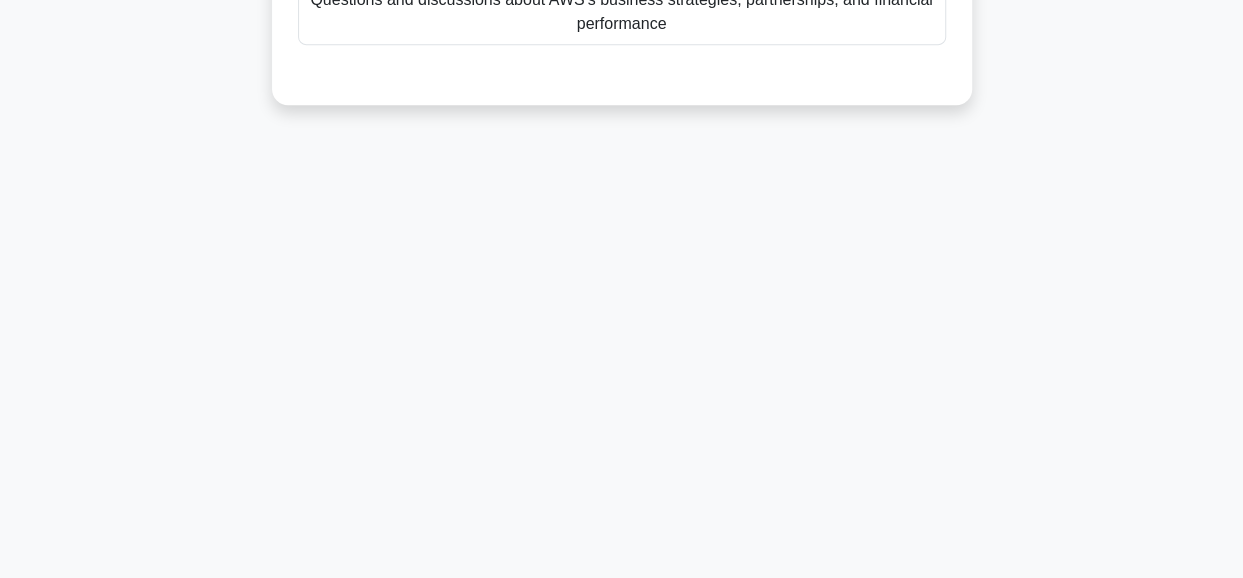 click on "[TIME]
Stop
CCP
Intermediate
[DATE]
What is the primary focus of AWS re:Post in terms of the types of questions and discussions it facilitates?
.spinner_0XTQ{transform-origin:center;animation:spinner_y6GP .75s linear infinite}@keyframes spinner_y6GP{100%{transform:rotate(360deg)}}
a.
b." at bounding box center (622, 70) 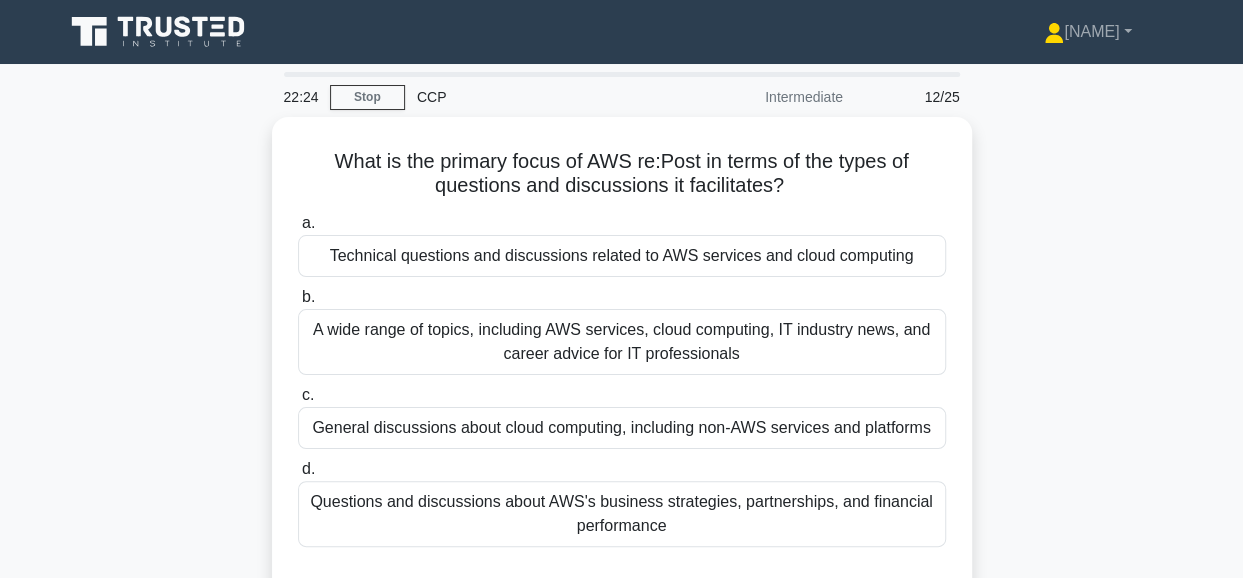scroll, scrollTop: 40, scrollLeft: 0, axis: vertical 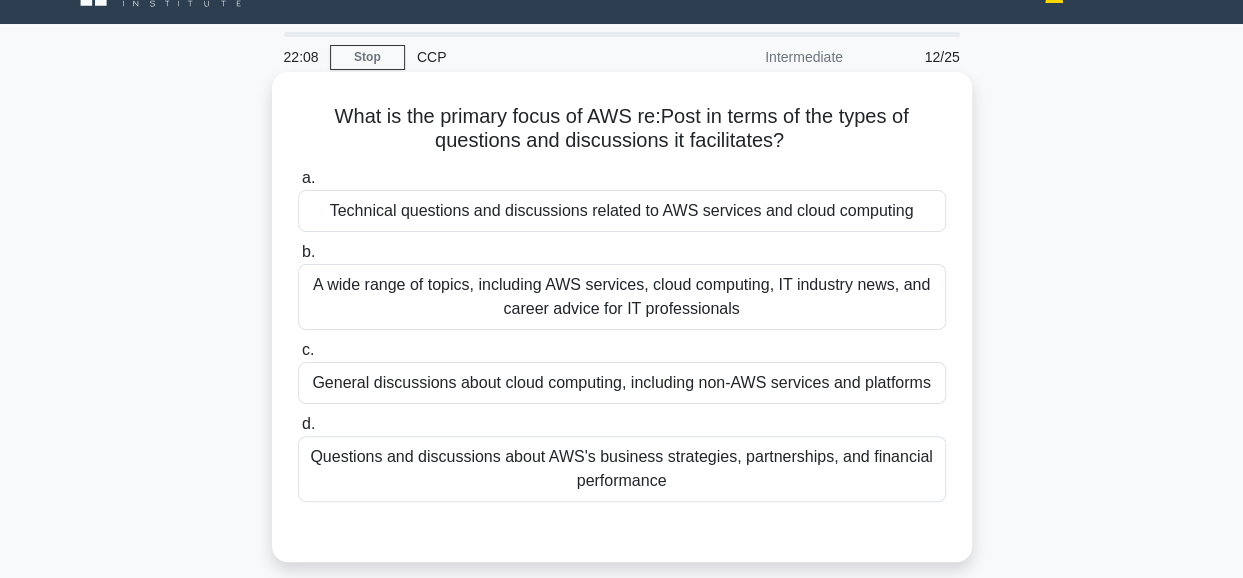 click on "Technical questions and discussions related to AWS services and cloud computing" at bounding box center (622, 211) 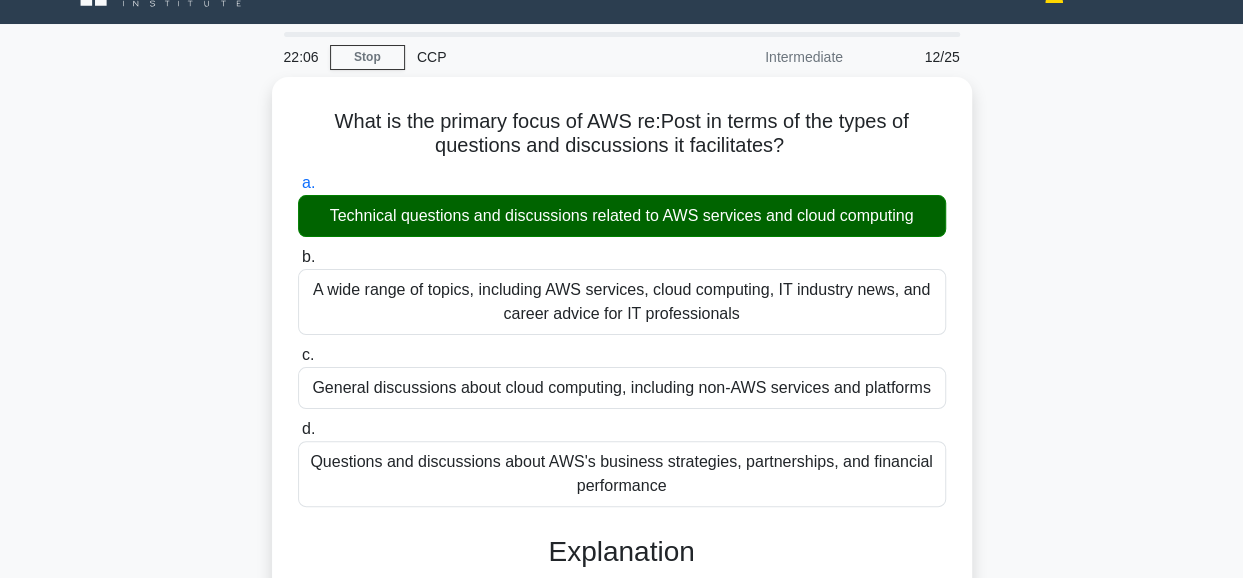 click on "What is the primary focus of AWS re:Post in terms of the types of questions and discussions it facilitates?
.spinner_0XTQ{transform-origin:center;animation:spinner_y6GP .75s linear infinite}@keyframes spinner_y6GP{100%{transform:rotate(360deg)}}
a.
Technical questions and discussions related to AWS services and cloud computing
b. c. d." at bounding box center [622, 510] 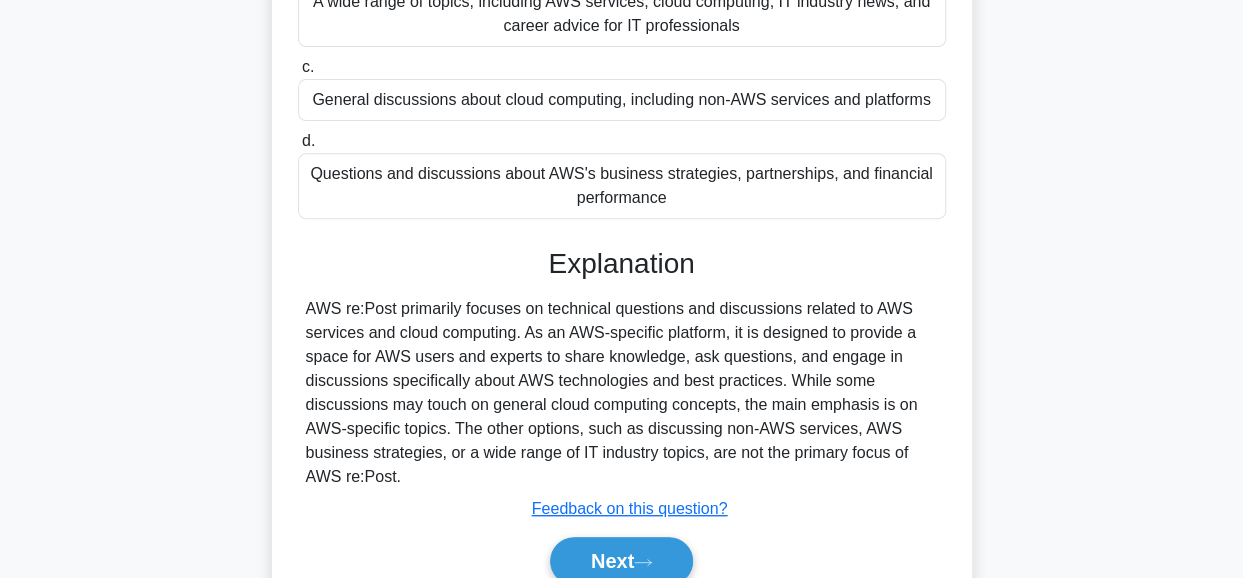 scroll, scrollTop: 480, scrollLeft: 0, axis: vertical 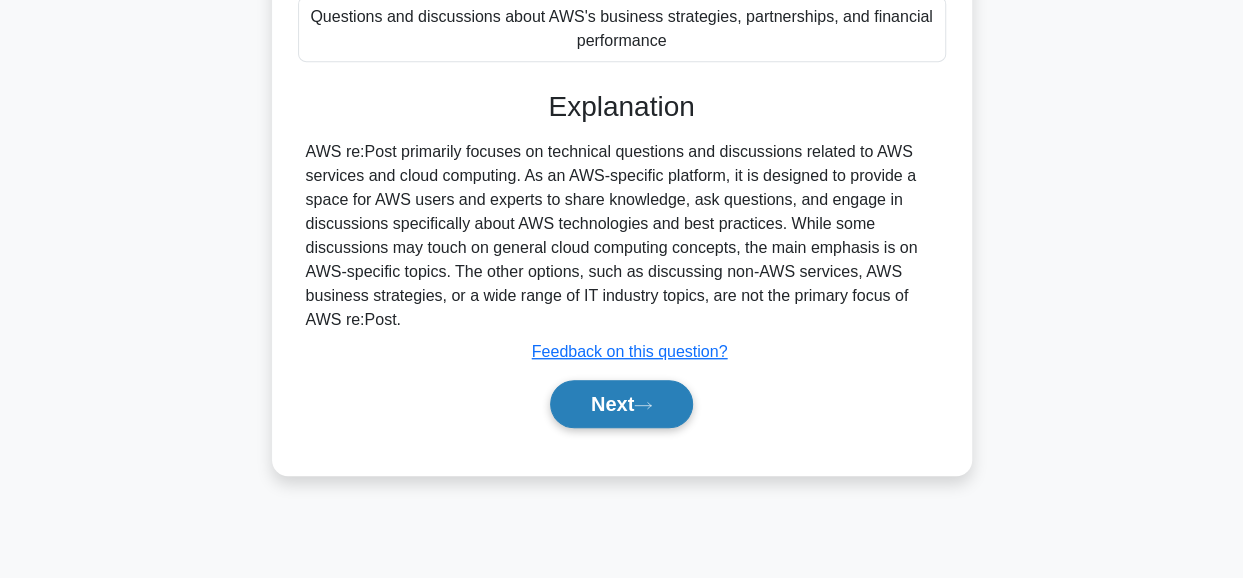 click 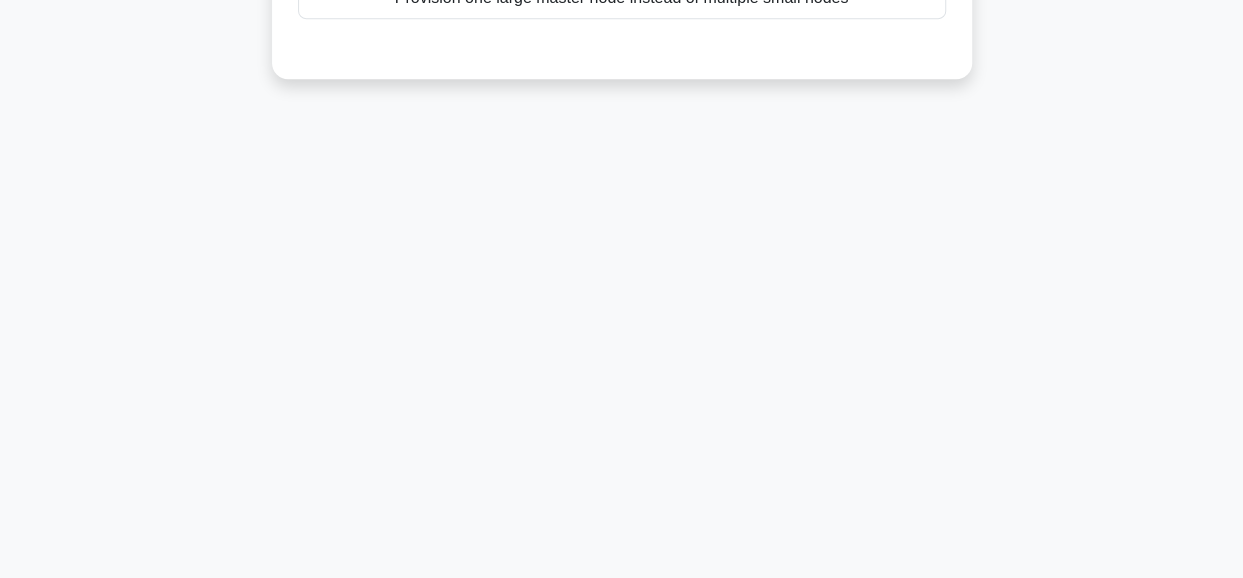 click on "[TIME]
Stop
CCP
Intermediate
[NUMBER]/25
When optimizing cost management for an Amazon EMR deployment, which action can directly influence the cost-efficiency of a cluster?
.spinner_0XTQ{transform-origin:center;animation:spinner_y6GP .75s linear infinite}@keyframes spinner_y6GP{100%{transform:rotate(360deg)}}
a.
b." at bounding box center (622, 92) 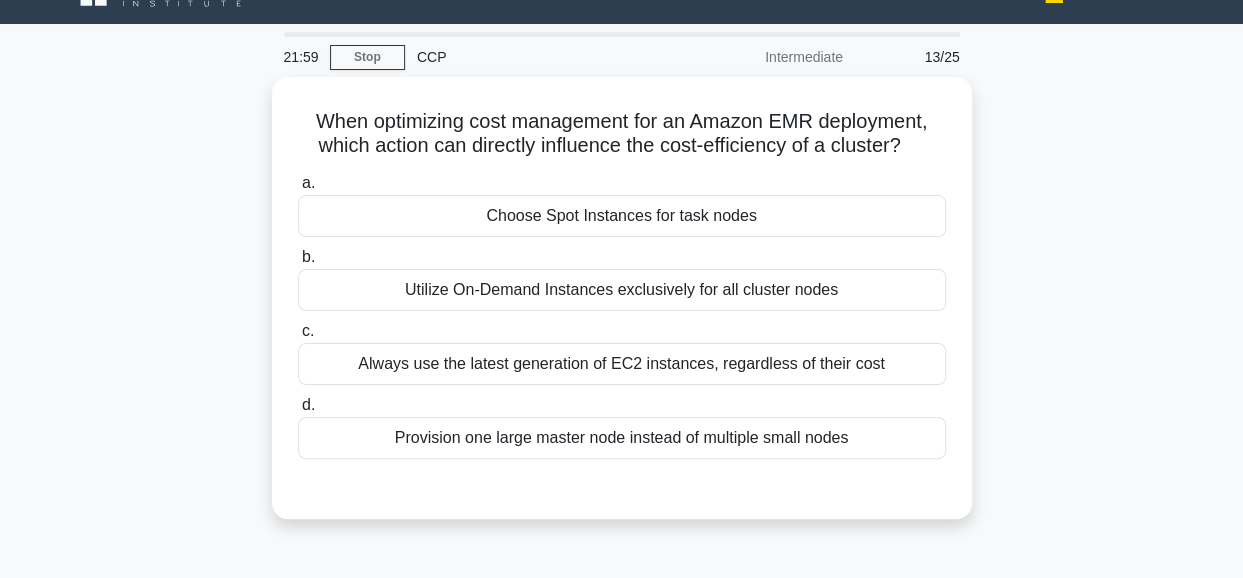 scroll, scrollTop: 80, scrollLeft: 0, axis: vertical 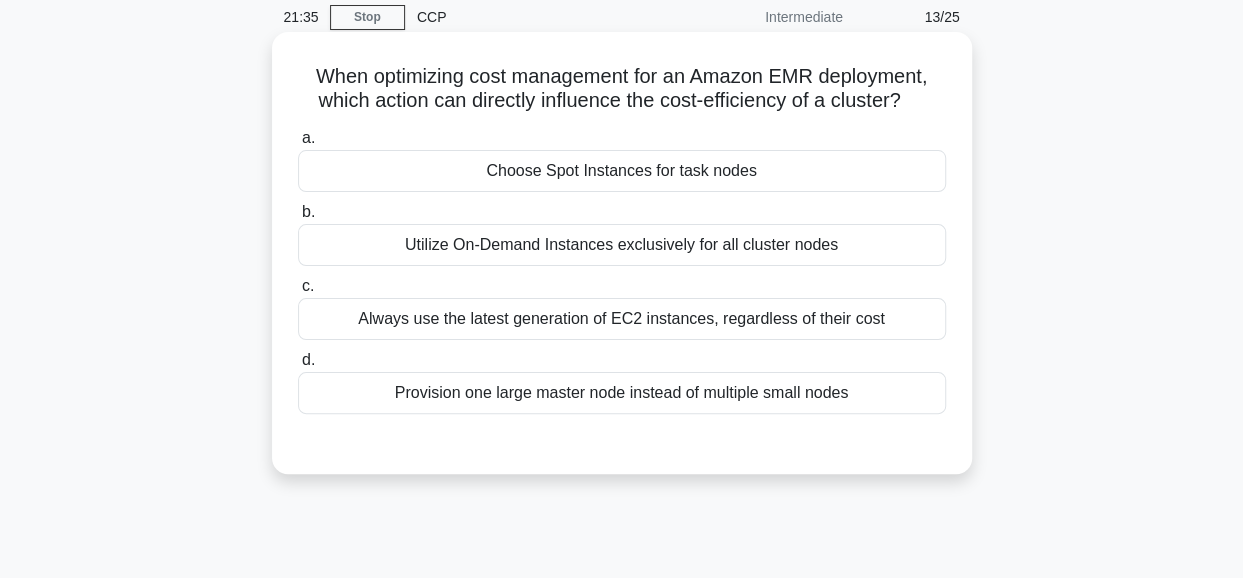 click on "Choose Spot Instances for task nodes" at bounding box center [622, 171] 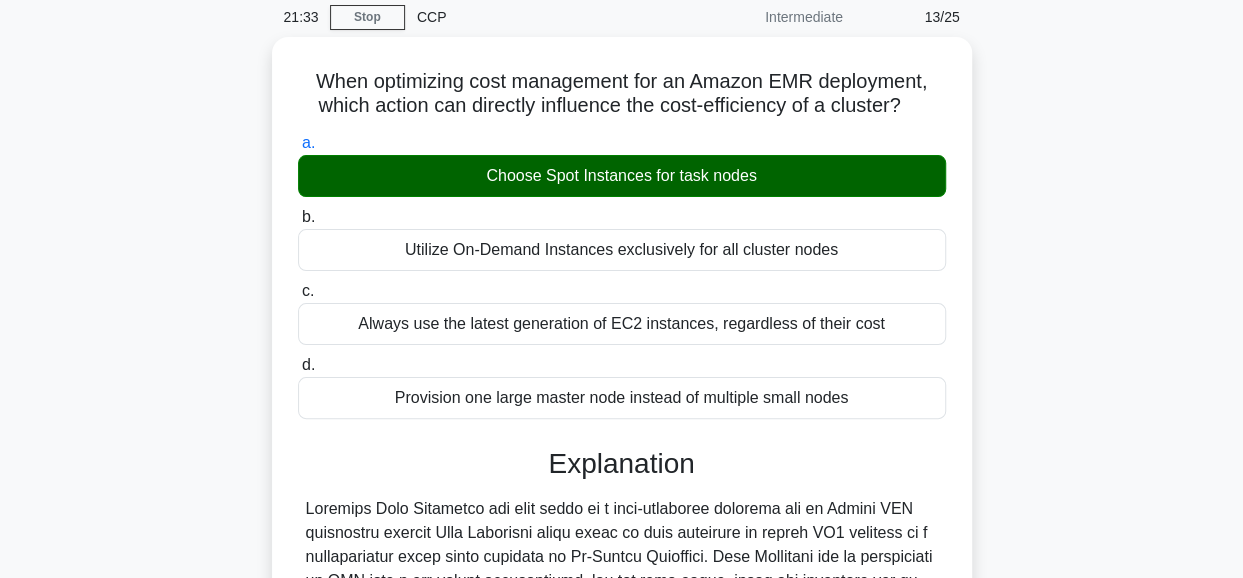 click on "When optimizing cost management for an Amazon EMR deployment, which action can directly influence the cost-efficiency of a cluster?
.spinner_0XTQ{transform-origin:center;animation:spinner_y6GP .75s linear infinite}@keyframes spinner_y6GP{100%{transform:rotate(360deg)}}
a.
Choose Spot Instances for task nodes
b." at bounding box center [622, 554] 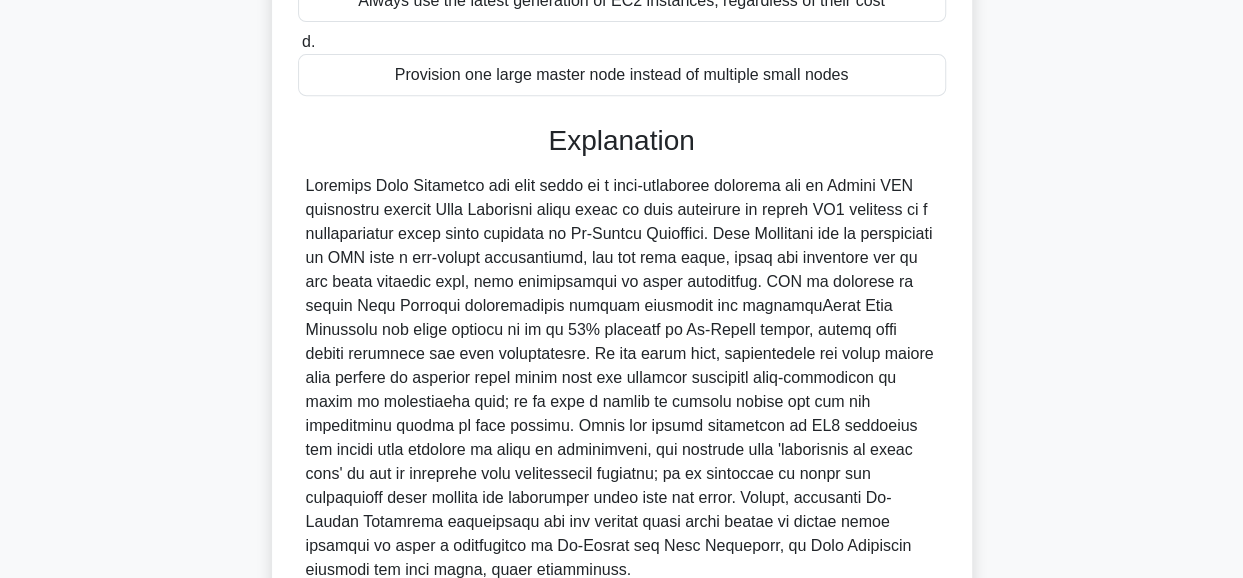 scroll, scrollTop: 556, scrollLeft: 0, axis: vertical 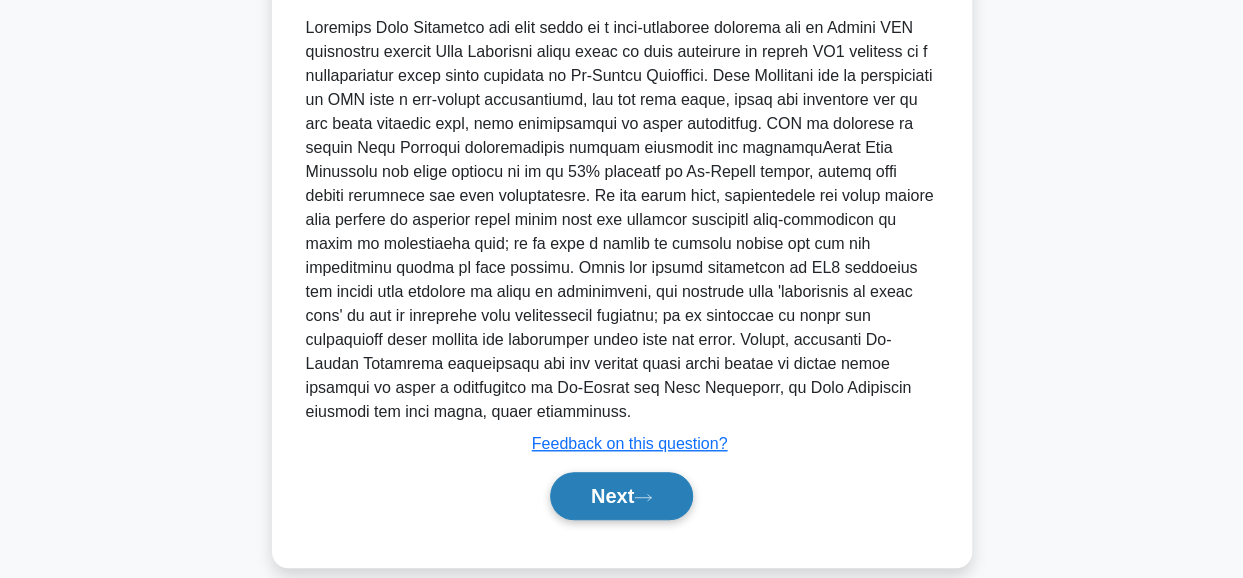 click on "Next" at bounding box center (621, 496) 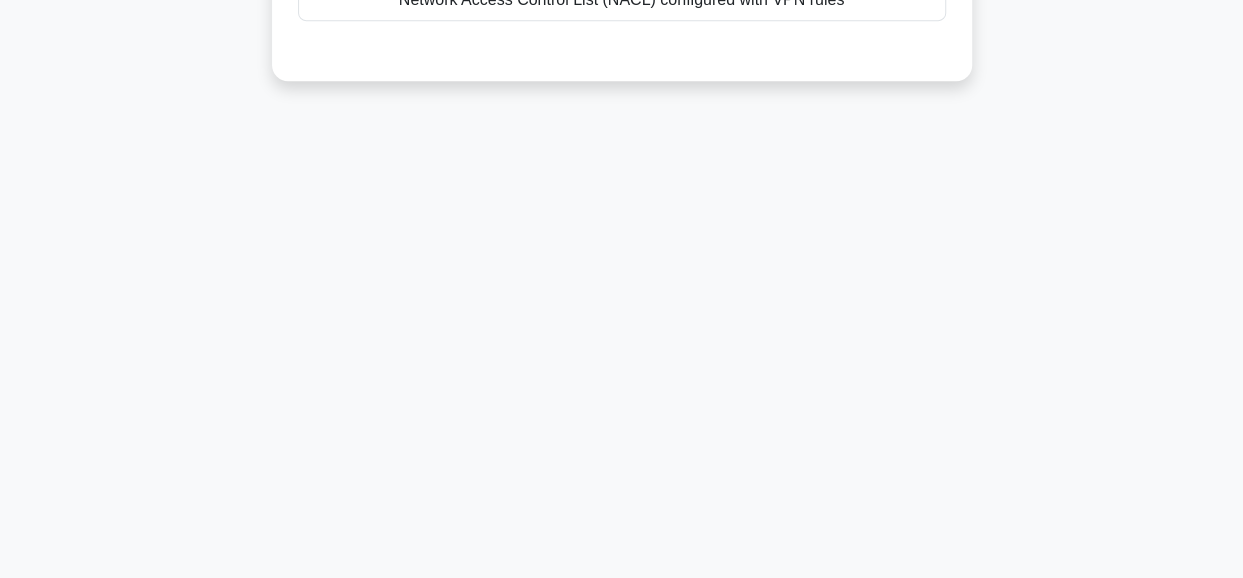 scroll, scrollTop: 502, scrollLeft: 0, axis: vertical 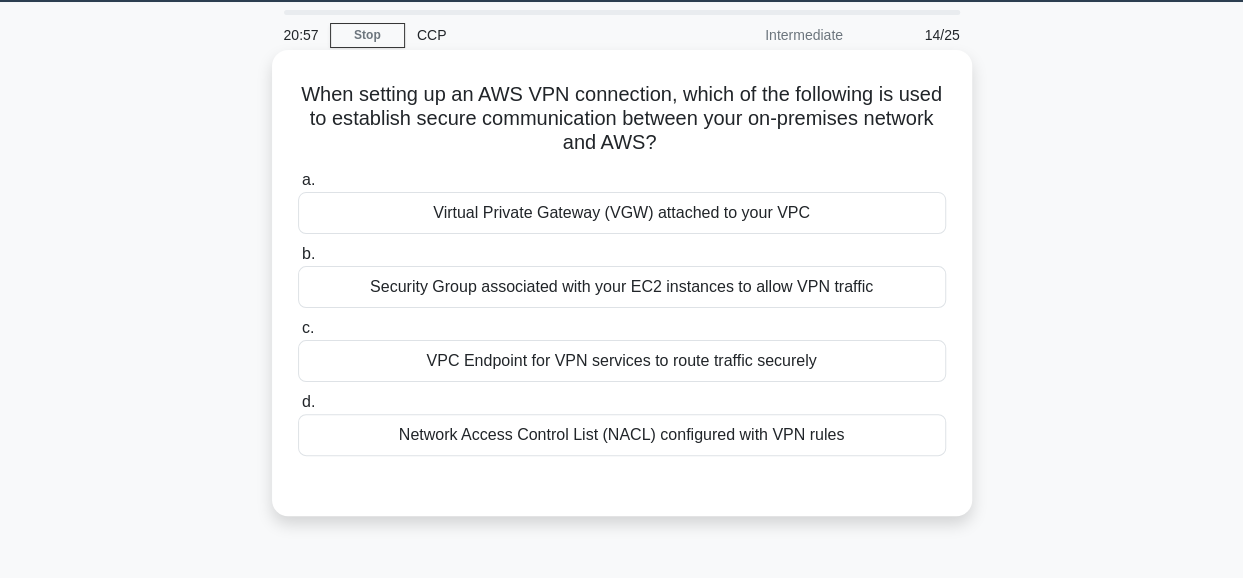 click on "Virtual Private Gateway (VGW) attached to your VPC" at bounding box center [622, 213] 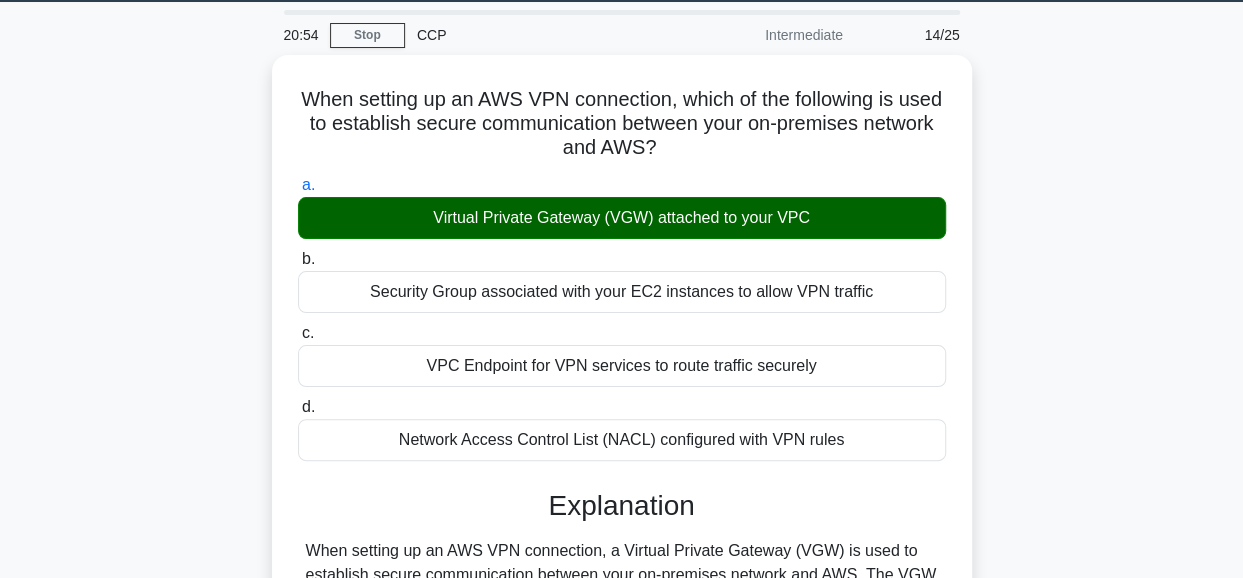 click on "When setting up an AWS VPN connection, which of the following is used to establish secure communication between your on-premises network and AWS?
.spinner_0XTQ{transform-origin:center;animation:spinner_y6GP .75s linear infinite}@keyframes spinner_y6GP{100%{transform:rotate(360deg)}}
a.
Virtual Private Gateway (VGW) attached to your VPC
b. c." at bounding box center (622, 572) 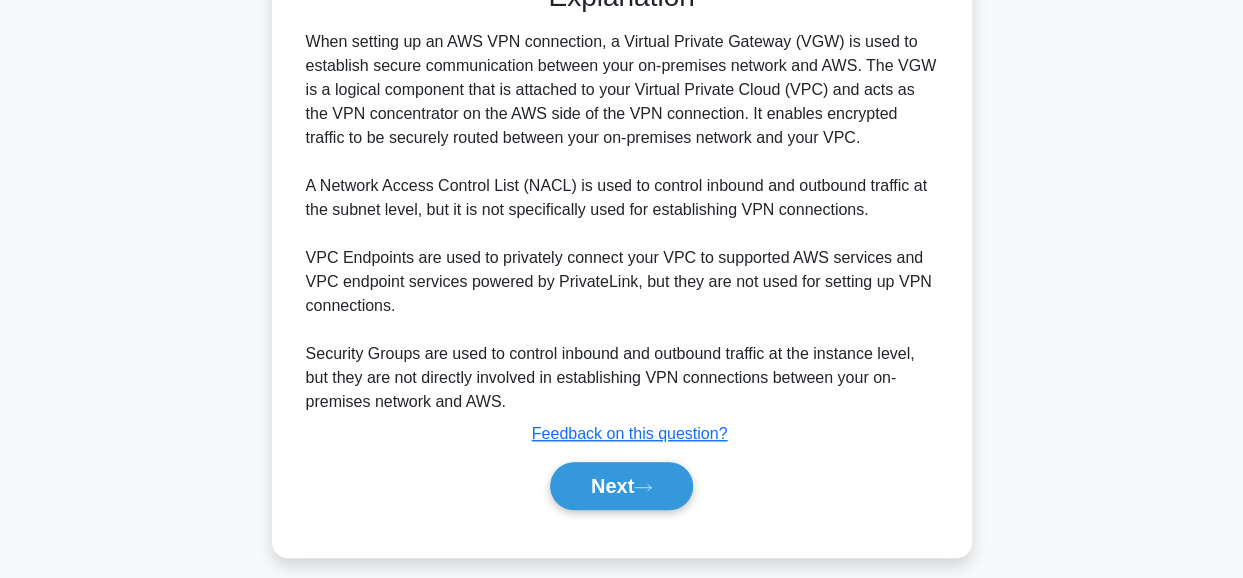 scroll, scrollTop: 580, scrollLeft: 0, axis: vertical 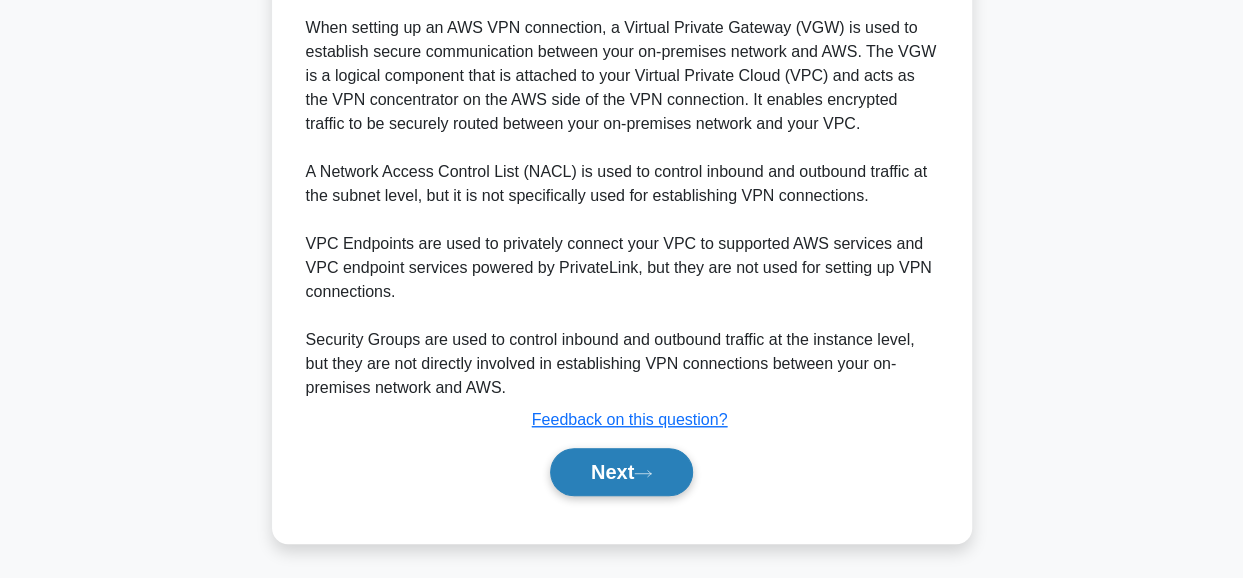 click on "Next" at bounding box center (621, 472) 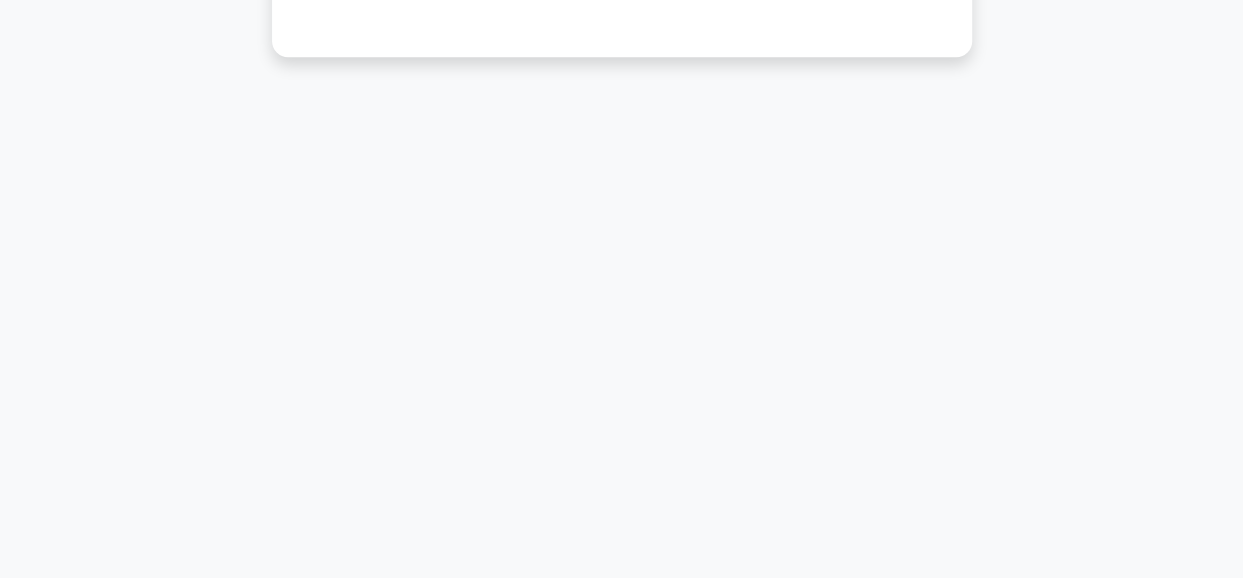 scroll, scrollTop: 502, scrollLeft: 0, axis: vertical 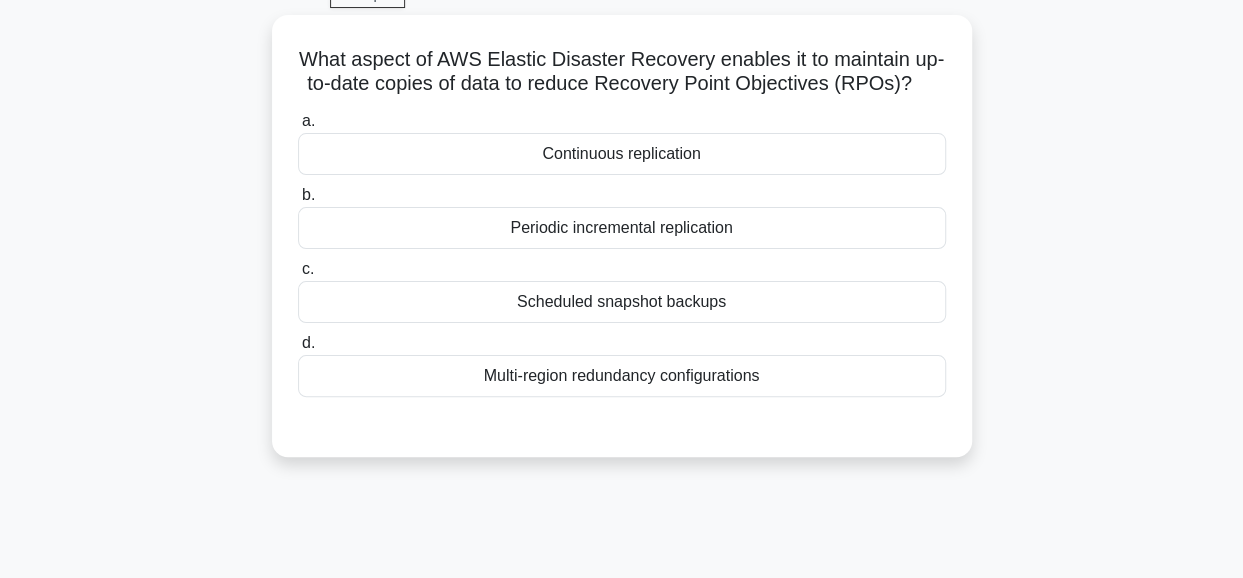 click on "What aspect of AWS Elastic Disaster Recovery enables it to maintain up-to-date copies of data to reduce Recovery Point Objectives (RPOs)?
.spinner_0XTQ{transform-origin:center;animation:spinner_y6GP .75s linear infinite}@keyframes spinner_y6GP{100%{transform:rotate(360deg)}}
a.
Continuous replication
b. c. d." at bounding box center (622, 248) 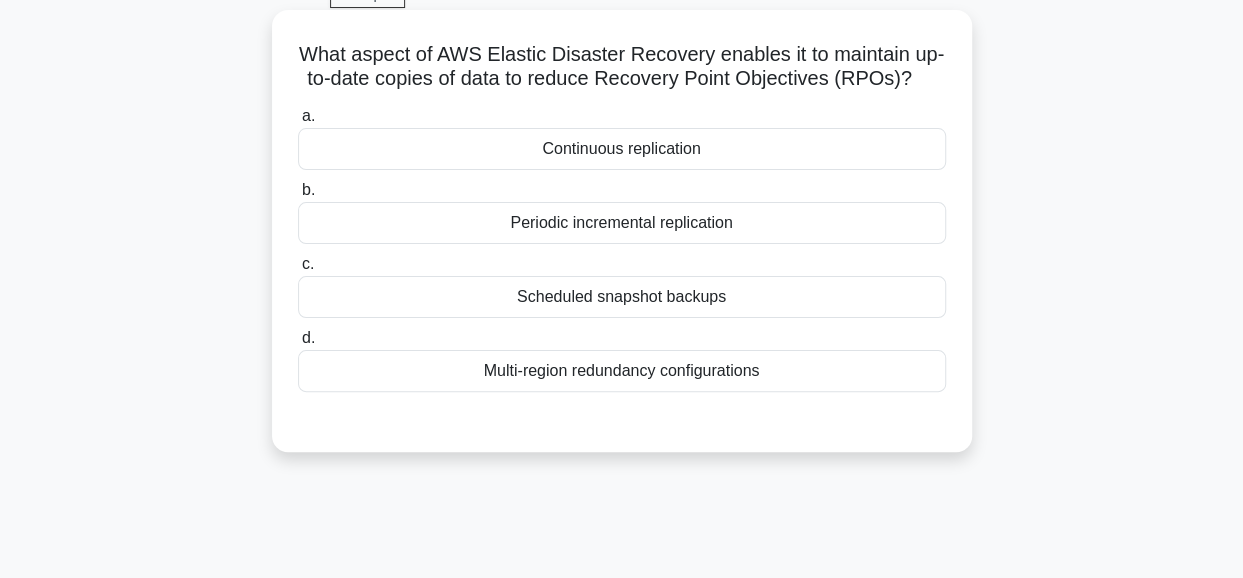 click on "Scheduled snapshot backups" at bounding box center (622, 297) 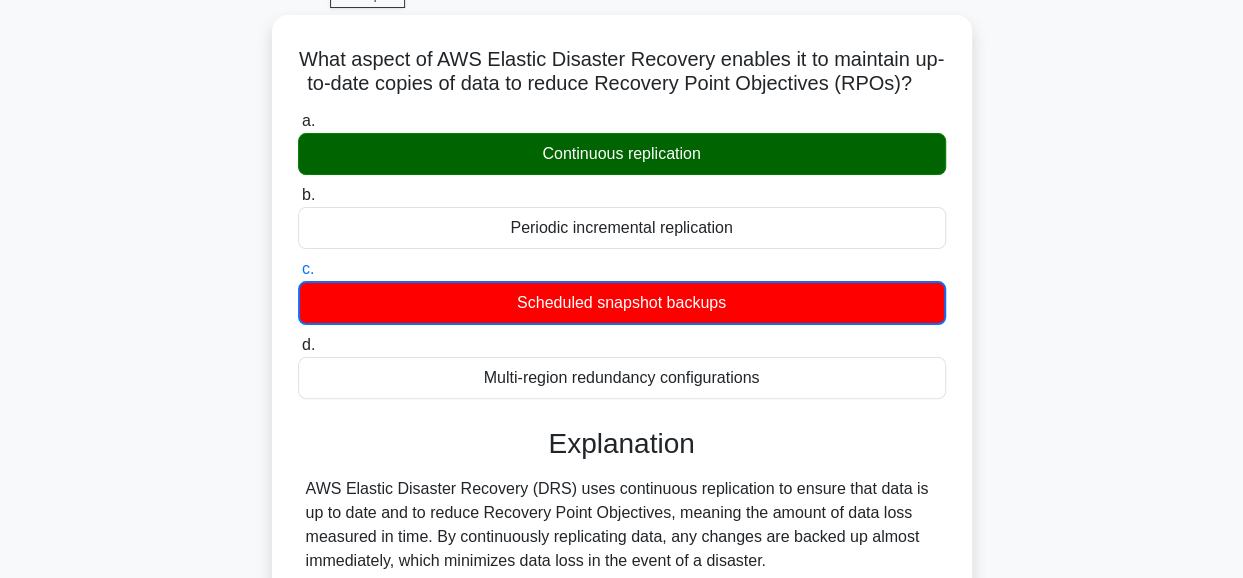 click on "What aspect of AWS Elastic Disaster Recovery enables it to maintain up-to-date copies of data to reduce Recovery Point Objectives (RPOs)?
.spinner_0XTQ{transform-origin:center;animation:spinner_y6GP .75s linear infinite}@keyframes spinner_y6GP{100%{transform:rotate(360deg)}}
a.
Continuous replication
b. c. d." at bounding box center (622, 473) 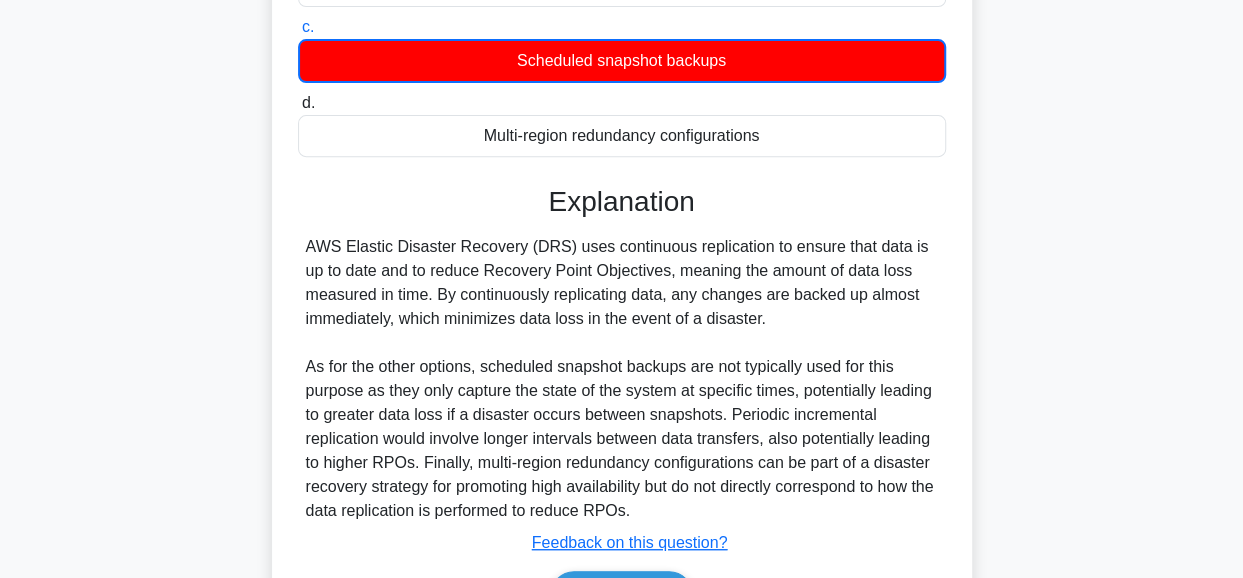scroll, scrollTop: 502, scrollLeft: 0, axis: vertical 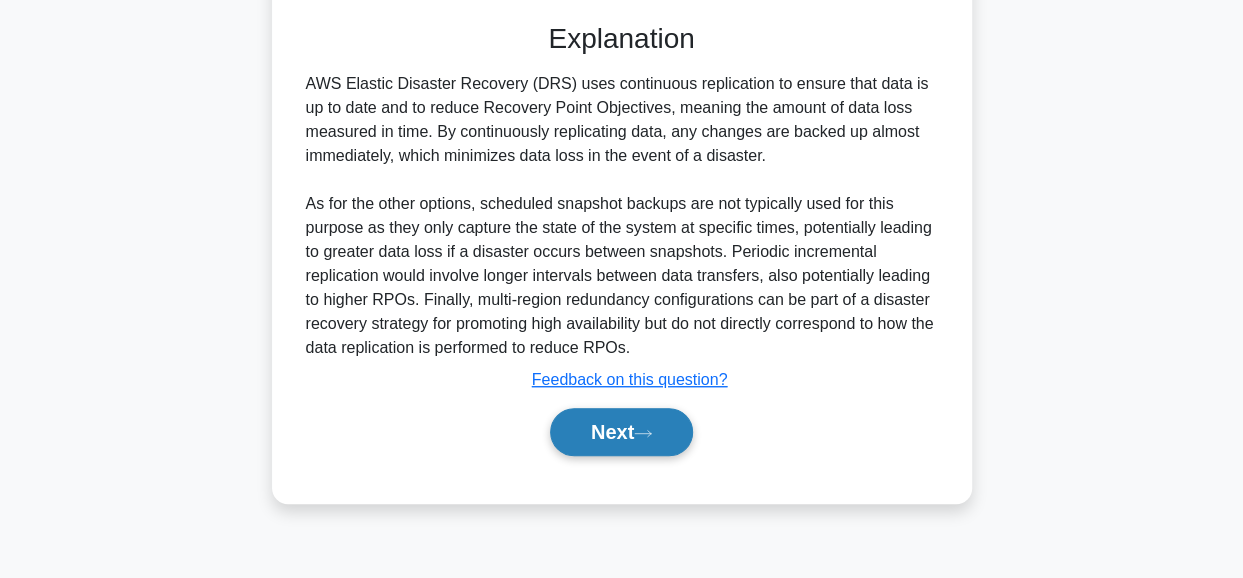 click on "Next" at bounding box center [621, 432] 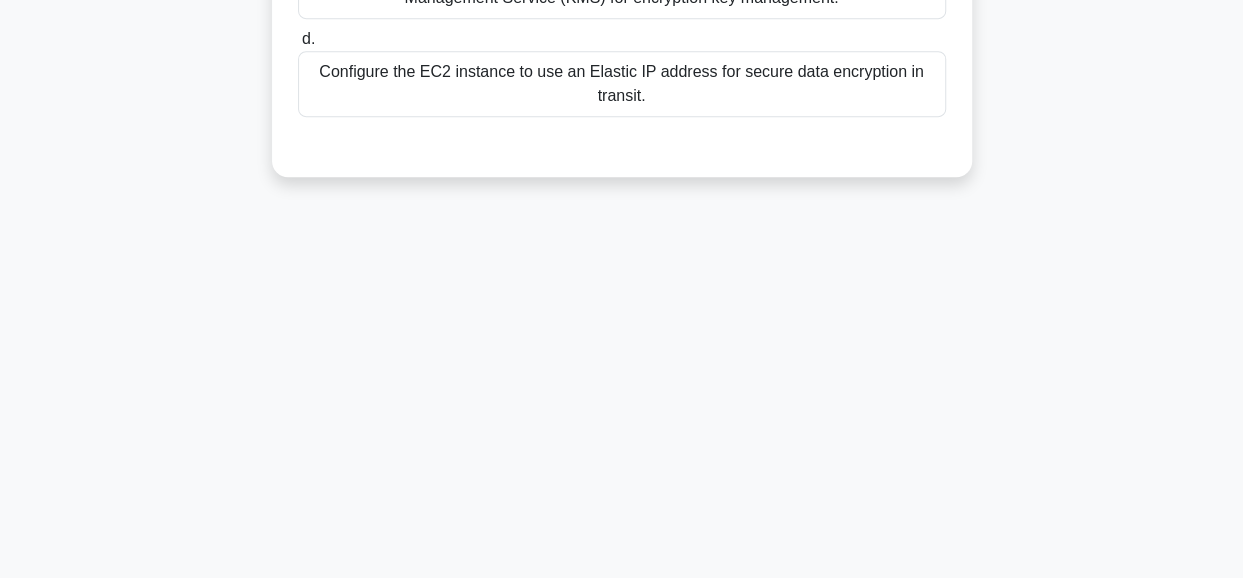 click on "[TIME]
Stop
CCP
Intermediate
[NUMBER]/[NUMBER]
Your company has an EC2 instance that processes sensitive customer data. Which of the following security measures should be implemented to encrypt the data at rest on the instance's EBS volumes?
.spinner_0XTQ{transform-origin:center;animation:spinner_y6GP .75s linear infinite}@keyframes spinner_y6GP{100%{transform:rotate(360deg)}}
a. b. c. d." at bounding box center [622, 70] 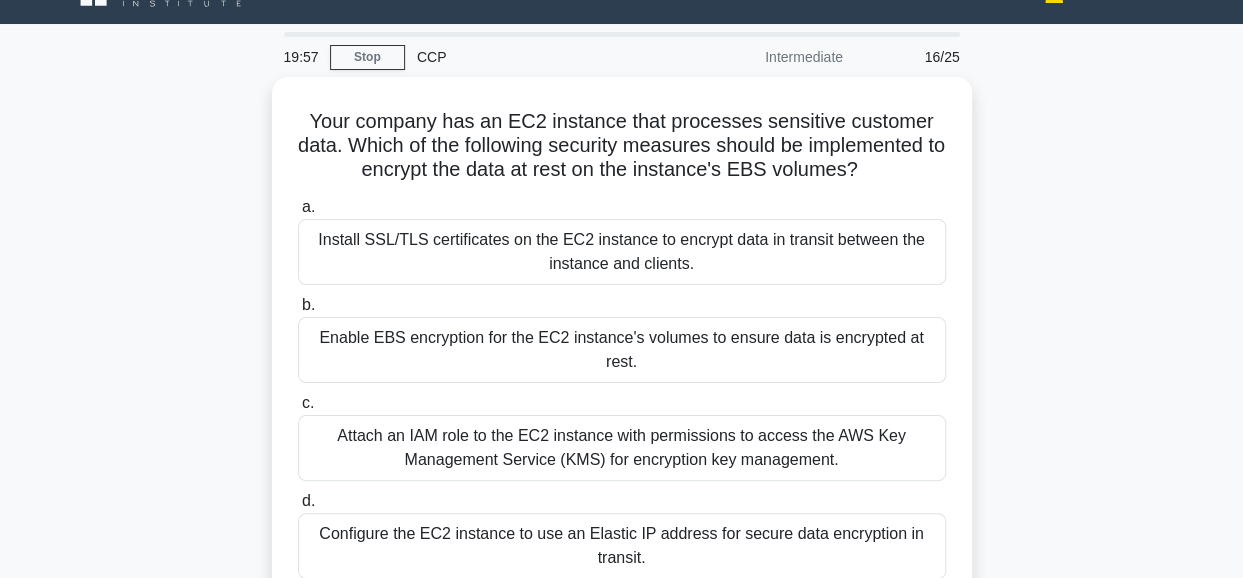 scroll, scrollTop: 80, scrollLeft: 0, axis: vertical 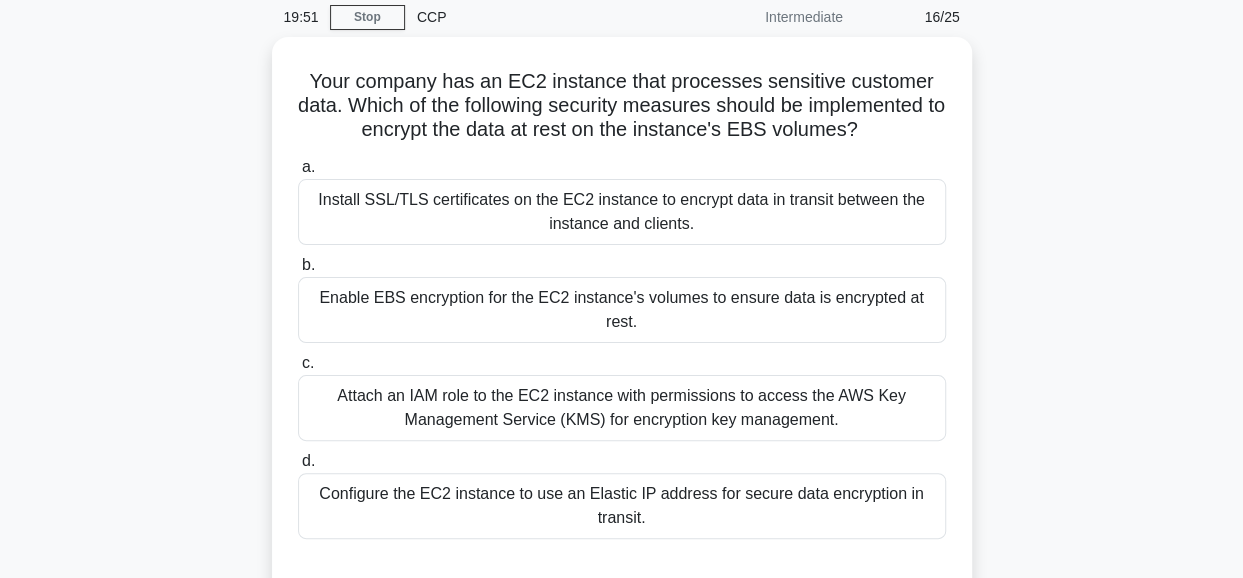 click on "Your company has an EC2 instance that processes sensitive customer data. Which of the following security measures should be implemented to encrypt the data at rest on the instance's EBS volumes?
.spinner_0XTQ{transform-origin:center;animation:spinner_y6GP .75s linear infinite}@keyframes spinner_y6GP{100%{transform:rotate(360deg)}}
a.
b.
c." at bounding box center (622, 330) 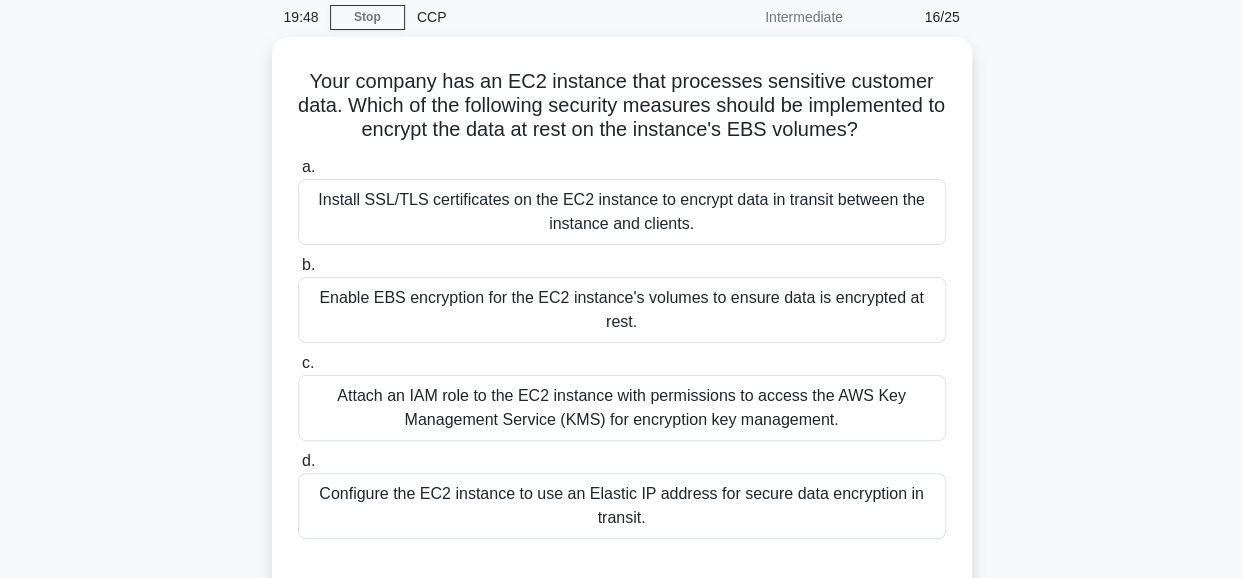 scroll, scrollTop: 120, scrollLeft: 0, axis: vertical 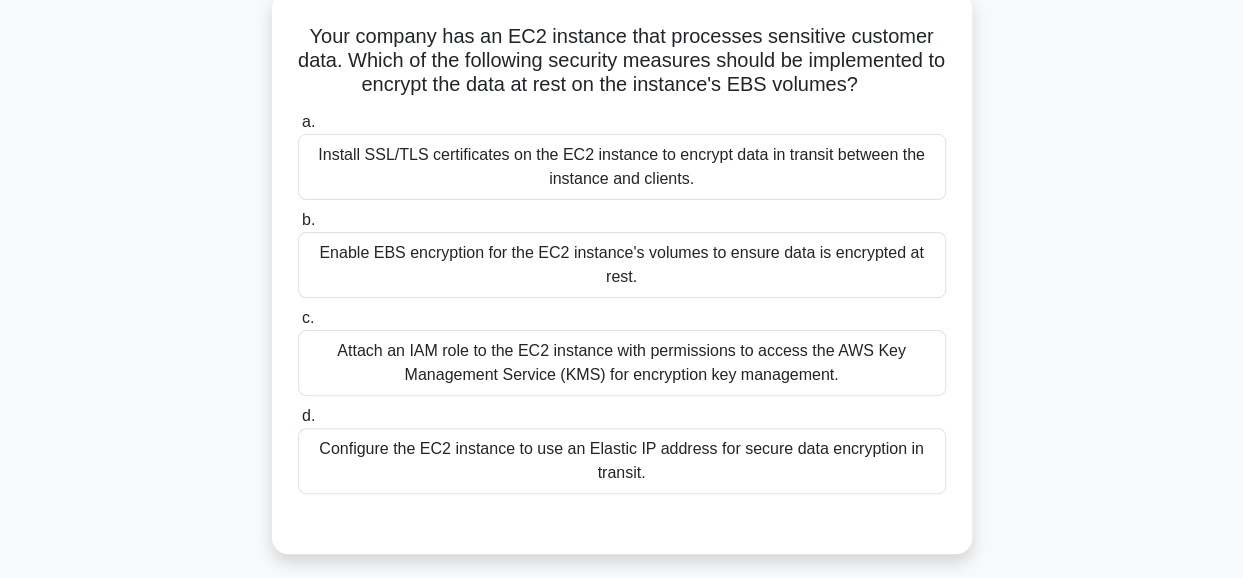 click on "Enable EBS encryption for the EC2 instance's volumes to ensure data is encrypted at rest." at bounding box center (622, 265) 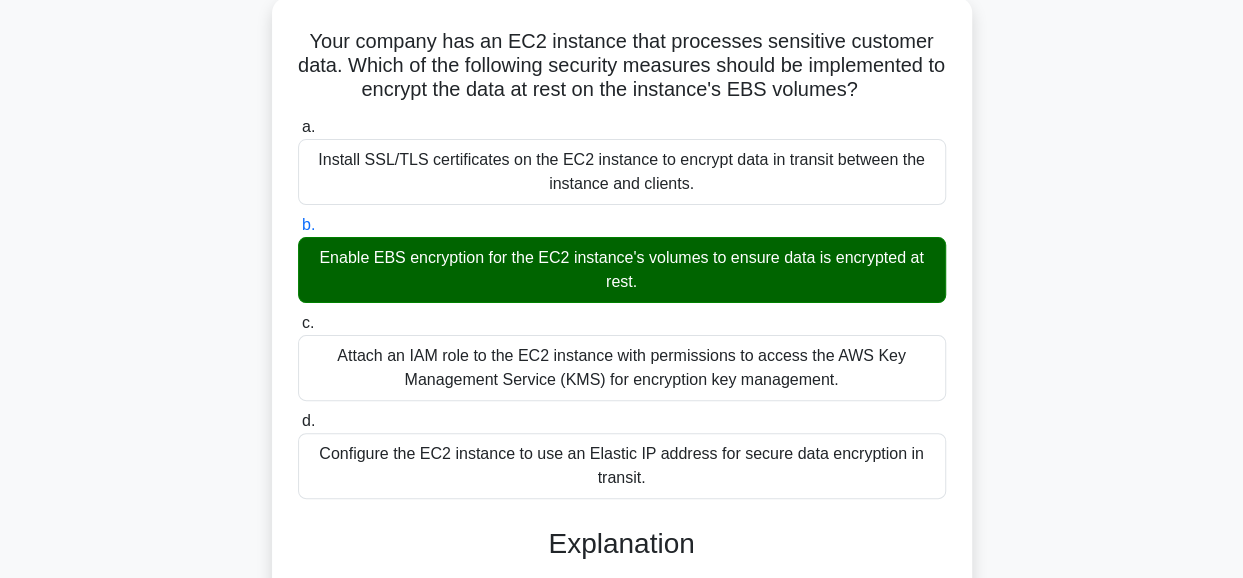 click on "Your company has an EC2 instance that processes sensitive customer data. Which of the following security measures should be implemented to encrypt the data at rest on the instance's EBS volumes?
.spinner_0XTQ{transform-origin:center;animation:spinner_y6GP .75s linear infinite}@keyframes spinner_y6GP{100%{transform:rotate(360deg)}}
a.
b.
c." at bounding box center (622, 538) 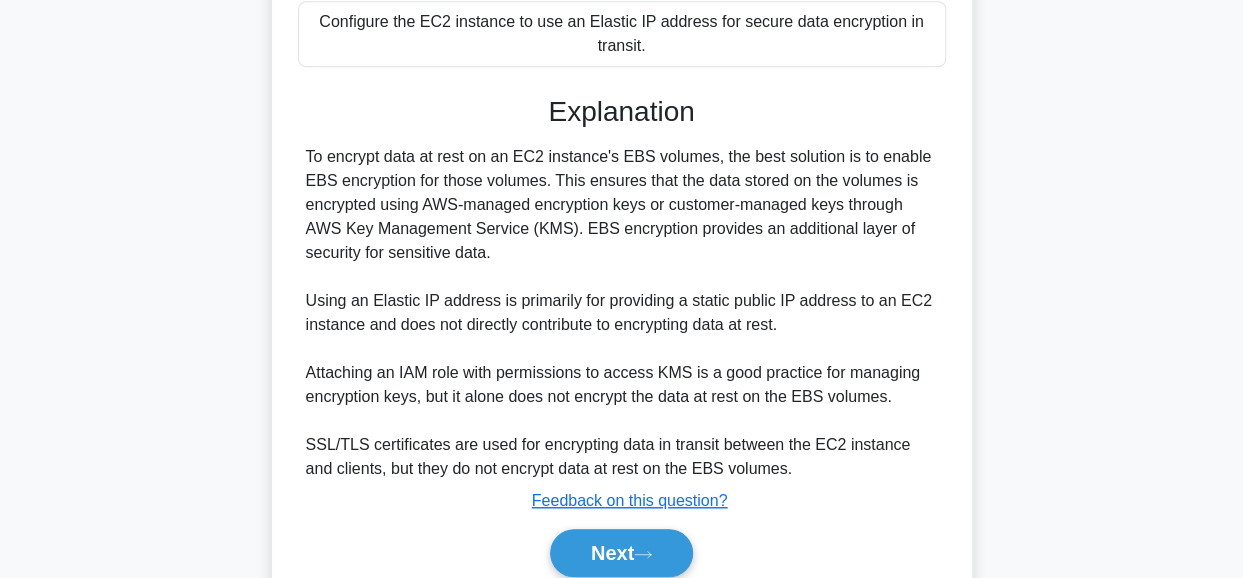 scroll, scrollTop: 560, scrollLeft: 0, axis: vertical 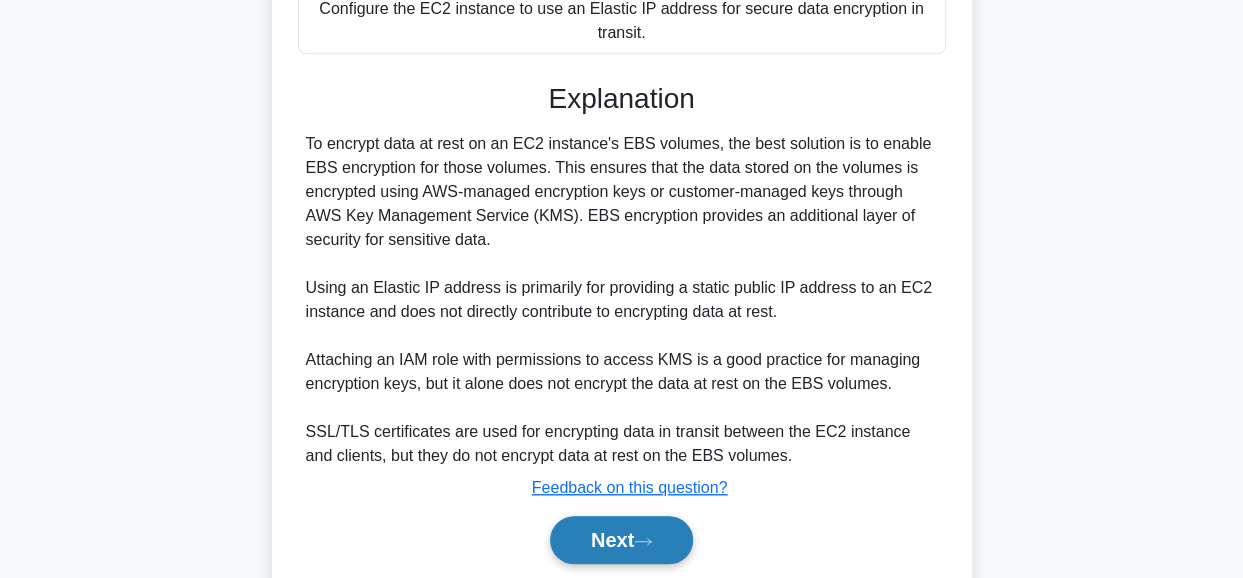 click on "Next" at bounding box center (621, 540) 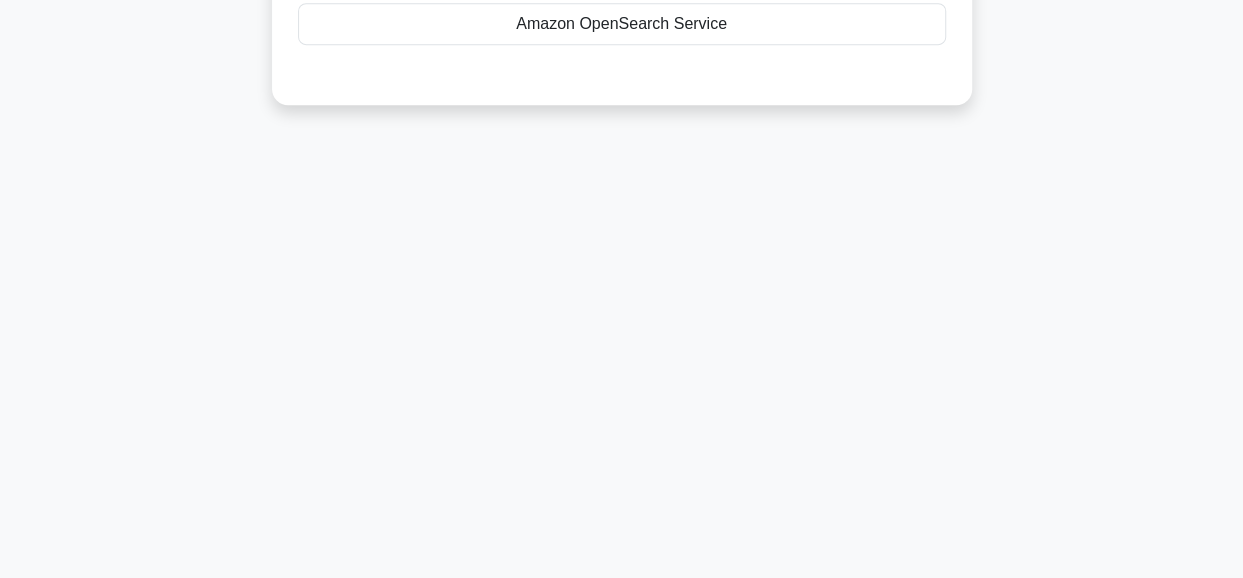 click on "[TIME]
Stop
CCP
Intermediate
[NUMBER]/25
Which AWS service provides a fully managed, open-source search and analytics suite that enables search capabilities, real-time application monitoring, and clickstream analytics?
.spinner_0XTQ{transform-origin:center;animation:spinner_y6GP .75s linear infinite}@keyframes spinner_y6GP{100%{transform:rotate(360deg)}}
a.
b." at bounding box center [622, 70] 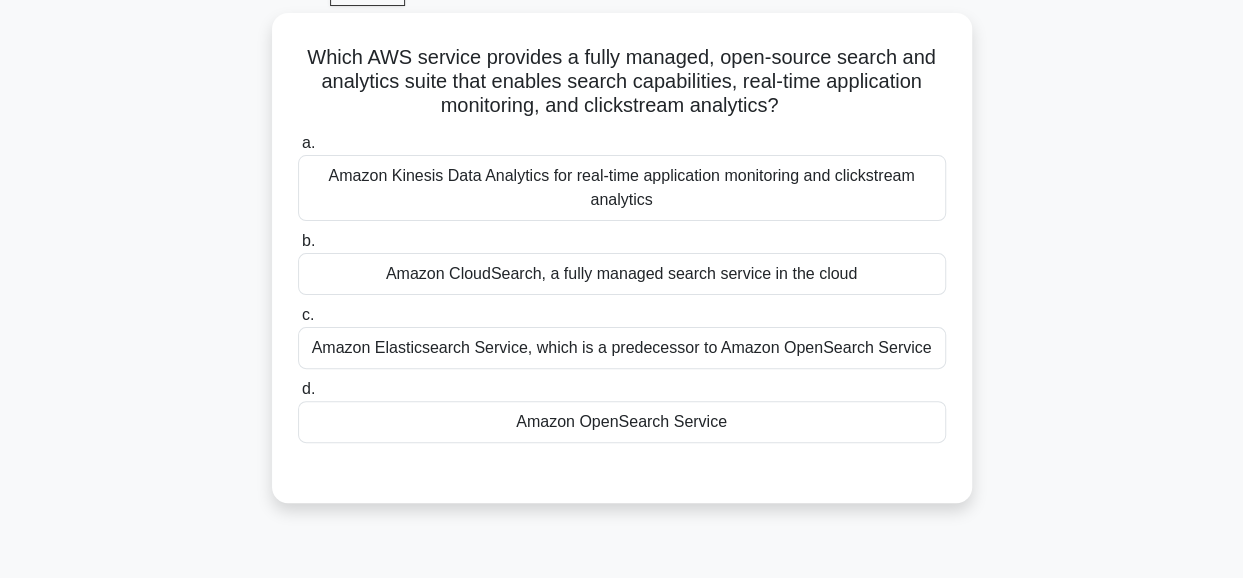 scroll, scrollTop: 102, scrollLeft: 0, axis: vertical 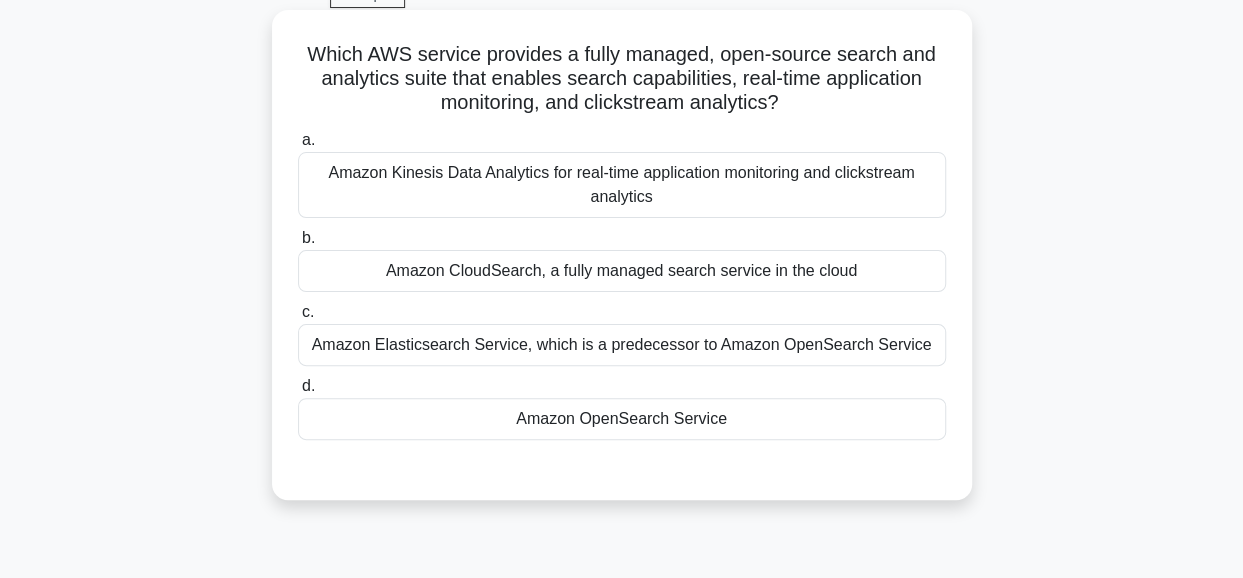 click on "Amazon OpenSearch Service" at bounding box center [622, 419] 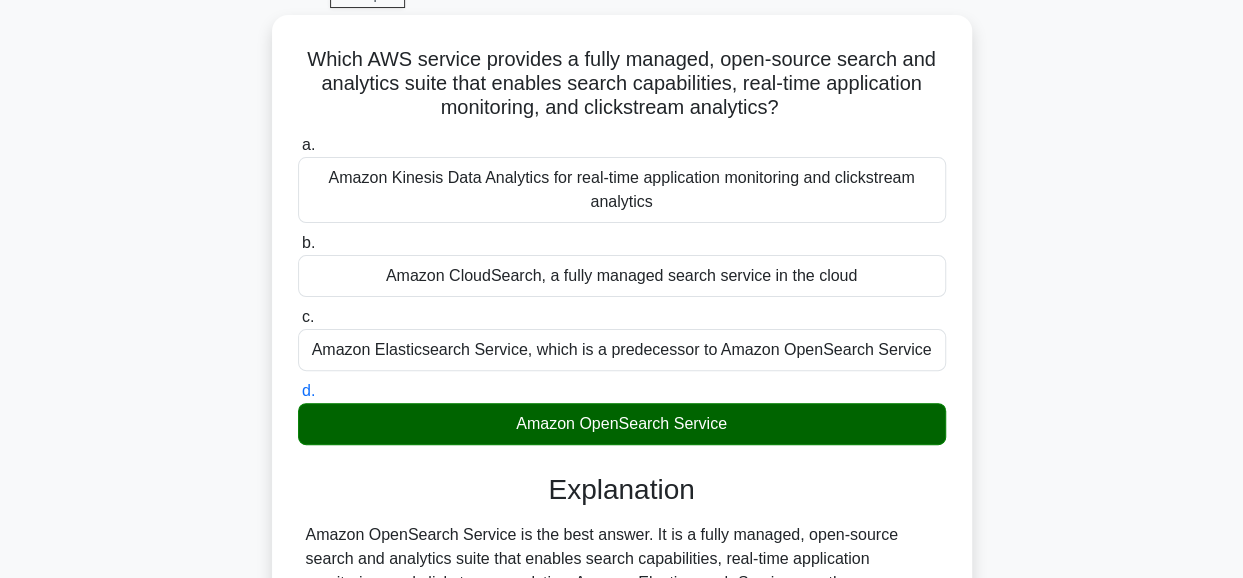 click on "Which AWS service provides a fully managed, open-source search and analytics suite that enables search capabilities, real-time application monitoring, and clickstream analytics?
.spinner_0XTQ{transform-origin:center;animation:spinner_y6GP .75s linear infinite}@keyframes spinner_y6GP{100%{transform:rotate(360deg)}}
a.
b.
c. d." at bounding box center (622, 448) 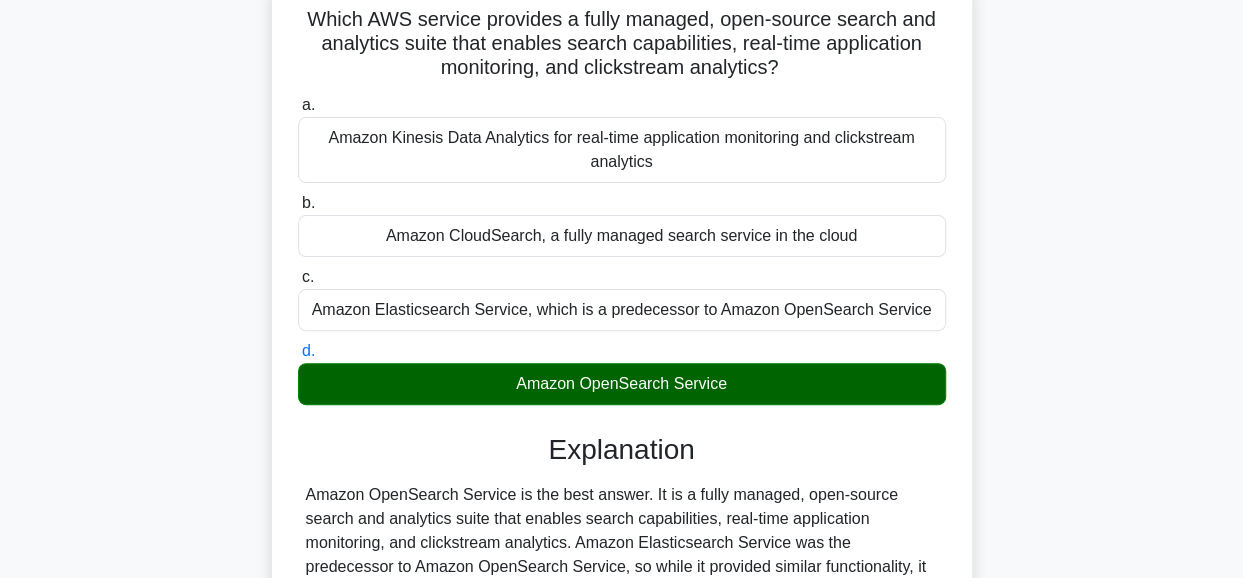 scroll, scrollTop: 182, scrollLeft: 0, axis: vertical 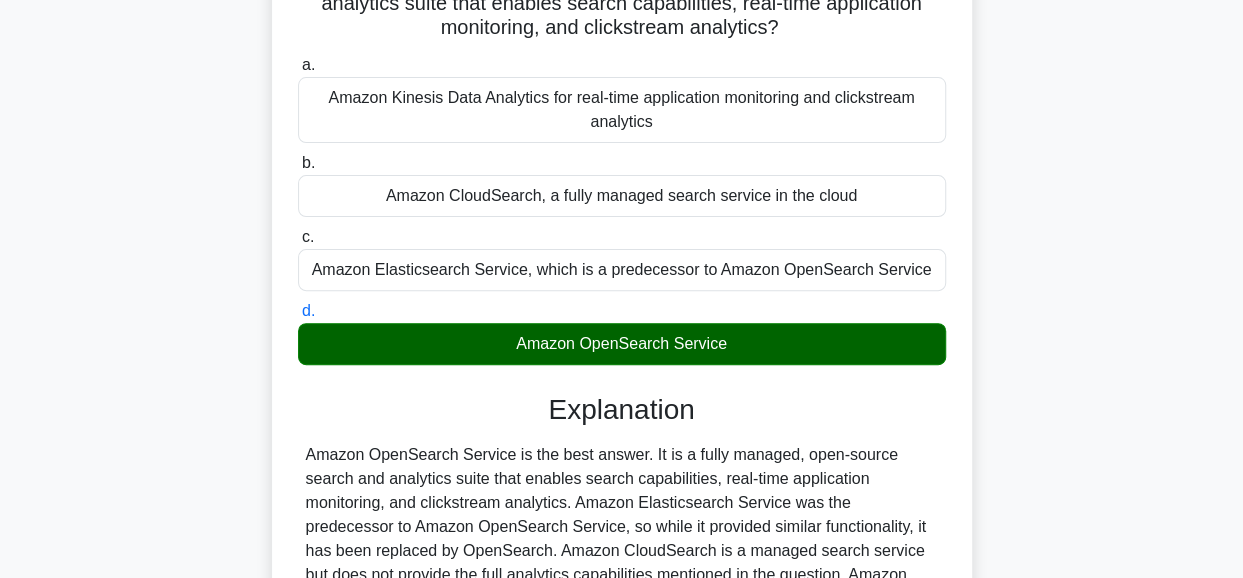 click on "Which AWS service provides a fully managed, open-source search and analytics suite that enables search capabilities, real-time application monitoring, and clickstream analytics?
.spinner_0XTQ{transform-origin:center;animation:spinner_y6GP .75s linear infinite}@keyframes spinner_y6GP{100%{transform:rotate(360deg)}}
a.
b.
c. d." at bounding box center [622, 368] 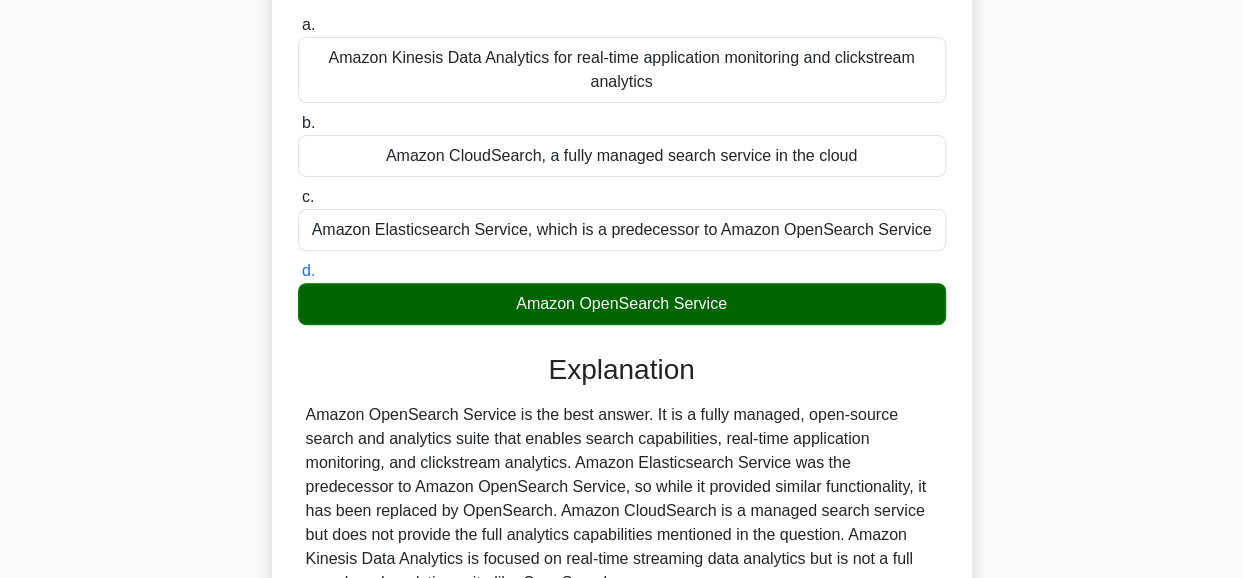 scroll, scrollTop: 502, scrollLeft: 0, axis: vertical 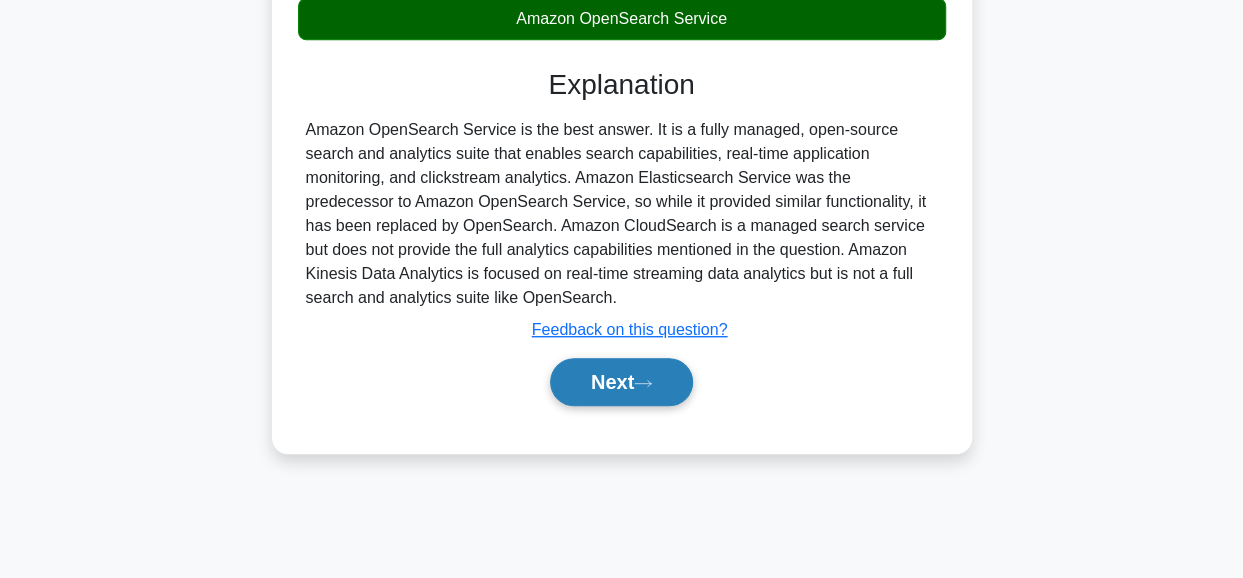 click on "Next" at bounding box center (621, 382) 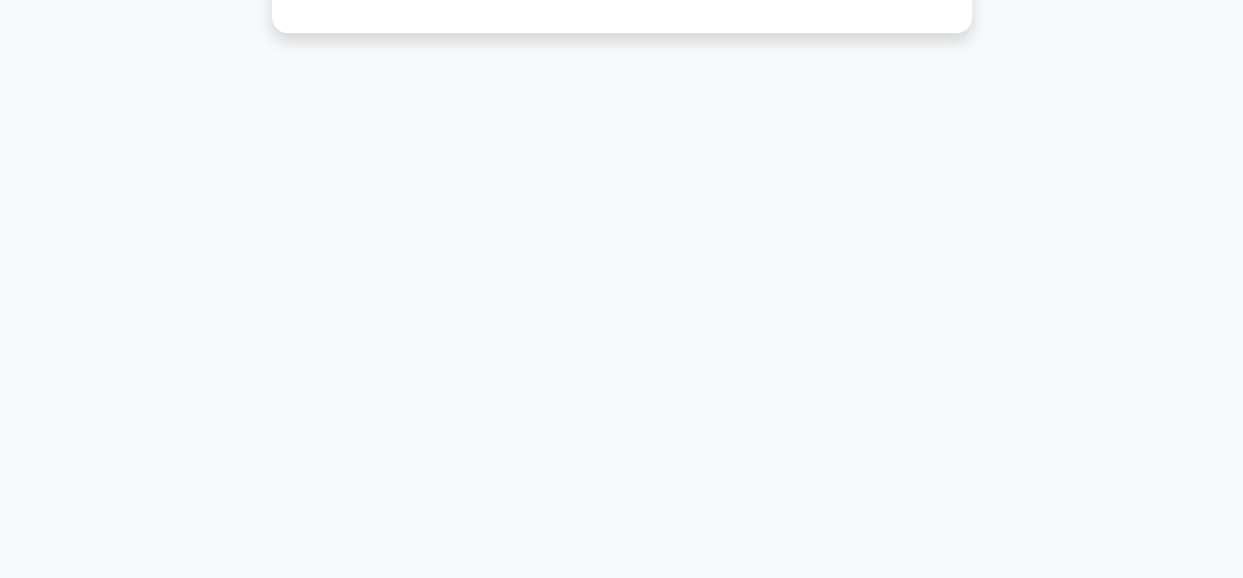 click on "[TIME]
Stop
CCP
Intermediate
[DATE]
Which of the following is a limitation of AWS Artifact?
.spinner_0XTQ{transform-origin:center;animation:spinner_y6GP .75s linear infinite}@keyframes spinner_y6GP{100%{transform:rotate(360deg)}}
a.
b." at bounding box center [622, 70] 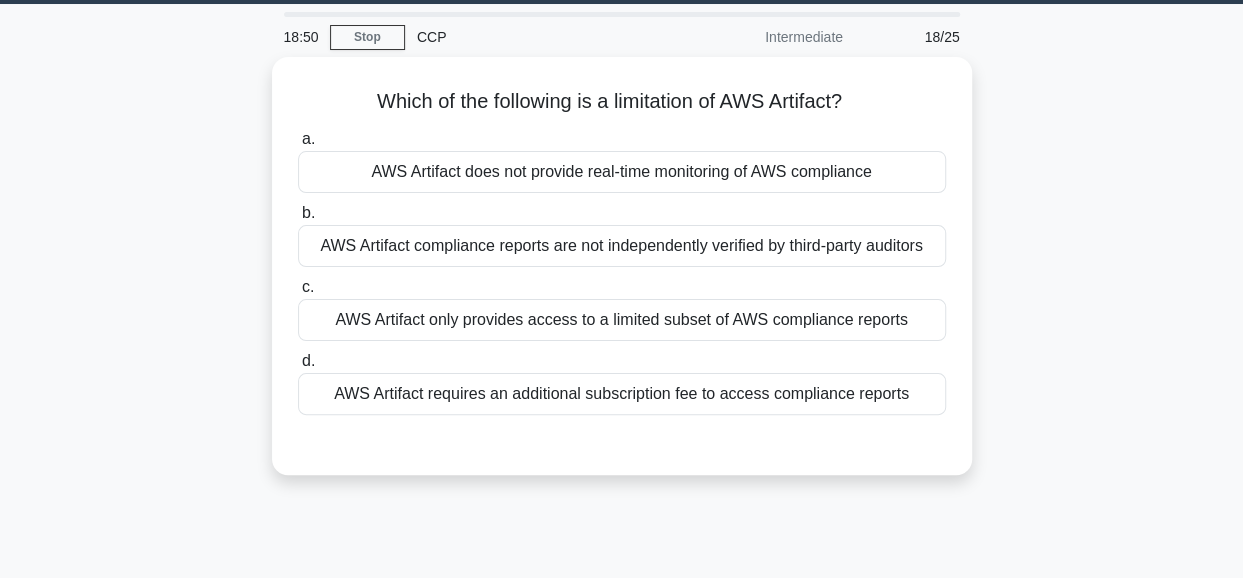 scroll, scrollTop: 62, scrollLeft: 0, axis: vertical 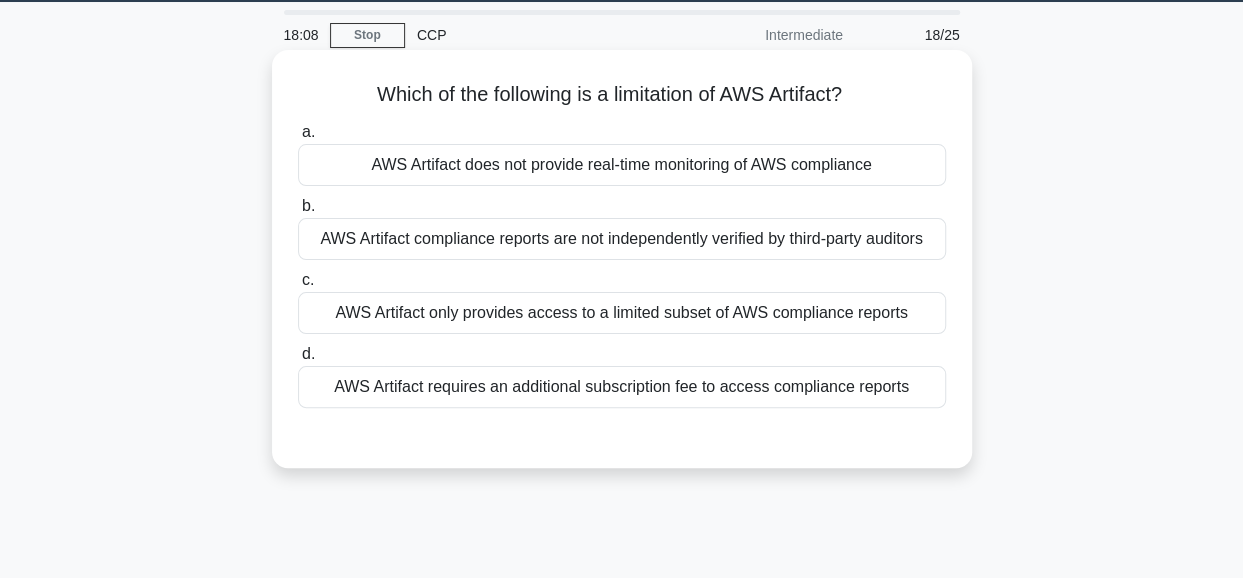 click on "AWS Artifact compliance reports are not independently verified by third-party auditors" at bounding box center [622, 239] 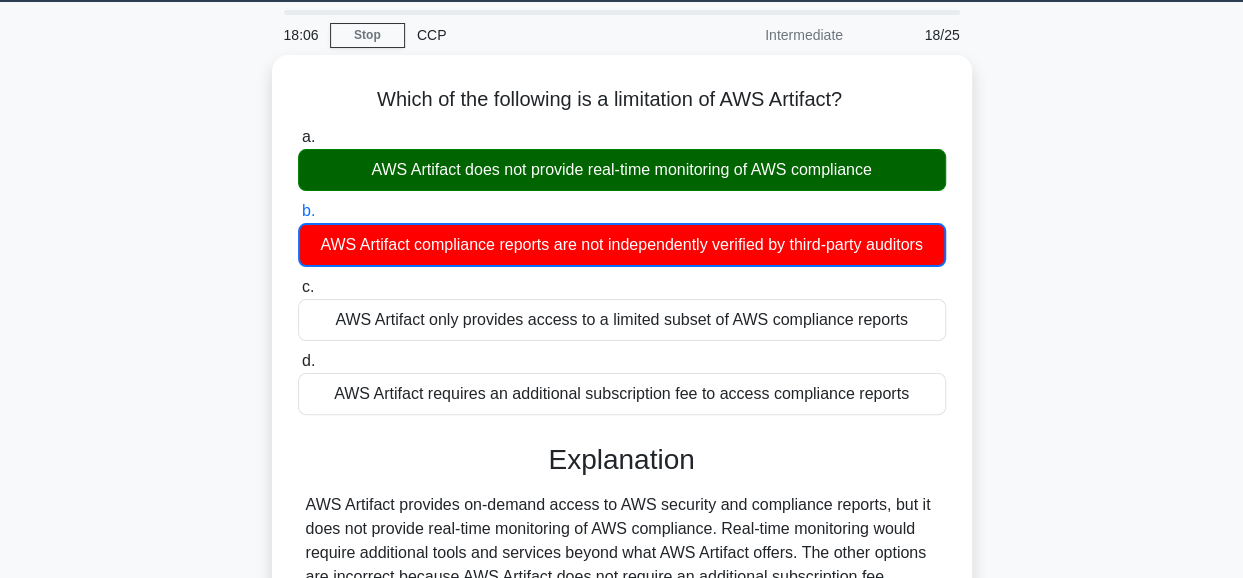 click on "Which of the following is a limitation of AWS Artifact?
.spinner_0XTQ{transform-origin:center;animation:spinner_y6GP .75s linear infinite}@keyframes spinner_y6GP{100%{transform:rotate(360deg)}}
a.
AWS Artifact does not provide real-time monitoring of AWS compliance
b. c. d." at bounding box center [622, 429] 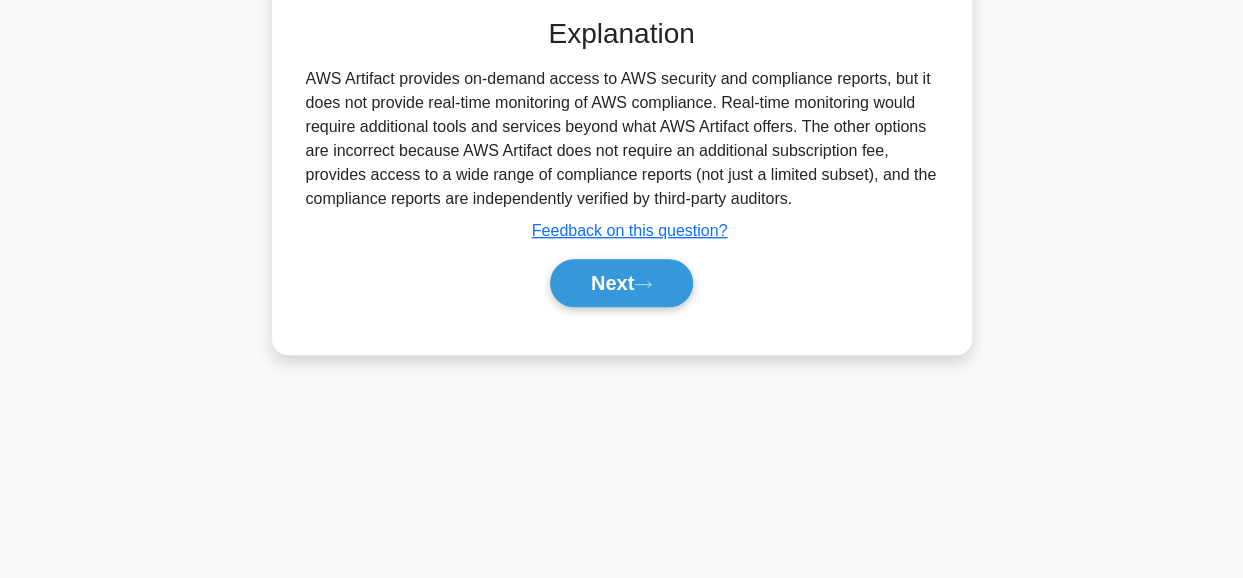 scroll, scrollTop: 502, scrollLeft: 0, axis: vertical 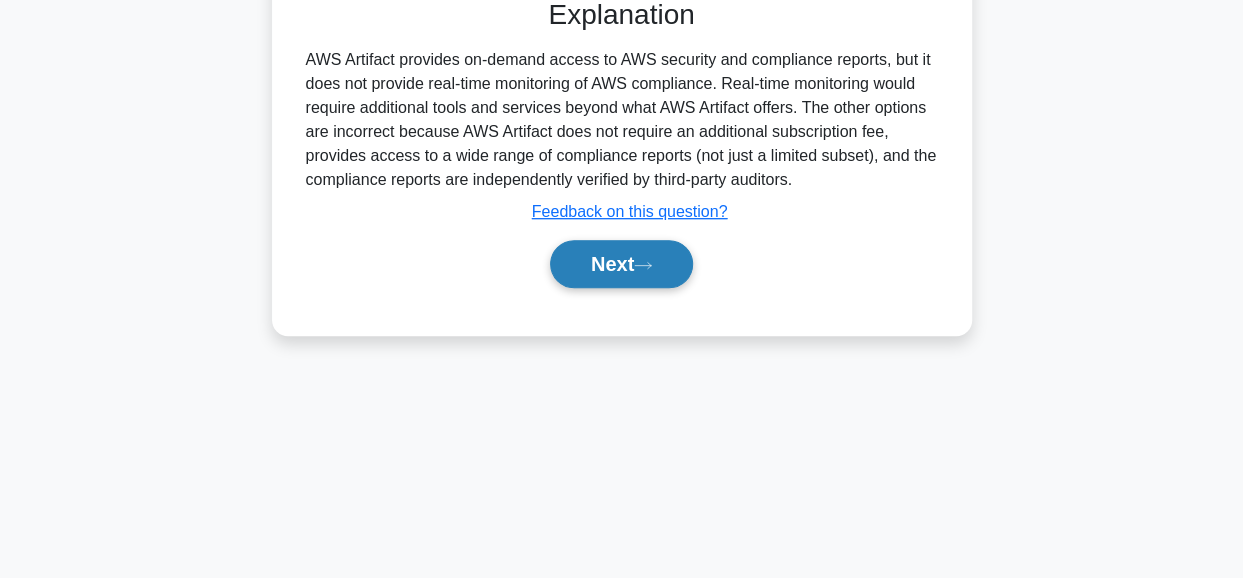 click on "Next" at bounding box center [621, 264] 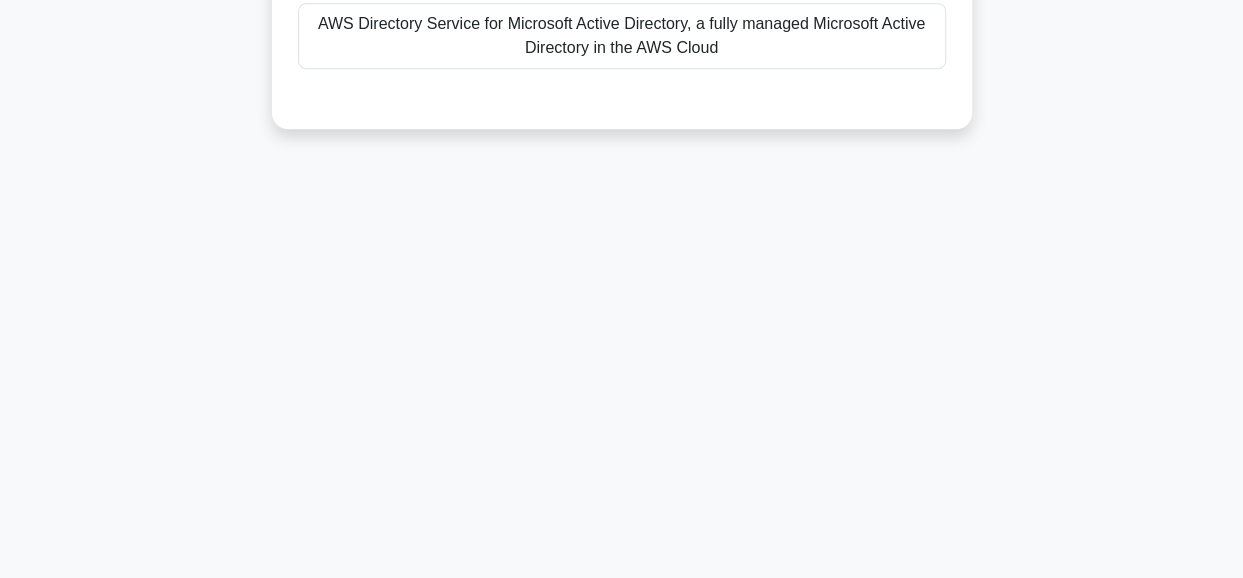 click on "[TIME]
Stop
CCP
Intermediate
[NUMBER]/[NUMBER]
Which AWS Directory Service option allows you to manage user identities and access to AWS resources using your existing Microsoft Active Directory?
.spinner_0XTQ{transform-origin:center;animation:spinner_y6GP .75s linear infinite}@keyframes spinner_y6GP{100%{transform:rotate(360deg)}}
a.
b. c. d." at bounding box center [622, 70] 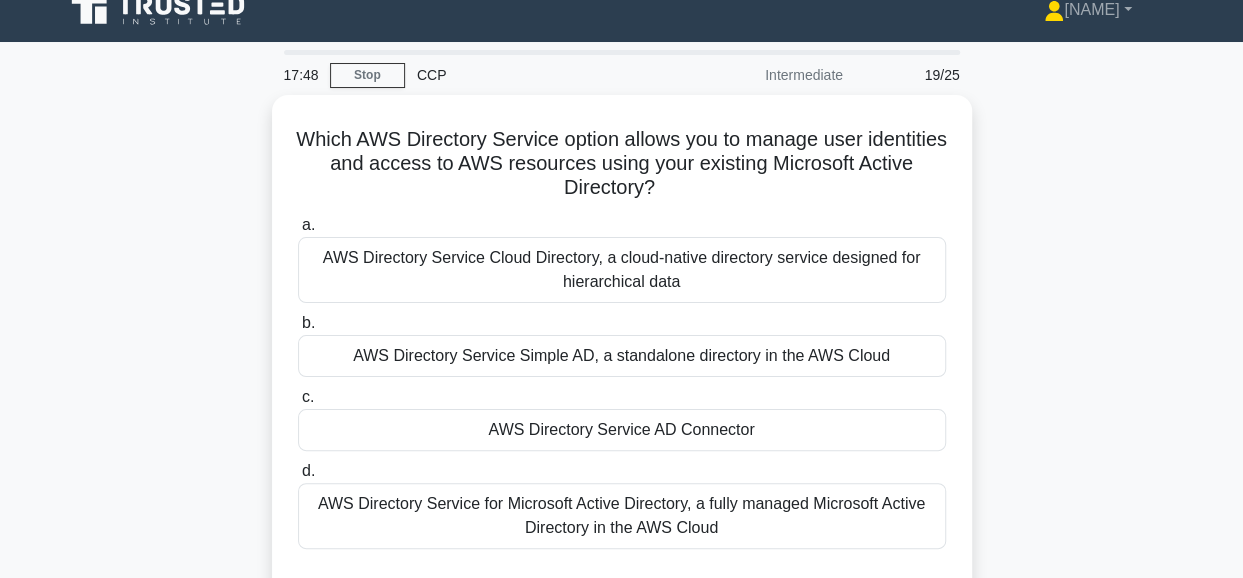 scroll, scrollTop: 62, scrollLeft: 0, axis: vertical 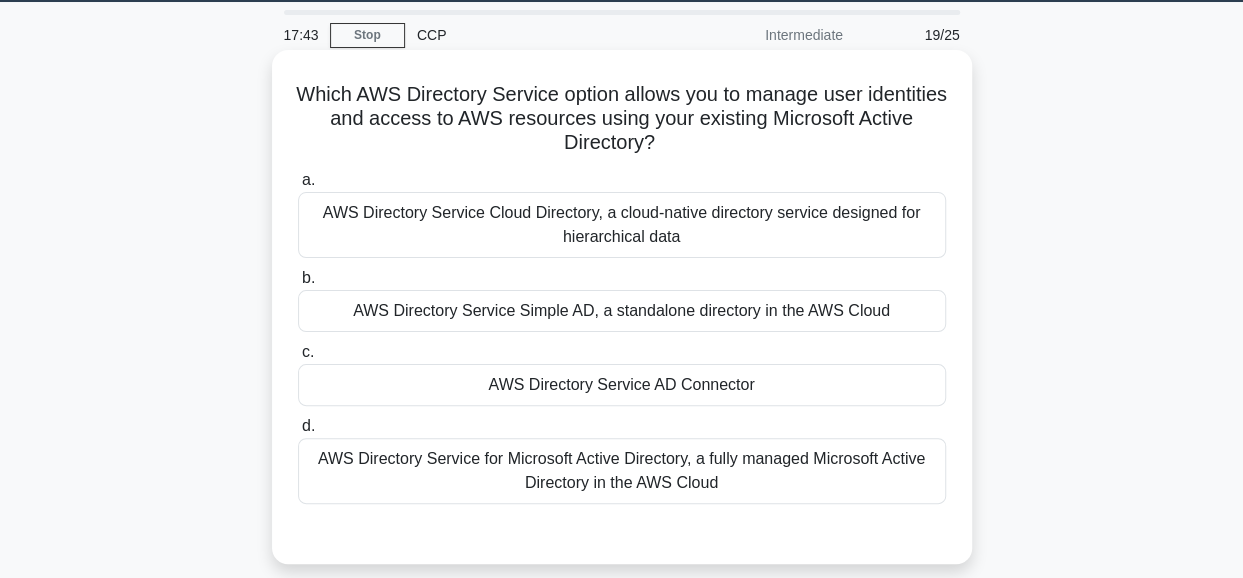 click on "AWS Directory Service for Microsoft Active Directory, a fully managed Microsoft Active Directory in the AWS Cloud" at bounding box center [622, 471] 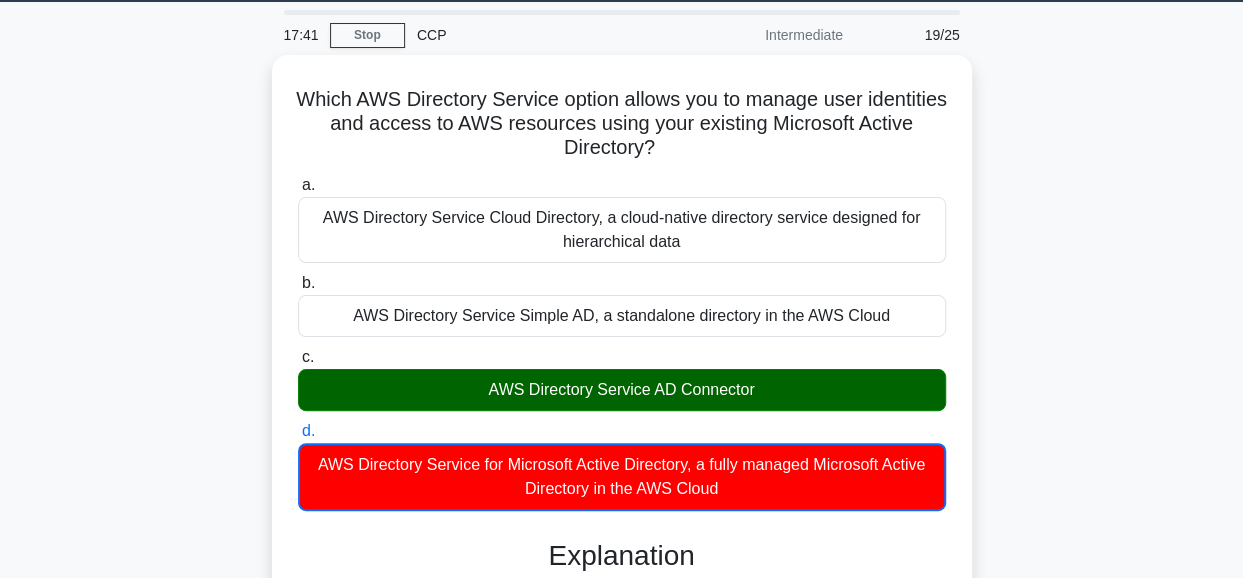 click on "Which AWS Directory Service option allows you to manage user identities and access to AWS resources using your existing Microsoft Active Directory?
.spinner_0XTQ{transform-origin:center;animation:spinner_y6GP .75s linear infinite}@keyframes spinner_y6GP{100%{transform:rotate(360deg)}}
a.
AWS Directory Service Cloud Directory, a cloud-native directory service designed for hierarchical data
b. c. d." at bounding box center [622, 537] 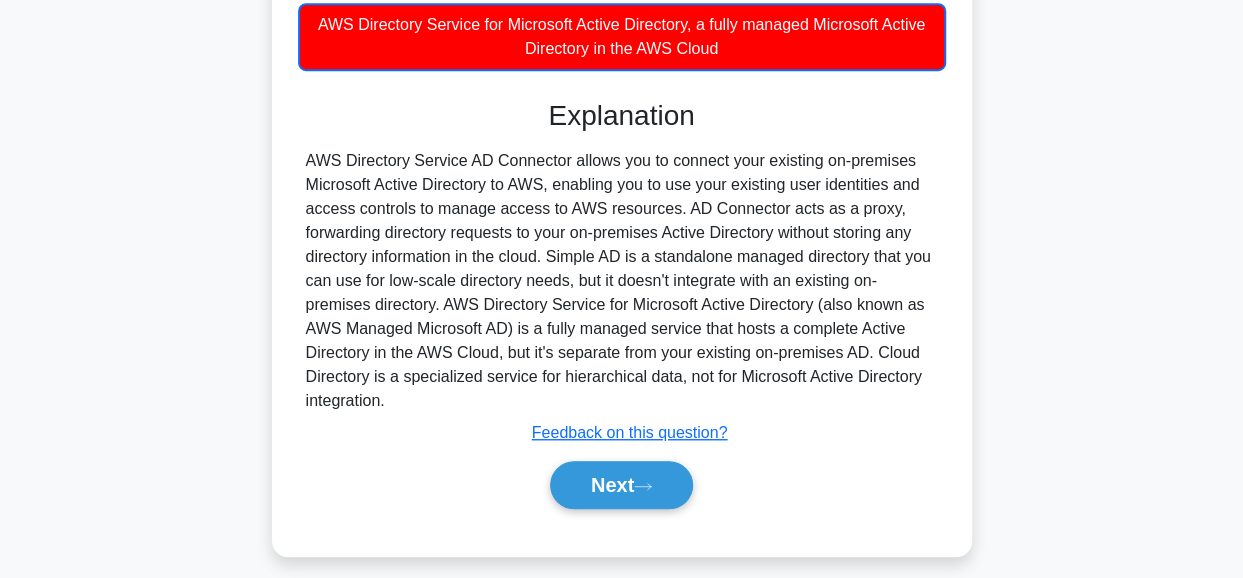 scroll, scrollTop: 511, scrollLeft: 0, axis: vertical 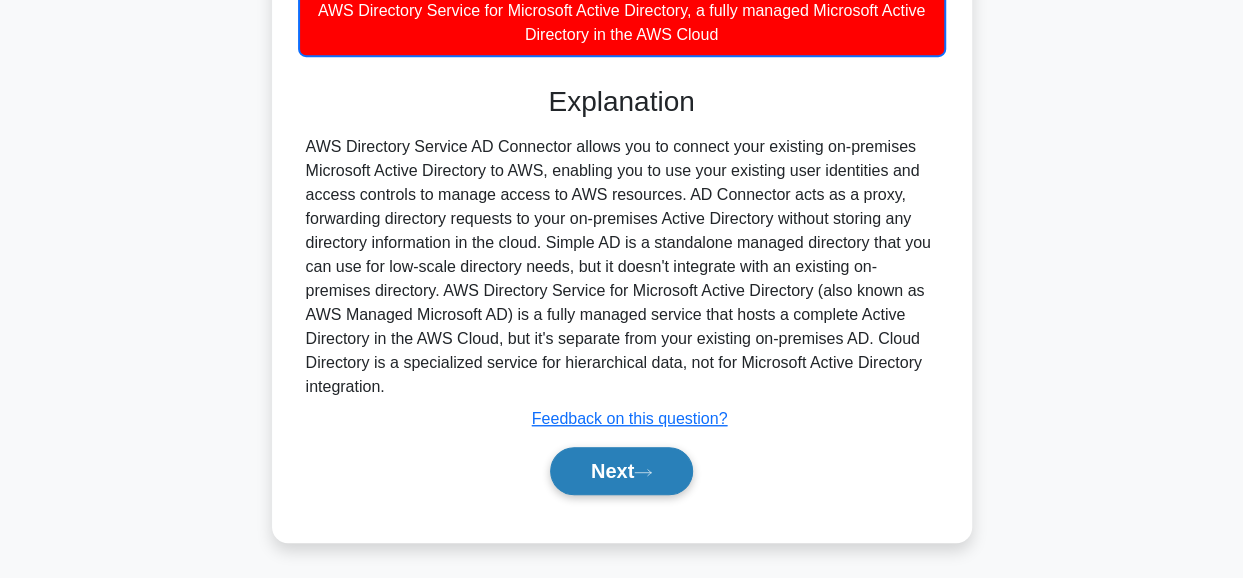 click on "Next" at bounding box center [621, 471] 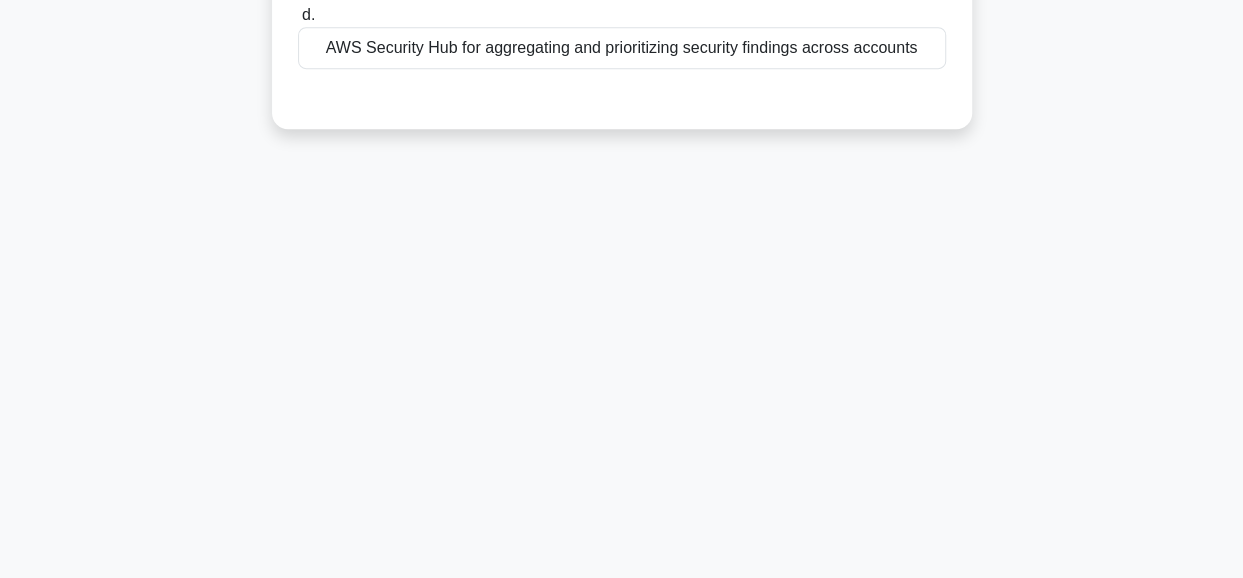 scroll, scrollTop: 502, scrollLeft: 0, axis: vertical 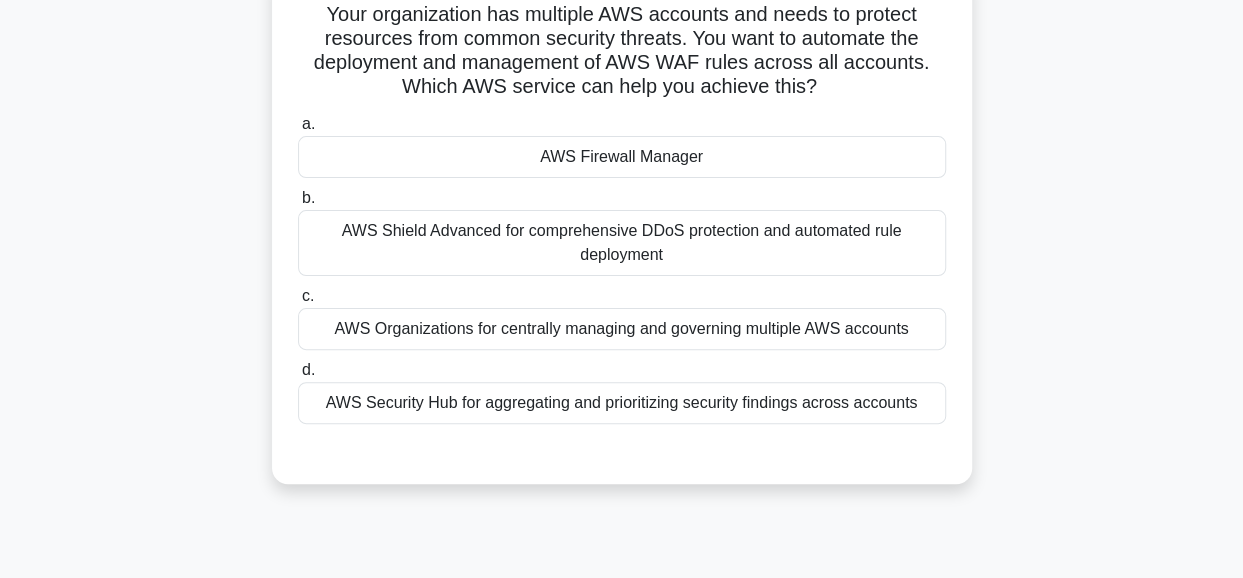 click on "AWS Firewall Manager" at bounding box center (622, 157) 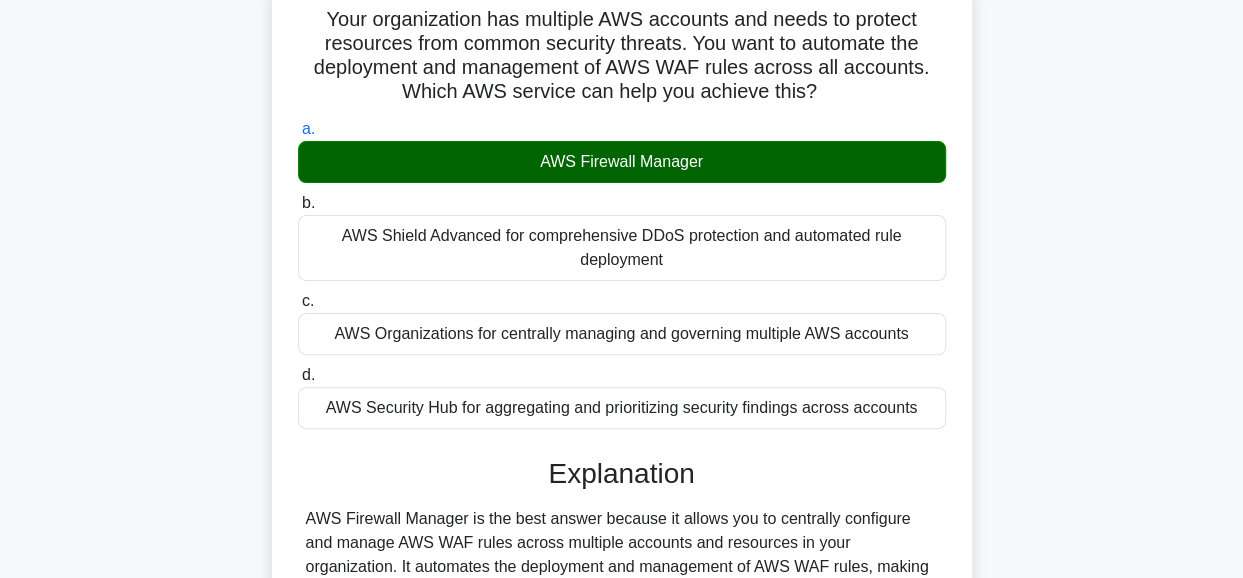click on "Your organization has multiple AWS accounts and needs to protect resources from common security threats. You want to automate the deployment and management of AWS WAF rules across all accounts. Which AWS service can help you achieve this?
.spinner_0XTQ{transform-origin:center;animation:spinner_y6GP .75s linear infinite}@keyframes spinner_y6GP{100%{transform:rotate(360deg)}}
a.
AWS Firewall Manager" at bounding box center (622, 504) 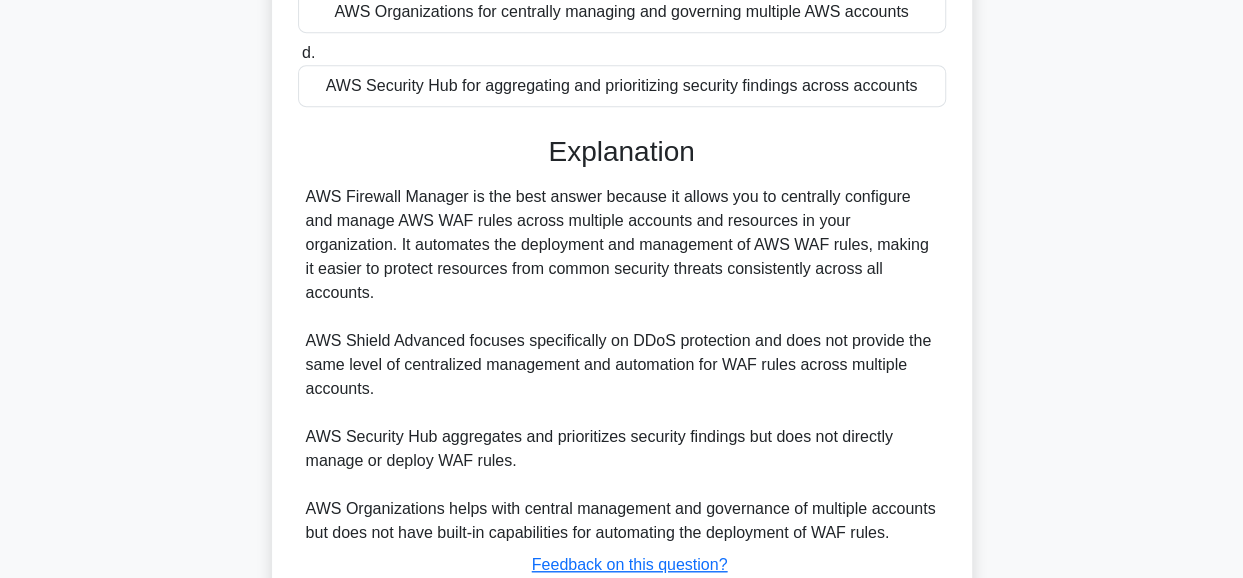scroll, scrollTop: 580, scrollLeft: 0, axis: vertical 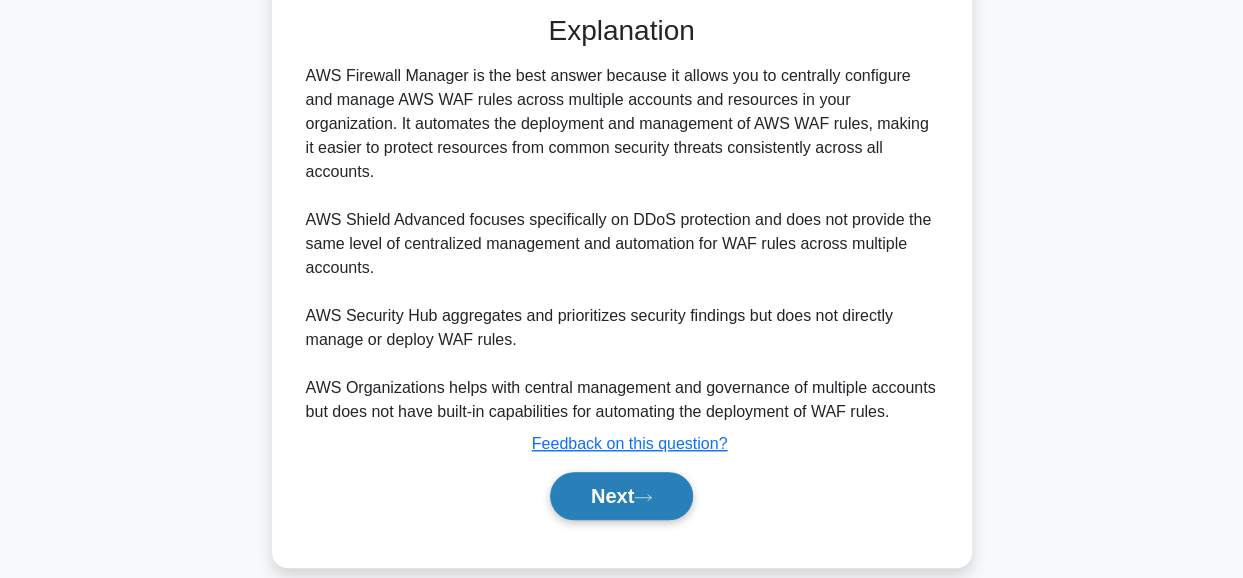 click on "Next" at bounding box center [621, 496] 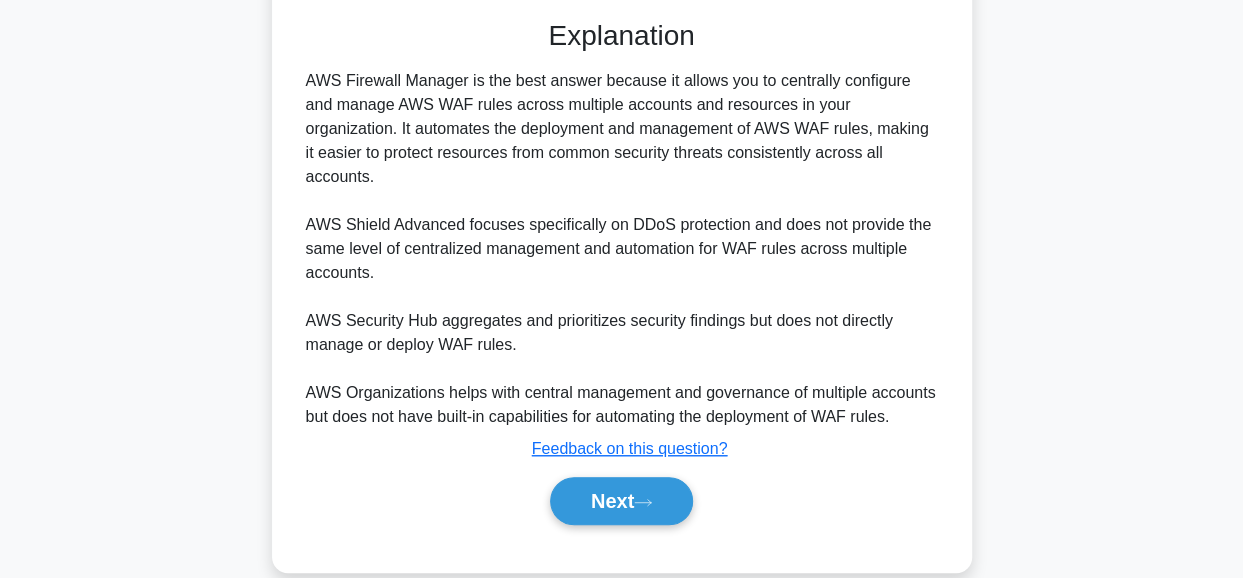 scroll, scrollTop: 502, scrollLeft: 0, axis: vertical 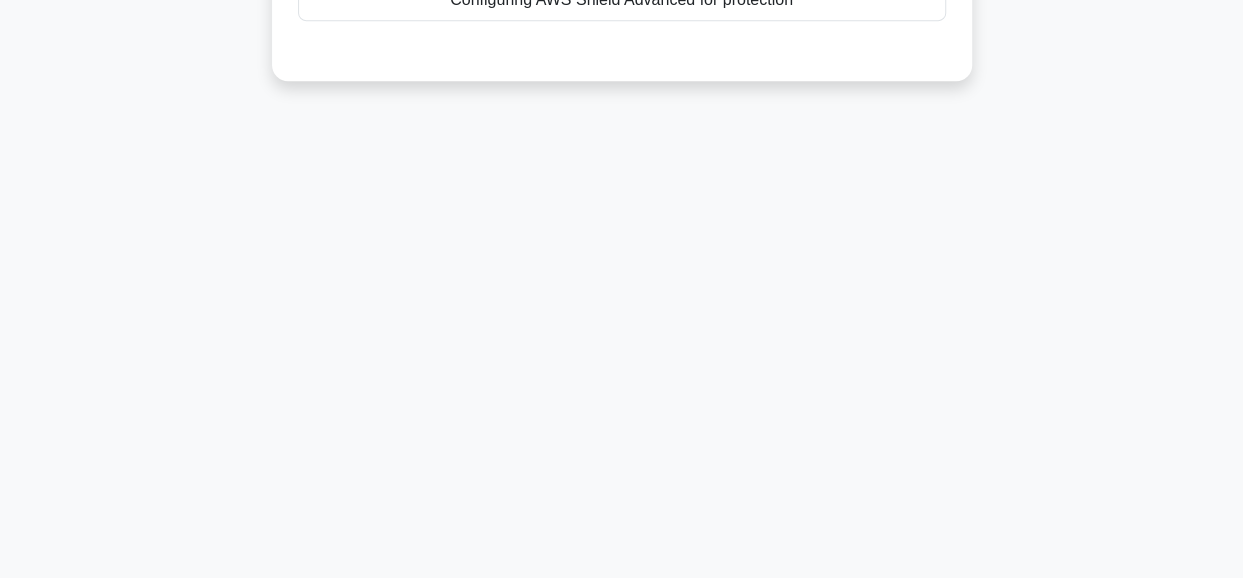click on "[TIME]
Stop
CCP
Intermediate
[DATE]
When leveraging AWS Artifact to demonstrate compliance, which action allows organizations to align with regulations requiring proof of security measures?
.spinner_0XTQ{transform-origin:center;animation:spinner_y6GP .75s linear infinite}@keyframes spinner_y6GP{100%{transform:rotate(360deg)}}
a.
b." at bounding box center [622, 70] 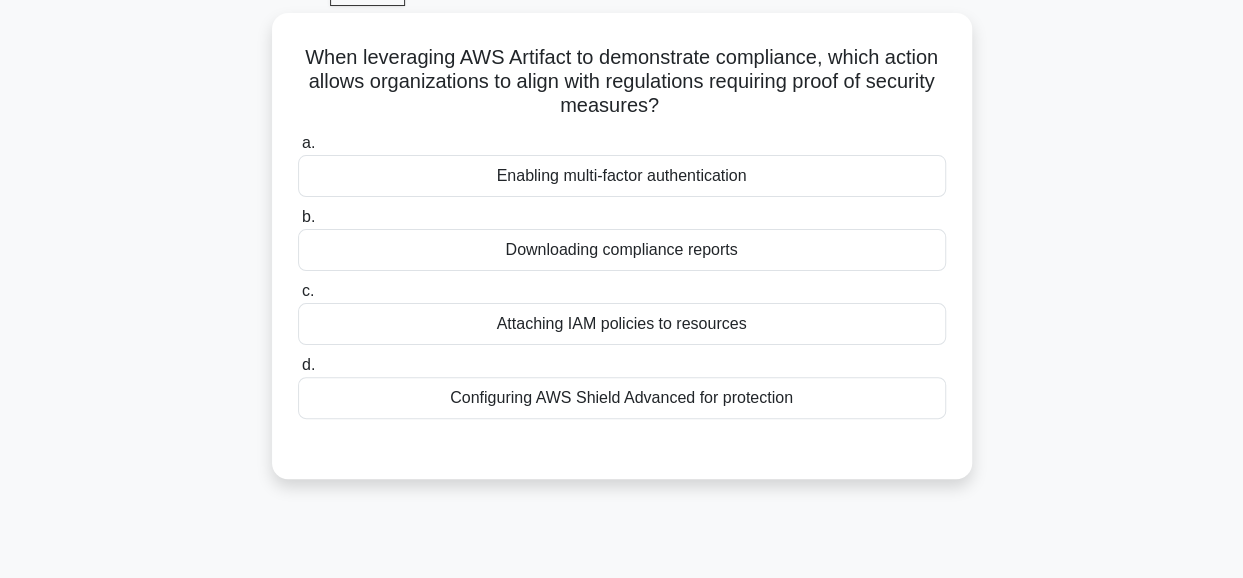 scroll, scrollTop: 102, scrollLeft: 0, axis: vertical 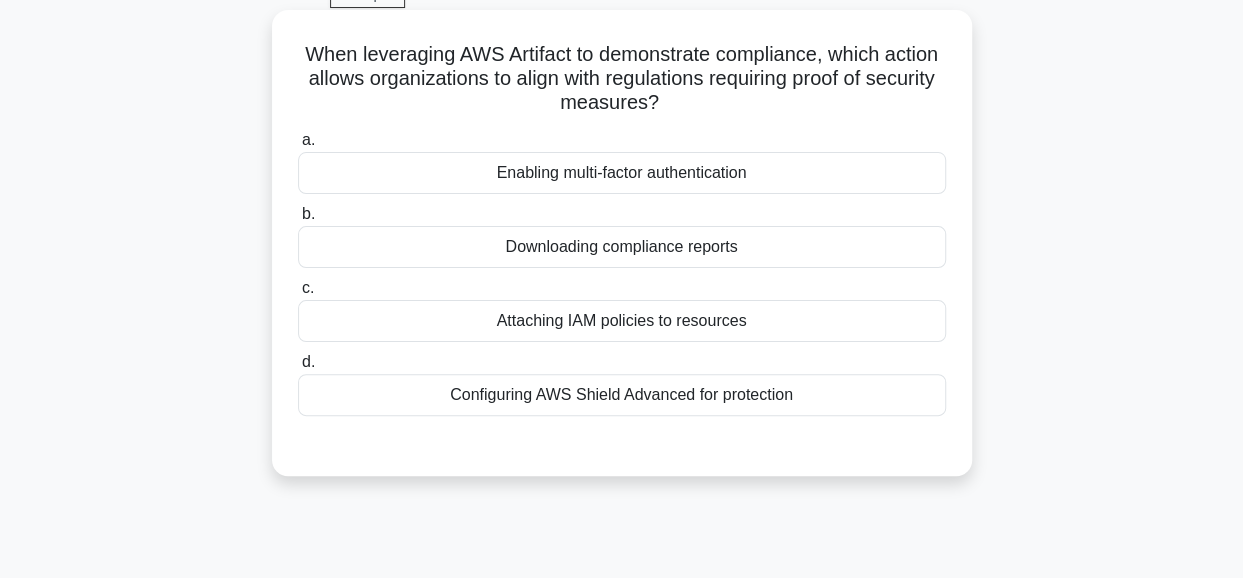 click on "Enabling multi-factor authentication" at bounding box center [622, 173] 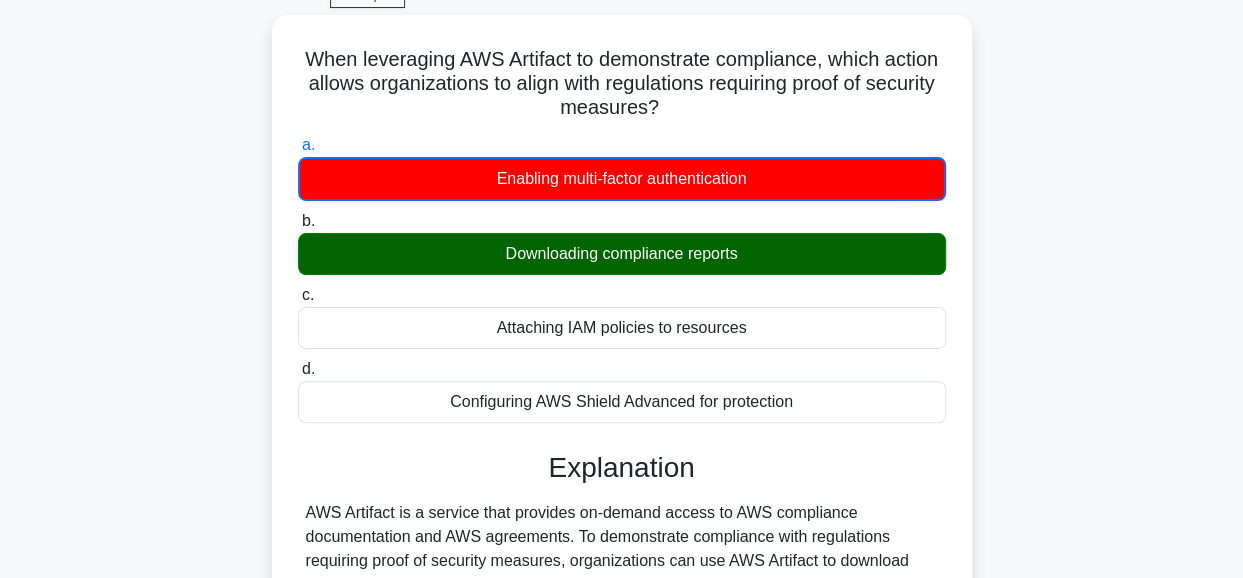 click on "When leveraging AWS Artifact to demonstrate compliance, which action allows organizations to align with regulations requiring proof of security measures?
.spinner_0XTQ{transform-origin:center;animation:spinner_y6GP .75s linear infinite}@keyframes spinner_y6GP{100%{transform:rotate(360deg)}}
a.
Enabling multi-factor authentication
b. c. d." at bounding box center (622, 533) 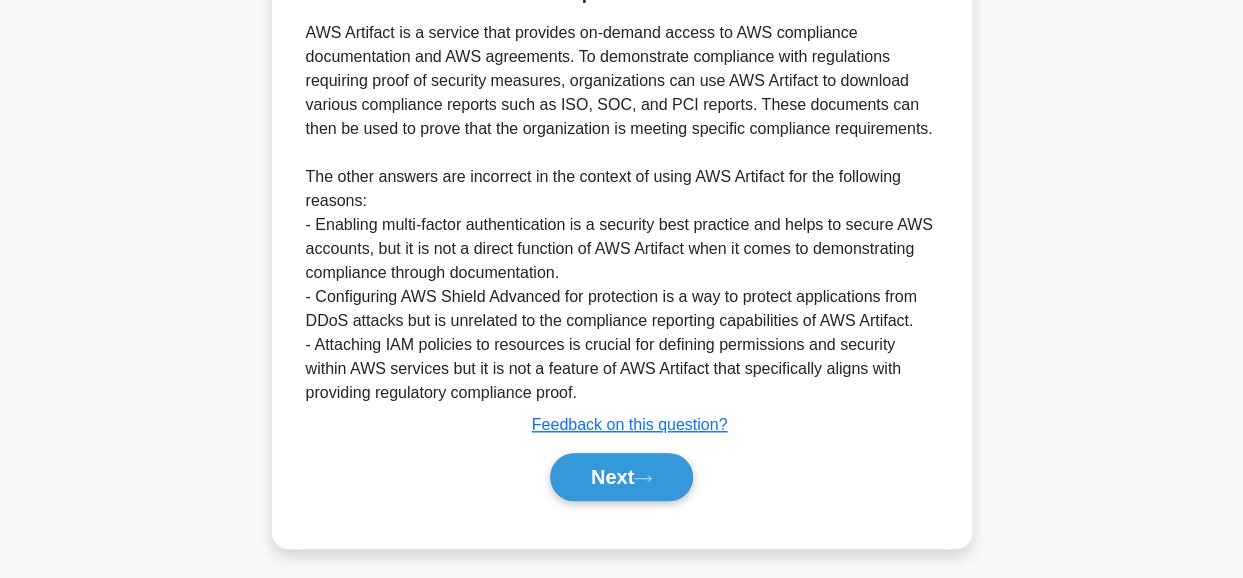 scroll, scrollTop: 583, scrollLeft: 0, axis: vertical 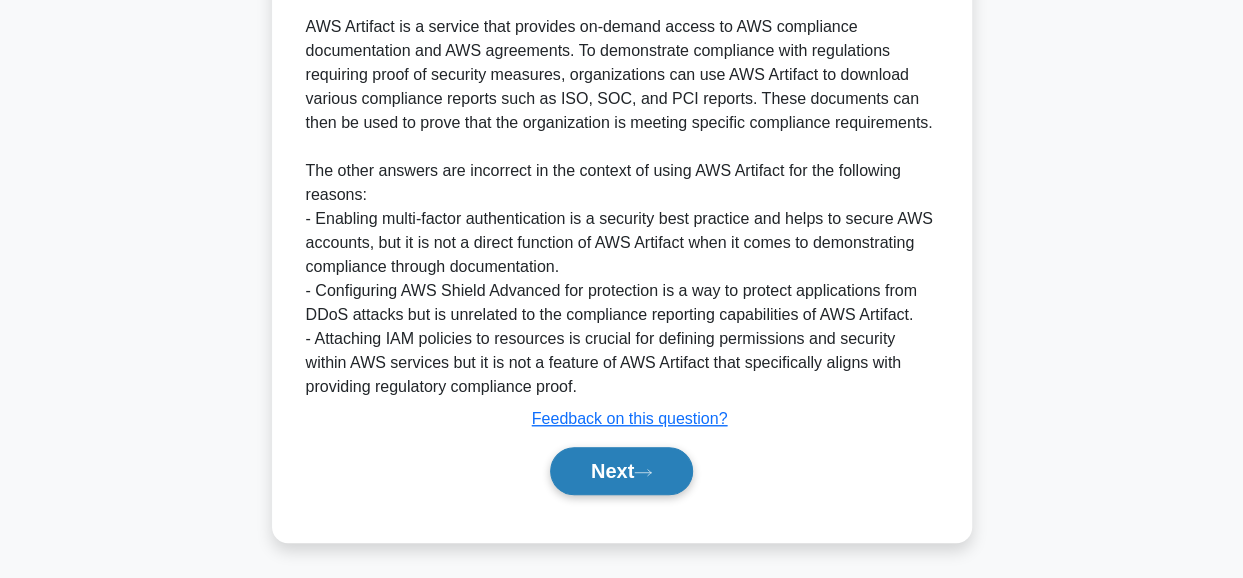 click on "Next" at bounding box center [621, 471] 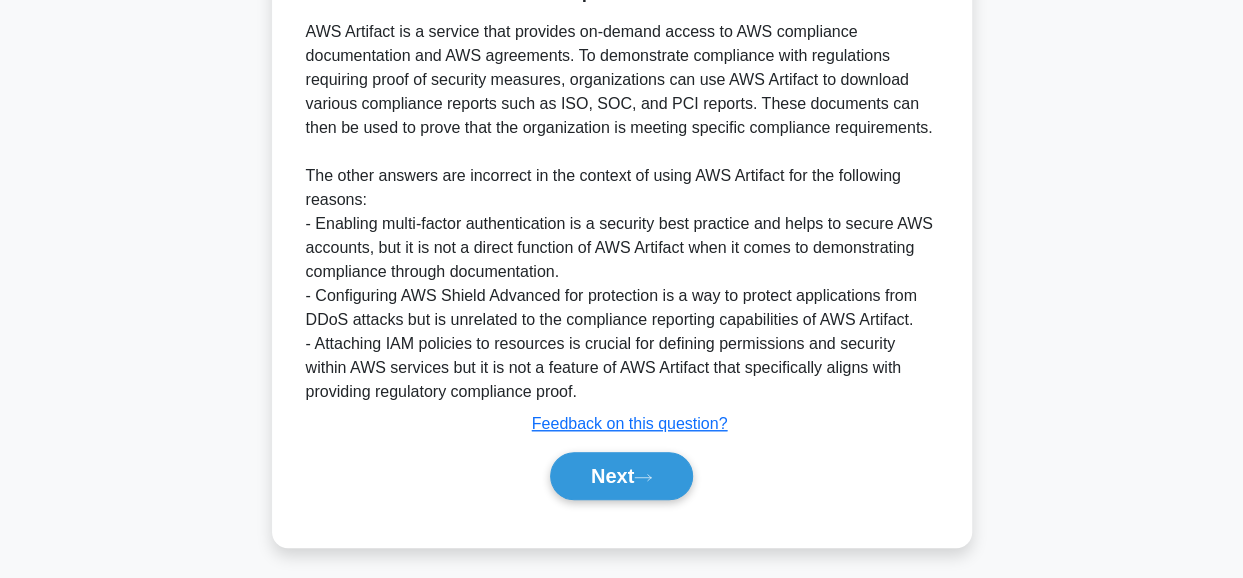 scroll, scrollTop: 502, scrollLeft: 0, axis: vertical 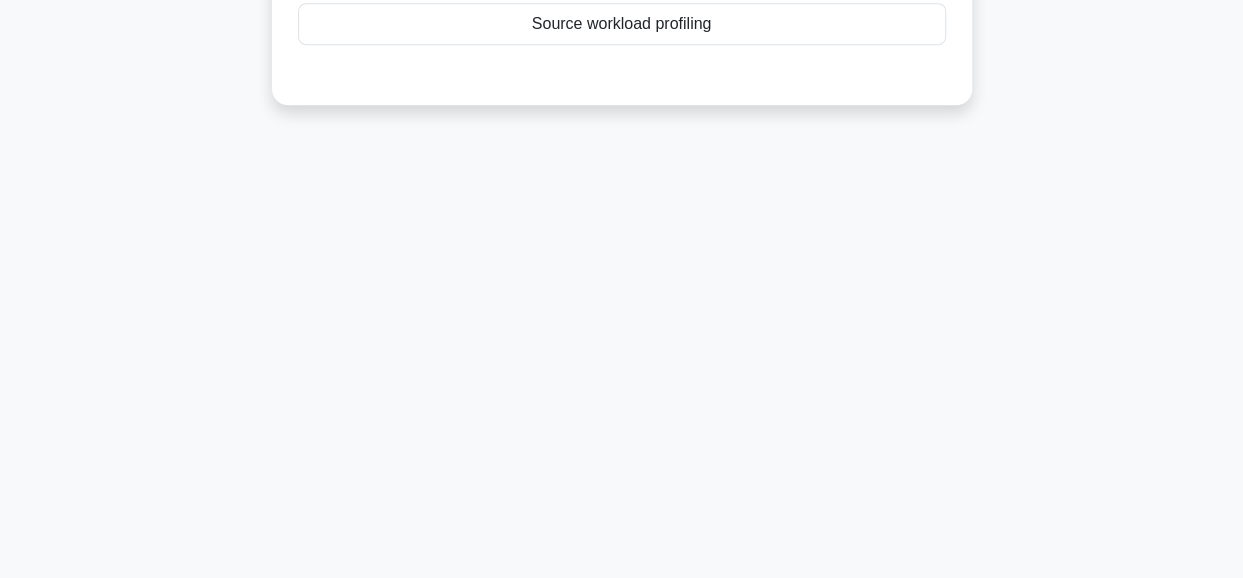 click on "[TIME]
Stop
CCP
Intermediate
[NUMBER]/[NUMBER]
When using the AWS Schema Conversion Tool (AWS SCT) to assess database migration readiness from a Microsoft SQL Server to Amazon Aurora, what feature helps identify elements in the source database that might cause compatibility issues?
.spinner_0XTQ{transform-origin:center;animation:spinner_y6GP .75s linear infinite}@keyframes spinner_y6GP{100%{transform:rotate(360deg)}}
a. b. c. d." at bounding box center (622, 70) 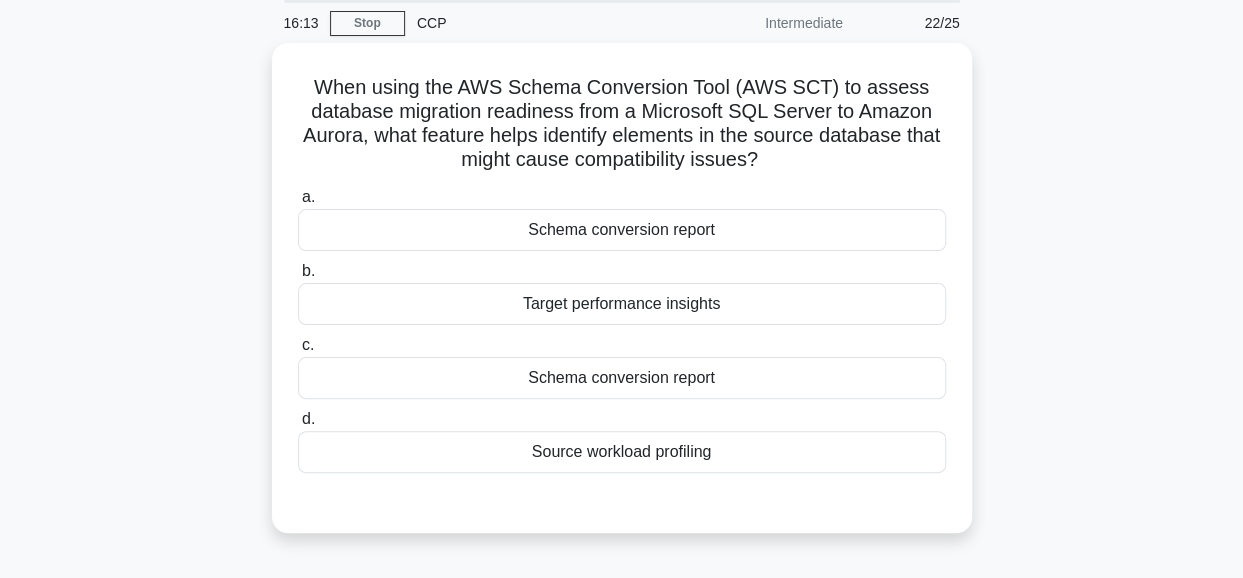 scroll, scrollTop: 62, scrollLeft: 0, axis: vertical 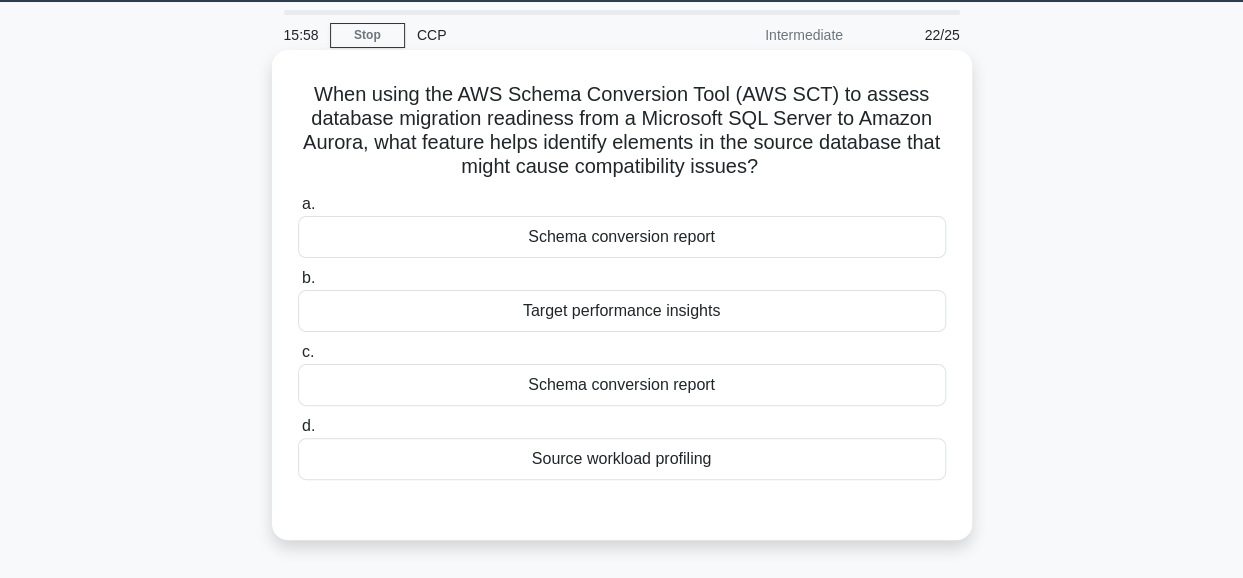 click on "Schema conversion report" at bounding box center (622, 385) 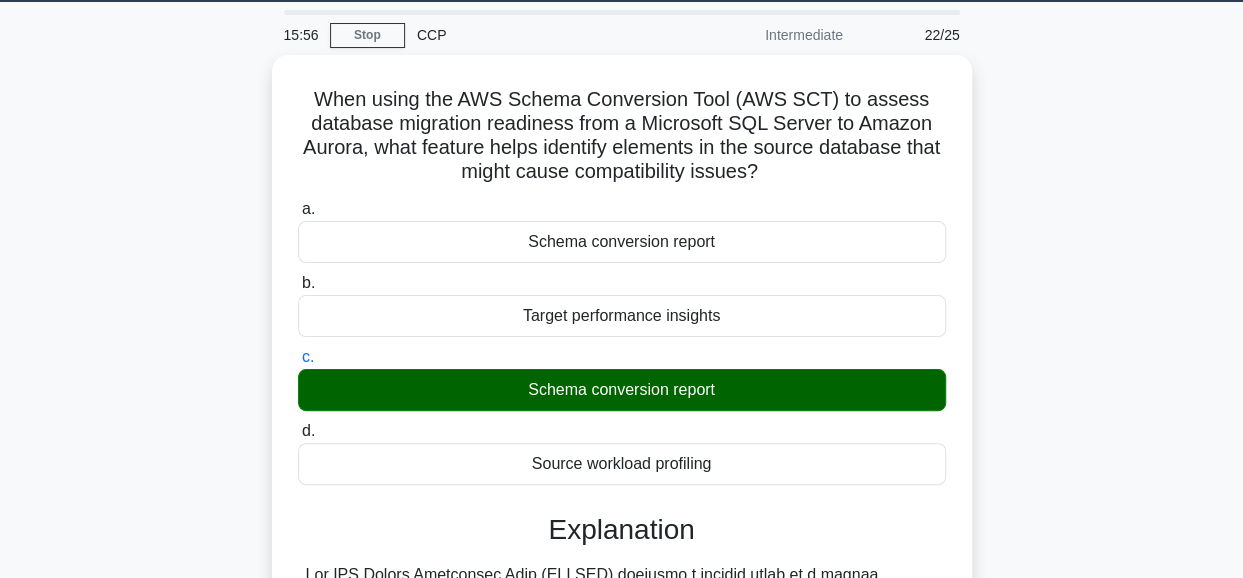 click on "When using the AWS Schema Conversion Tool (AWS SCT) to assess database migration readiness from a Microsoft SQL Server to Amazon Aurora, what feature helps identify elements in the source database that might cause compatibility issues?
.spinner_0XTQ{transform-origin:center;animation:spinner_y6GP .75s linear infinite}@keyframes spinner_y6GP{100%{transform:rotate(360deg)}}
a." at bounding box center [622, 548] 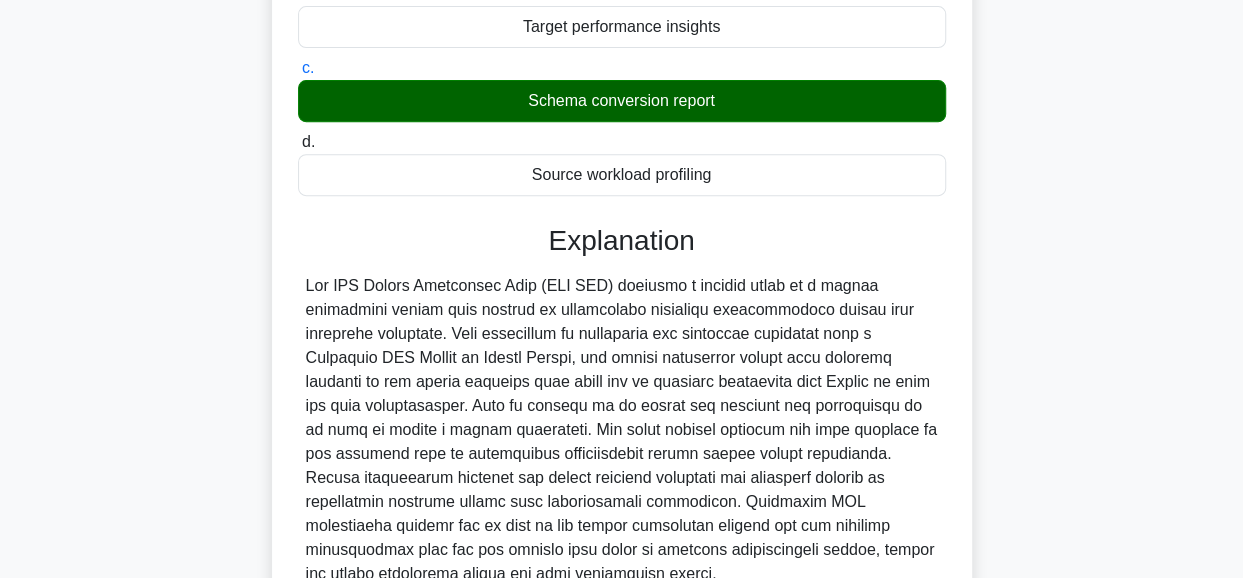 scroll, scrollTop: 532, scrollLeft: 0, axis: vertical 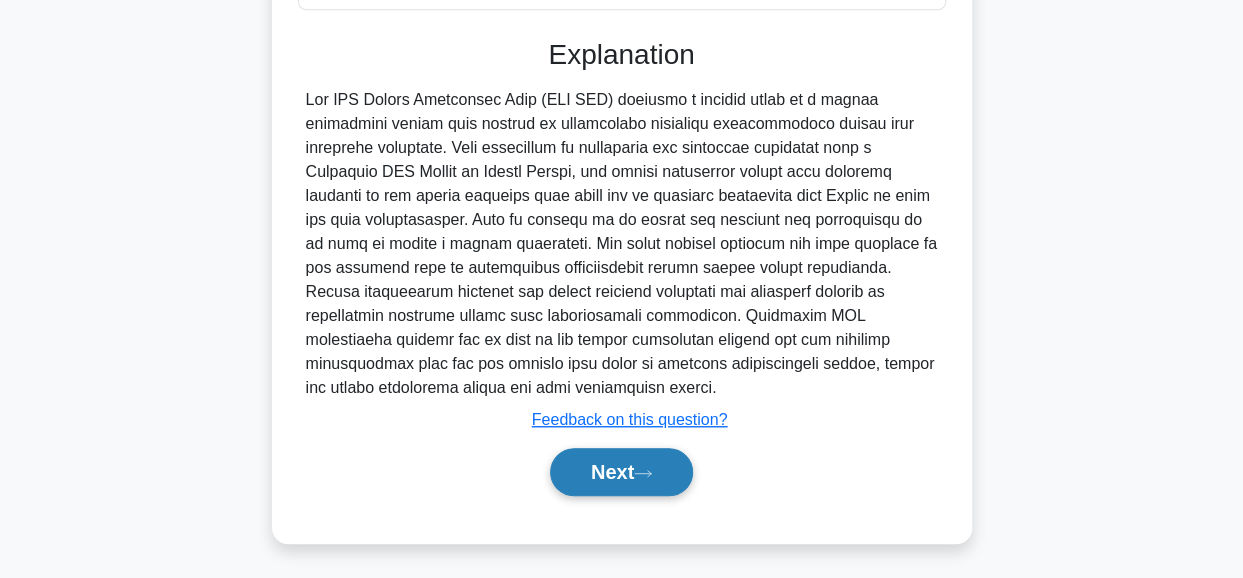 click on "Next" at bounding box center (621, 472) 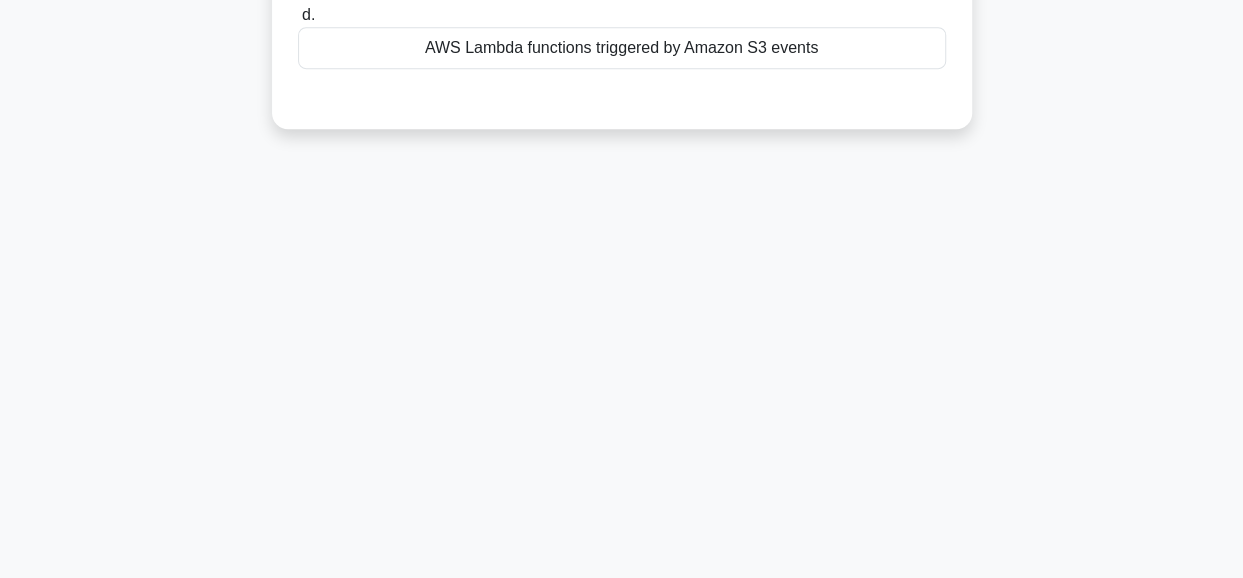scroll, scrollTop: 502, scrollLeft: 0, axis: vertical 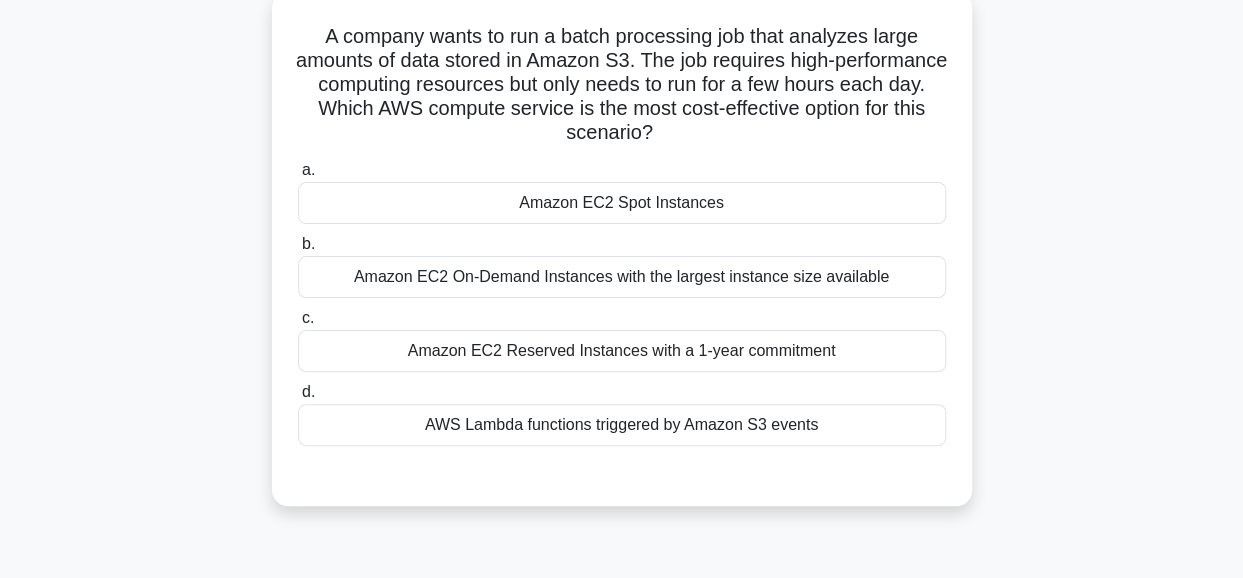 click on "Amazon EC2 On-Demand Instances with the largest instance size available" at bounding box center [622, 277] 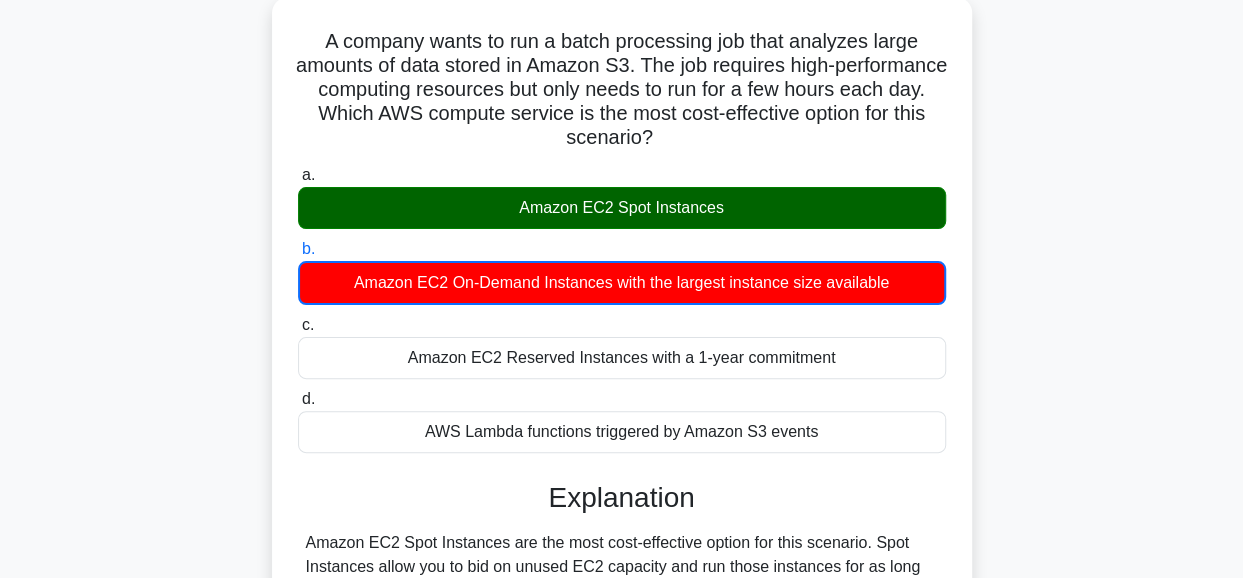 click on "A company wants to run a batch processing job that analyzes large amounts of data stored in Amazon S3. The job requires high-performance computing resources but only needs to run for a few hours each day. Which AWS compute service is the most cost-effective option for this scenario?
.spinner_0XTQ{transform-origin:center;animation:spinner_y6GP .75s linear infinite}@keyframes spinner_y6GP{100%{transform:rotate(360deg)}}
a.
b. c. d." at bounding box center [622, 479] 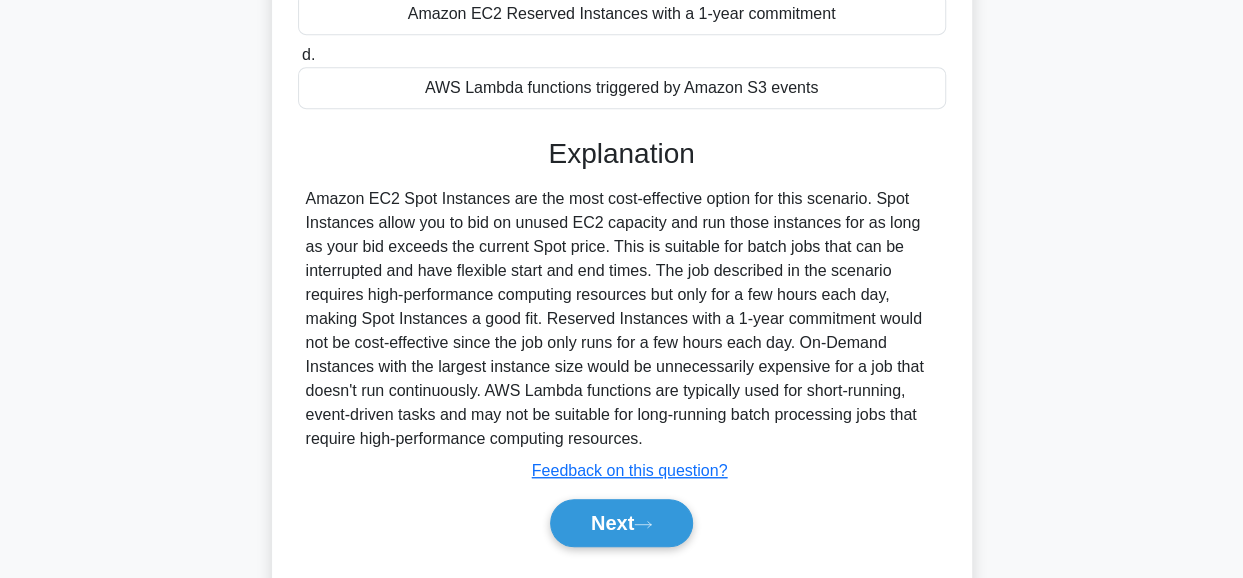 scroll, scrollTop: 511, scrollLeft: 0, axis: vertical 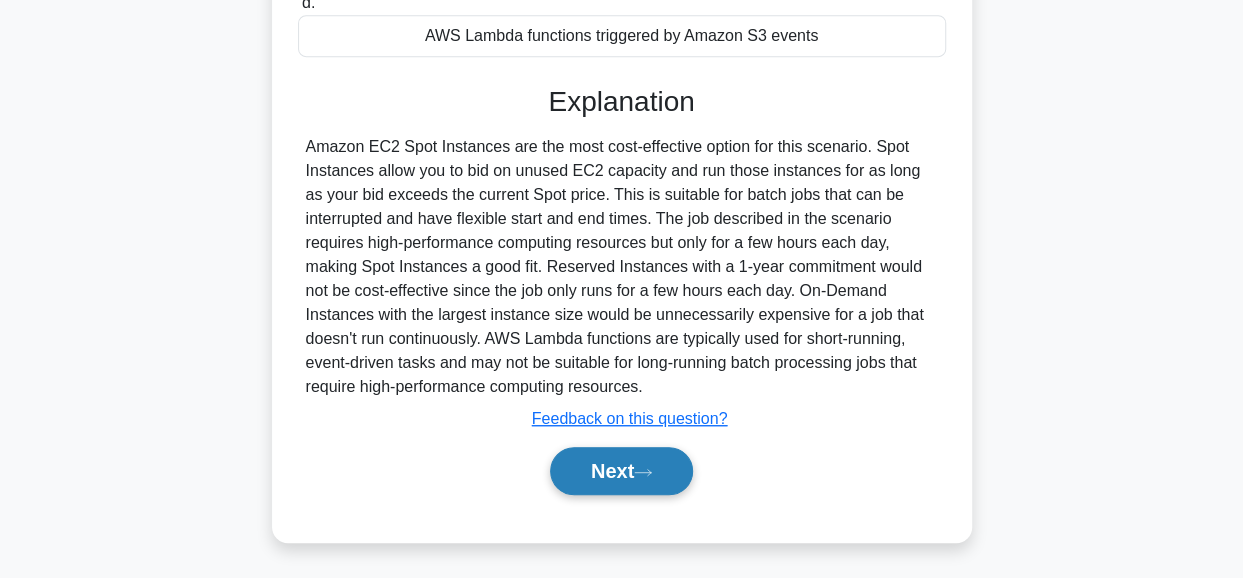 click on "Next" at bounding box center (621, 471) 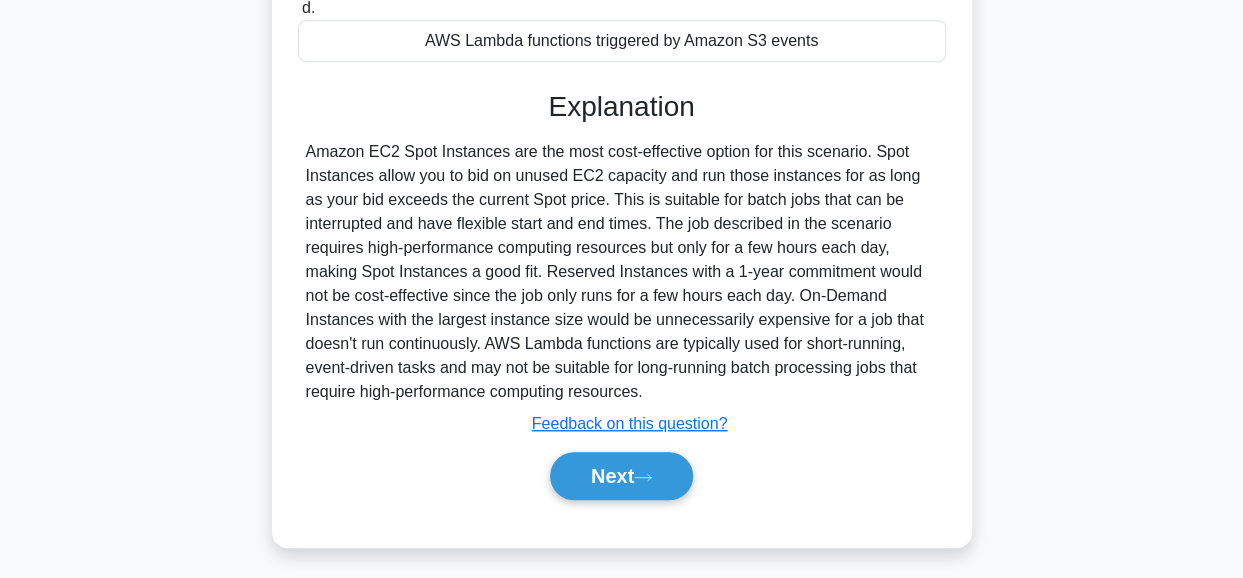 scroll, scrollTop: 502, scrollLeft: 0, axis: vertical 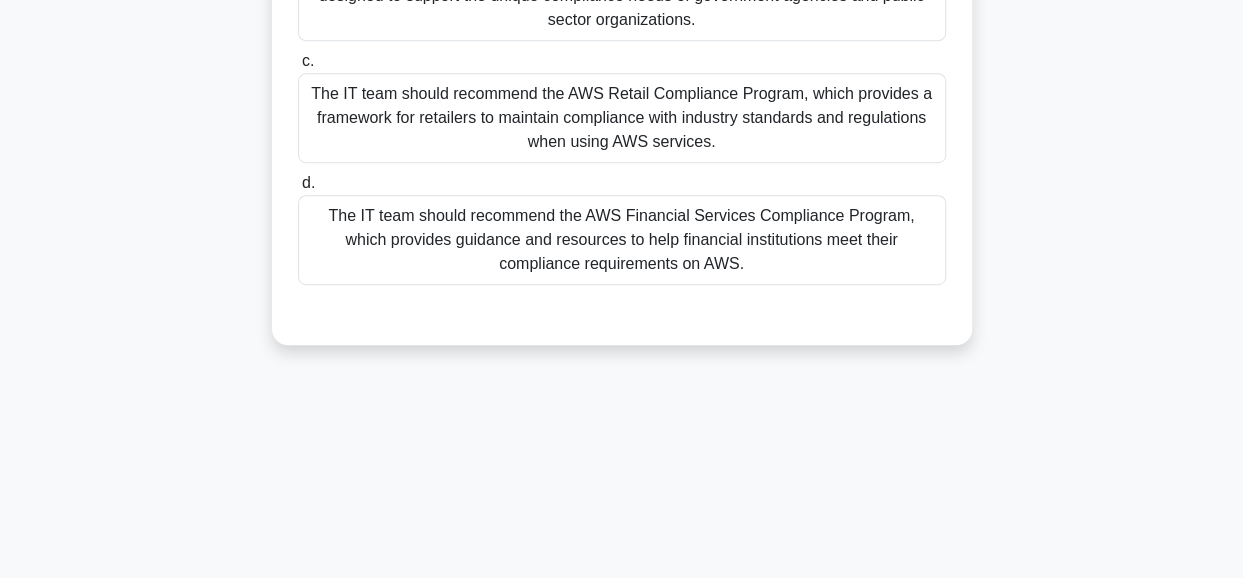 click on "Acme Corporation, a financial services company, is planning to migrate their applications to AWS. They need to ensure compliance with industry-specific regulations and best practices. The Chief Compliance Officer has asked the IT team to identify the appropriate AWS compliance program that can help them demonstrate compliance. Which AWS compliance program should the IT team recommend?
.spinner_0XTQ{transform-origin:center;animation:spinner_y6GP .75s linear infinite}@keyframes spinner_y6GP{100%{transform:rotate(360deg)}}
a.
b. c. d." at bounding box center (622, -8) 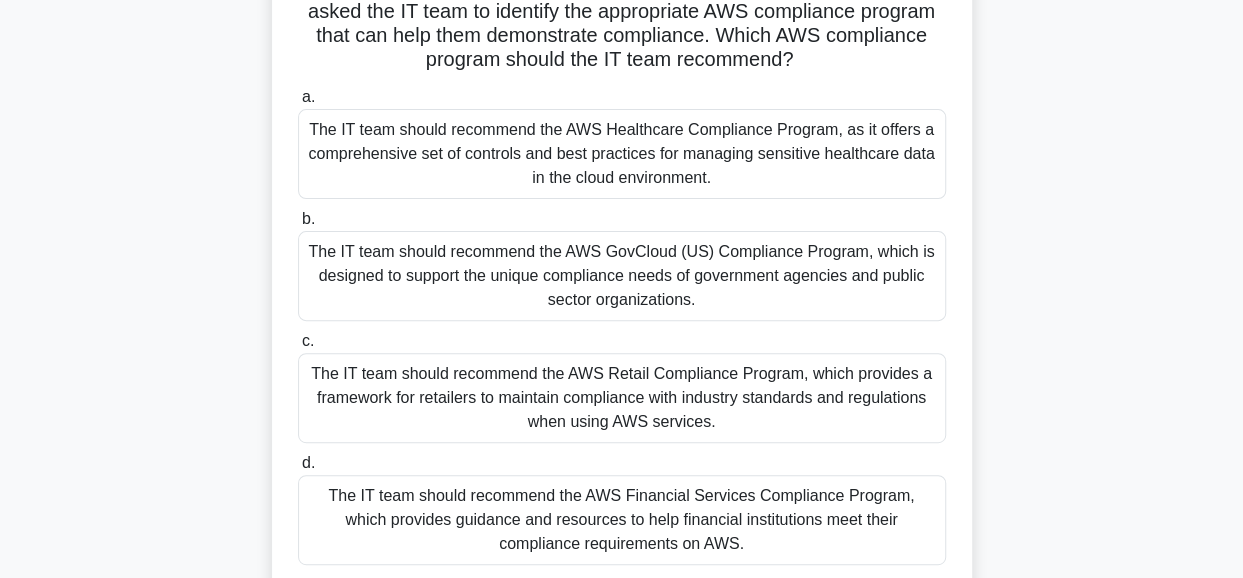 scroll, scrollTop: 262, scrollLeft: 0, axis: vertical 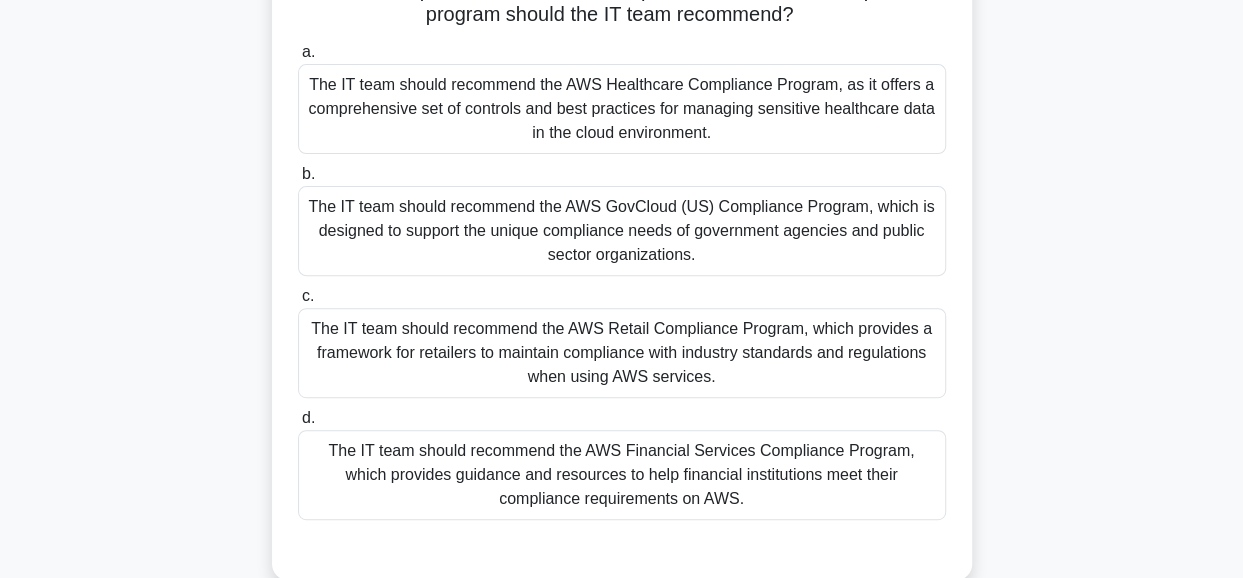click on "The IT team should recommend the AWS Financial Services Compliance Program, which provides guidance and resources to help financial institutions meet their compliance requirements on AWS." at bounding box center [622, 475] 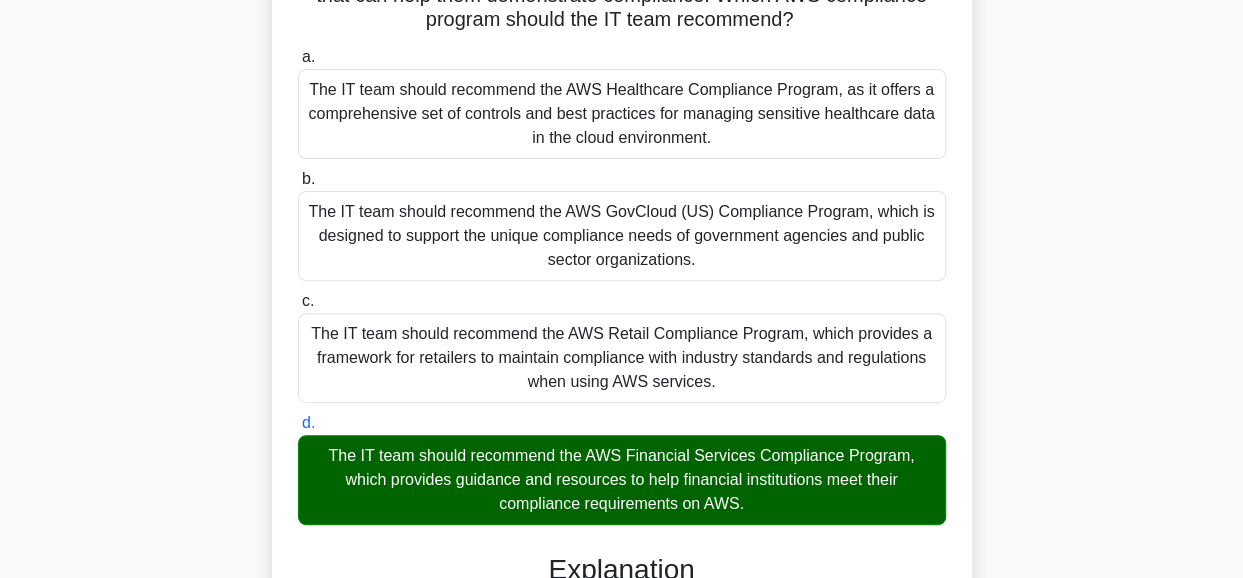 click on "a.
The IT team should recommend the AWS Healthcare Compliance Program, as it offers a comprehensive set of controls and best practices for managing sensitive healthcare data in the cloud environment." at bounding box center (298, 57) 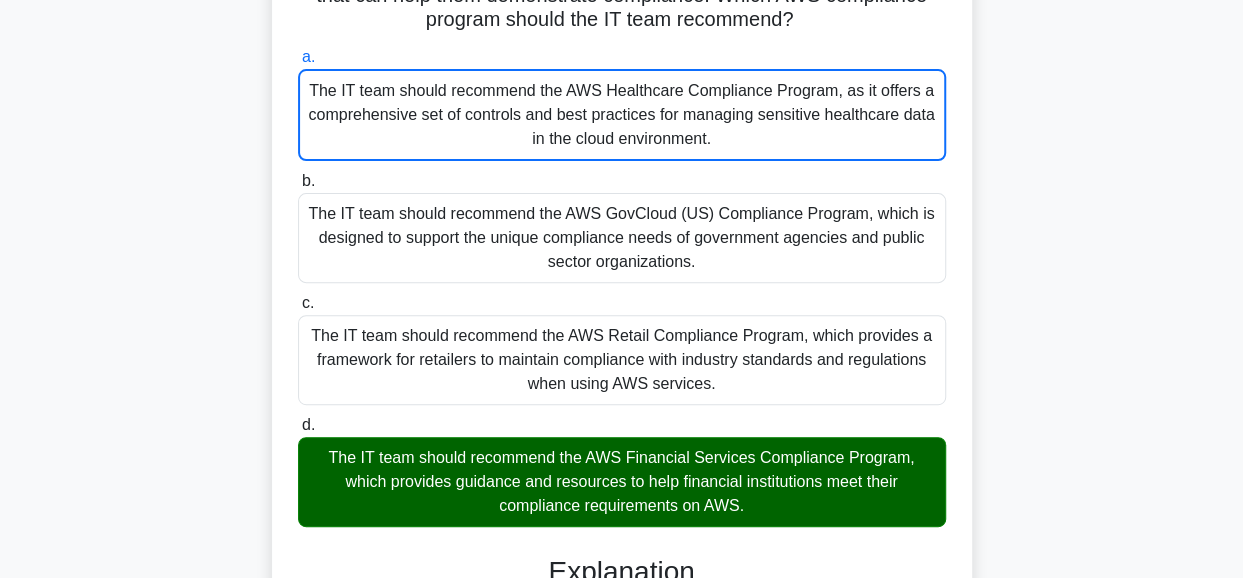click on "b.
The IT team should recommend the AWS GovCloud (US) Compliance Program, which is designed to support the unique compliance needs of government agencies and public sector organizations." at bounding box center [298, 181] 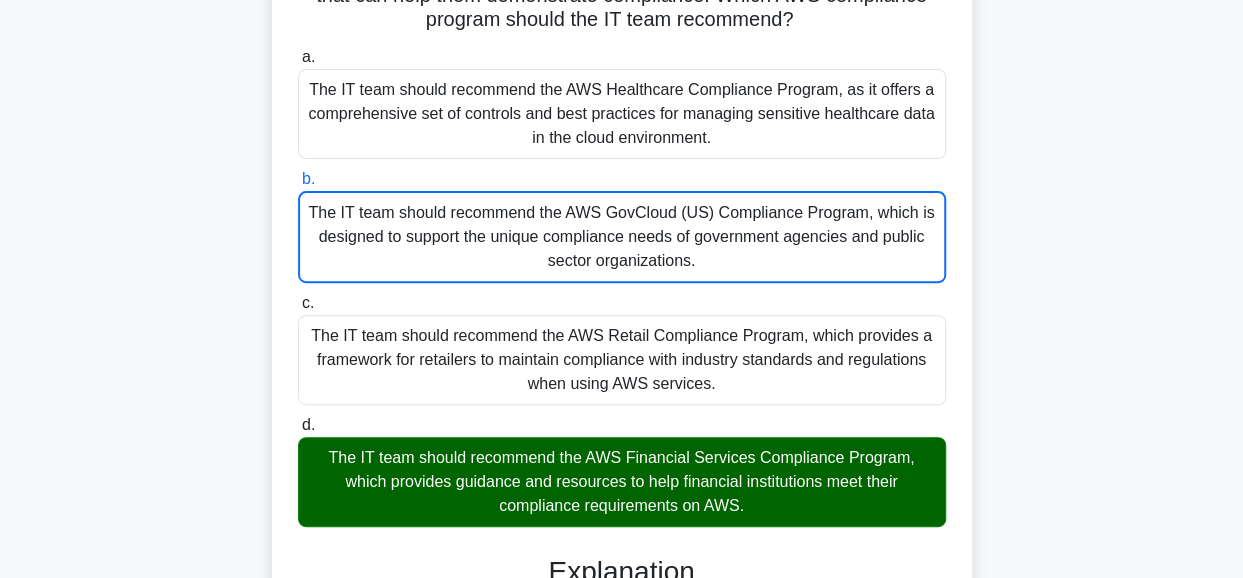 click on "c.
The IT team should recommend the AWS Retail Compliance Program, which provides a framework for retailers to maintain compliance with industry standards and regulations when using AWS services." at bounding box center (298, 303) 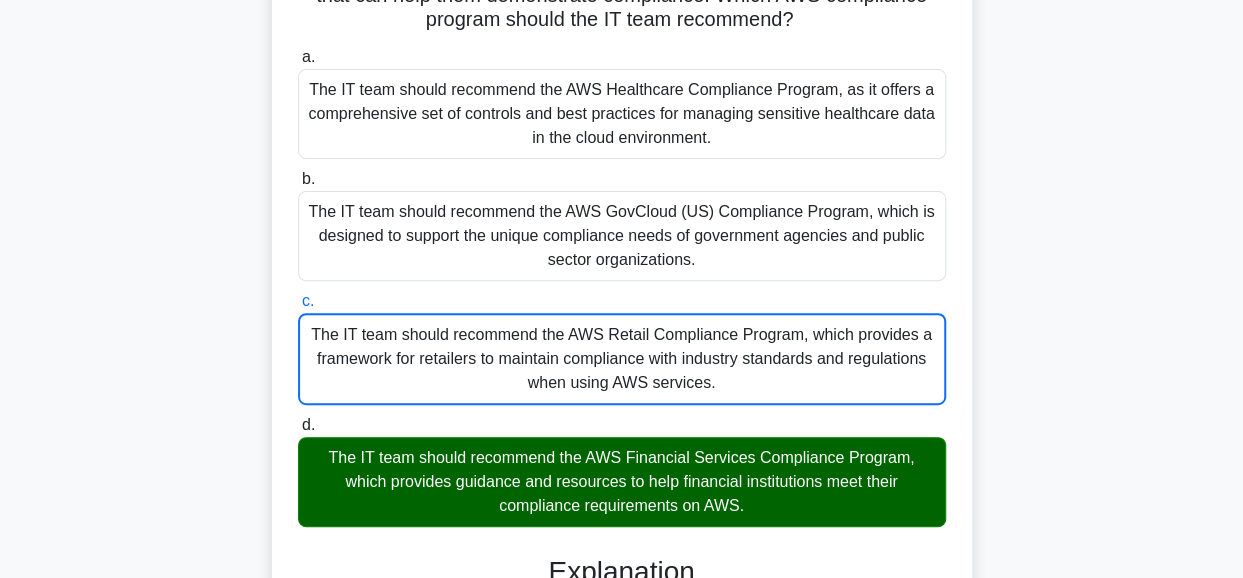 click on "d.
The IT team should recommend the AWS Financial Services Compliance Program, which provides guidance and resources to help financial institutions meet their compliance requirements on AWS." at bounding box center [298, 425] 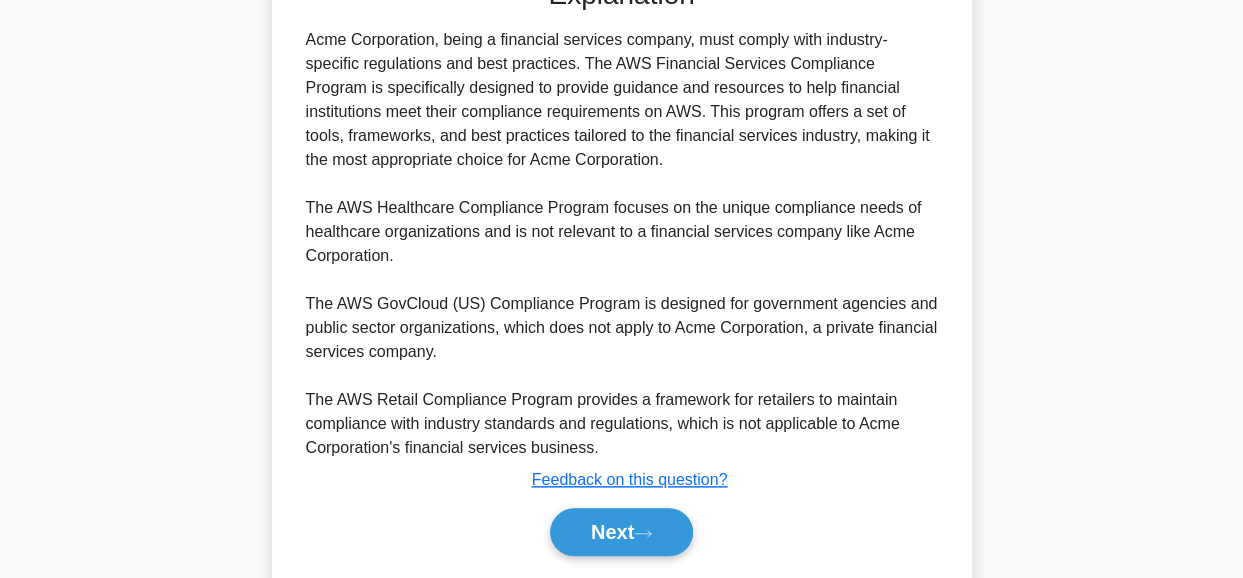 scroll, scrollTop: 855, scrollLeft: 0, axis: vertical 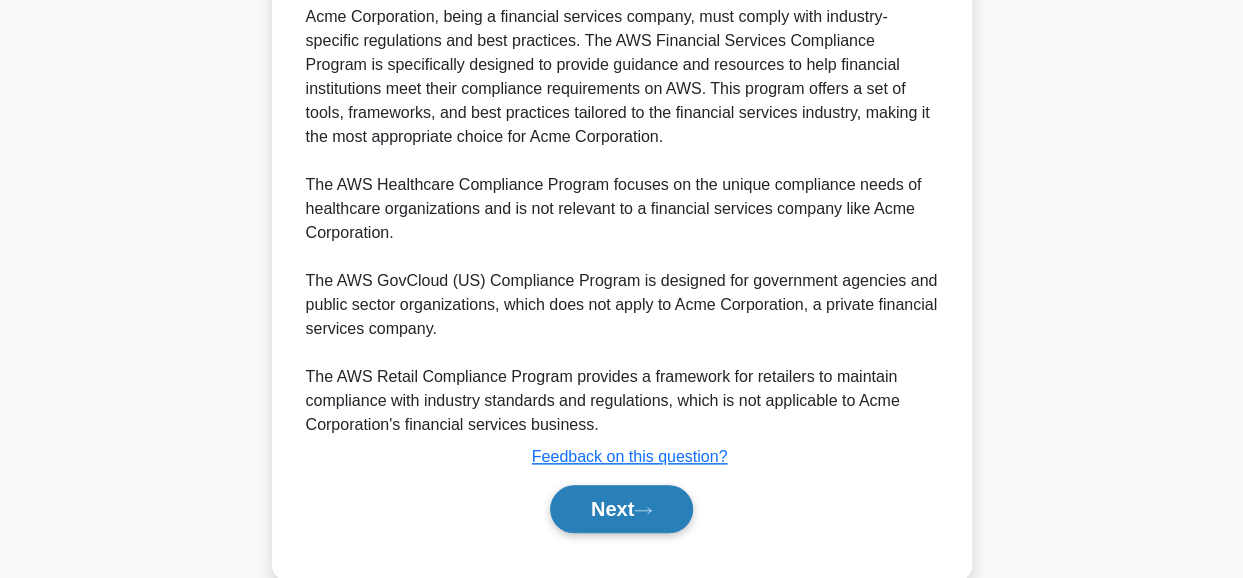 click on "Next" at bounding box center [621, 509] 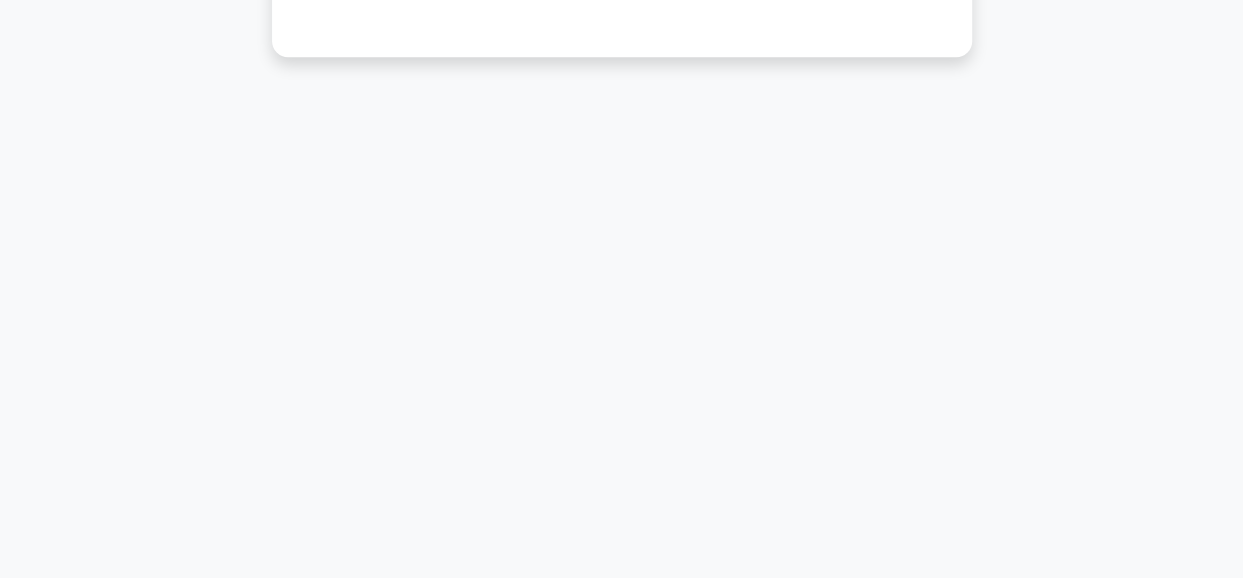 scroll, scrollTop: 502, scrollLeft: 0, axis: vertical 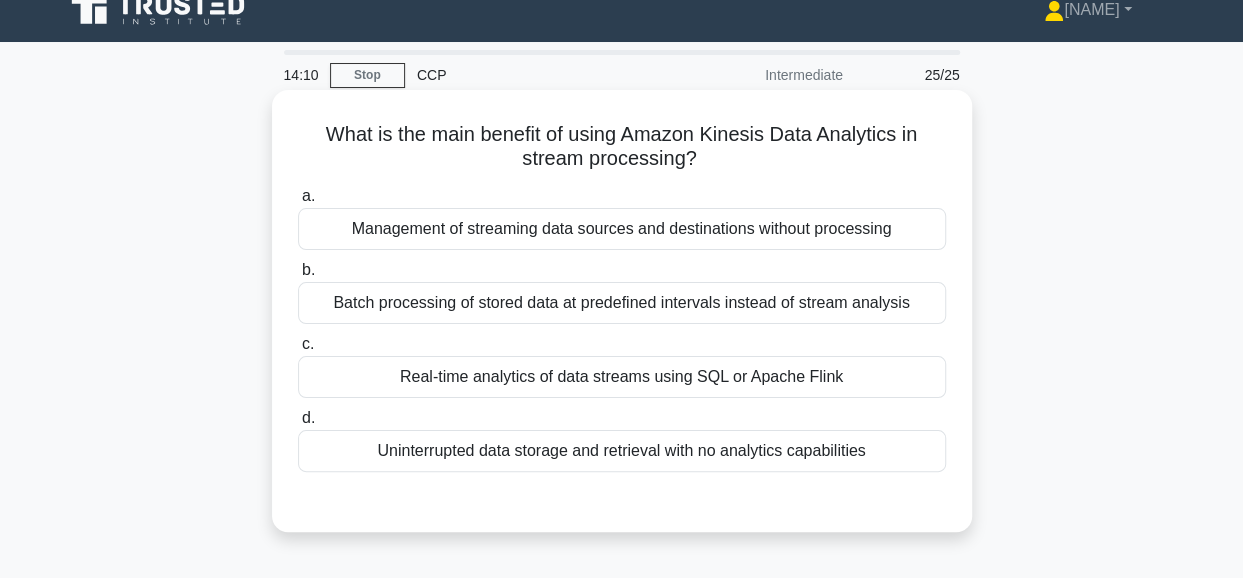 click on "a.
Management of streaming data sources and destinations without processing
b.
Batch processing of stored data at predefined intervals instead of stream analysis" at bounding box center (622, 328) 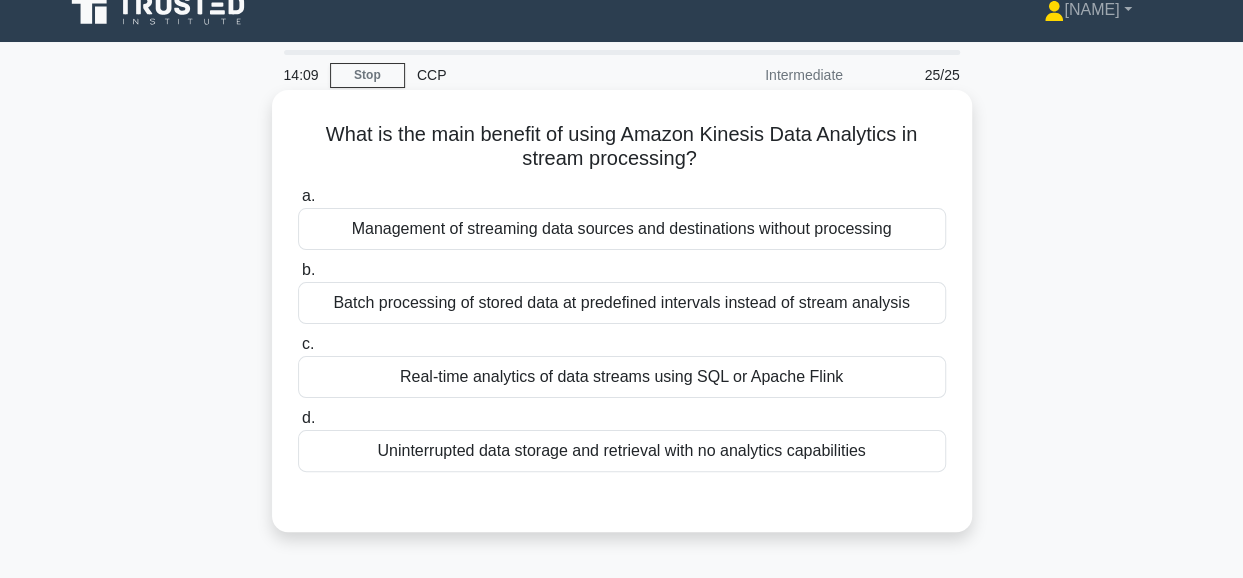 click on "a.
Management of streaming data sources and destinations without processing
b.
Batch processing of stored data at predefined intervals instead of stream analysis" at bounding box center (622, 328) 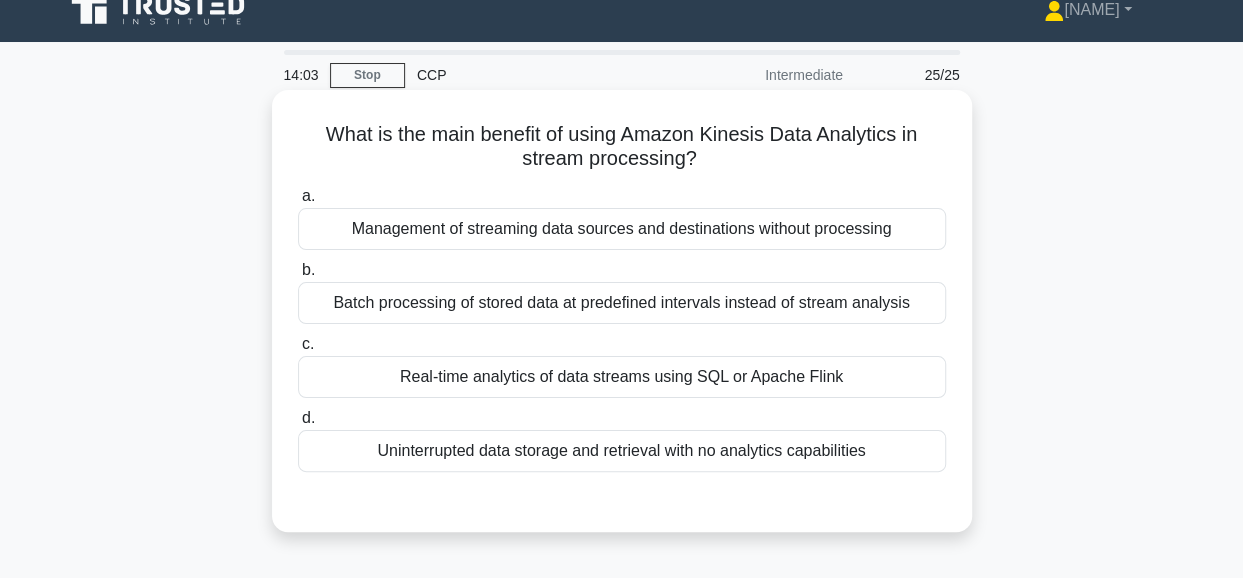 click on "Real-time analytics of data streams using SQL or Apache Flink" at bounding box center (622, 377) 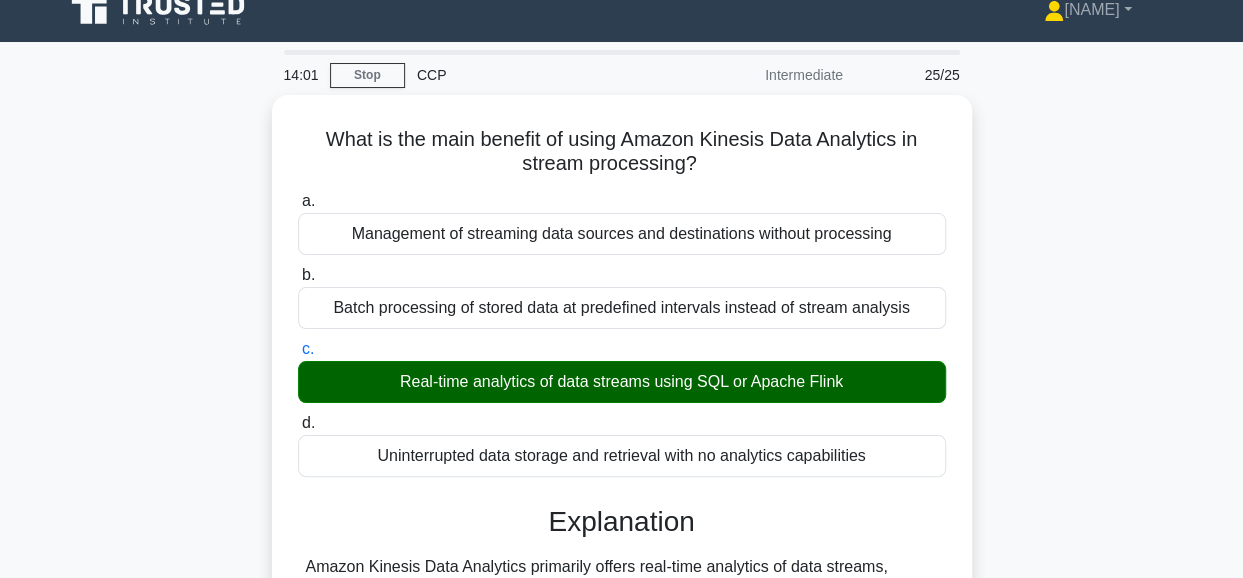 click on "What is the main benefit of using Amazon Kinesis Data Analytics in stream processing?
.spinner_0XTQ{transform-origin:center;animation:spinner_y6GP .75s linear infinite}@keyframes spinner_y6GP{100%{transform:rotate(360deg)}}
a.
Management of streaming data sources and destinations without processing
b. c. d." at bounding box center (622, 576) 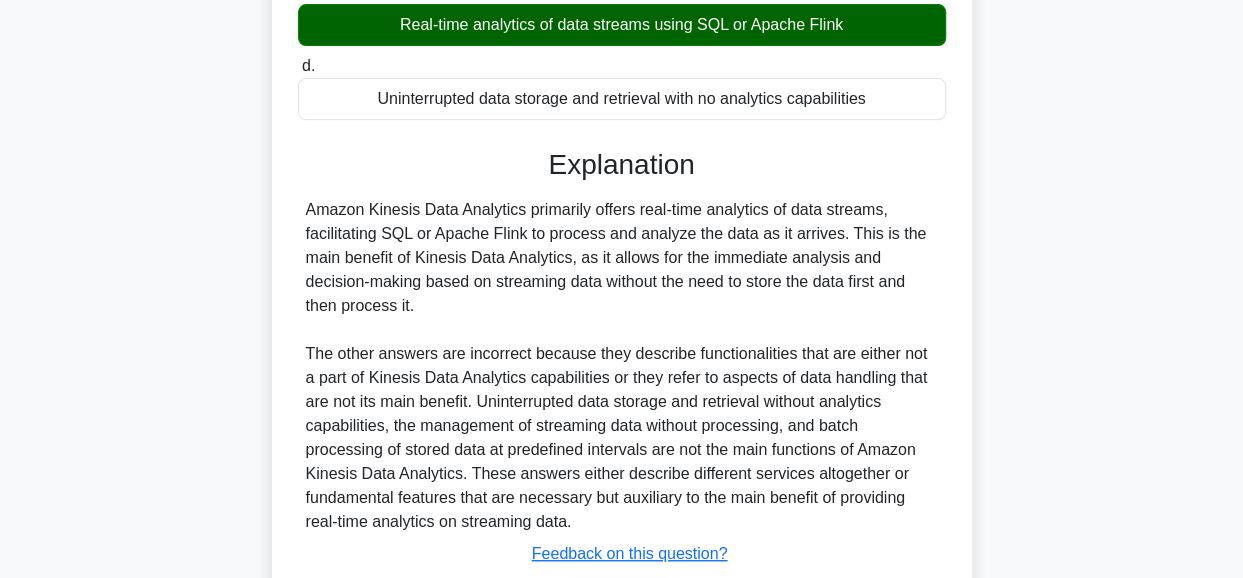 scroll, scrollTop: 508, scrollLeft: 0, axis: vertical 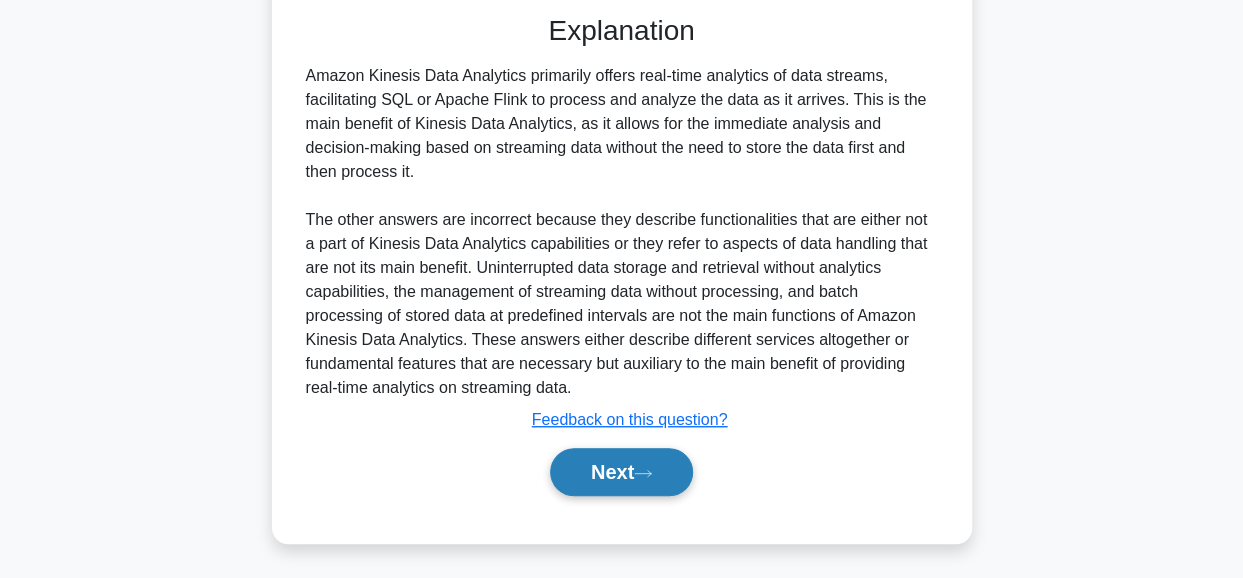 click on "Next" at bounding box center [621, 472] 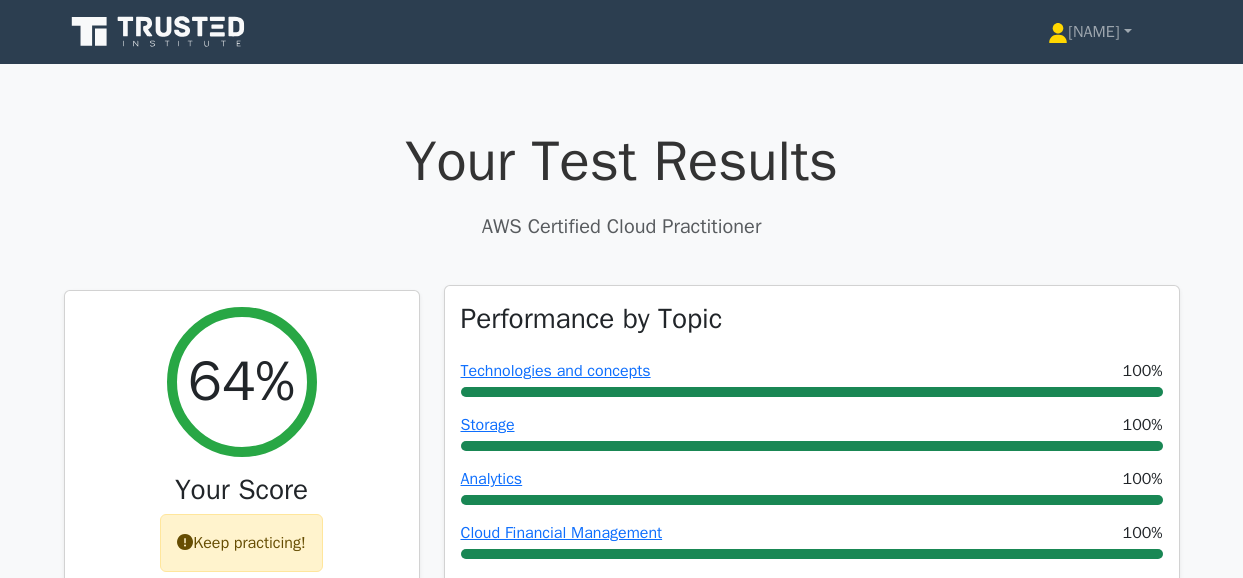 scroll, scrollTop: 0, scrollLeft: 0, axis: both 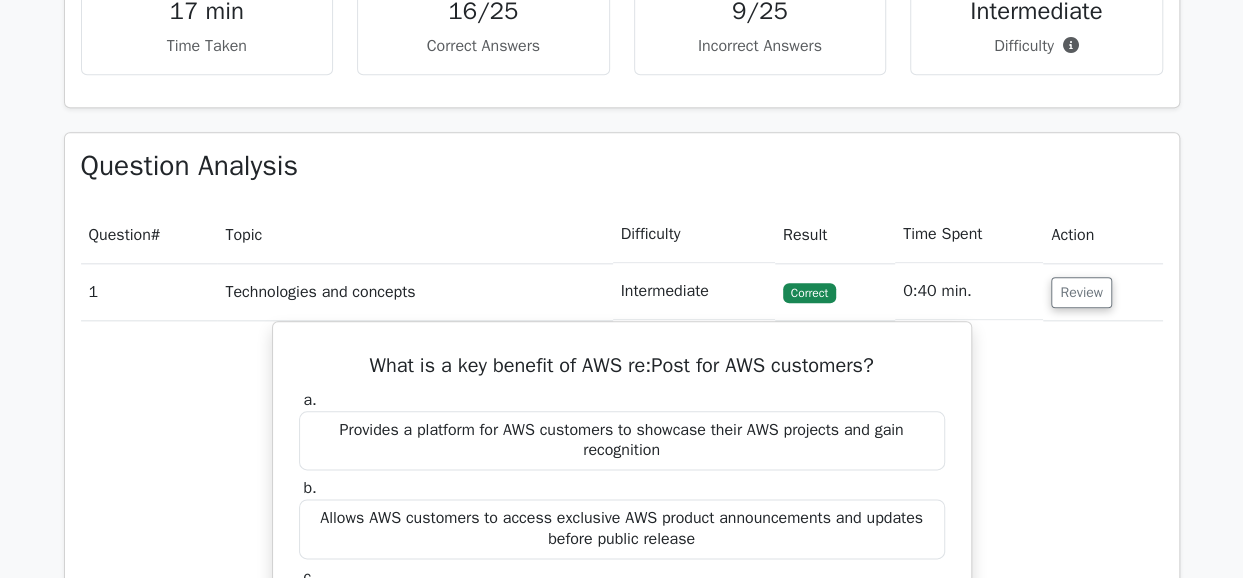 click on "Your Test Results
AWS Certified Cloud Practitioner
64%
Your Score
Keep practicing!
Performance by Topic
Technologies and concepts
100%
Storage
100% Analytics" at bounding box center [621, 896] 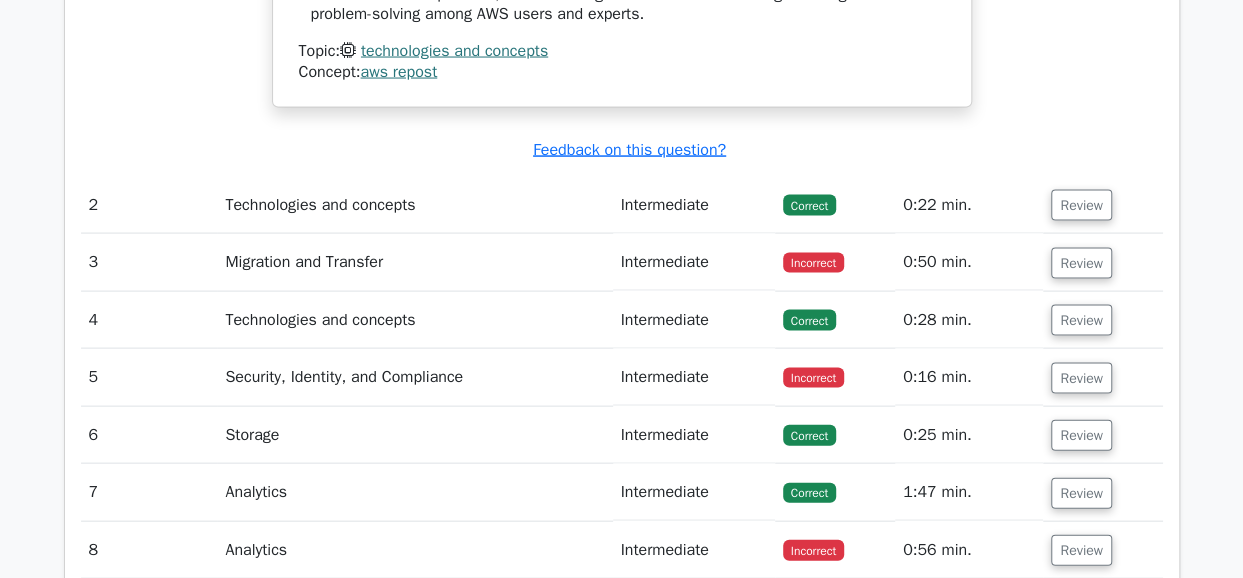 scroll, scrollTop: 1932, scrollLeft: 0, axis: vertical 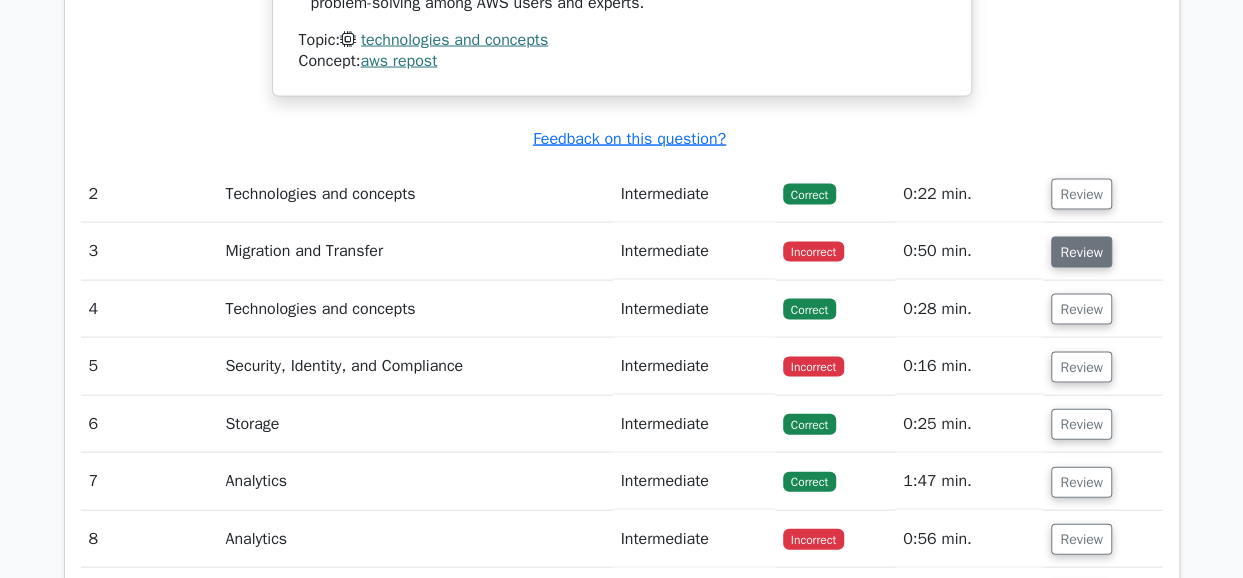 click on "Review" at bounding box center [1081, 252] 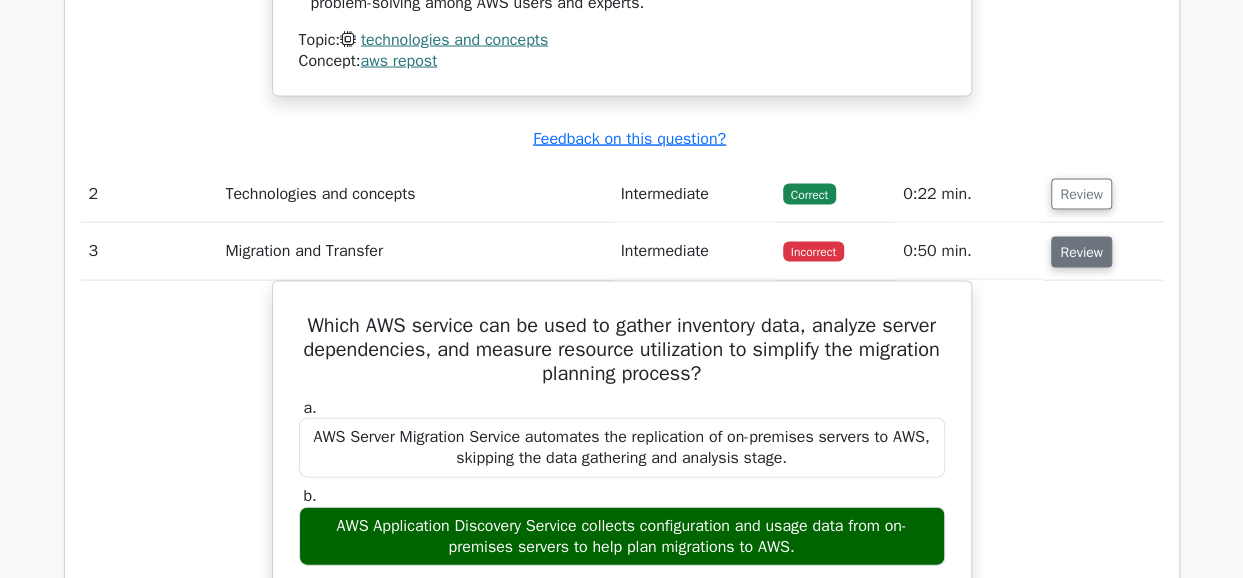 type 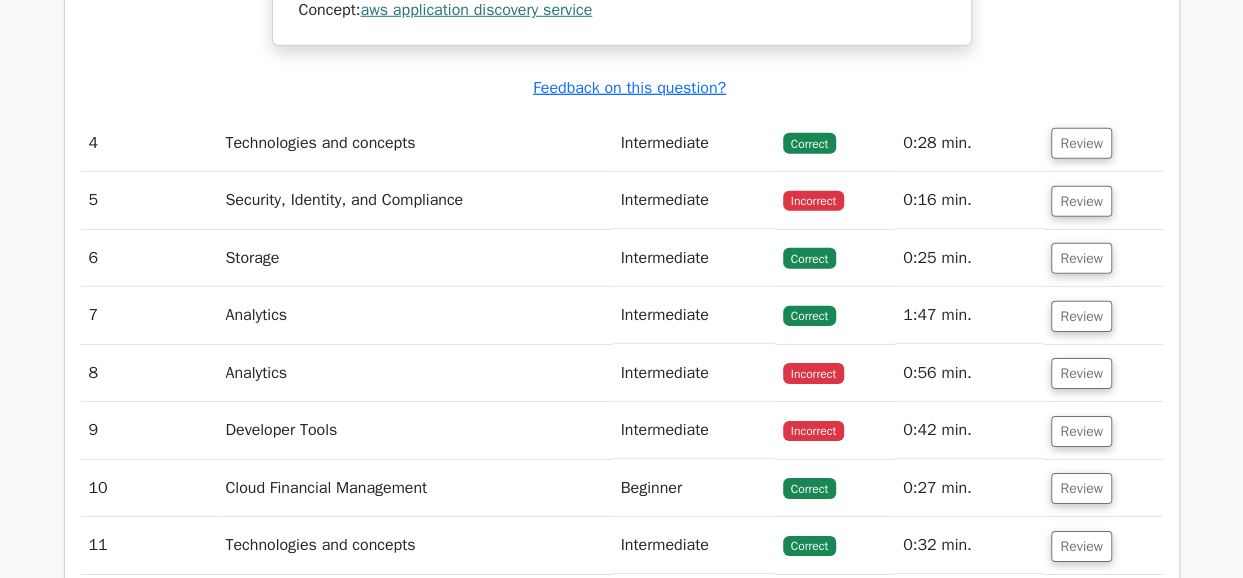 scroll, scrollTop: 2972, scrollLeft: 0, axis: vertical 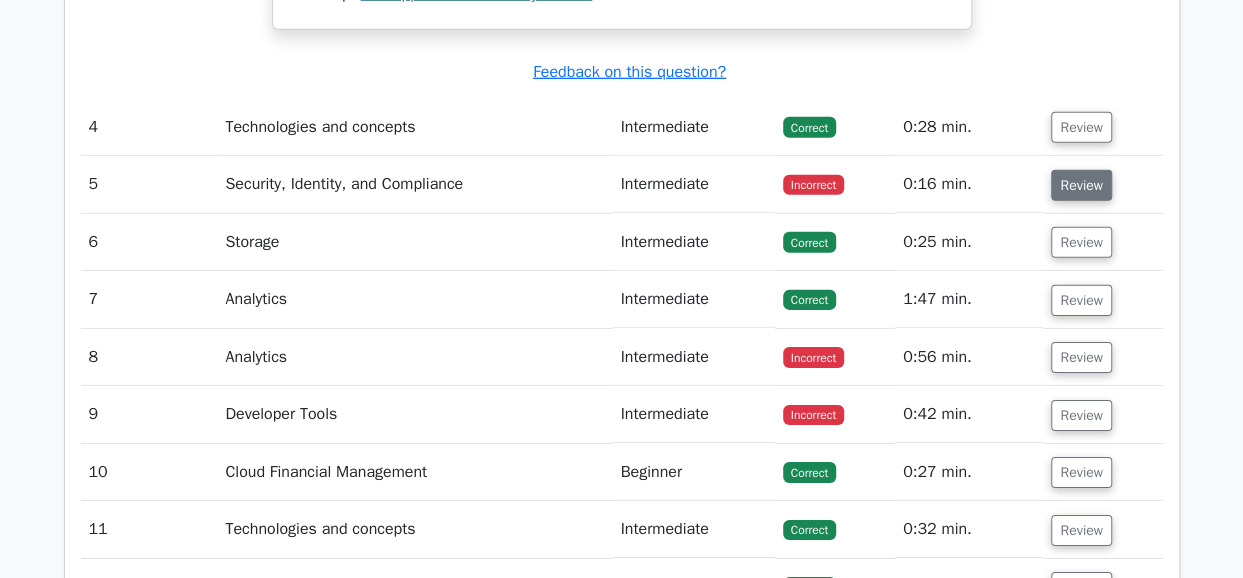 click on "Review" at bounding box center (1081, 185) 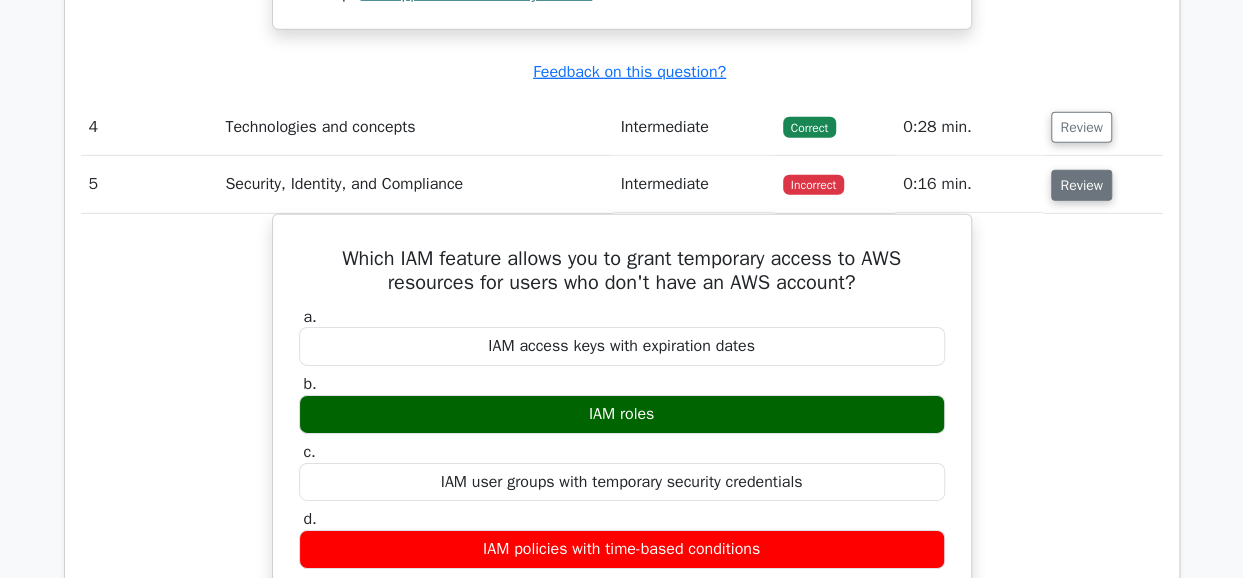type 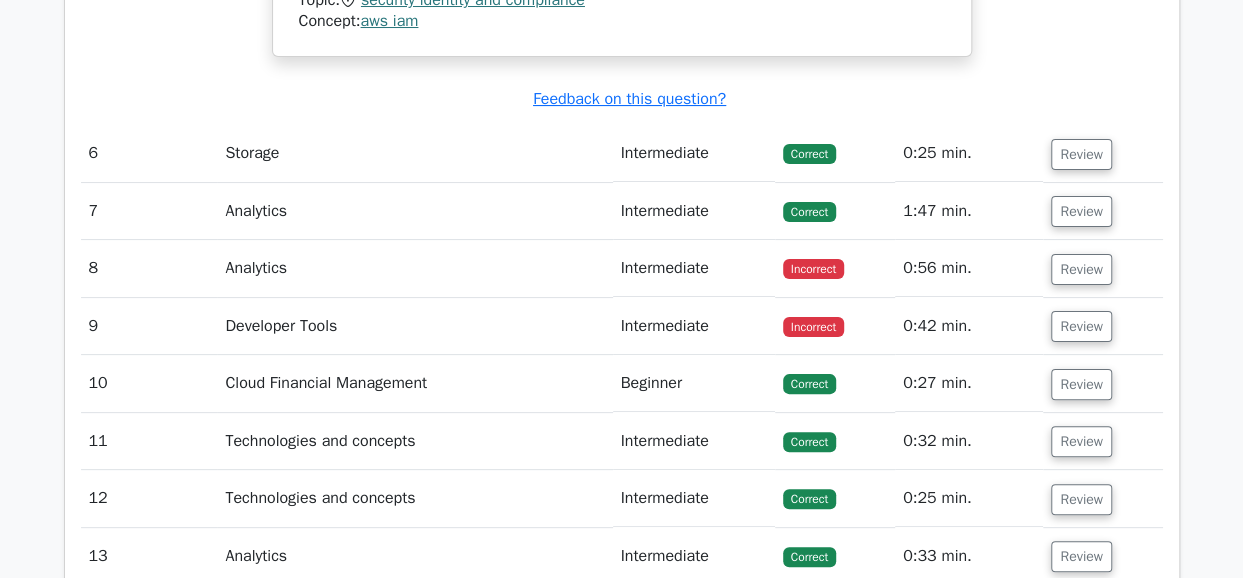 scroll, scrollTop: 3812, scrollLeft: 0, axis: vertical 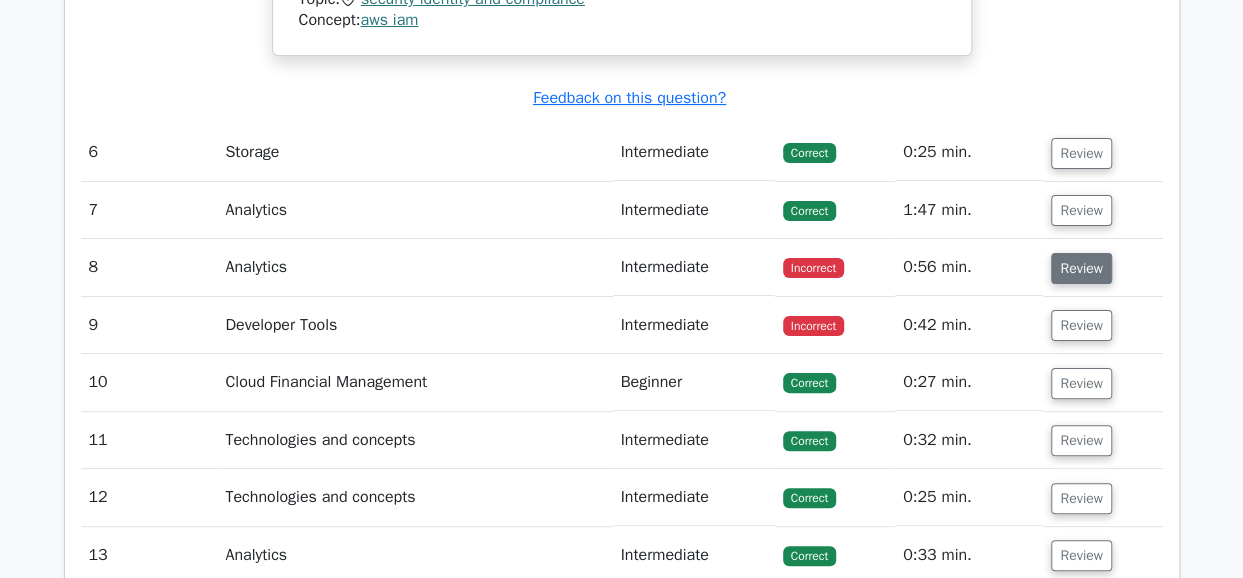 click on "Review" at bounding box center (1081, 268) 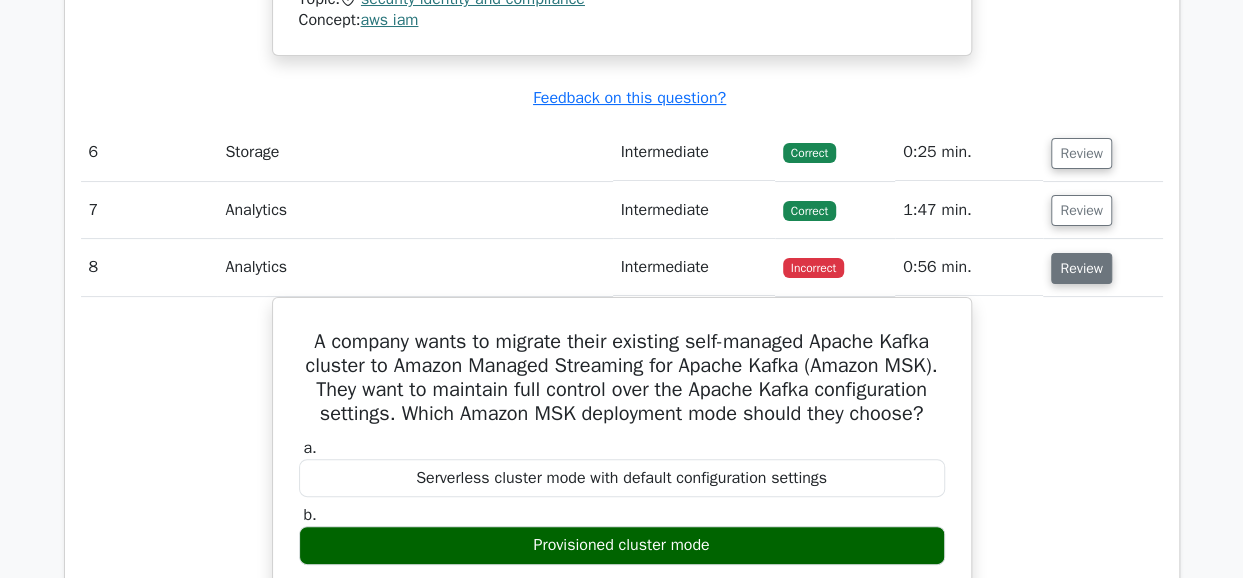 type 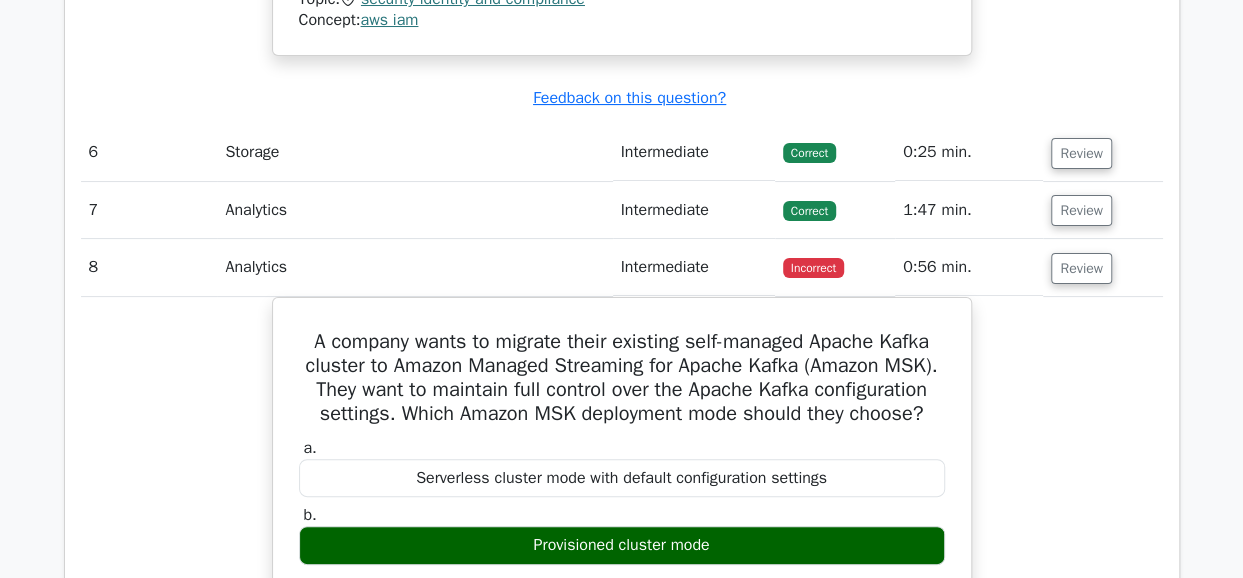 click on "A company wants to migrate their existing self-managed Apache Kafka cluster to Amazon Managed Streaming for Apache Kafka (Amazon MSK). They want to maintain full control over the Apache Kafka configuration settings. Which Amazon MSK deployment mode should they choose?
a.
Serverless cluster mode with default configuration settings
b.
c." at bounding box center (622, 674) 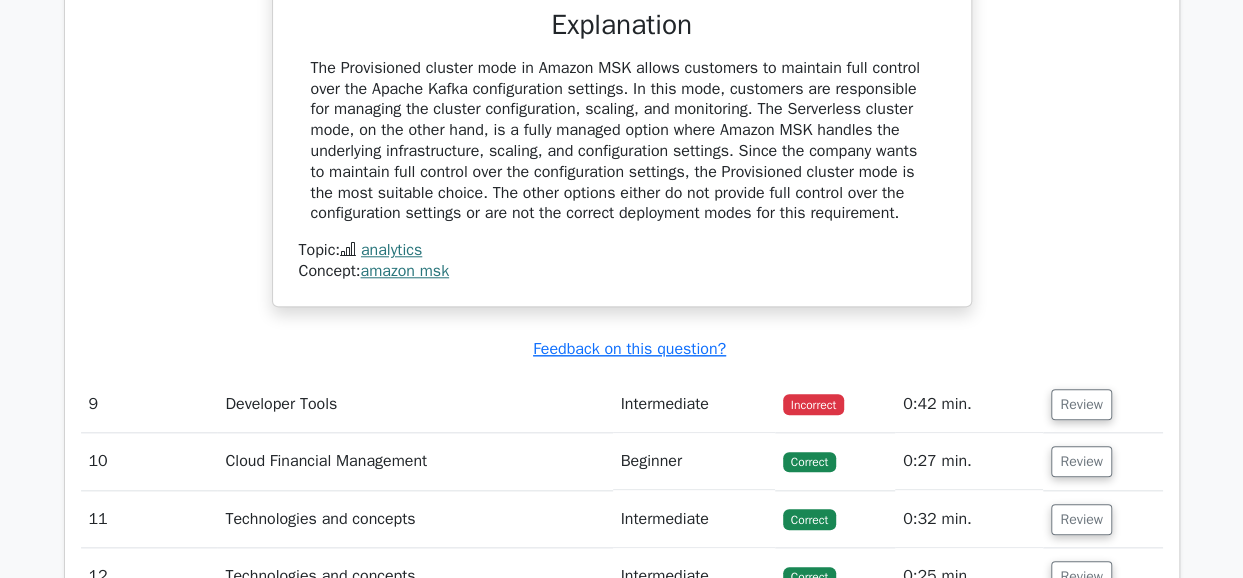 scroll, scrollTop: 4572, scrollLeft: 0, axis: vertical 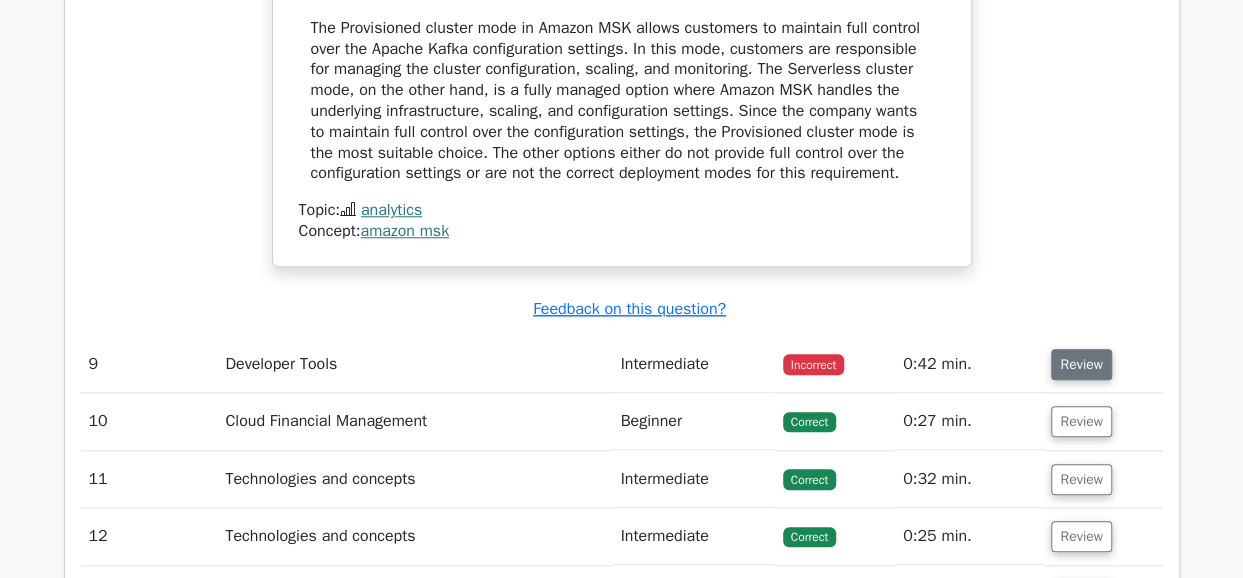 click on "Review" at bounding box center (1081, 364) 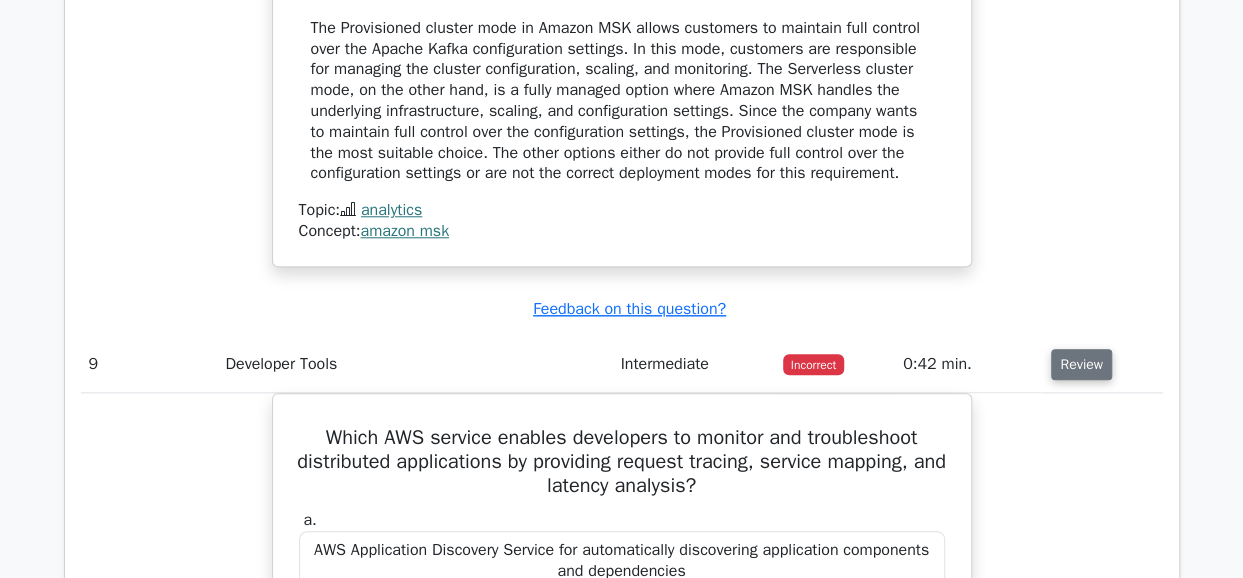 type 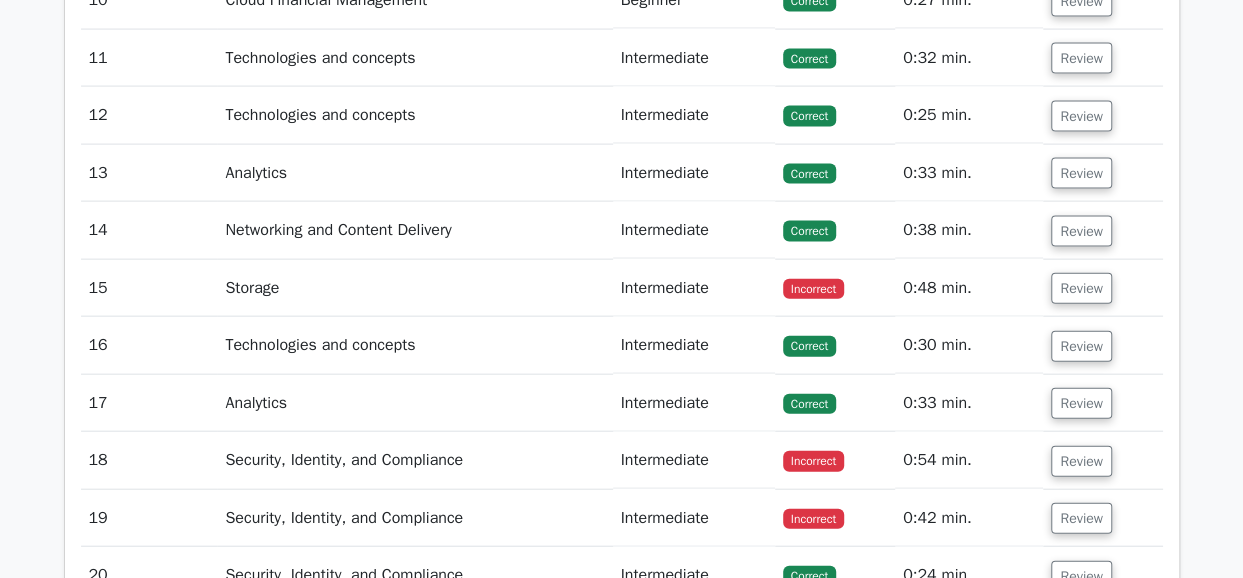 scroll, scrollTop: 5812, scrollLeft: 0, axis: vertical 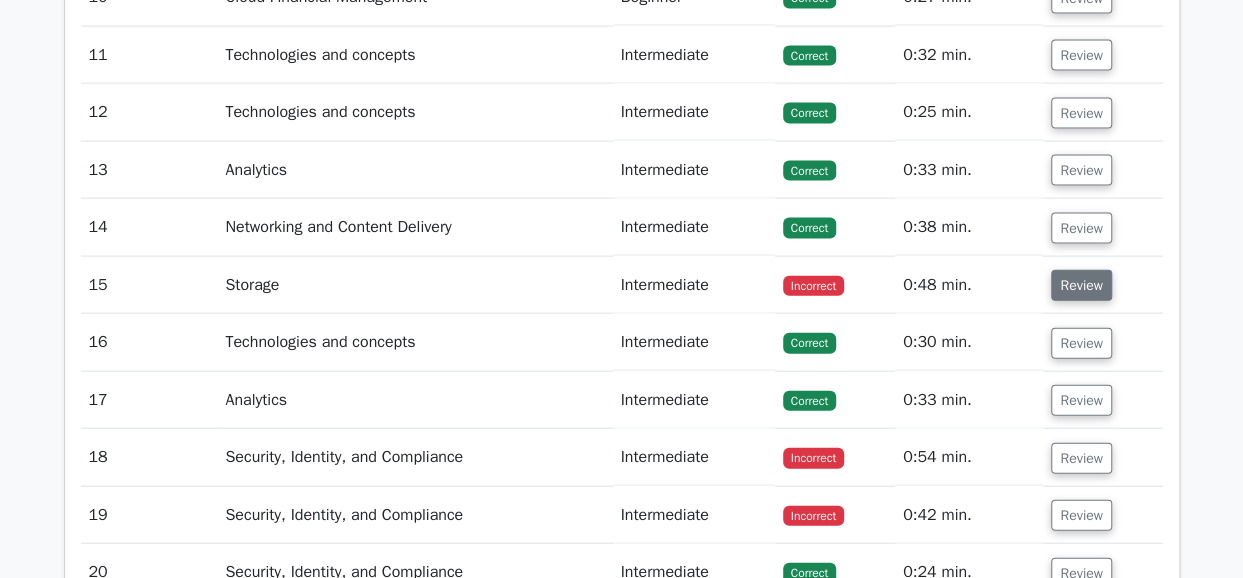 click on "Review" at bounding box center [1081, 285] 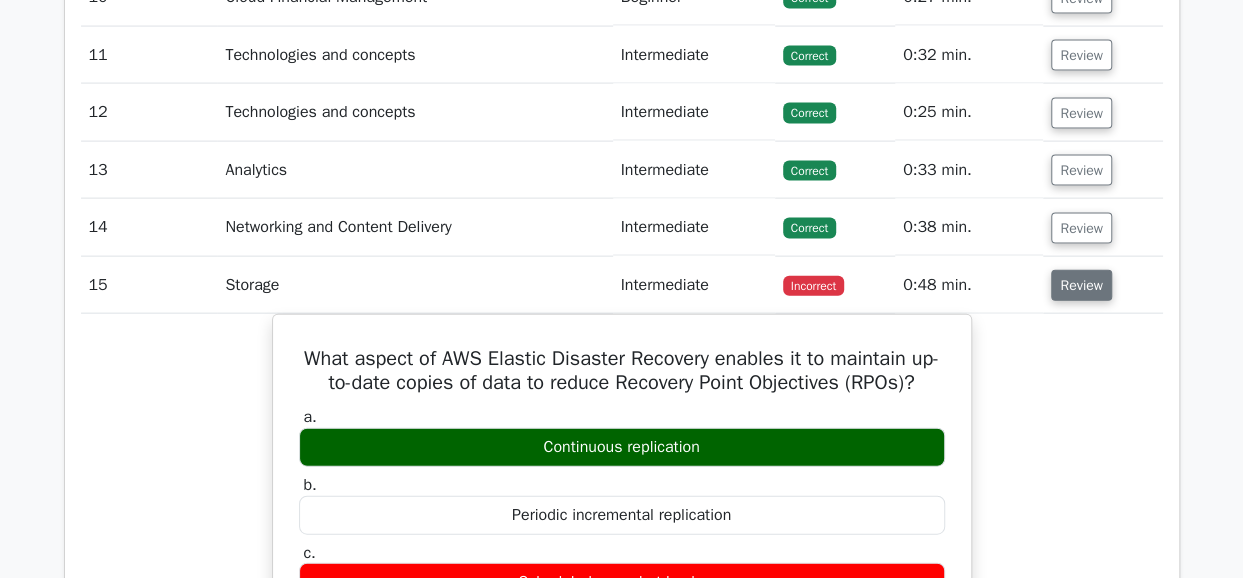 type 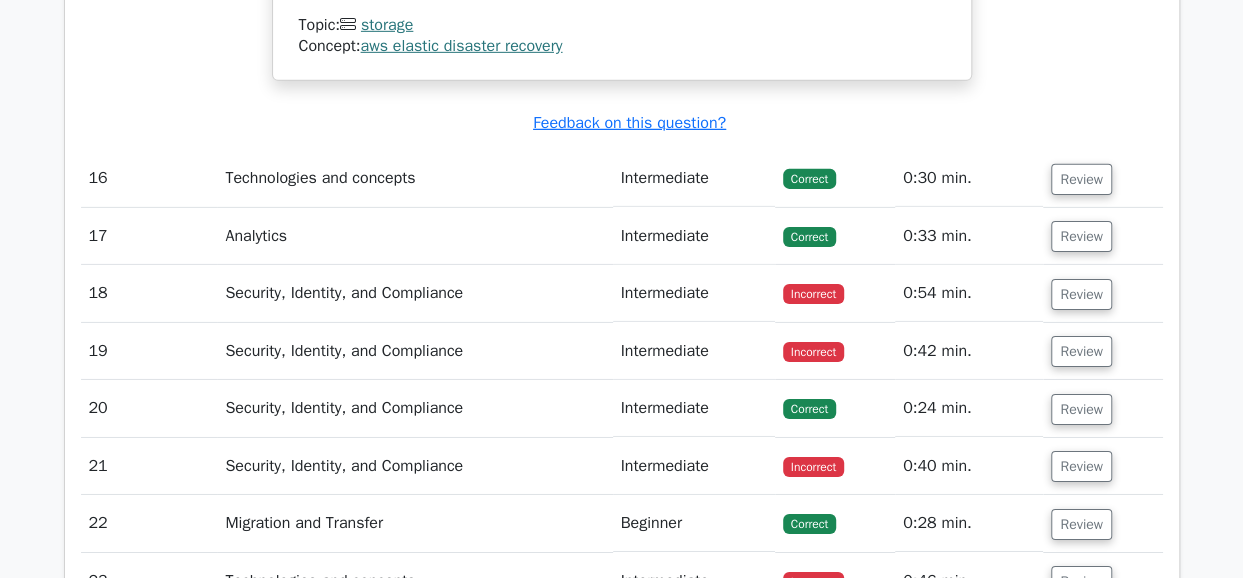 scroll, scrollTop: 6812, scrollLeft: 0, axis: vertical 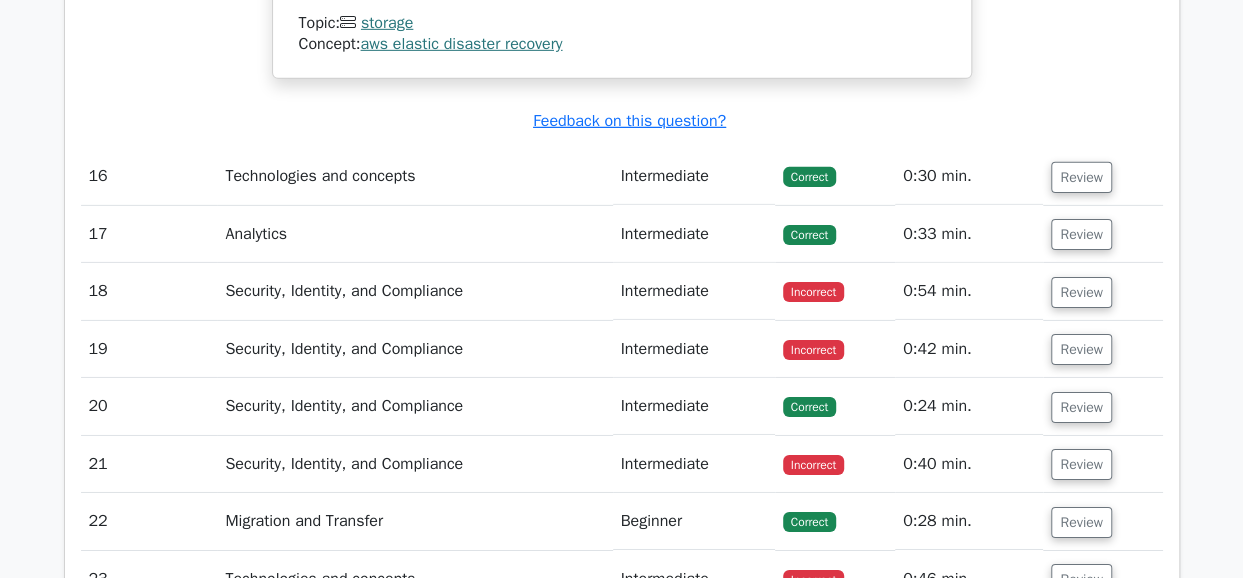 click on "Review" at bounding box center [1081, 292] 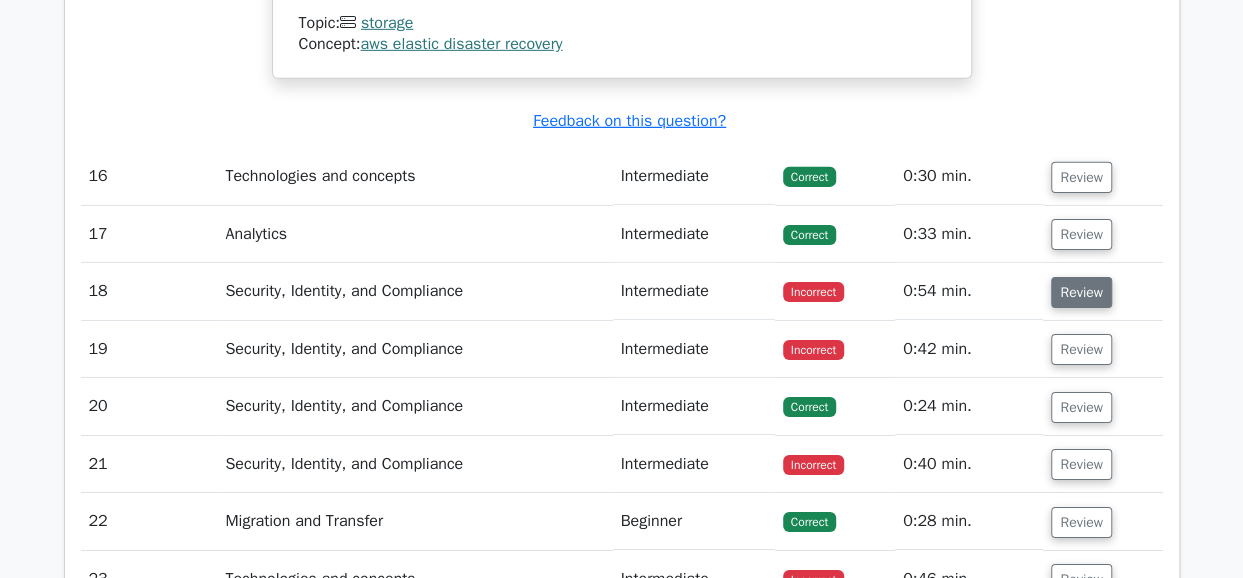 click on "Review" at bounding box center [1081, 292] 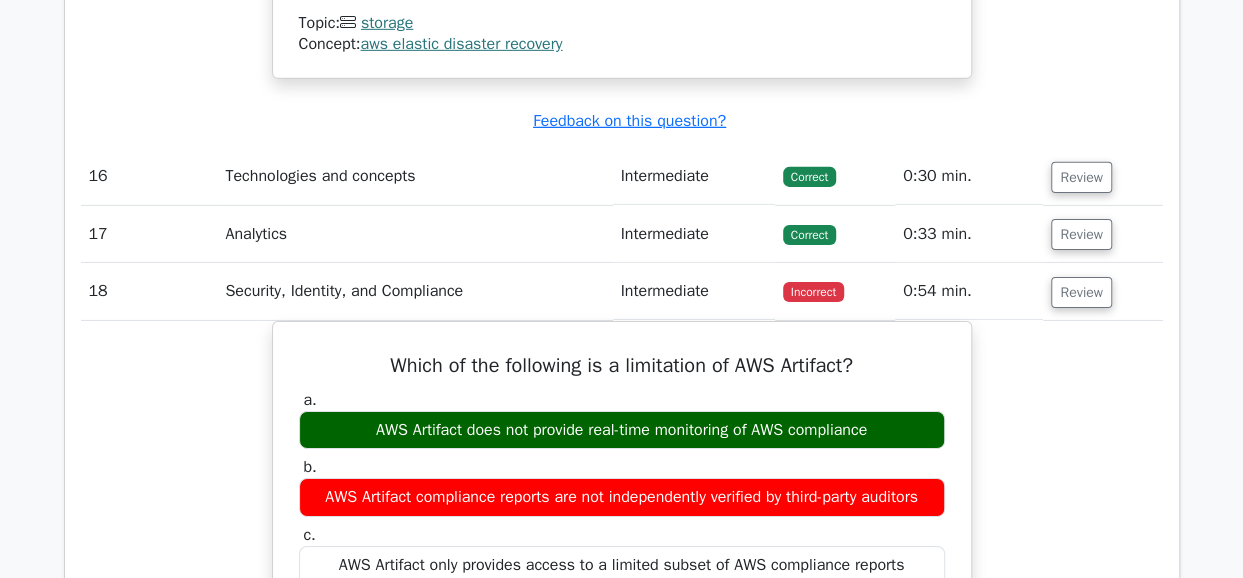type 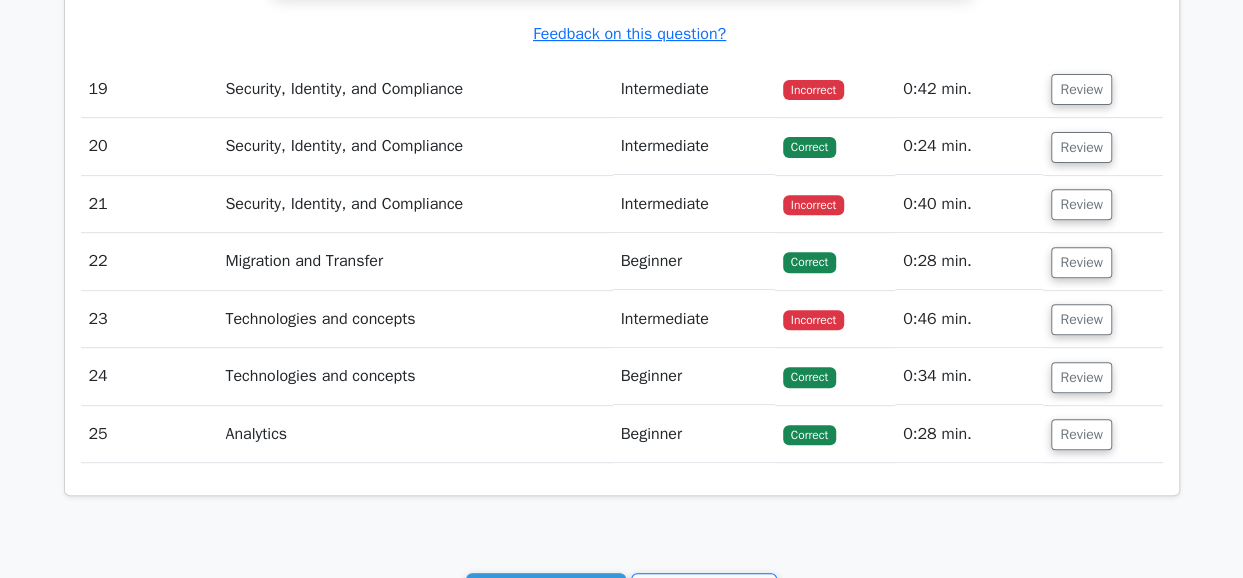 scroll, scrollTop: 7772, scrollLeft: 0, axis: vertical 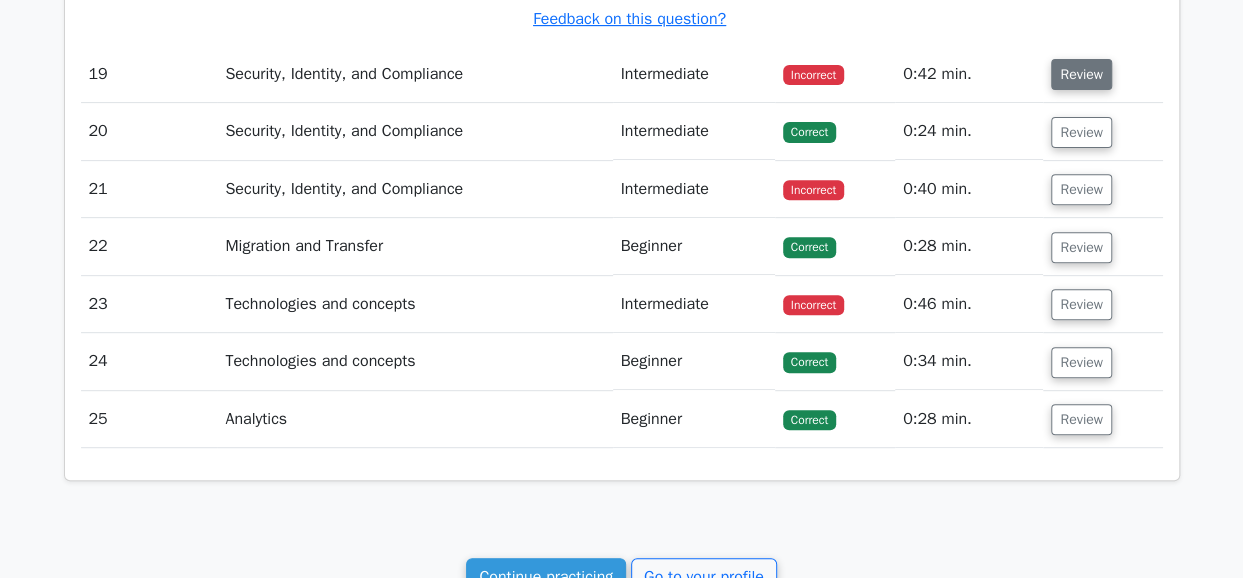 click on "Review" at bounding box center [1081, 74] 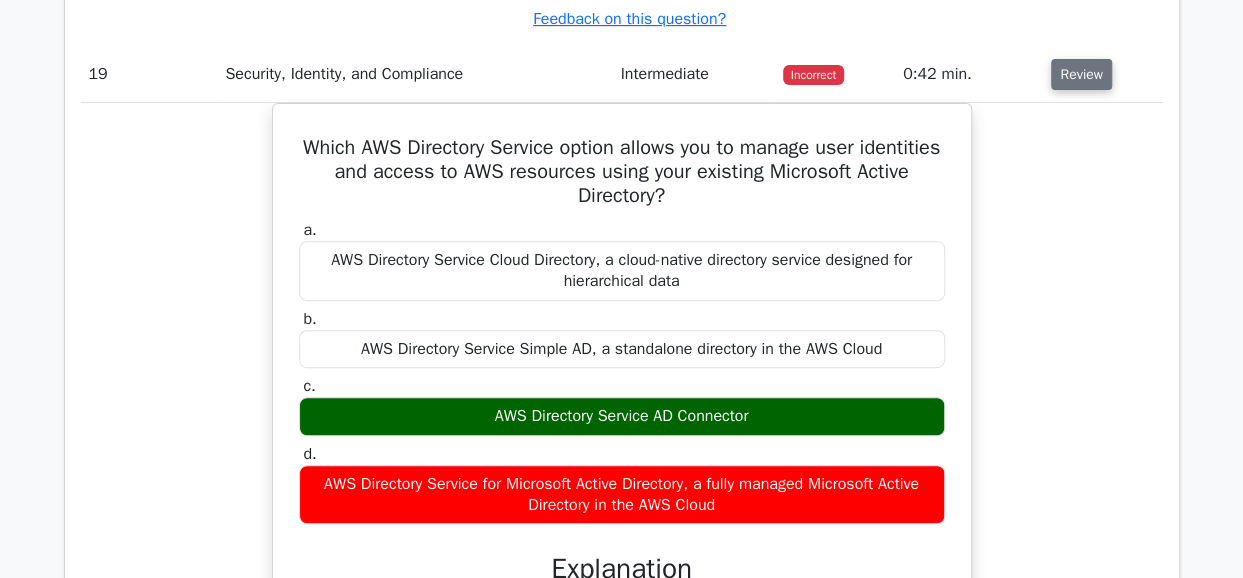 type 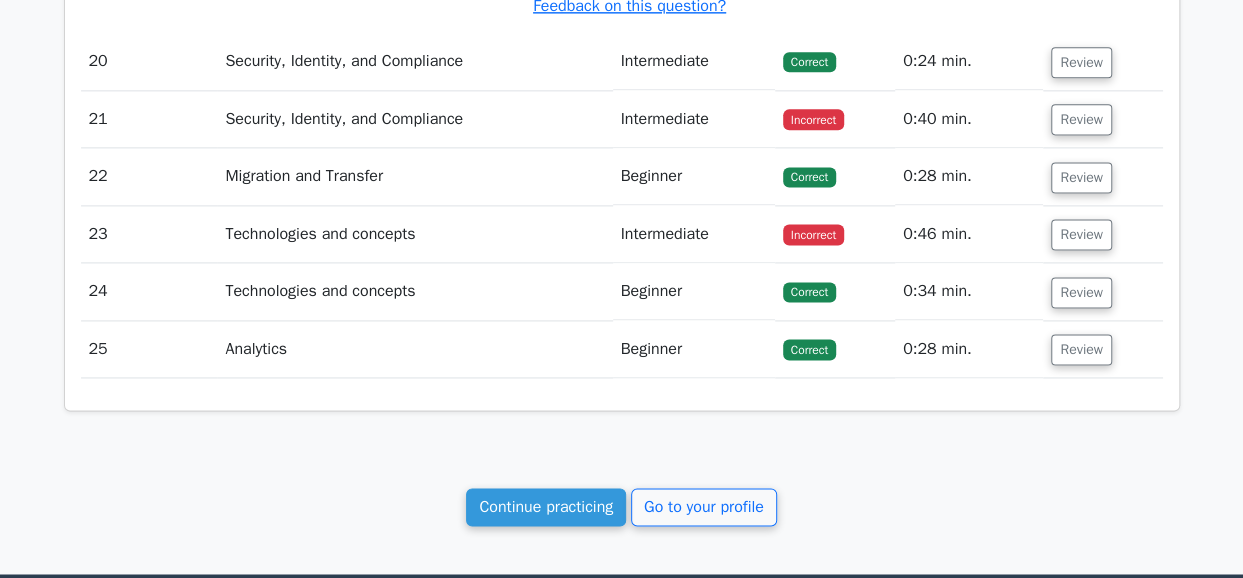 scroll, scrollTop: 8732, scrollLeft: 0, axis: vertical 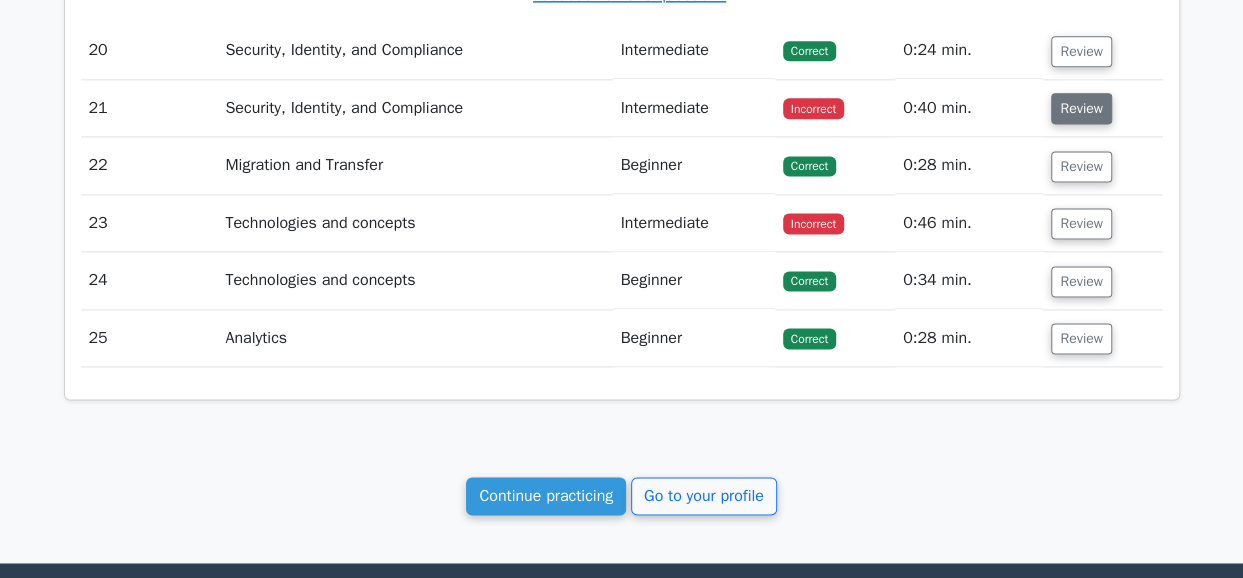 click on "Review" at bounding box center (1081, 108) 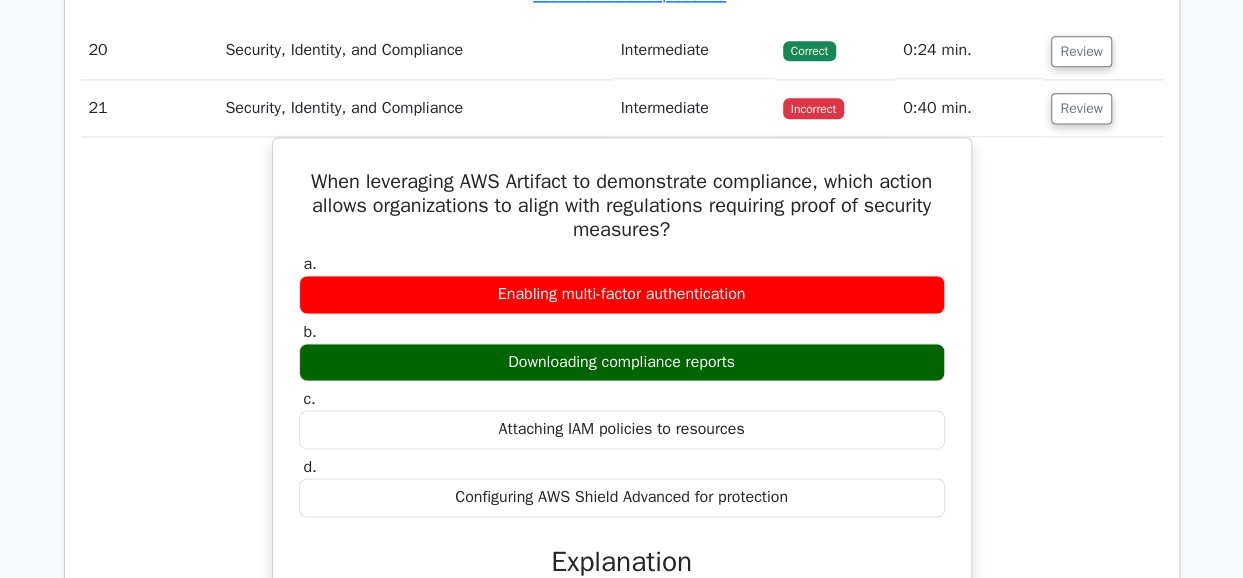click on "When leveraging AWS Artifact to demonstrate compliance, which action allows organizations to align with regulations requiring proof of security measures?
a.
Enabling multi-factor authentication
b.
c. d." at bounding box center (622, 595) 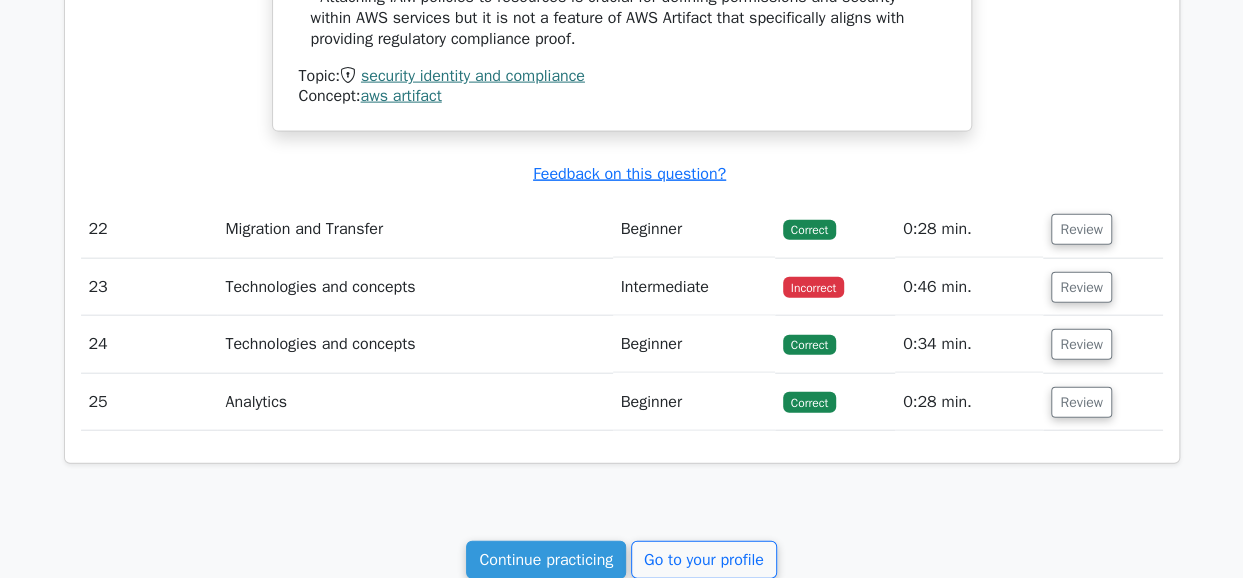 scroll, scrollTop: 9692, scrollLeft: 0, axis: vertical 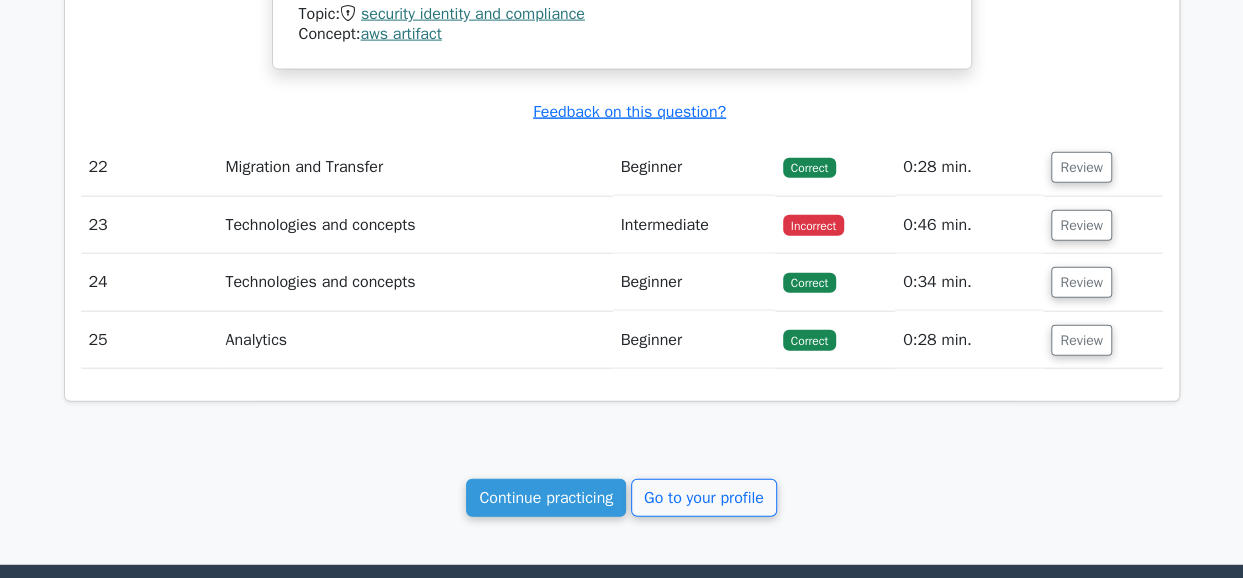 click on "Review" at bounding box center [1081, 225] 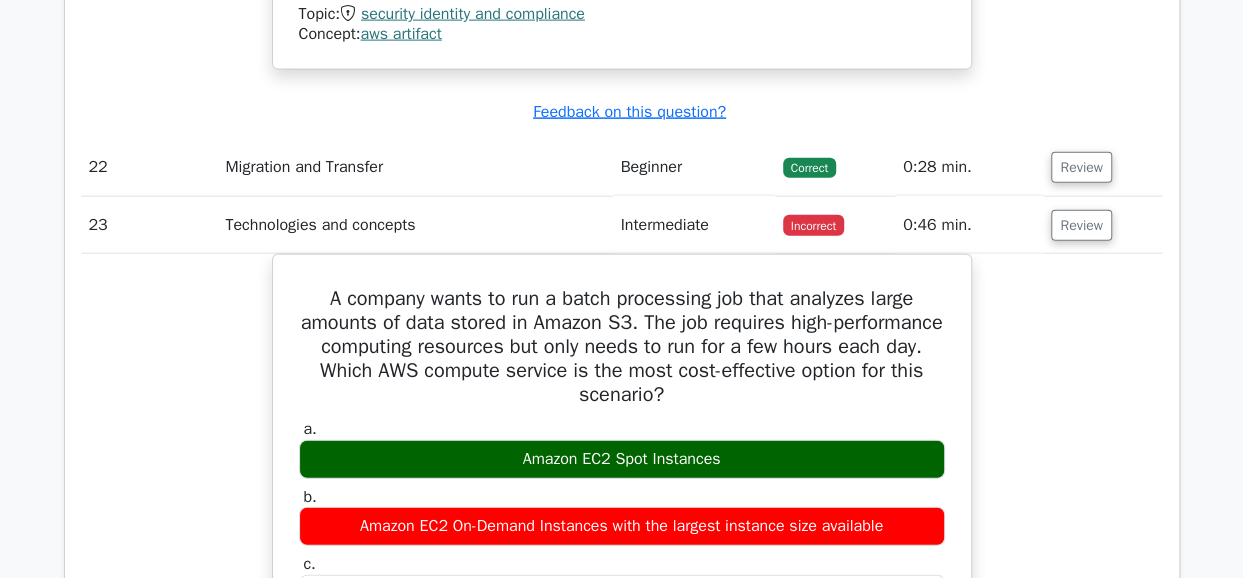 type 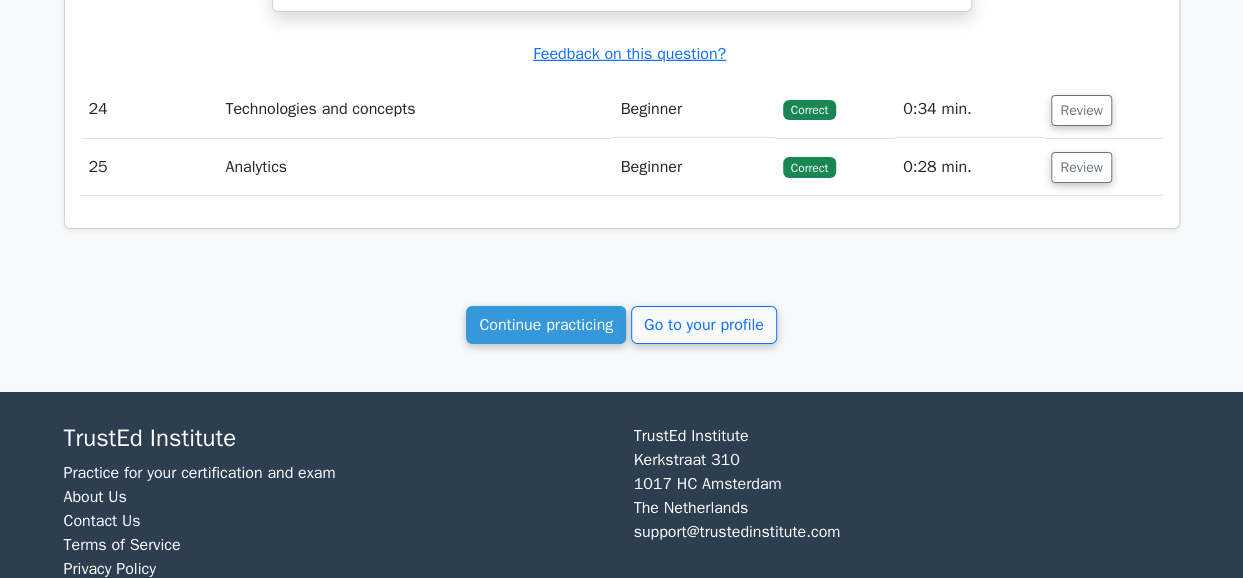 scroll, scrollTop: 10812, scrollLeft: 0, axis: vertical 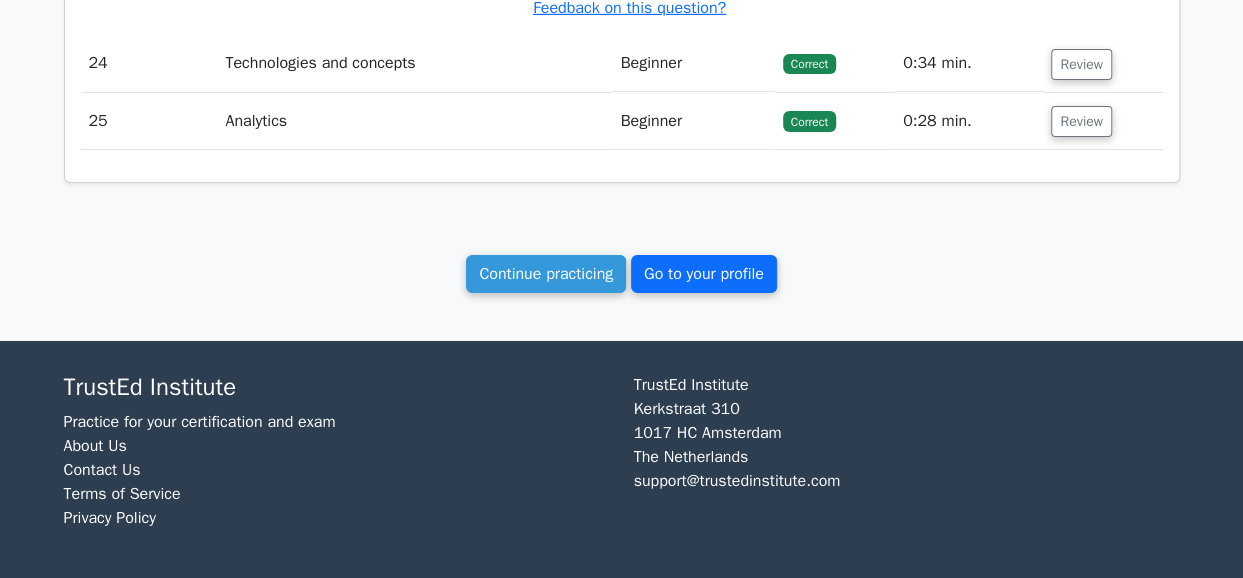 click on "Go to your profile" at bounding box center [704, 274] 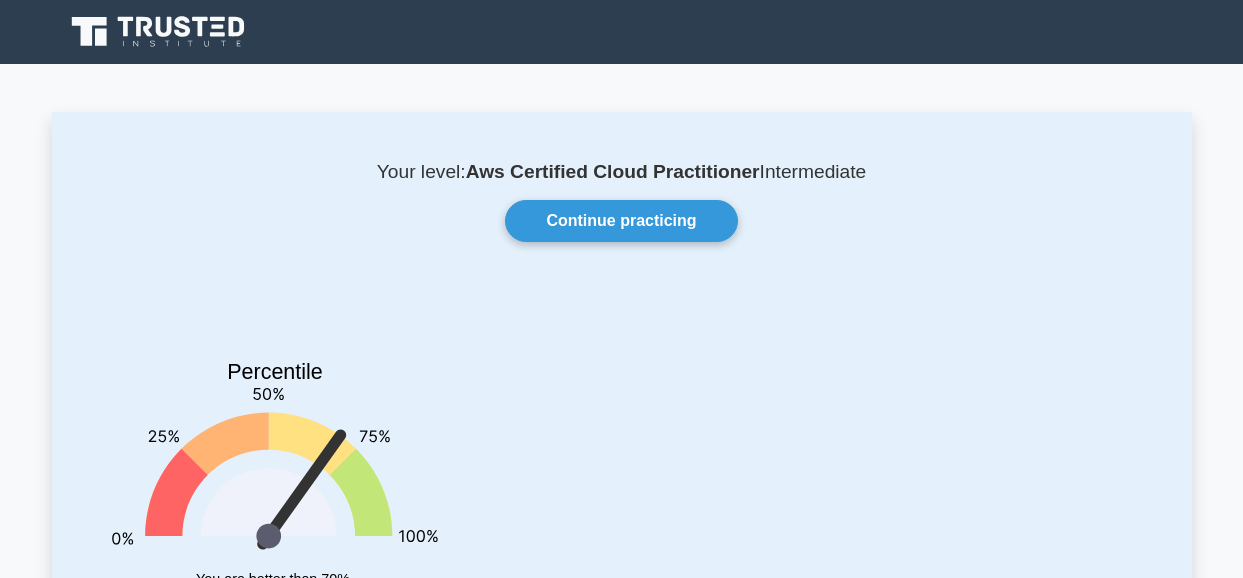 scroll, scrollTop: 0, scrollLeft: 0, axis: both 